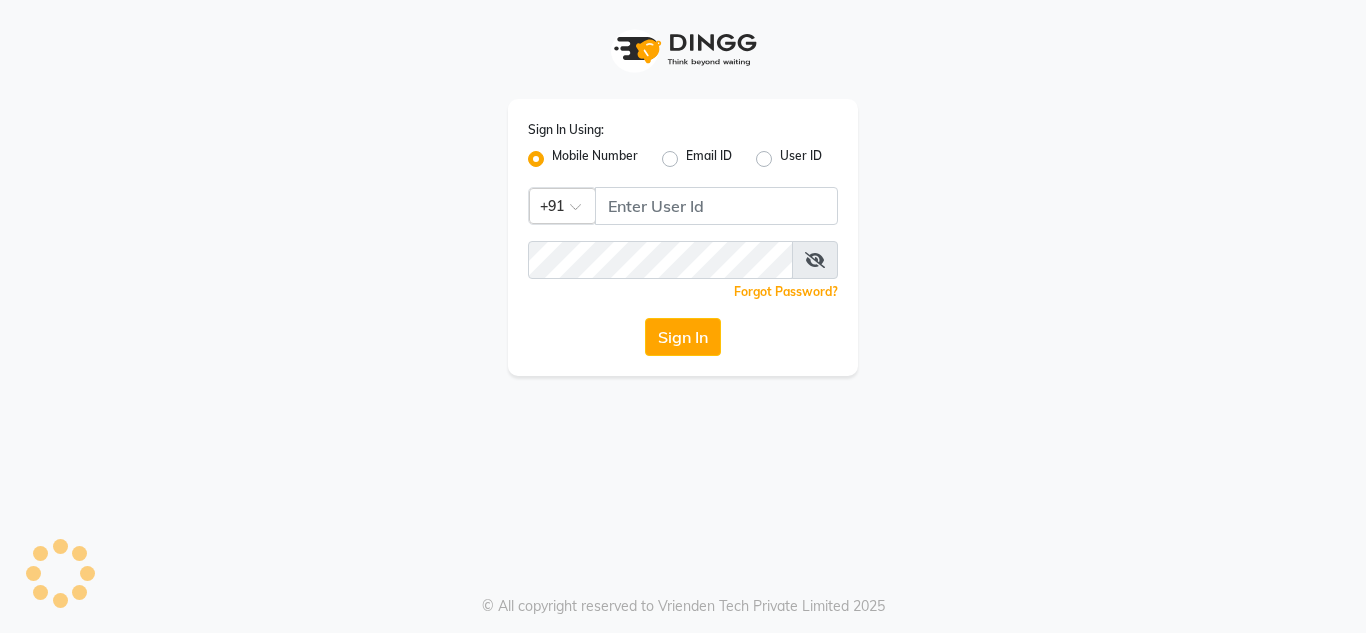 scroll, scrollTop: 0, scrollLeft: 0, axis: both 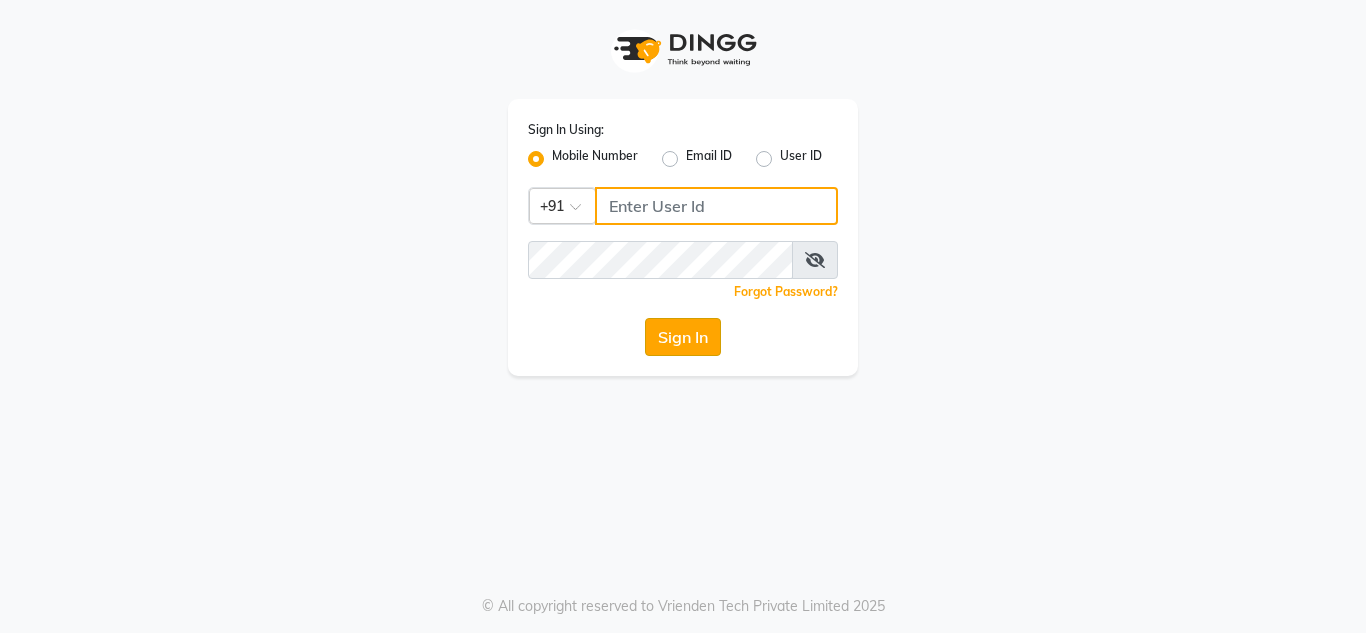 type on "9620706761" 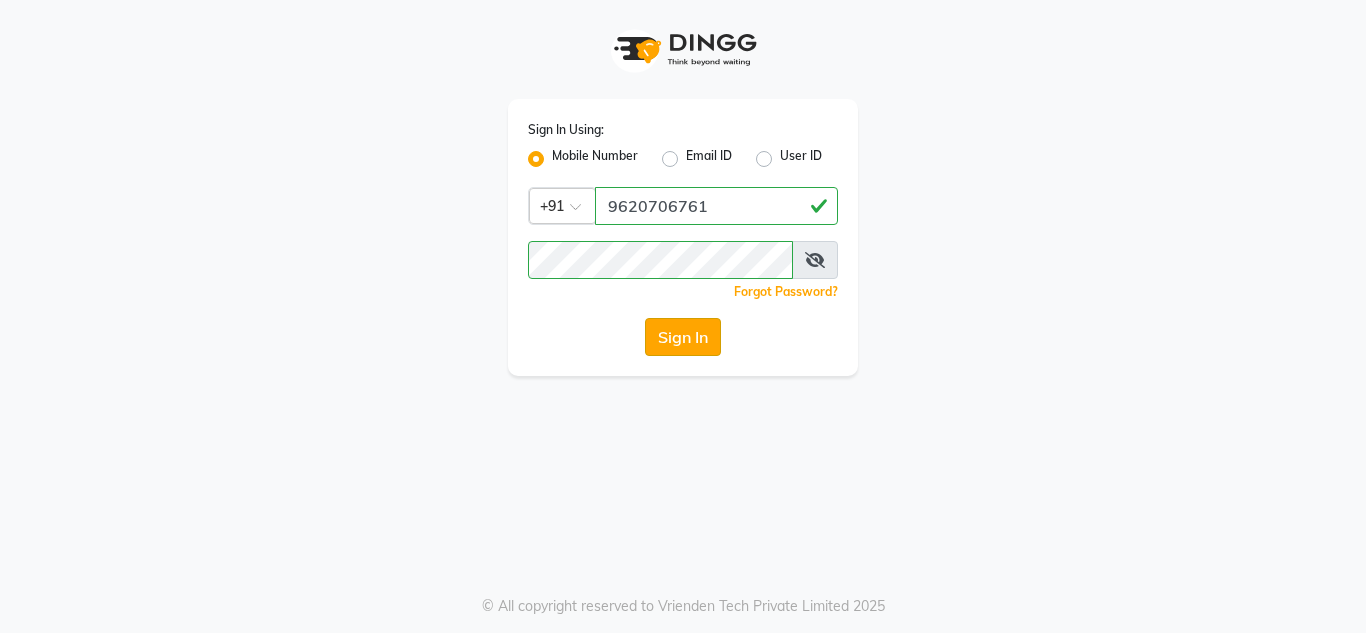 click on "Sign In" 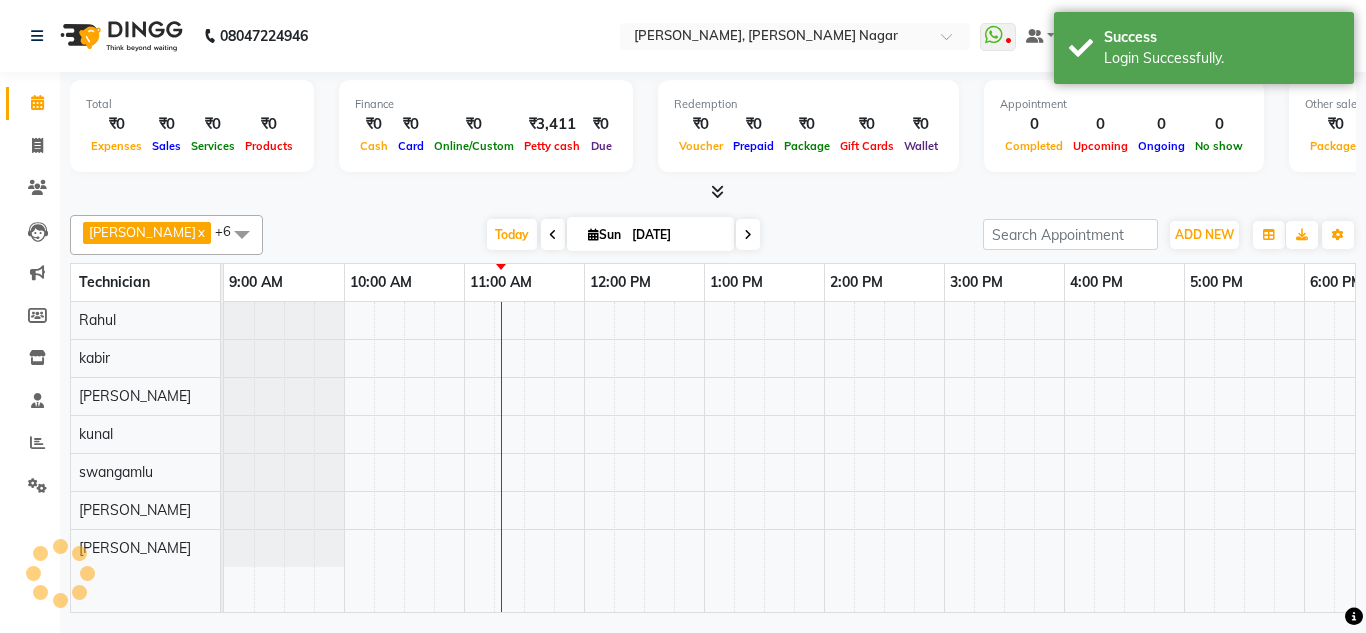 scroll, scrollTop: 0, scrollLeft: 0, axis: both 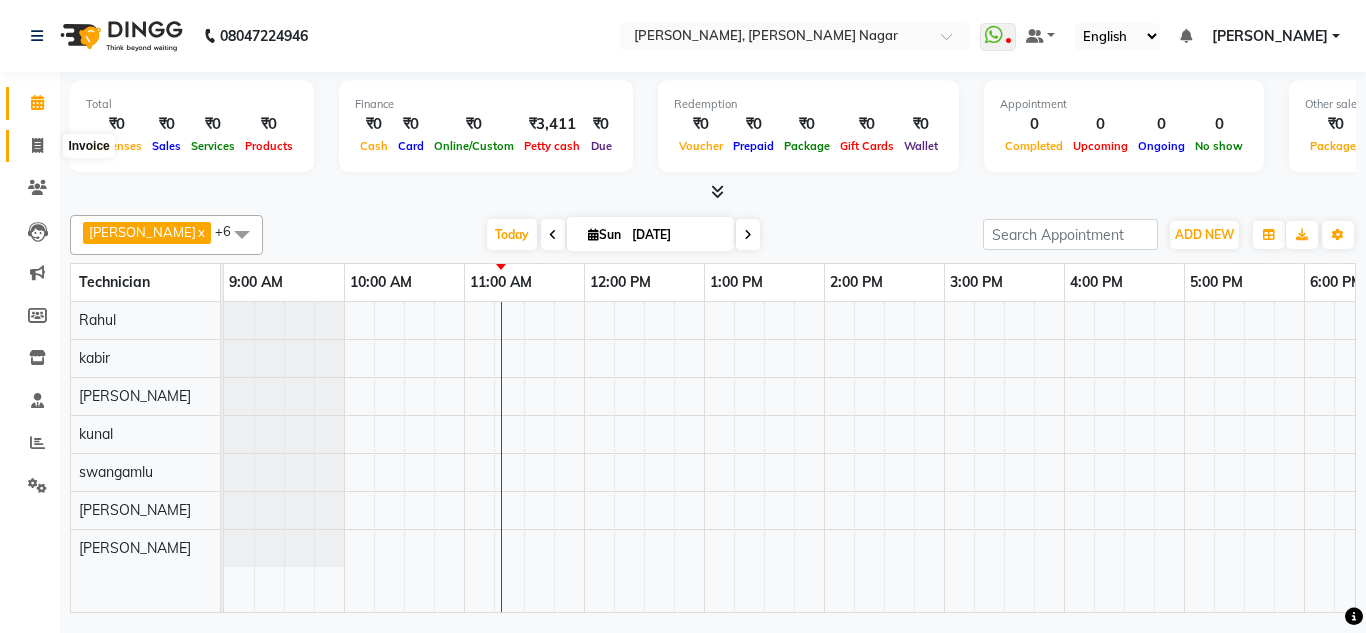 click 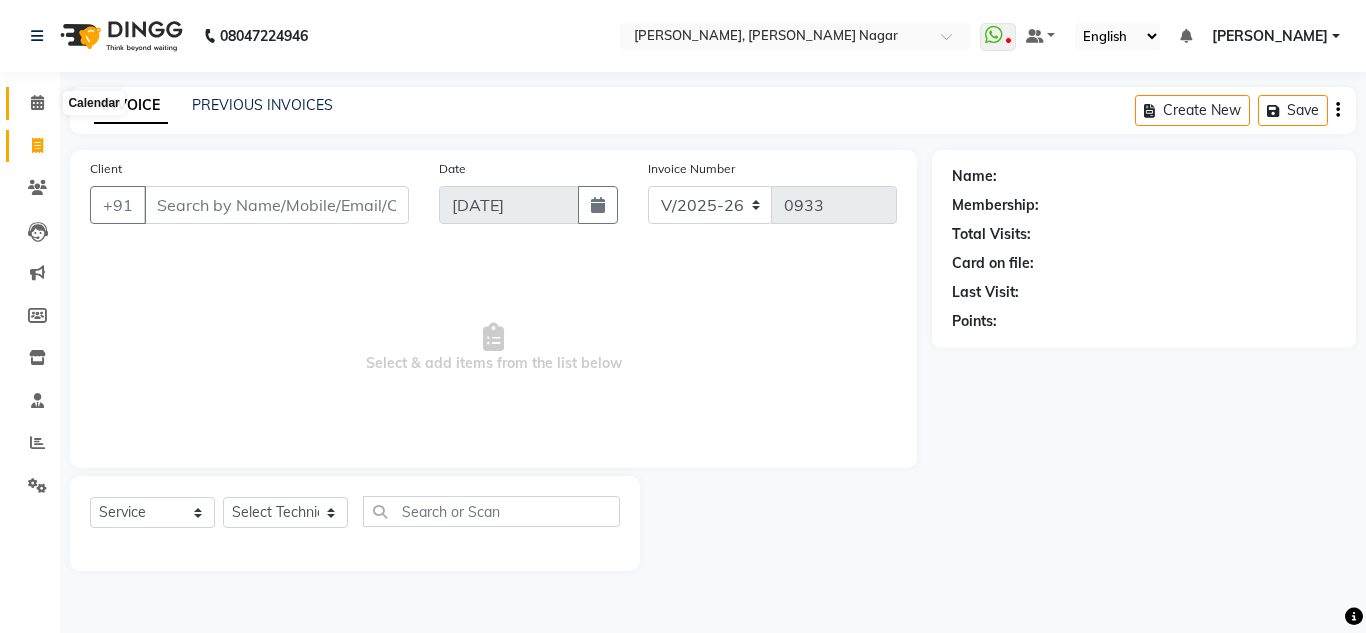 click 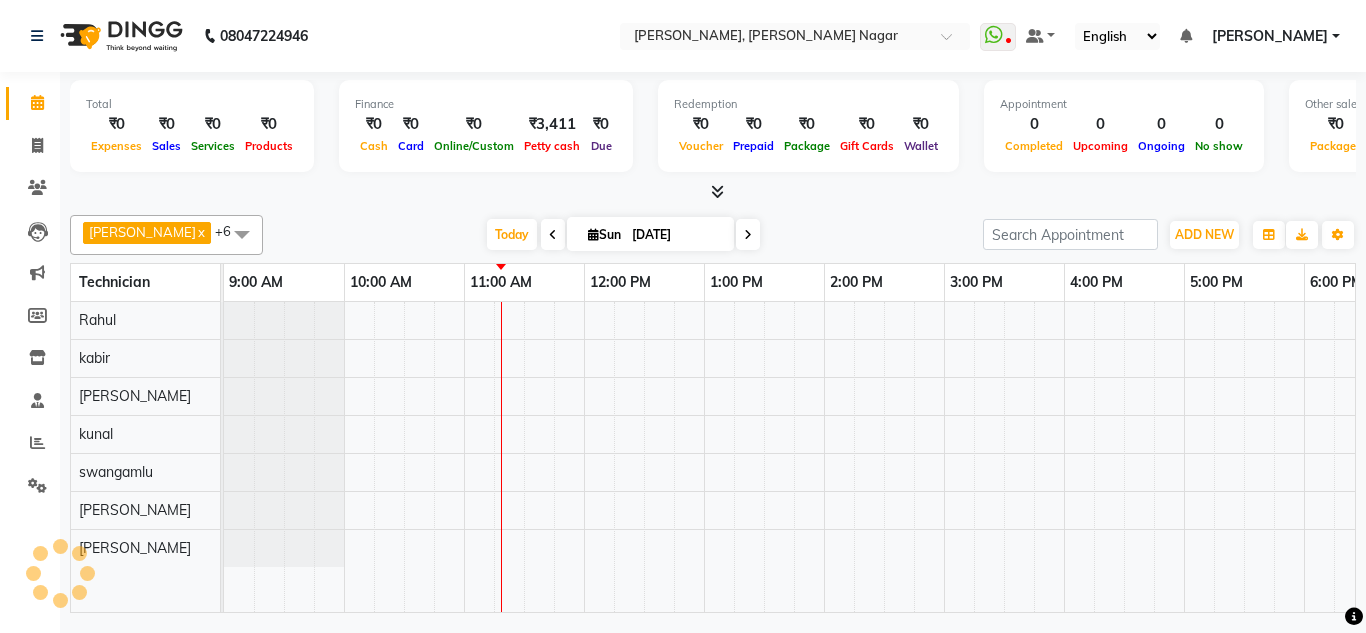 scroll, scrollTop: 0, scrollLeft: 0, axis: both 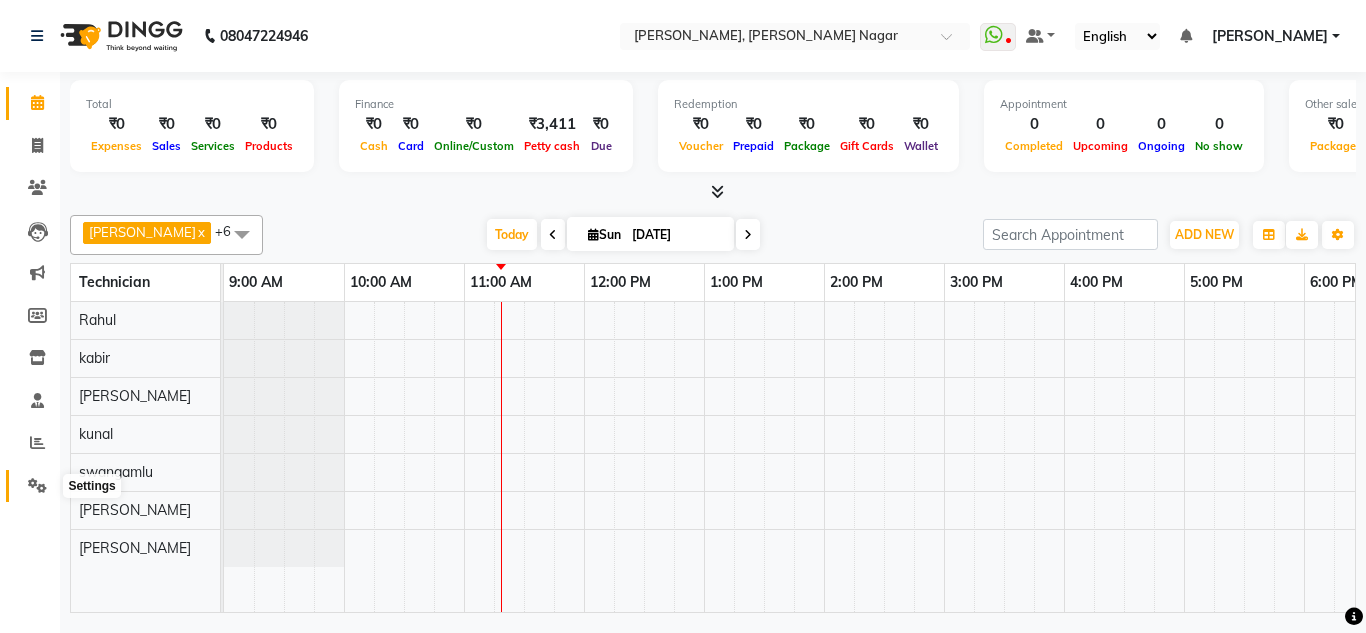 click 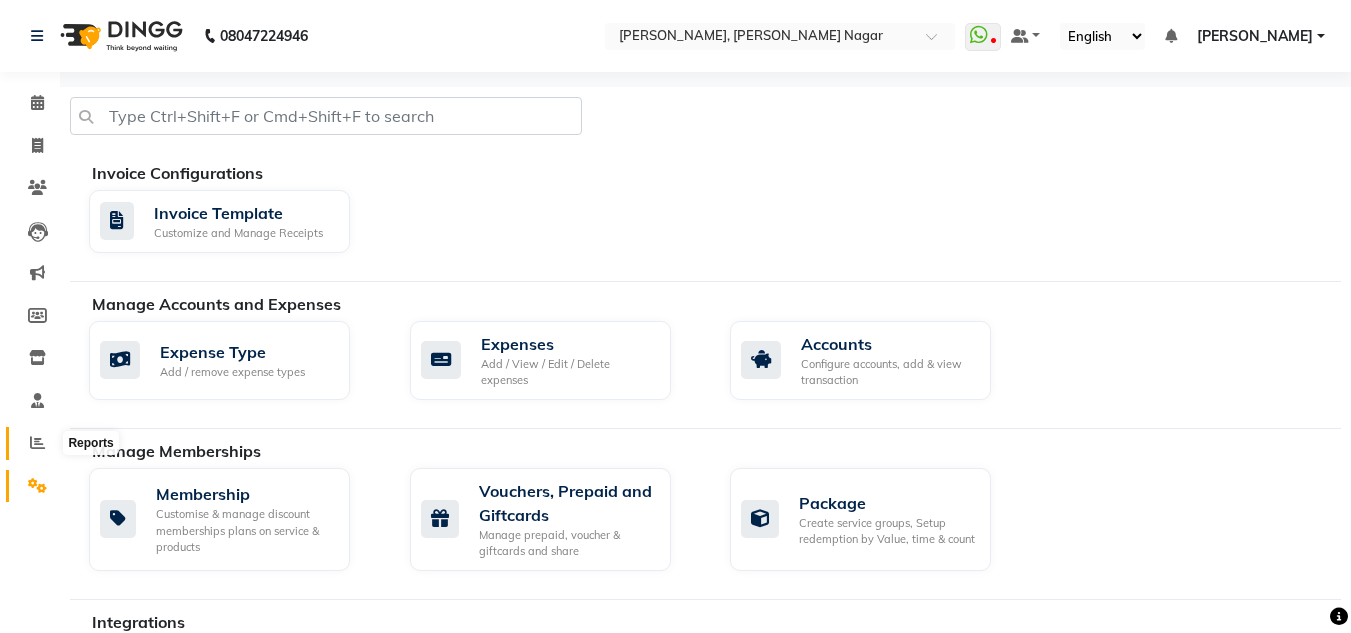 click 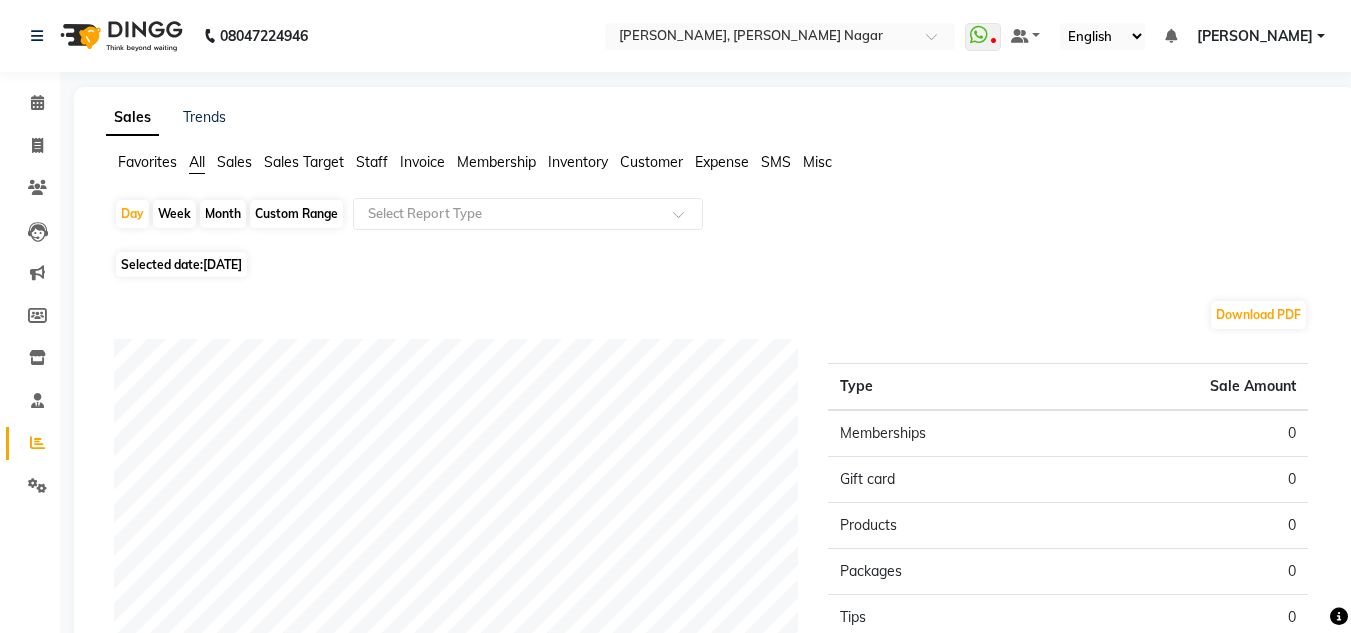 click on "[DATE]" 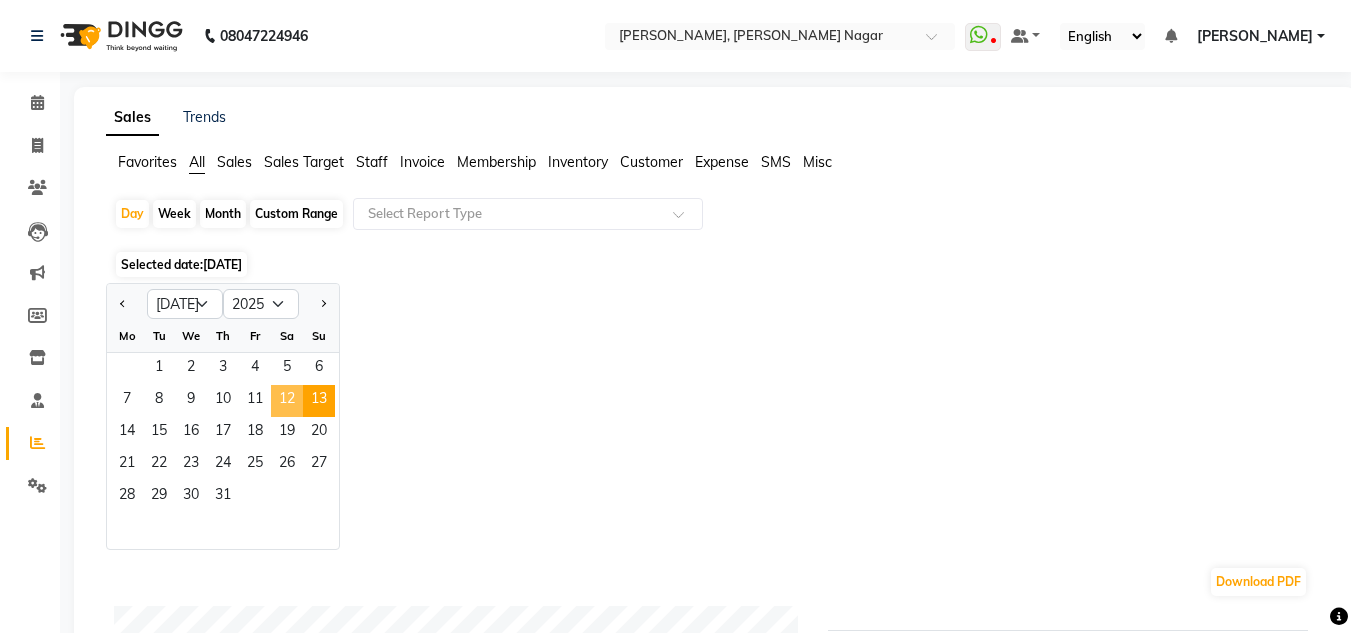 click on "12" 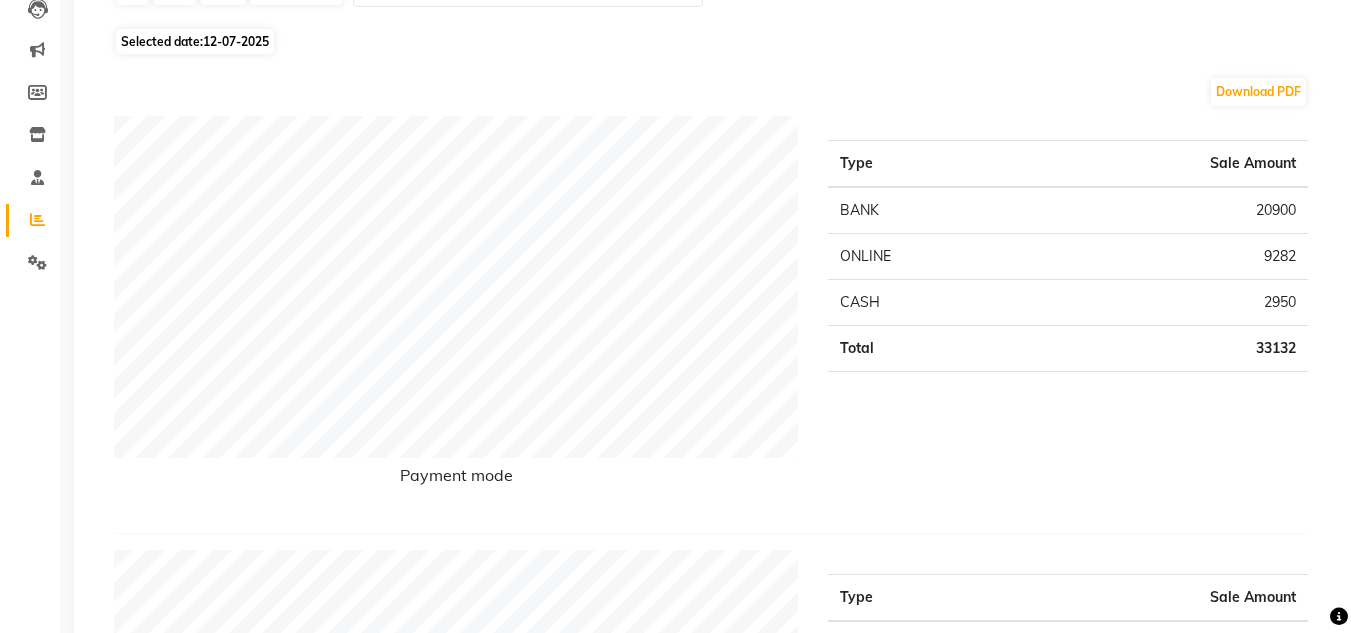 scroll, scrollTop: 0, scrollLeft: 0, axis: both 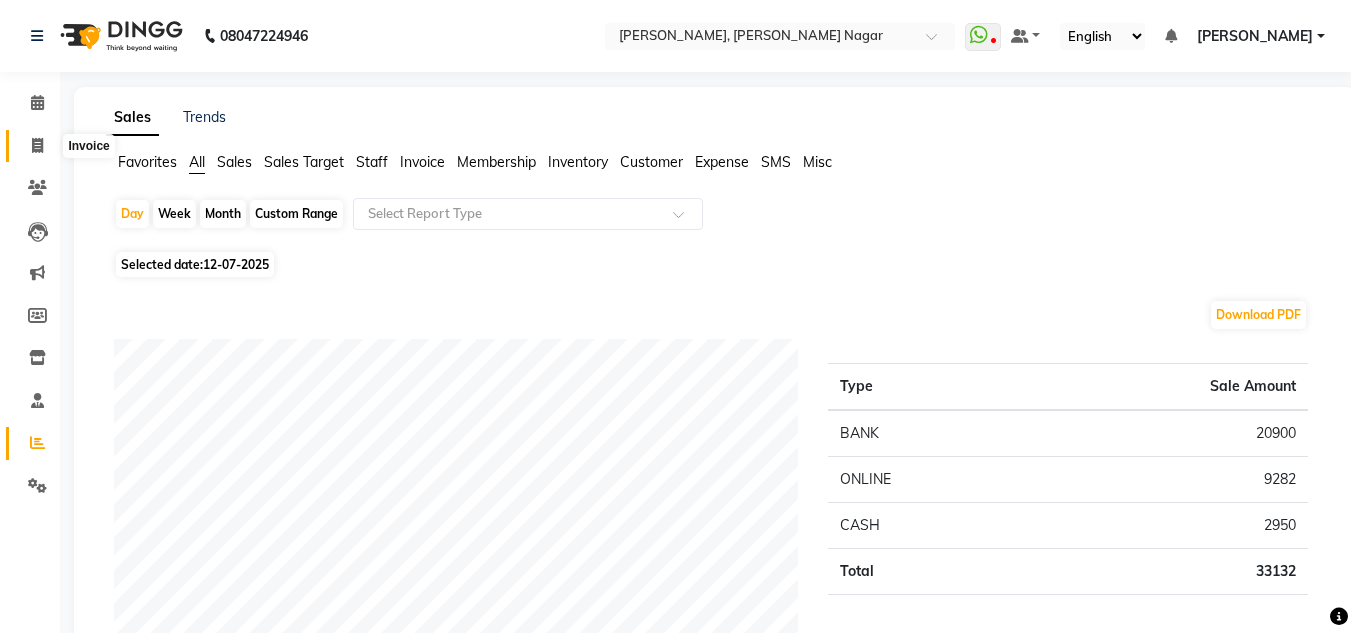 click 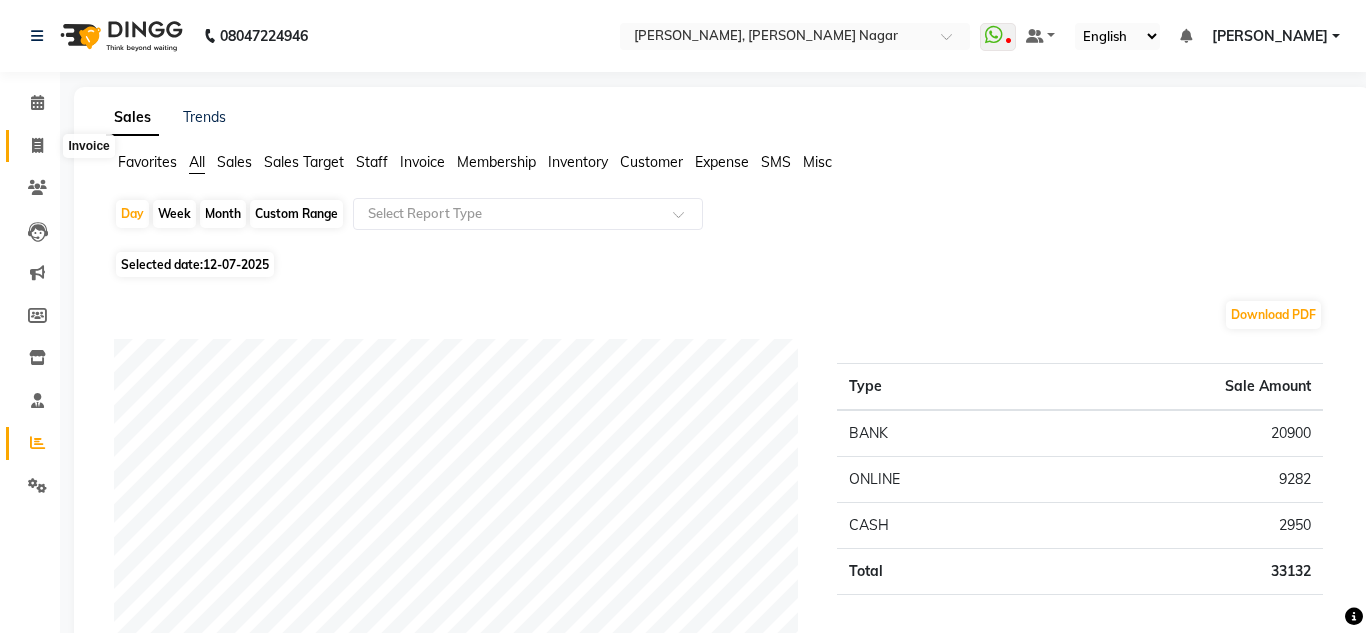 select on "7686" 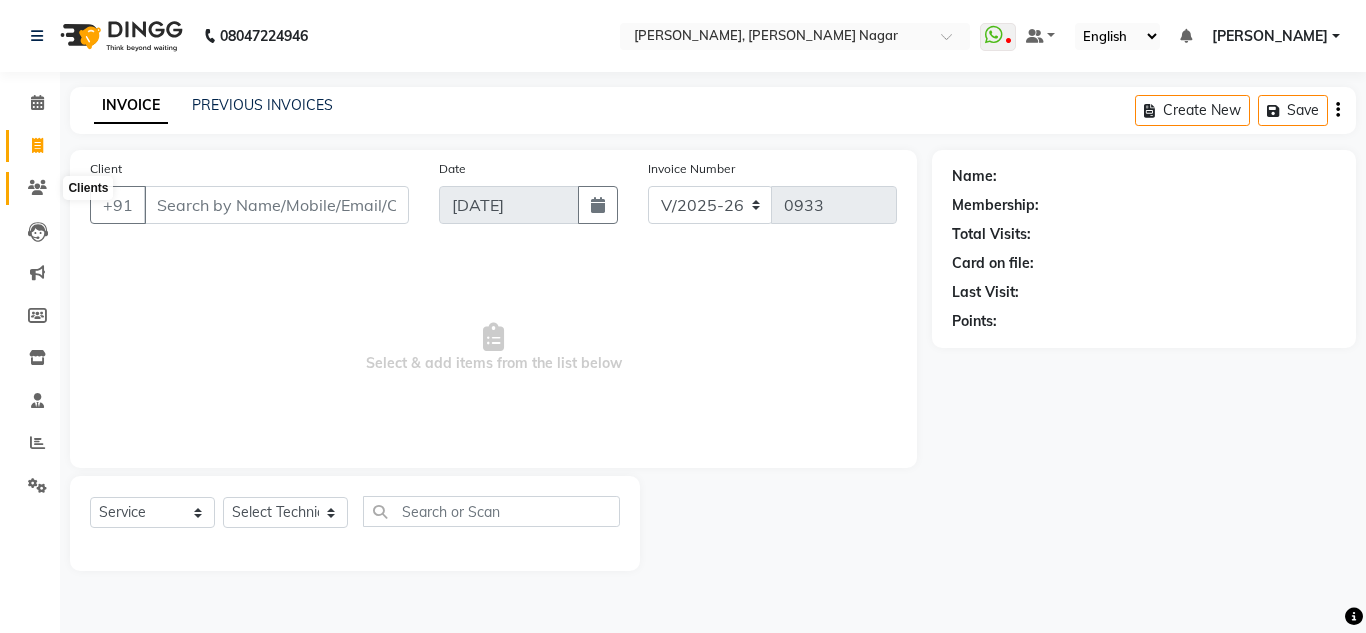 click 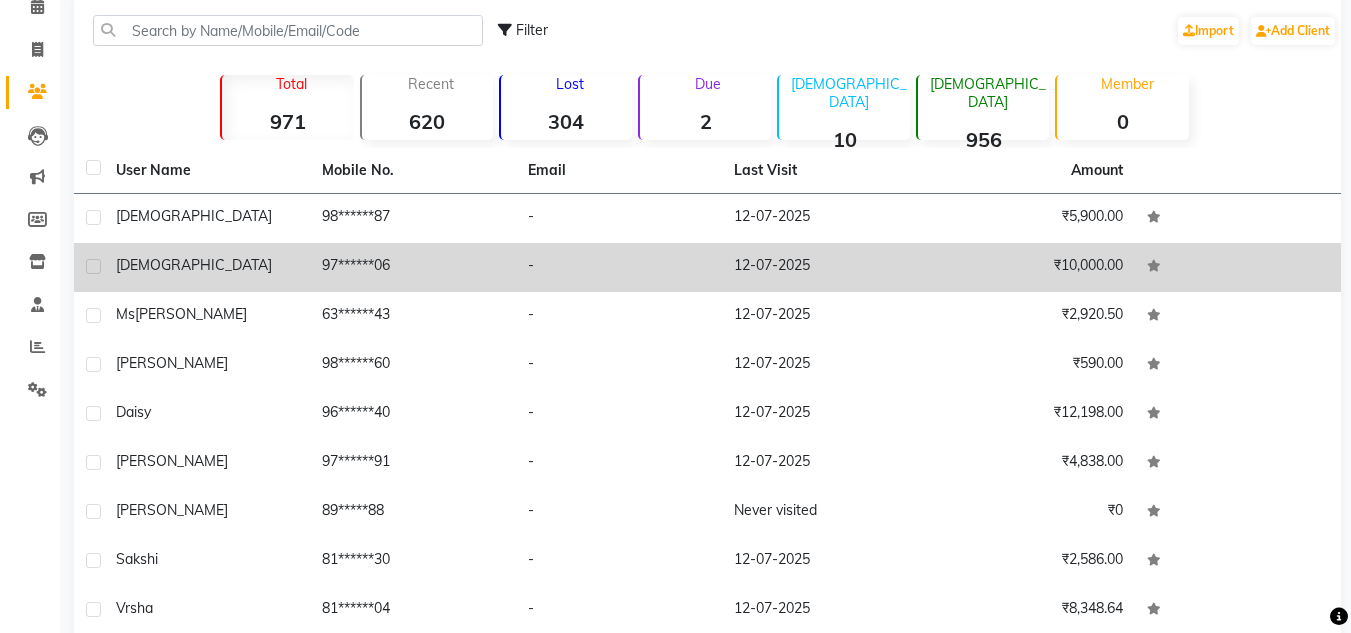 scroll, scrollTop: 0, scrollLeft: 0, axis: both 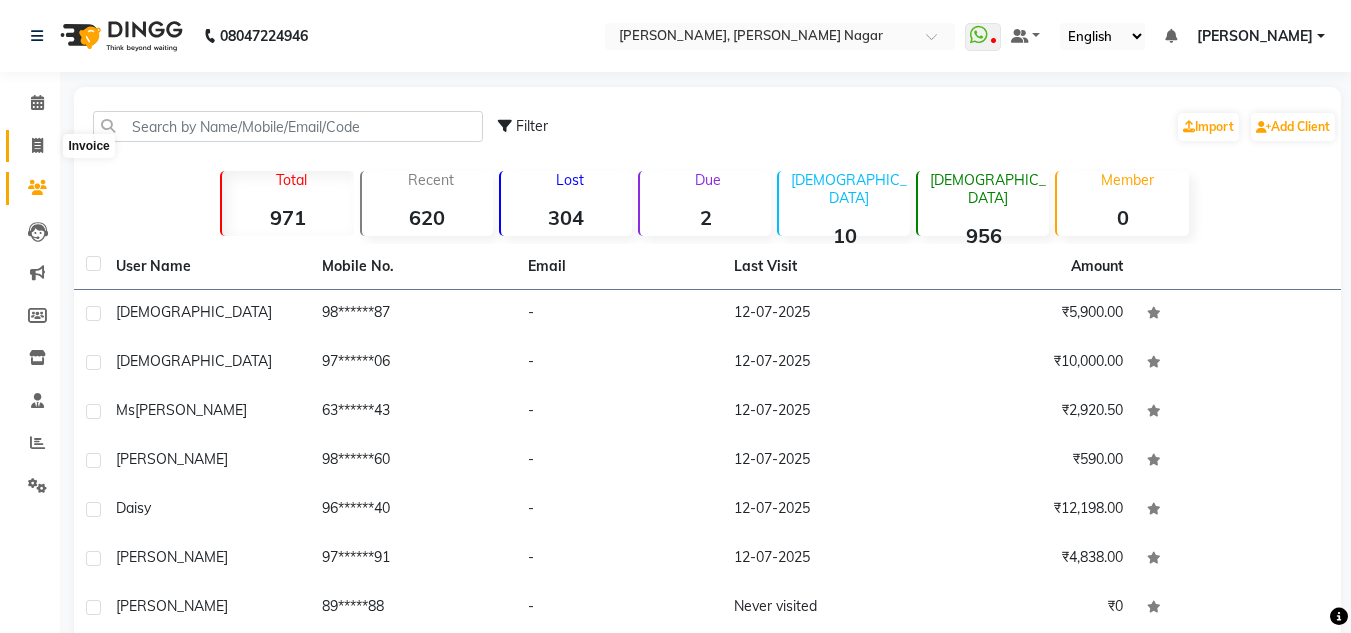 click 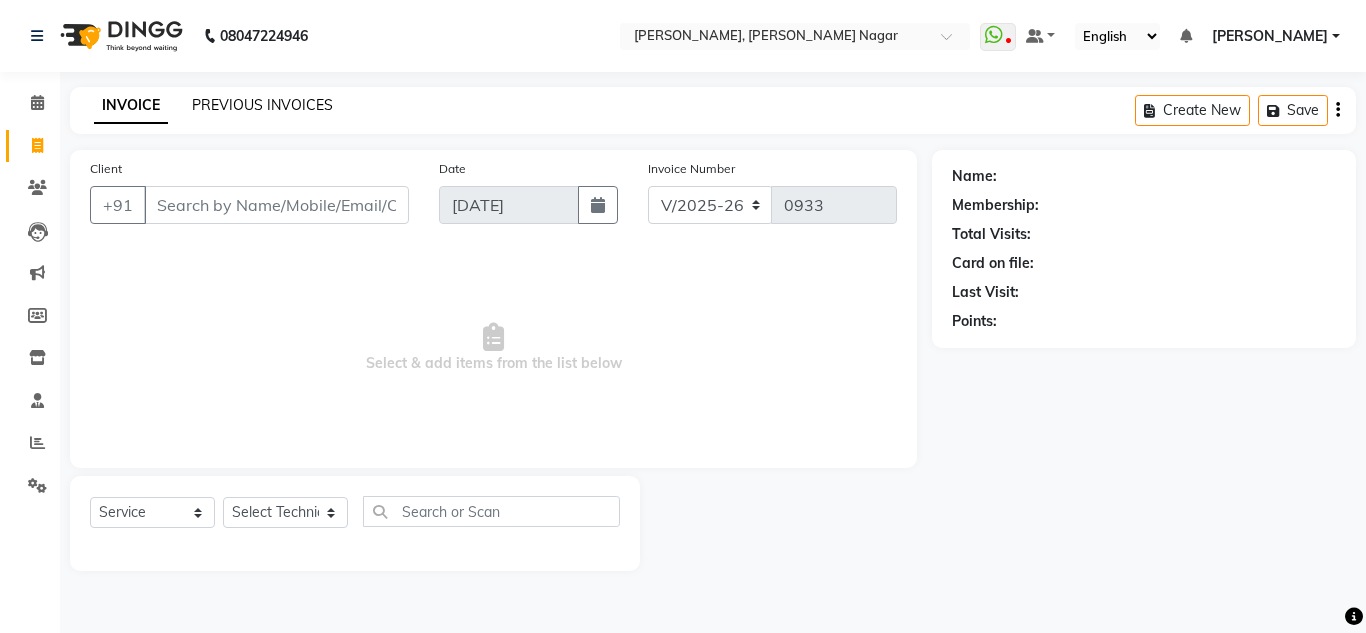 click on "PREVIOUS INVOICES" 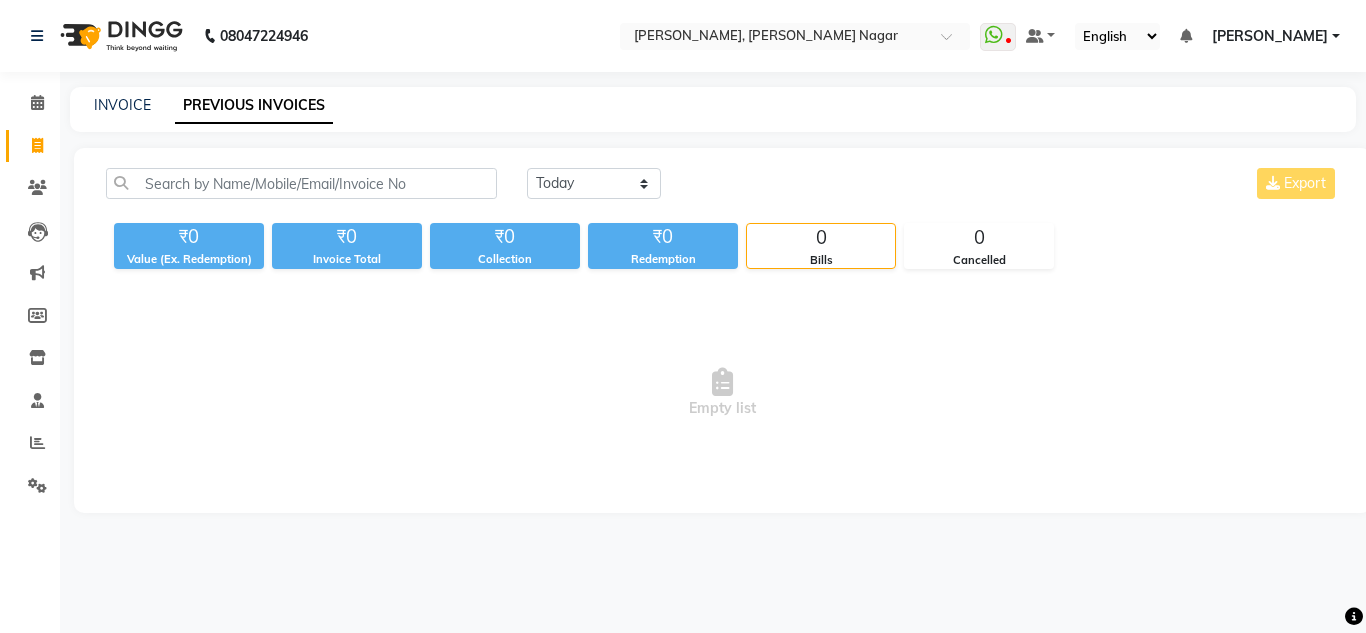 click on "PREVIOUS INVOICES" 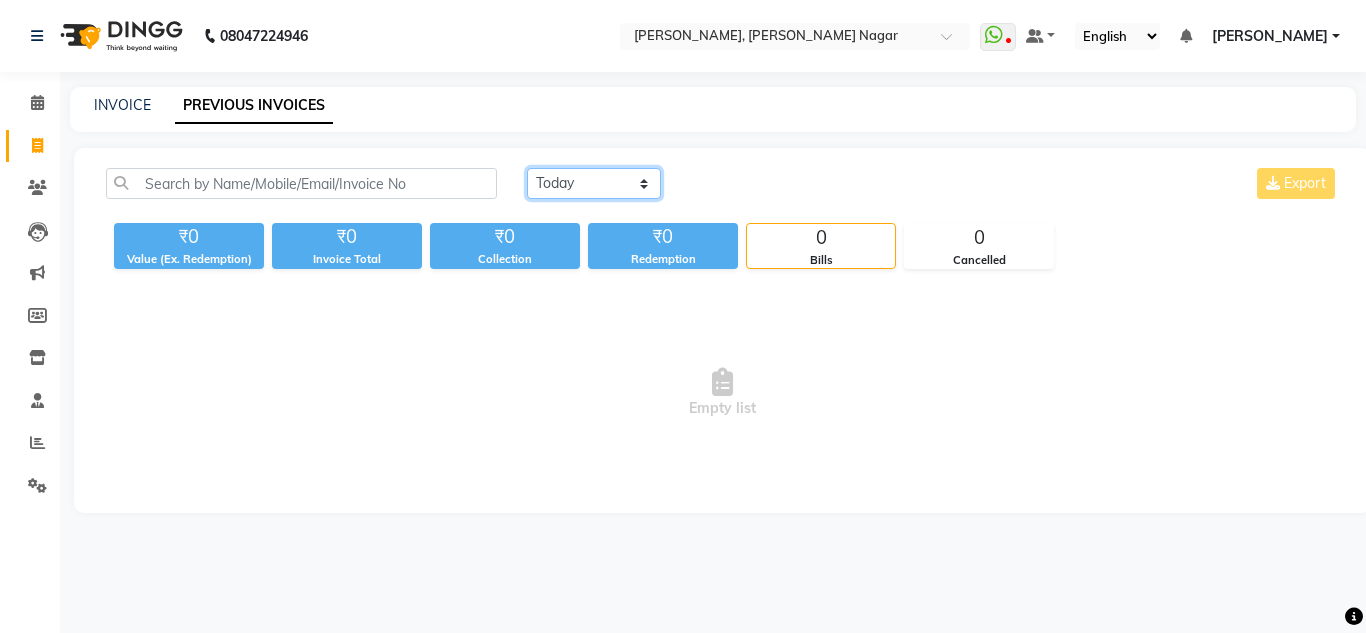 click on "Today Yesterday Custom Range" 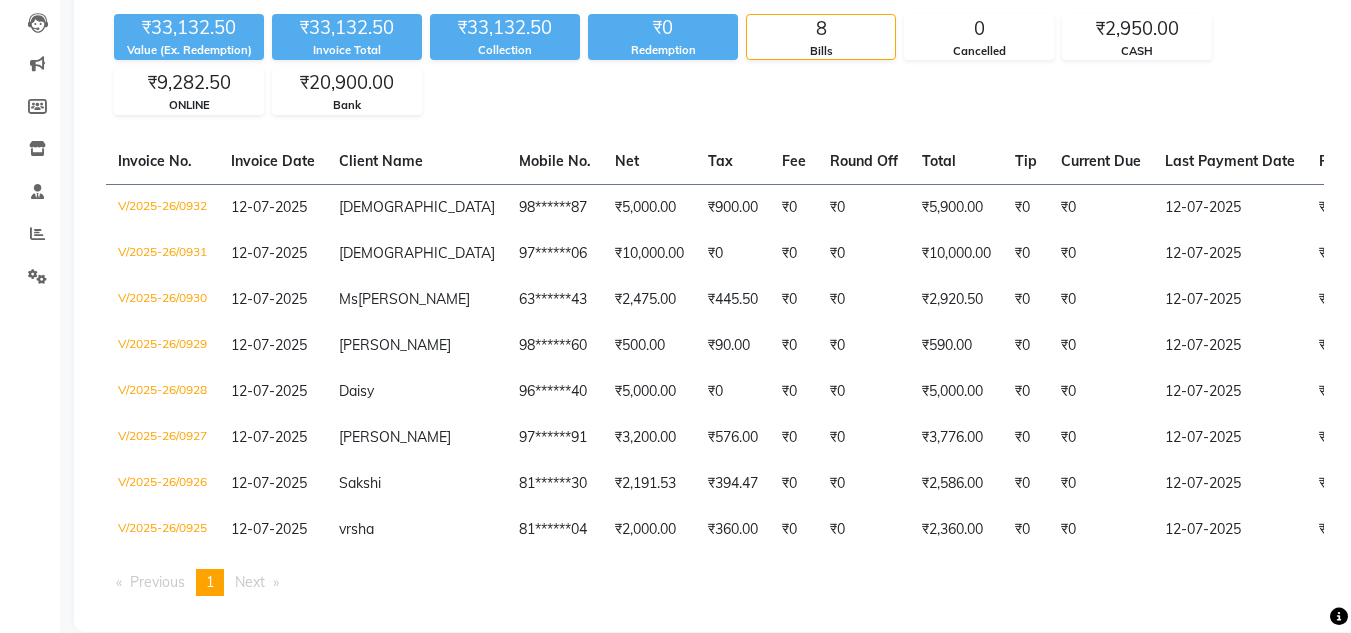 scroll, scrollTop: 194, scrollLeft: 0, axis: vertical 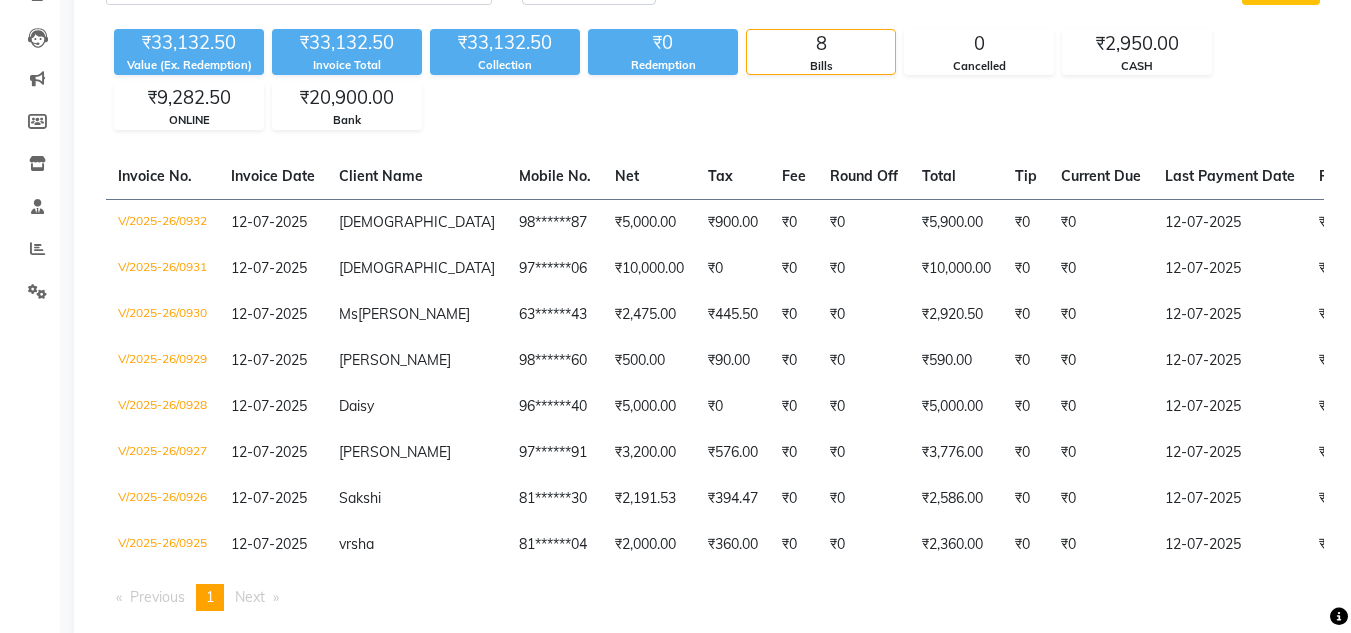 click on "₹5,000.00" 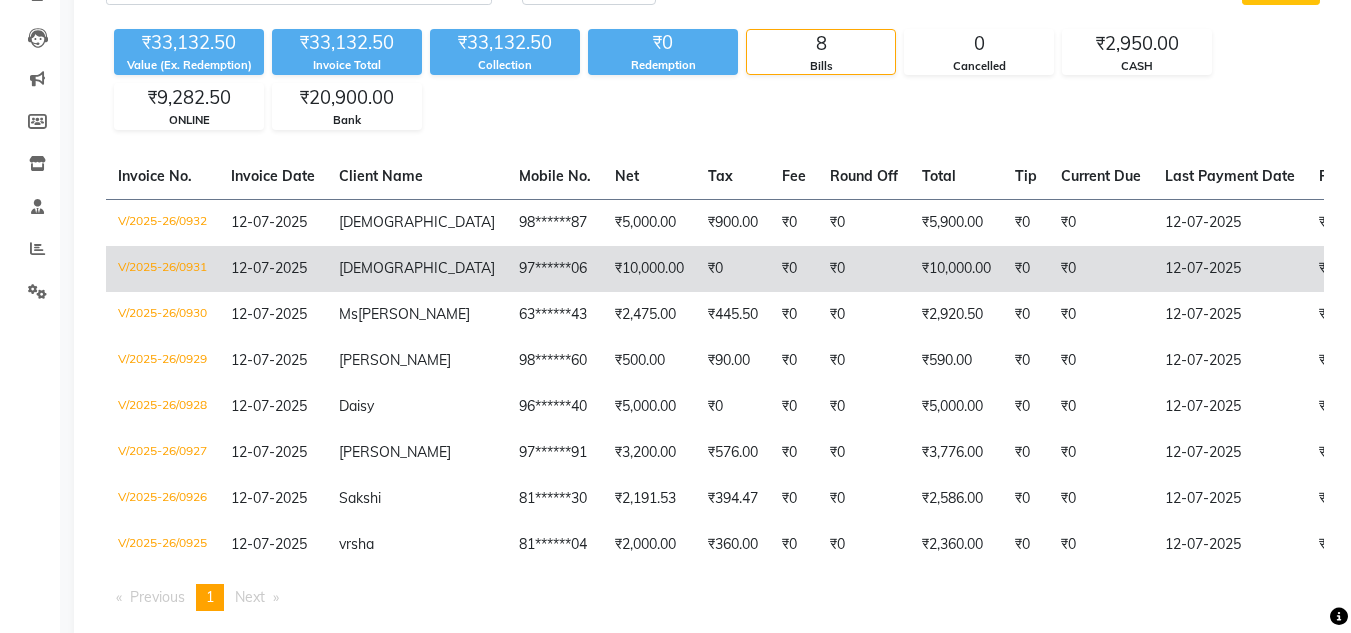 click on "₹10,000.00" 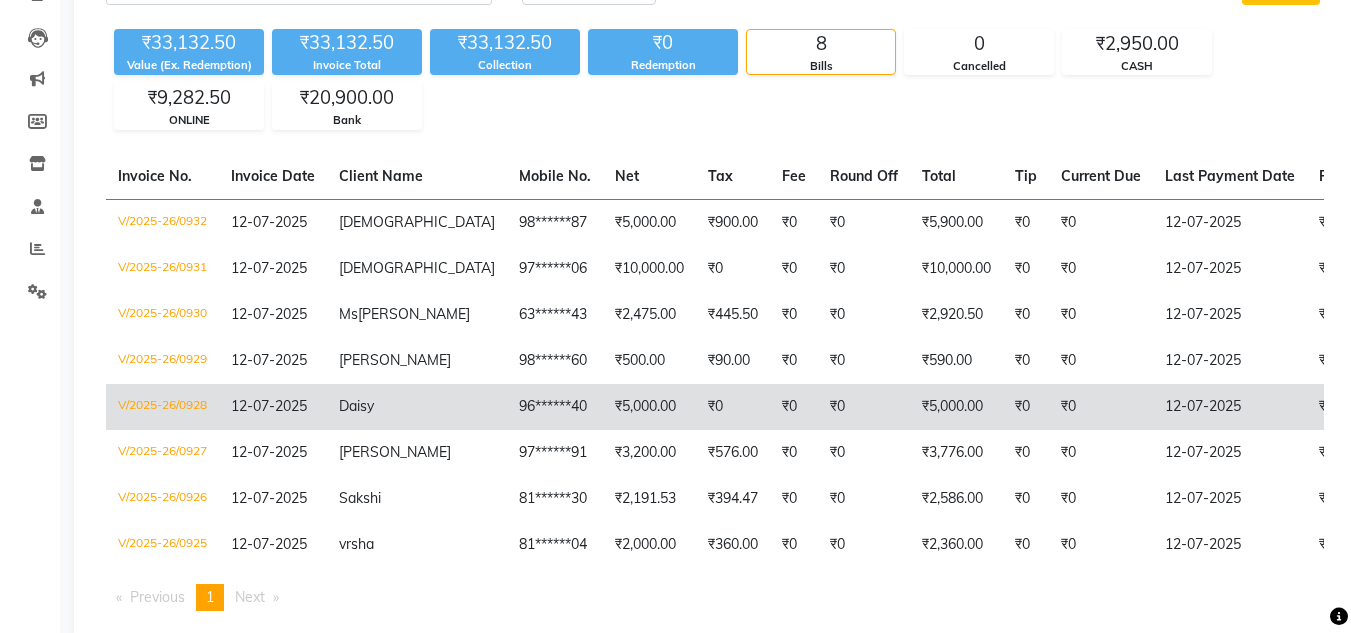 click on "₹5,000.00" 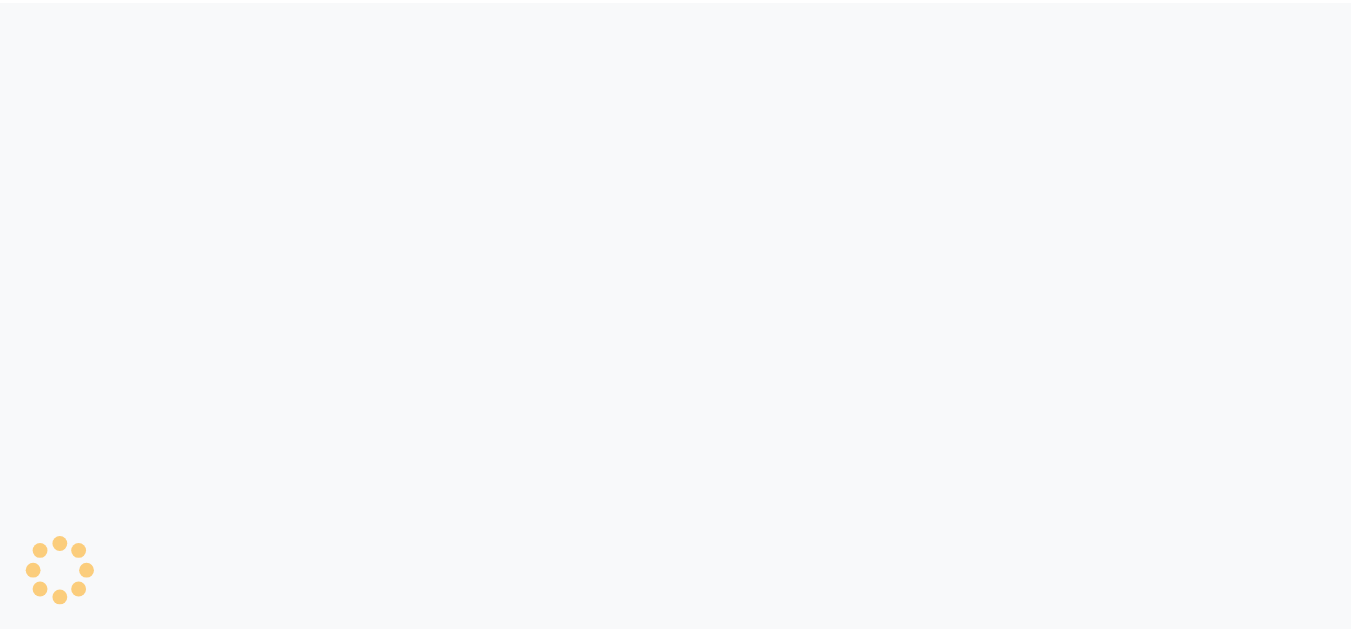 scroll, scrollTop: 0, scrollLeft: 0, axis: both 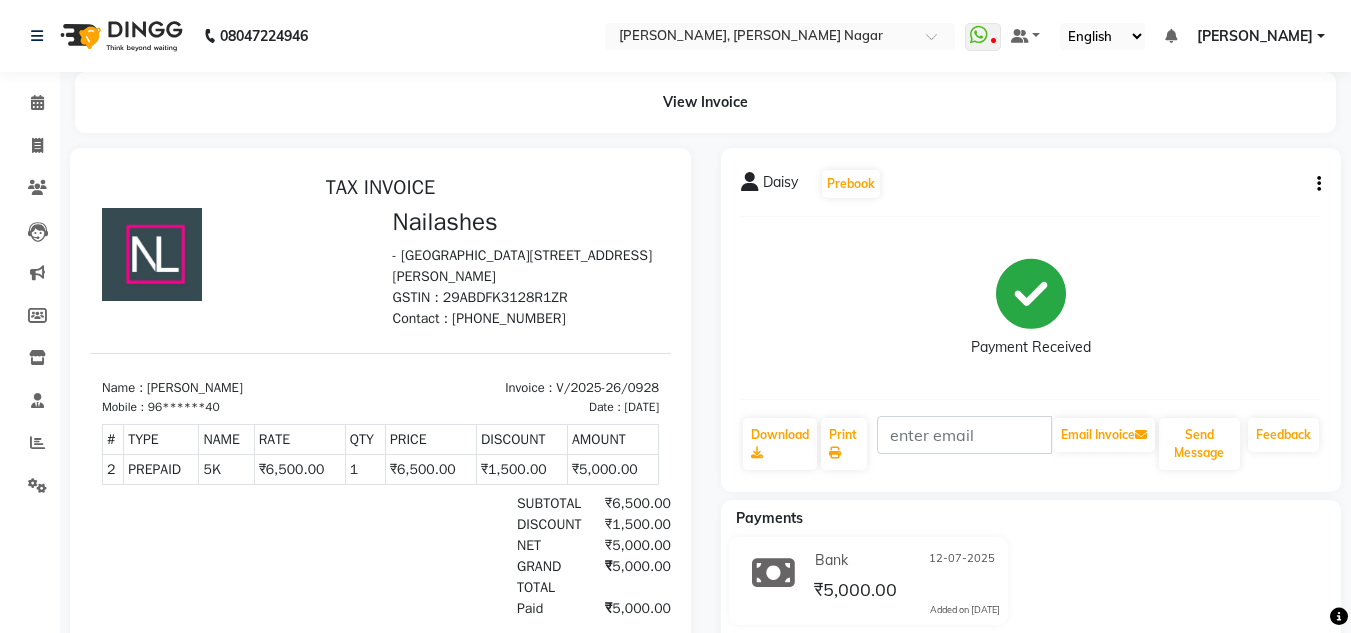 click 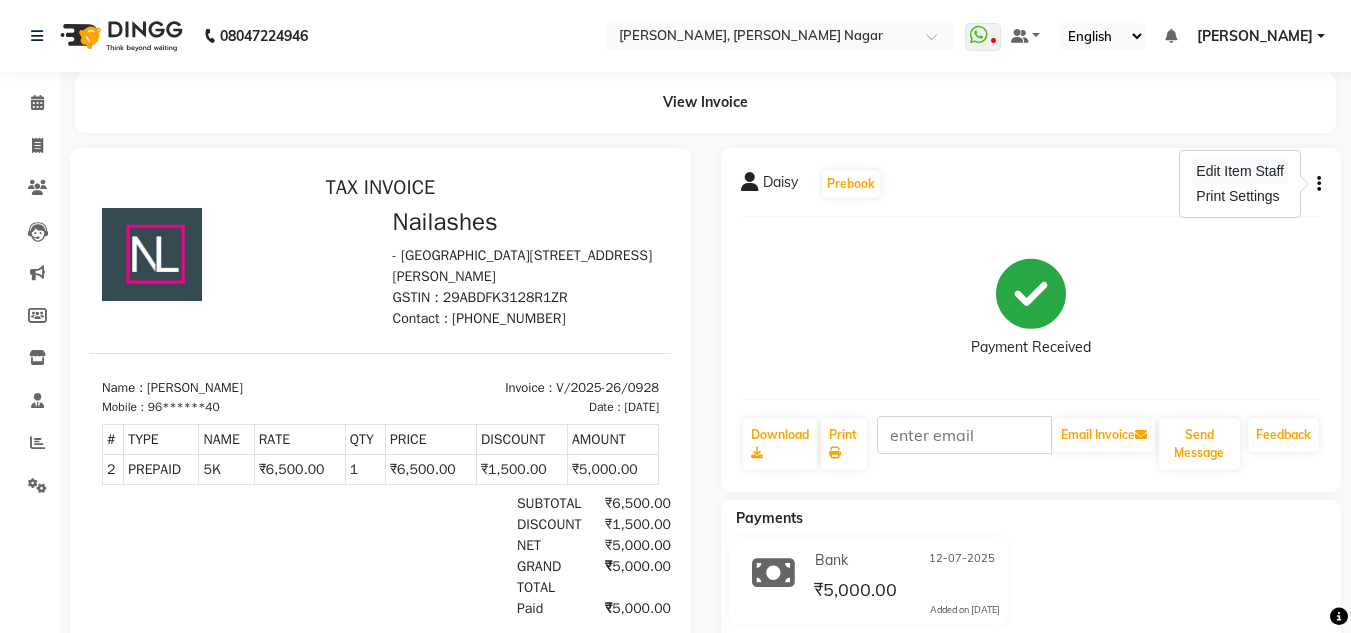 click on "Edit Item Staff" at bounding box center (1240, 171) 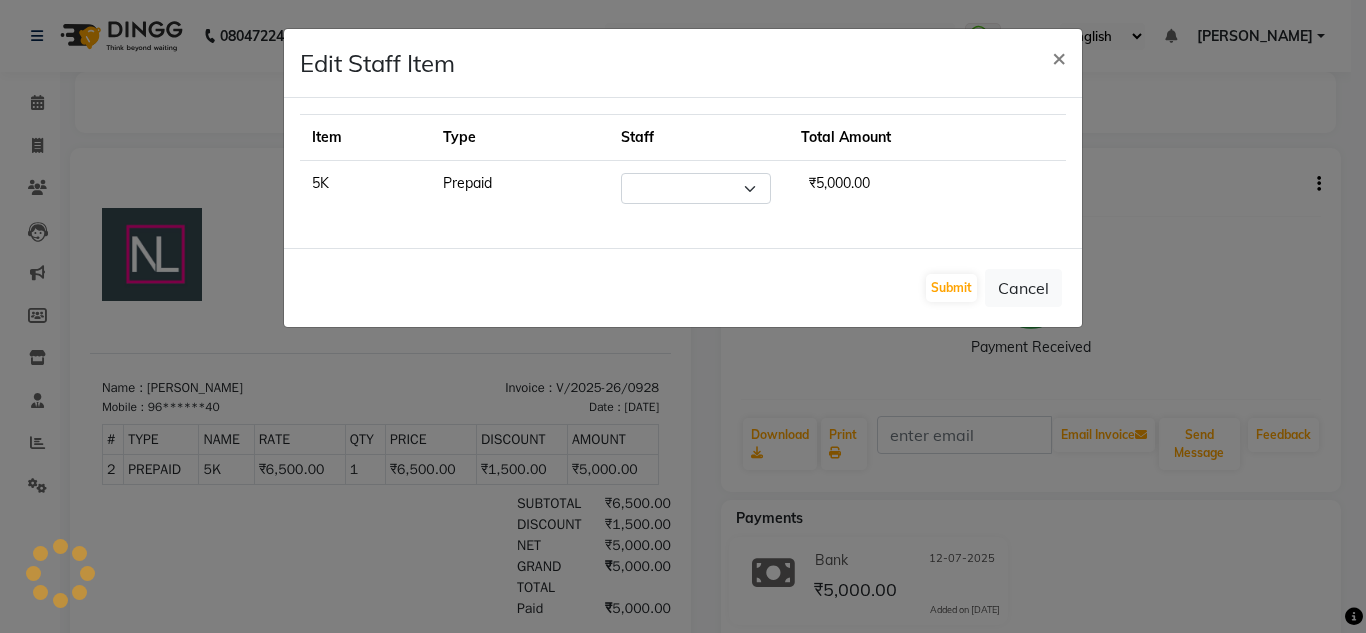 select on "68461" 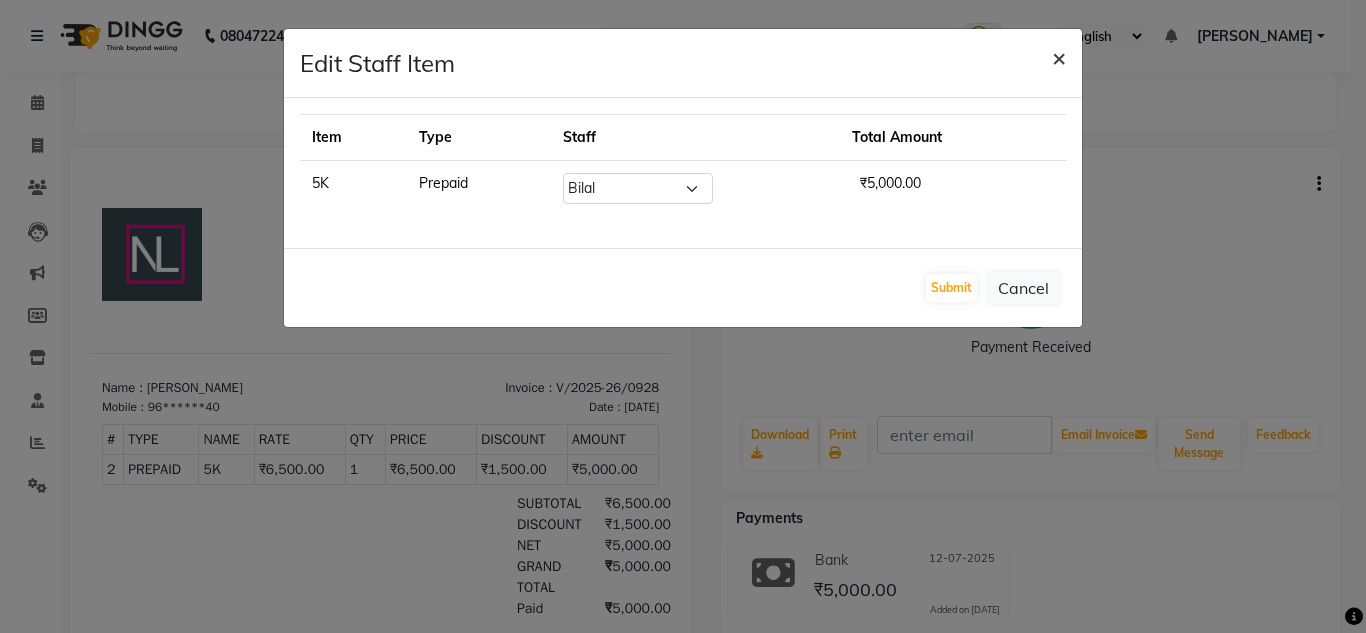 click on "×" 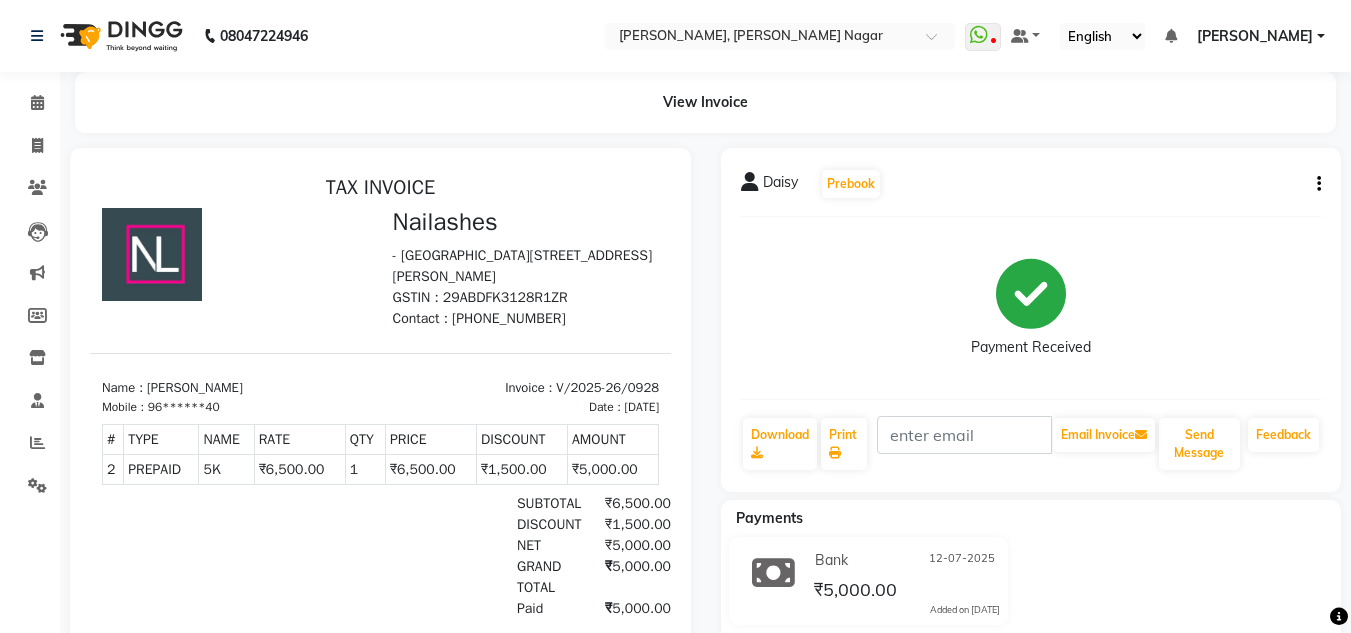 click on "- [GEOGRAPHIC_DATA][STREET_ADDRESS][PERSON_NAME]" at bounding box center [526, 266] 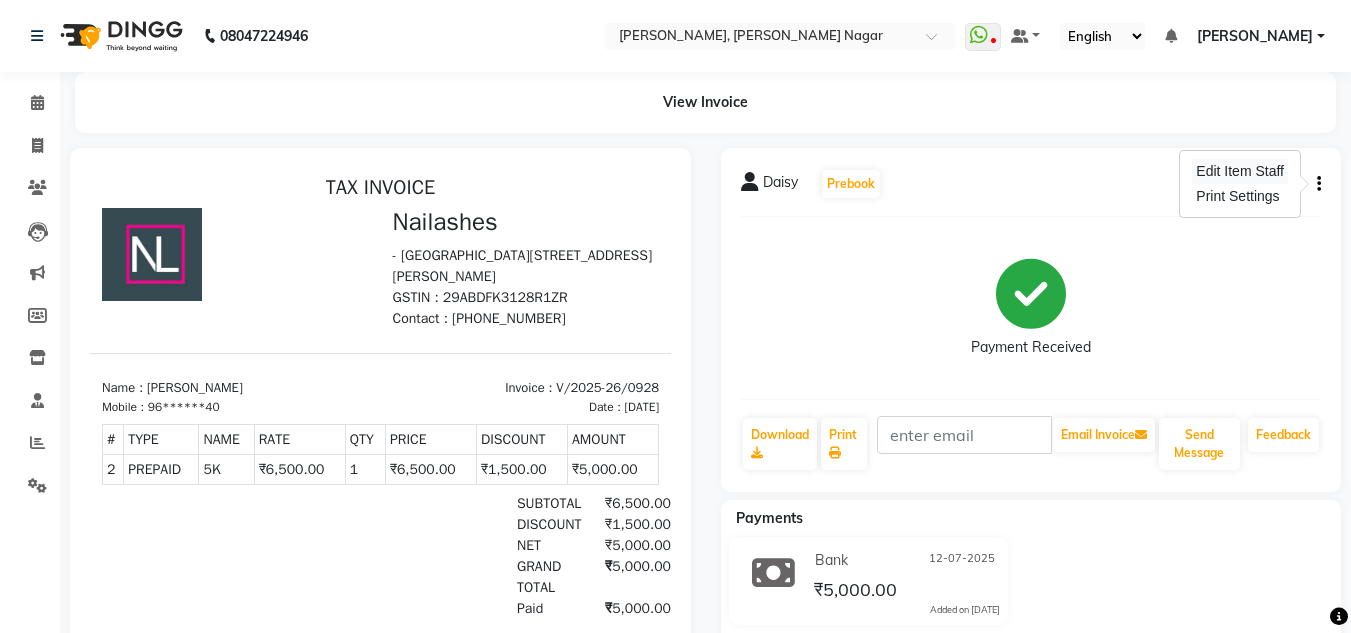 click on "Edit Item Staff" at bounding box center (1240, 171) 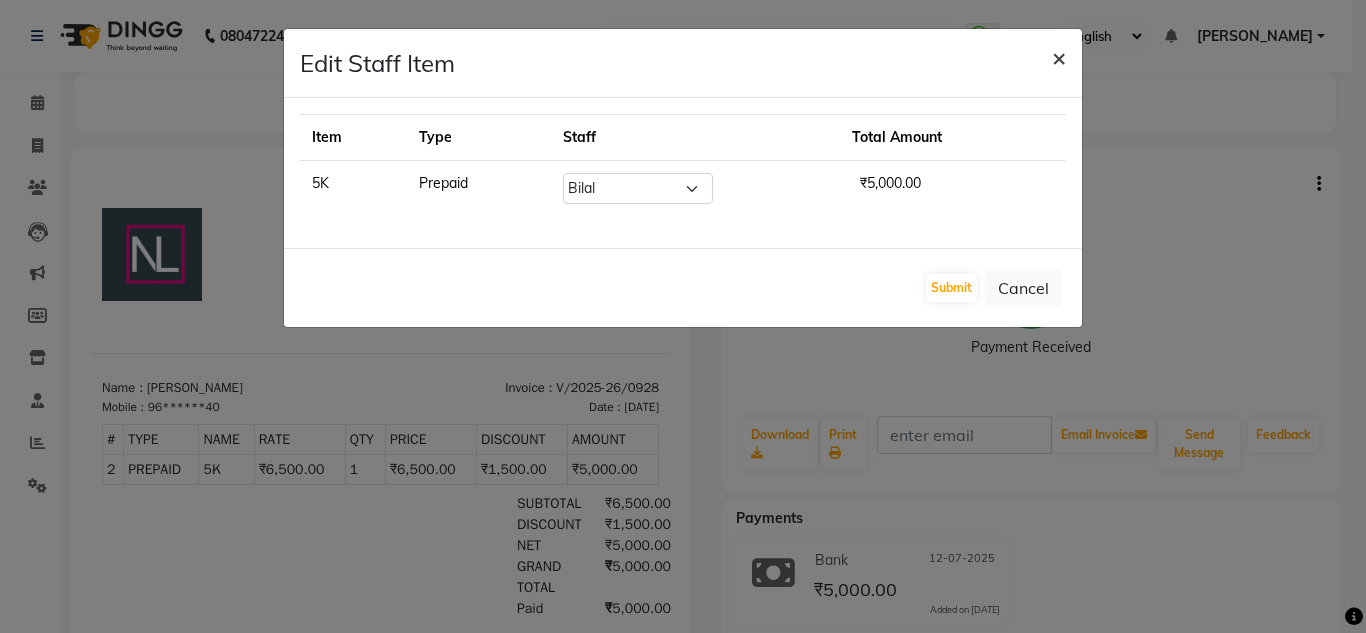 click on "×" 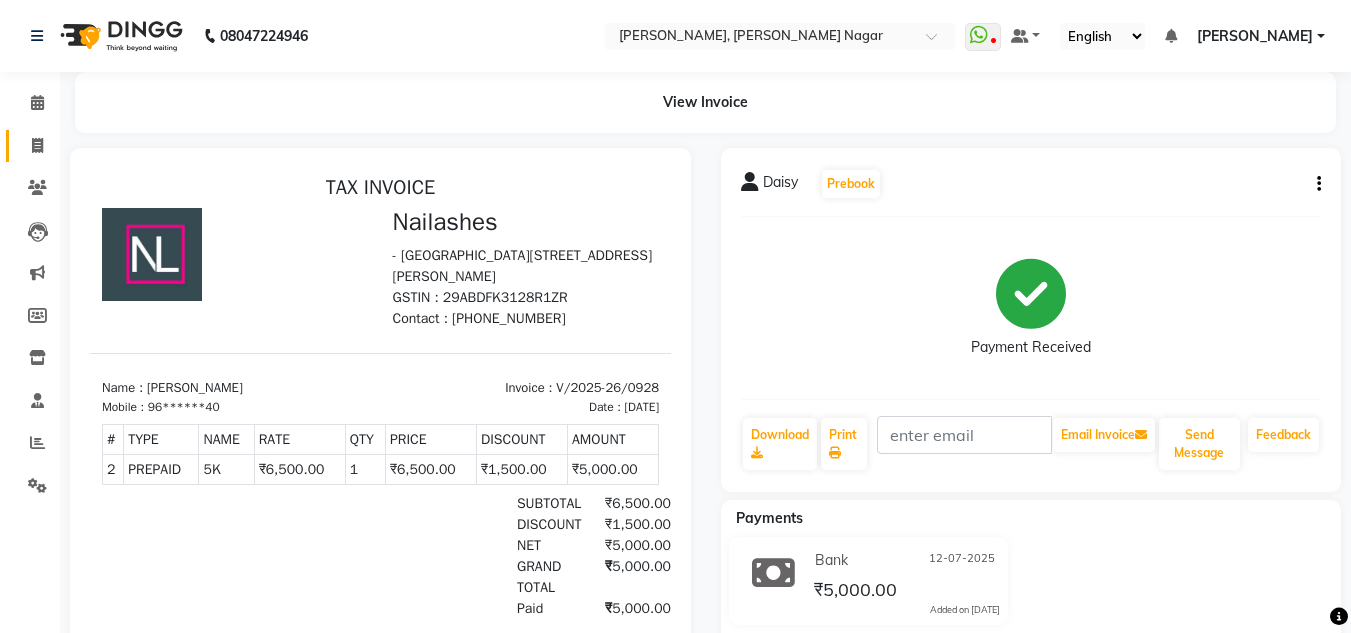 click on "Invoice" 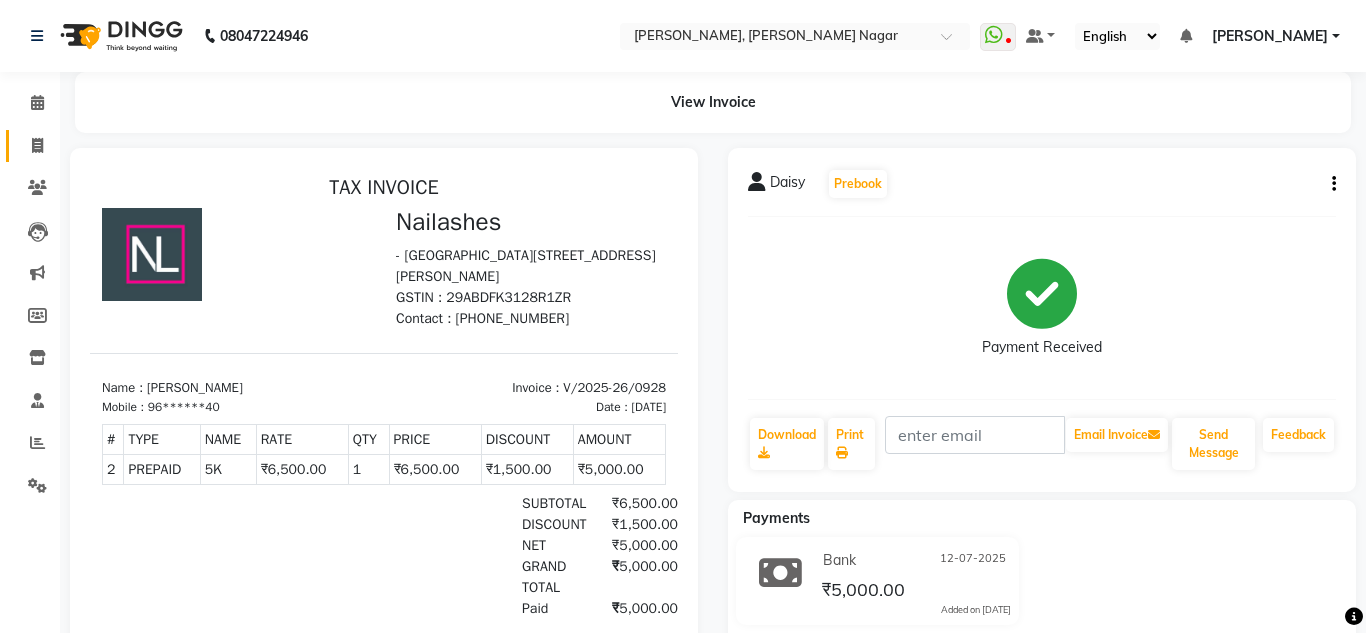 select on "7686" 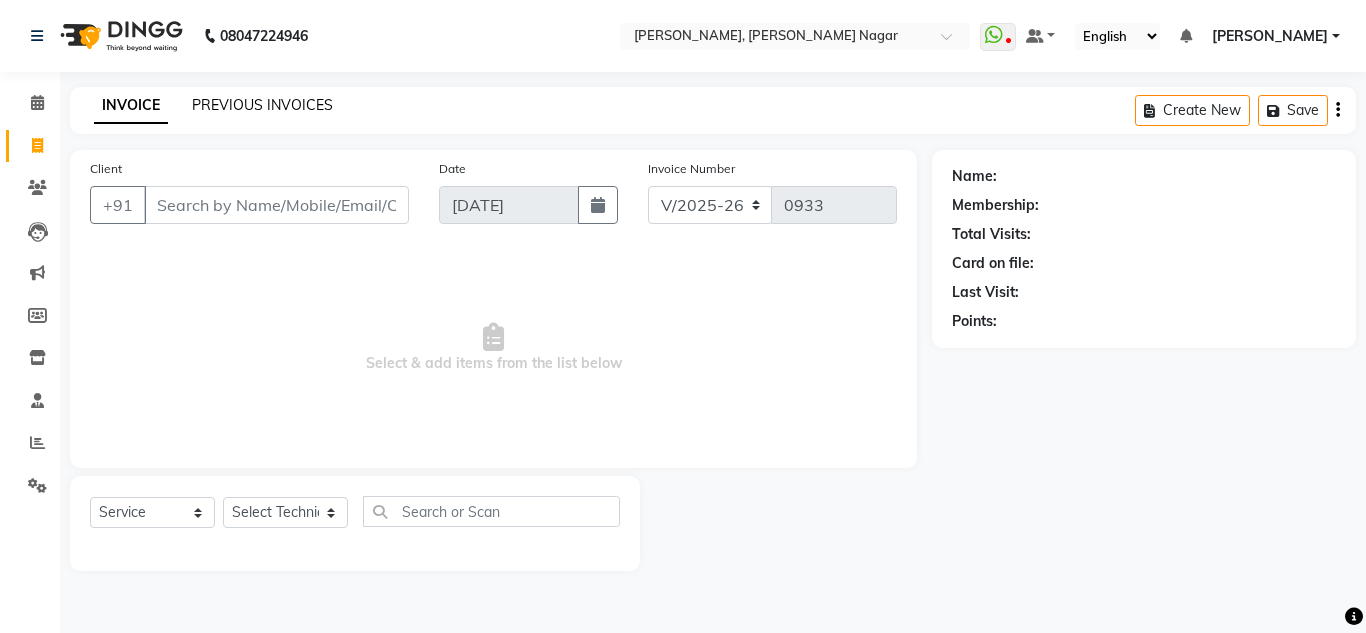 click on "PREVIOUS INVOICES" 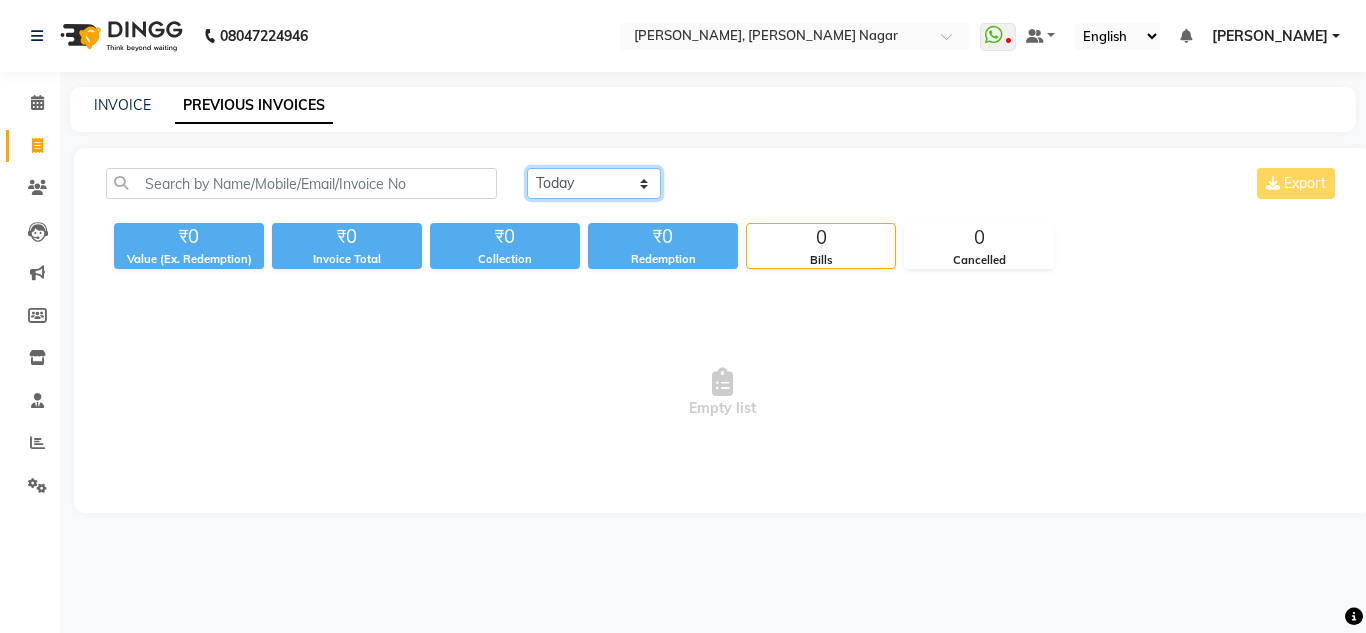 click on "Today Yesterday Custom Range" 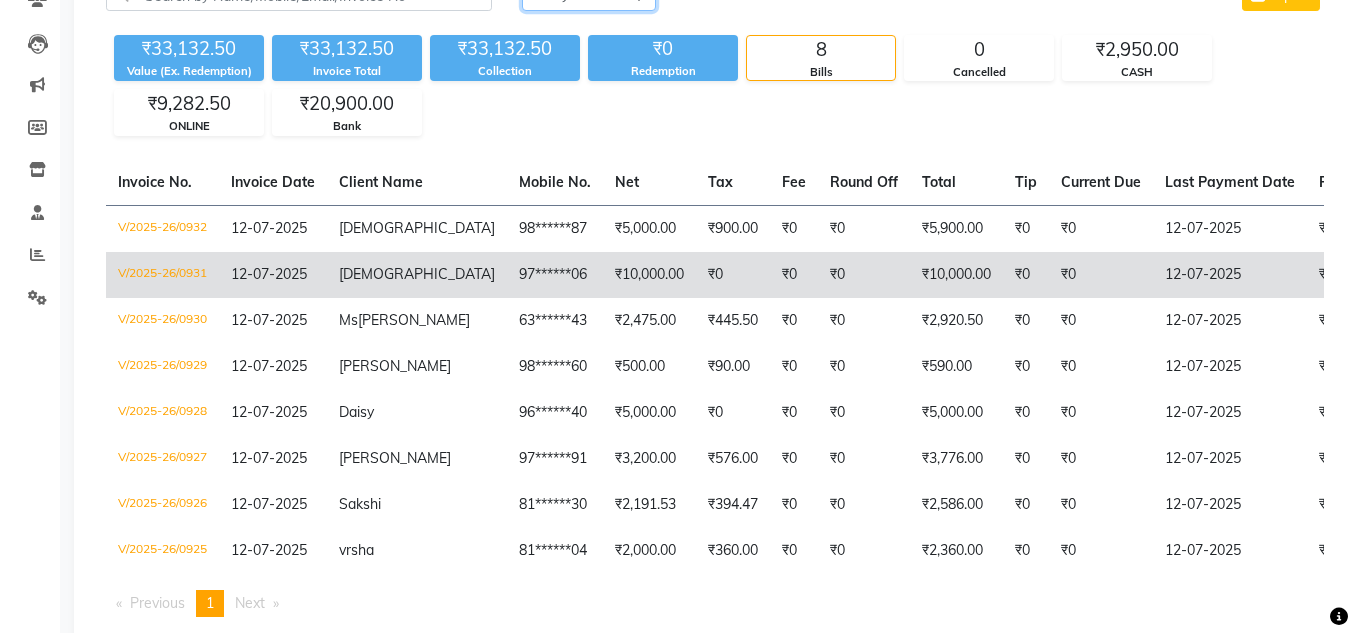 scroll, scrollTop: 189, scrollLeft: 0, axis: vertical 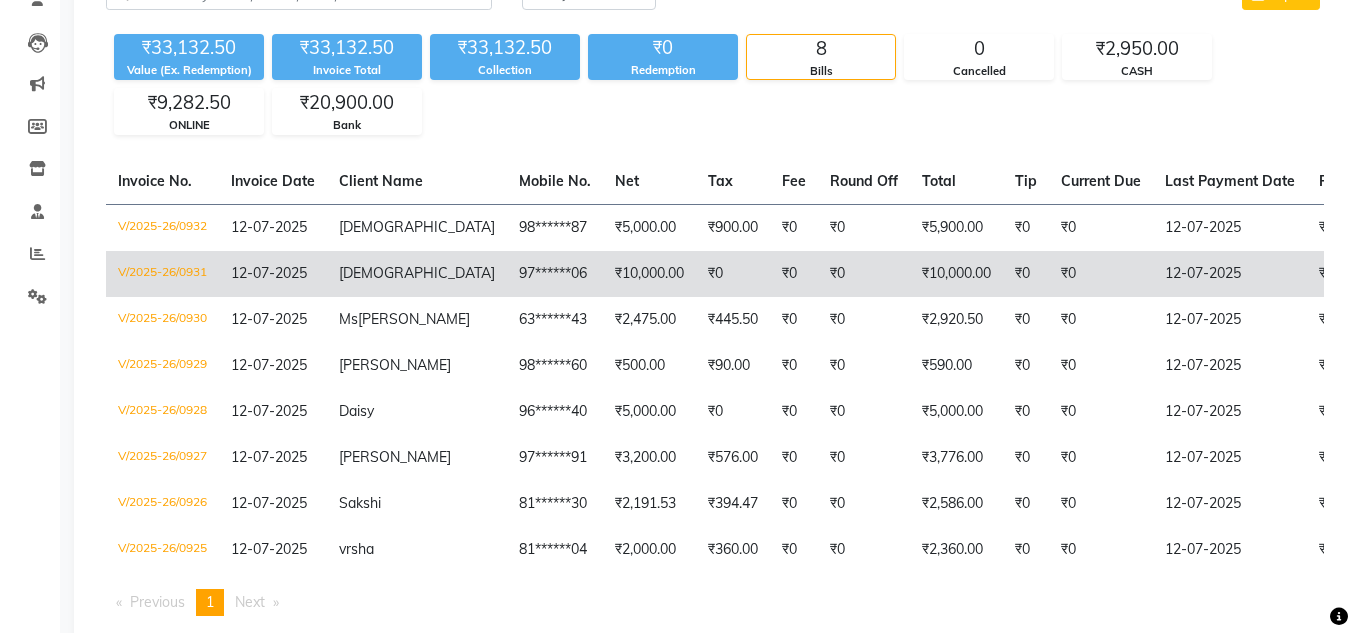 click on "₹10,000.00" 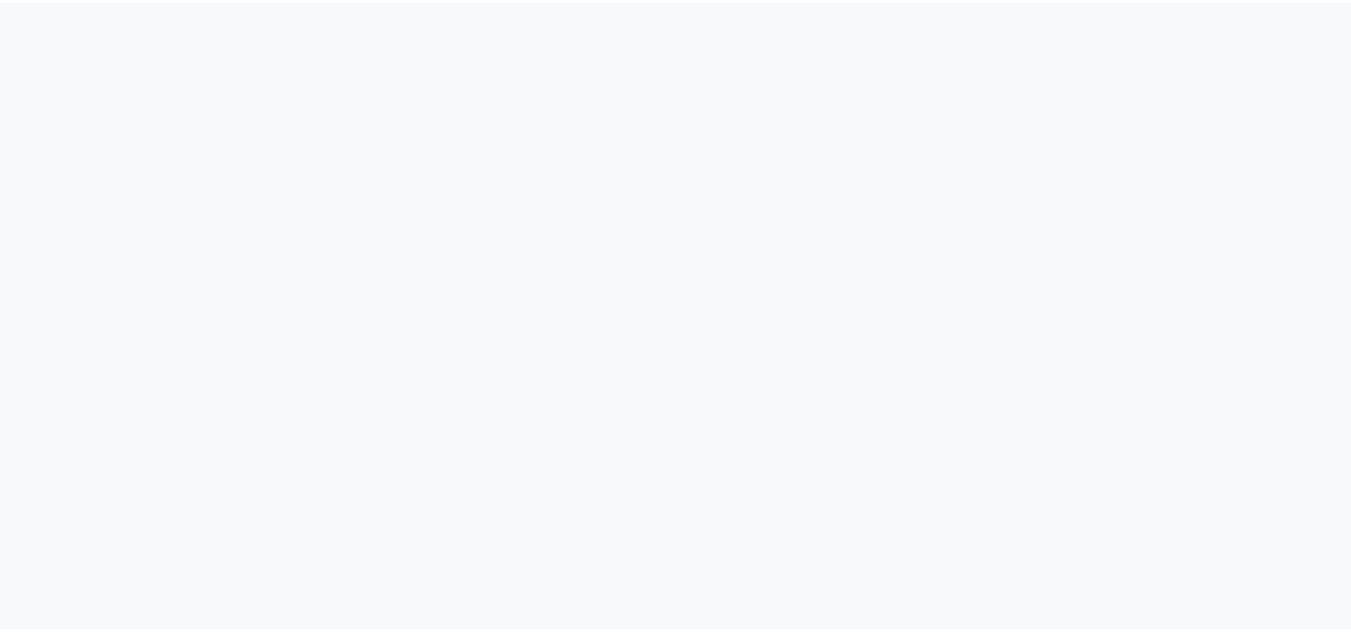 scroll, scrollTop: 0, scrollLeft: 0, axis: both 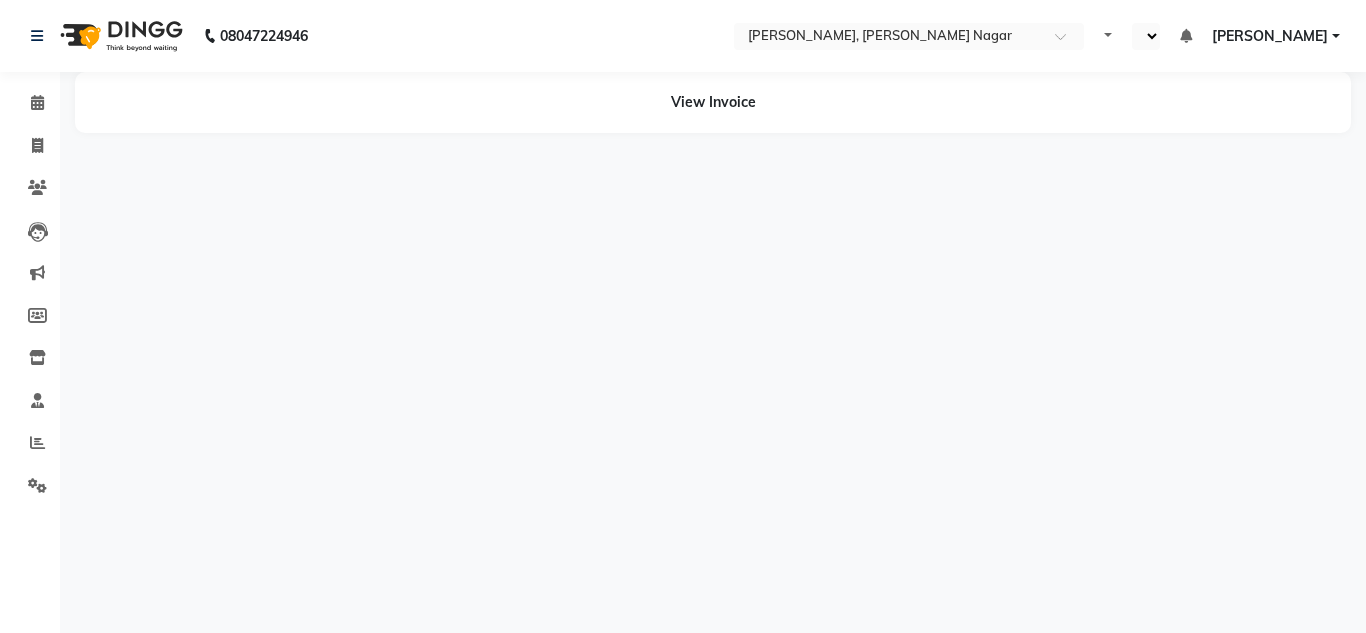 select on "en" 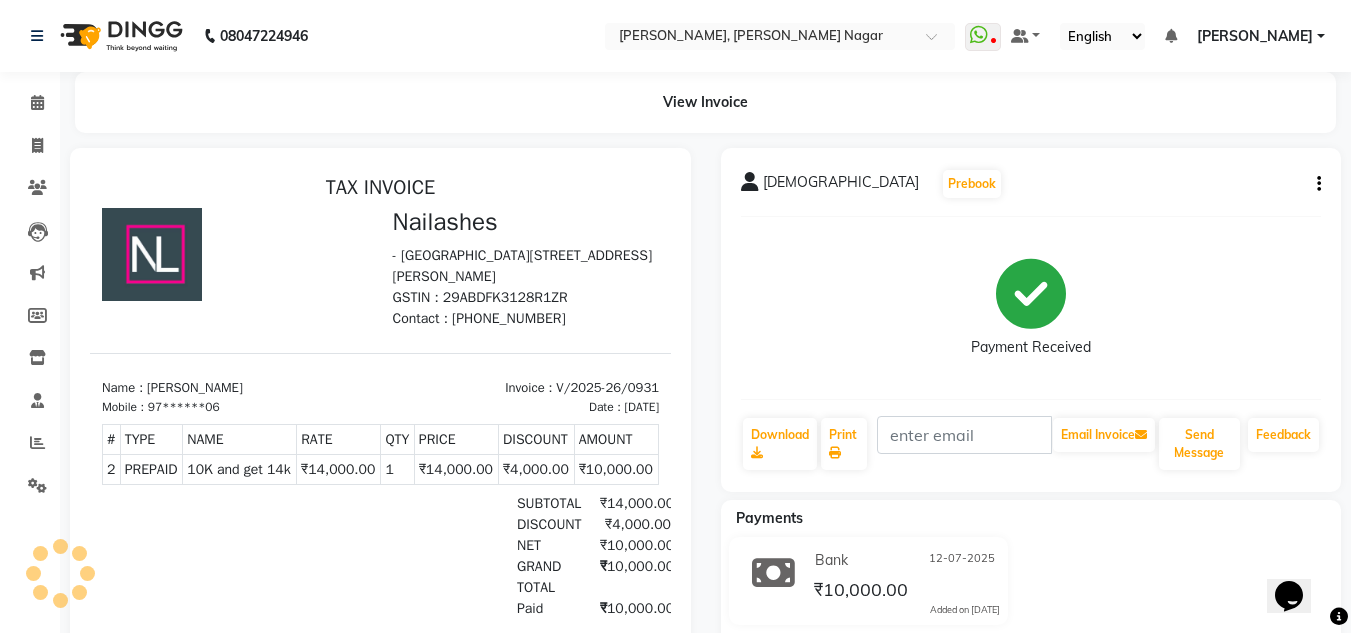 scroll, scrollTop: 0, scrollLeft: 0, axis: both 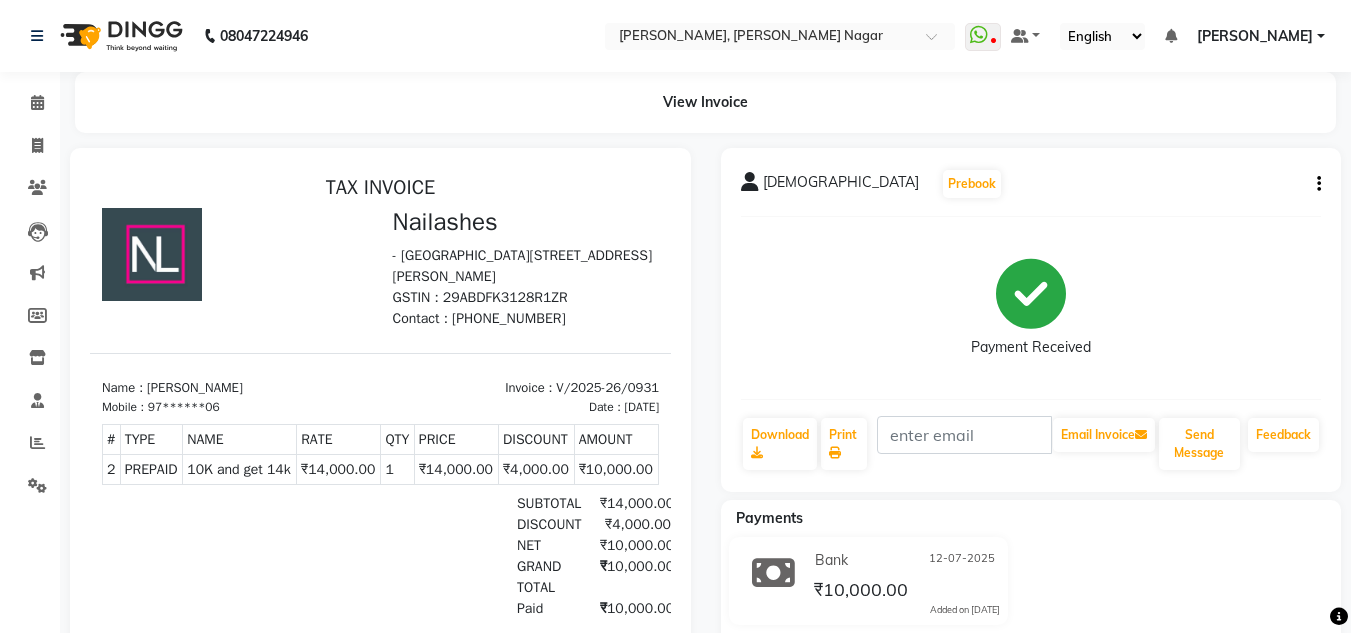 click on "Vaidahi   Prebook   Payment Received  Download  Print   Email Invoice   Send Message Feedback" 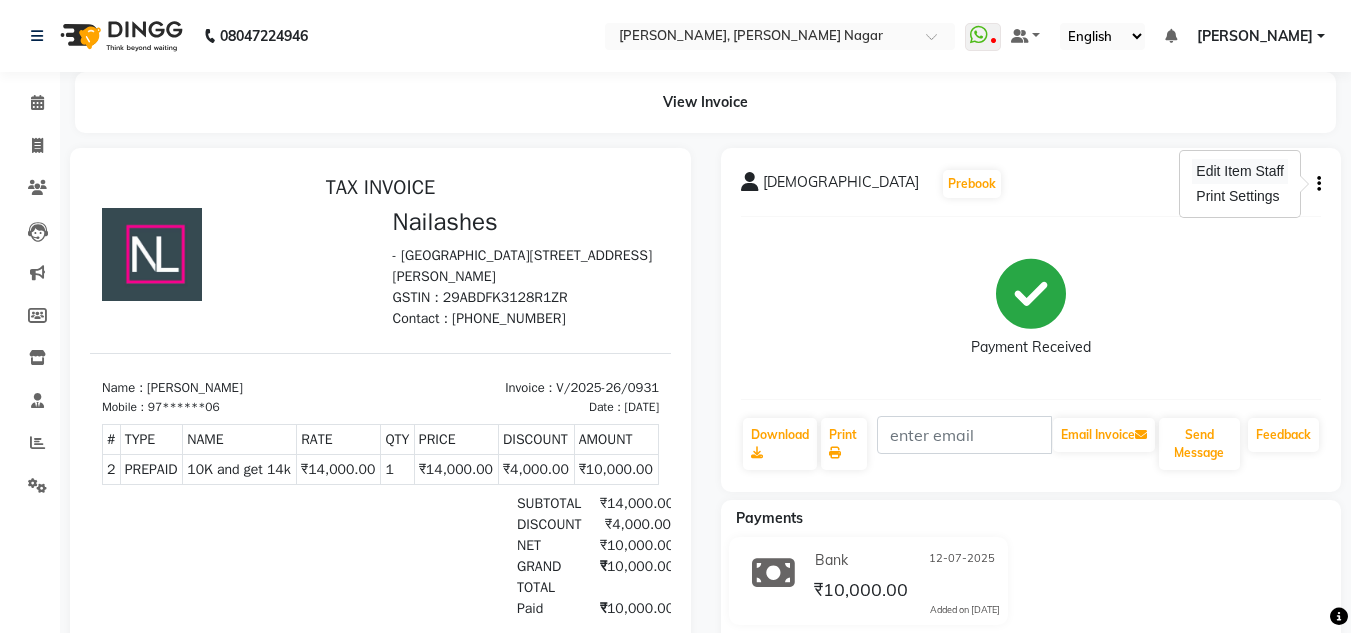 click on "Edit Item Staff" at bounding box center [1240, 171] 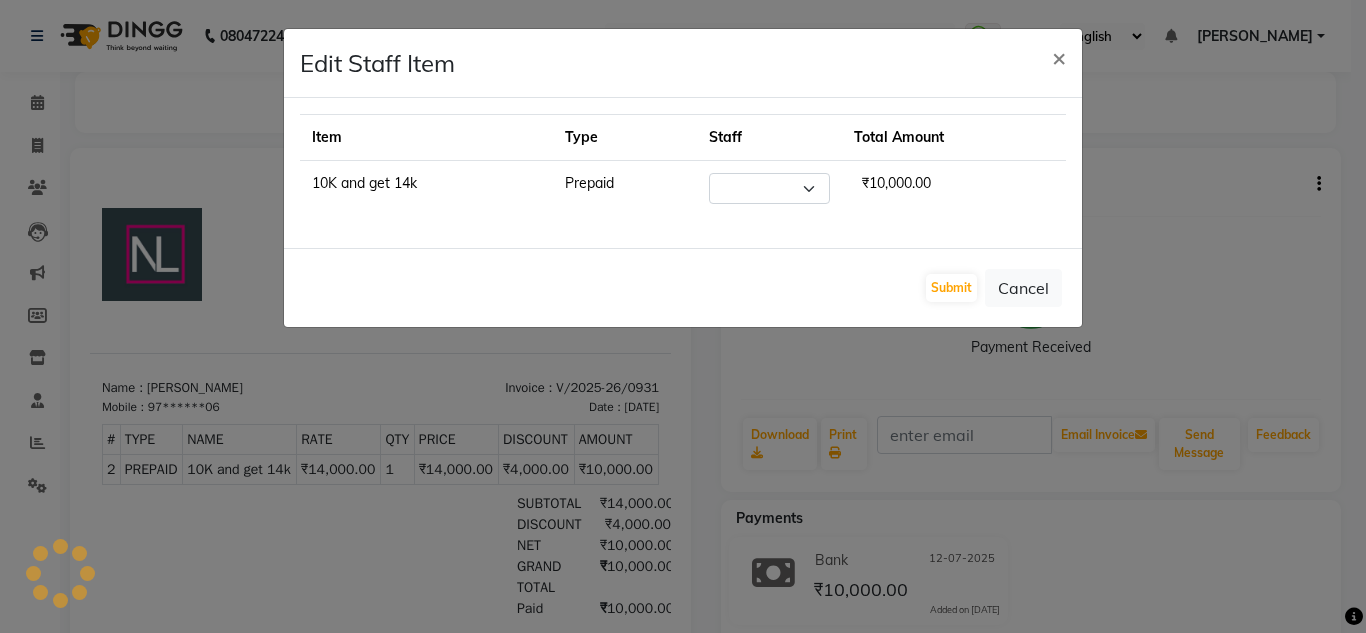 select on "68461" 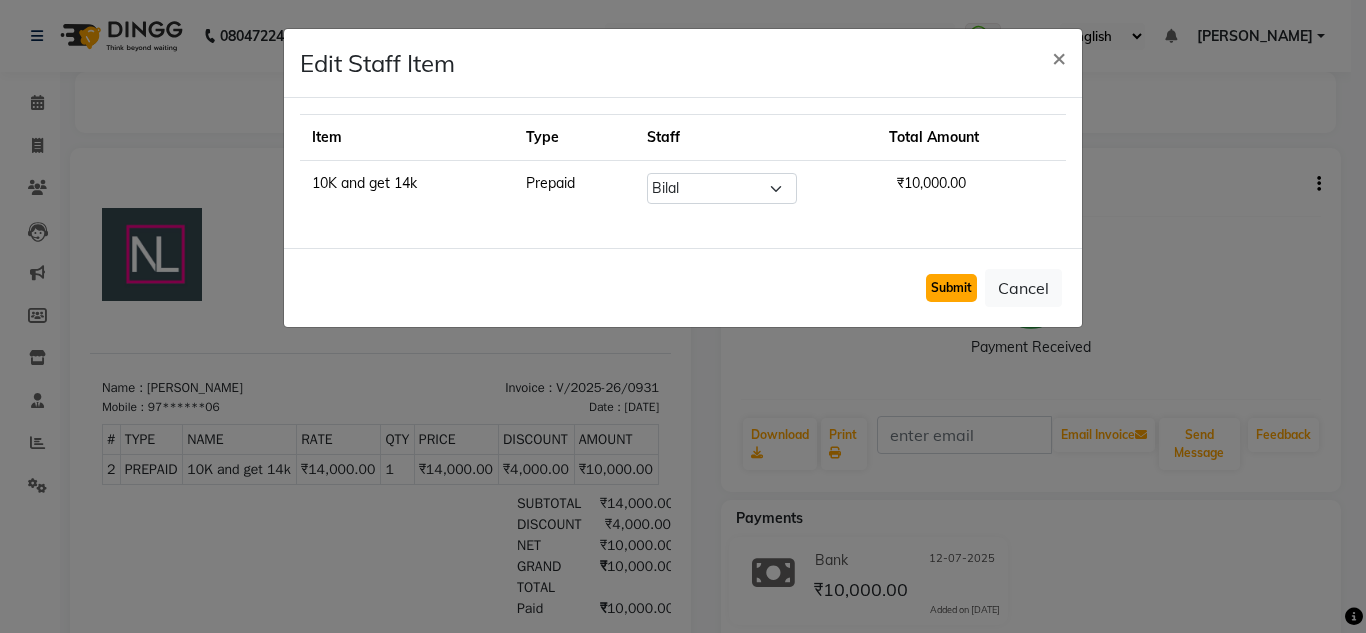 click on "Submit" 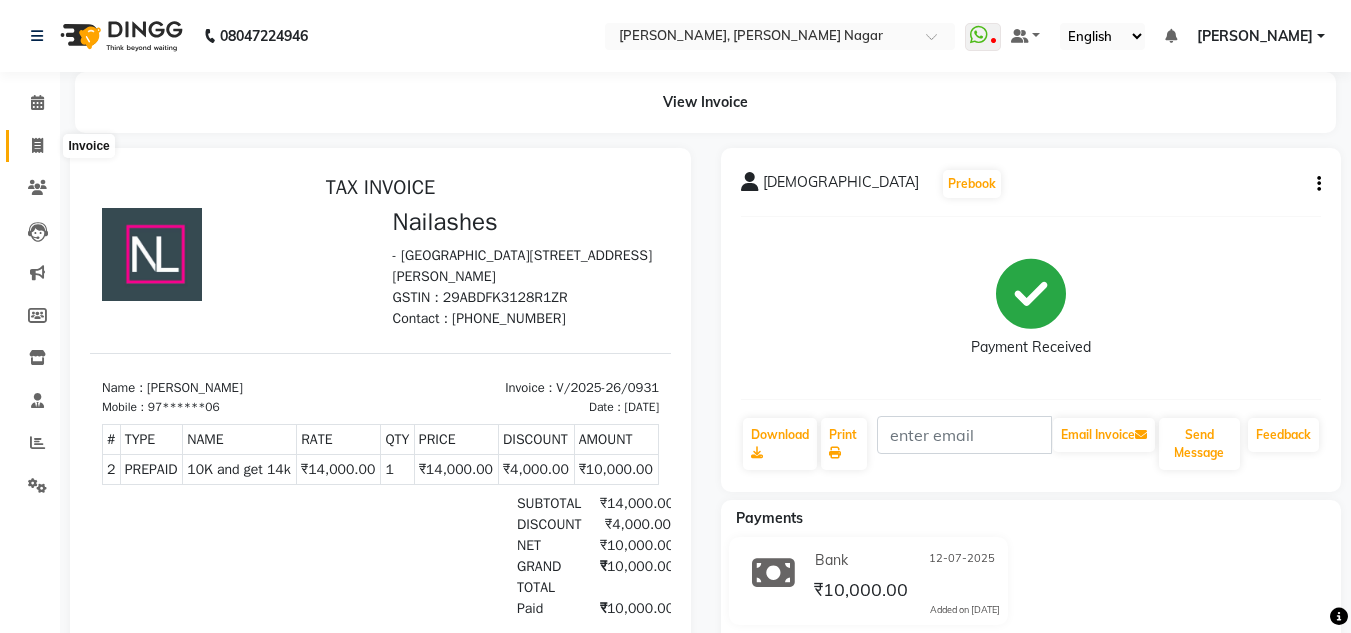click 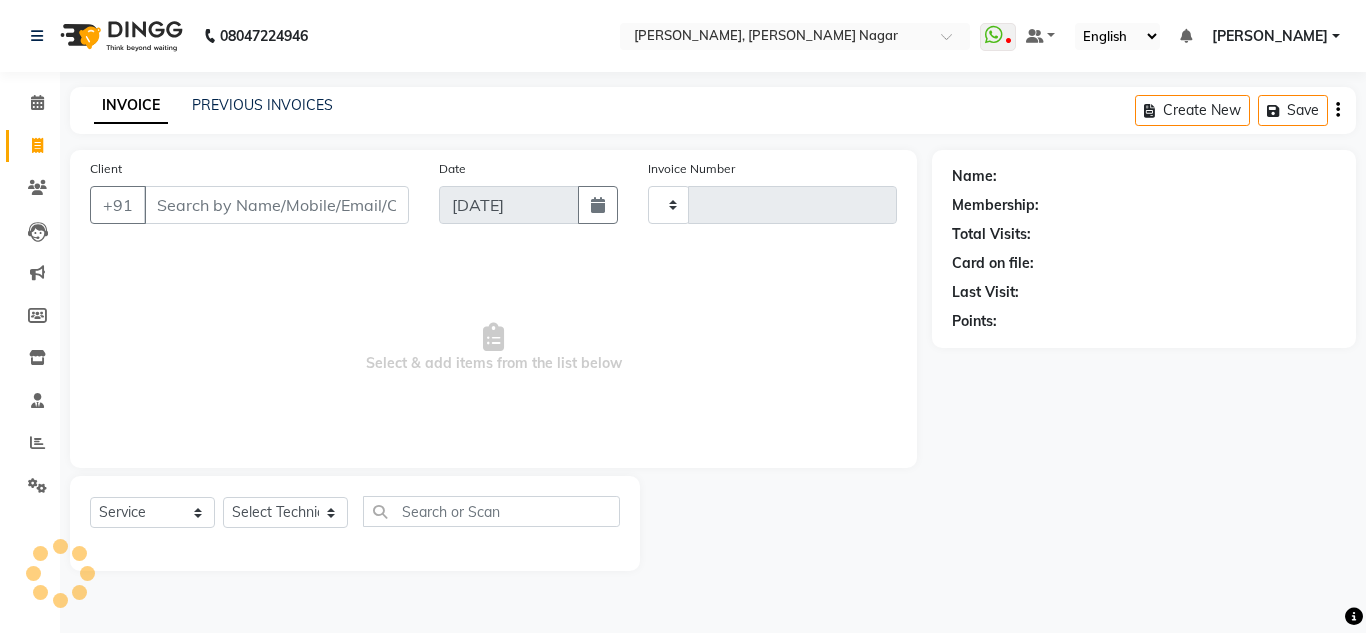 type on "0933" 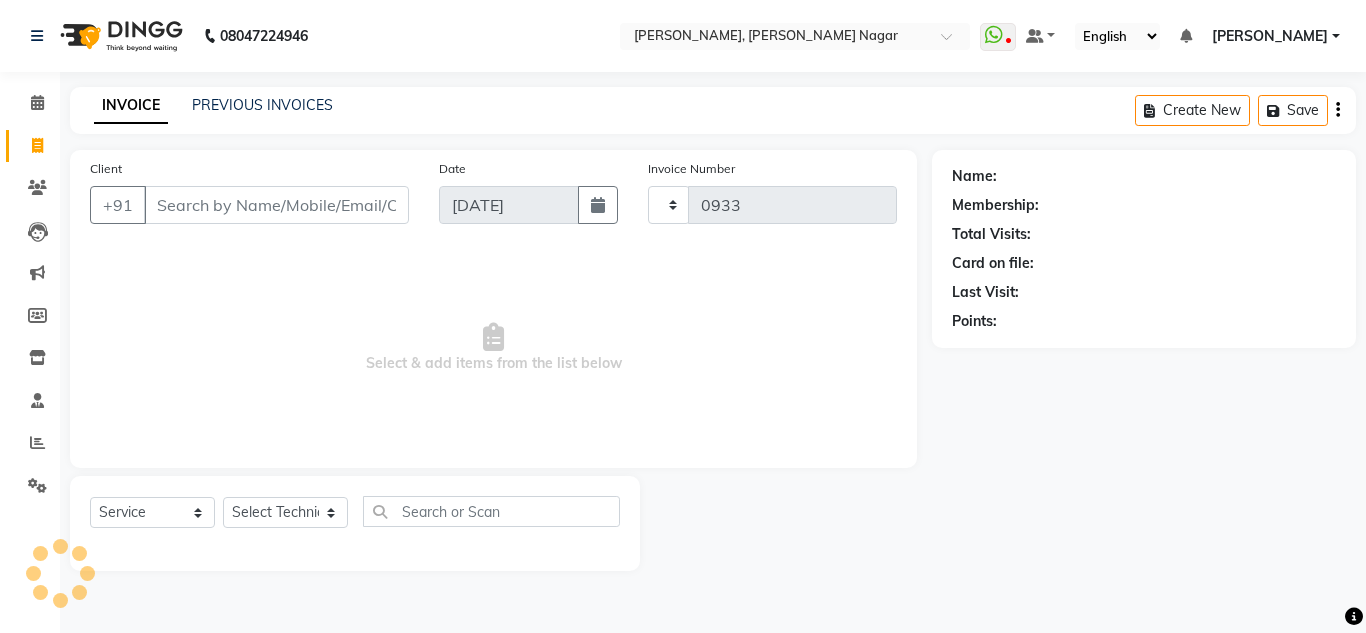 select on "7686" 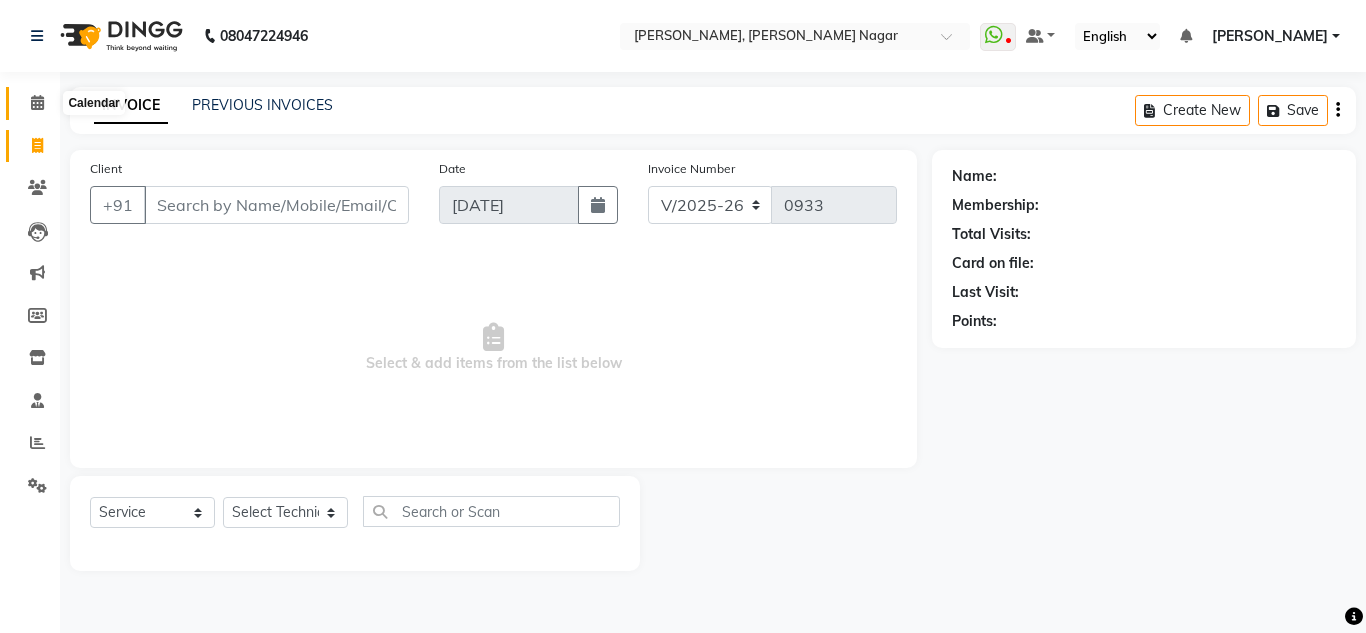 click 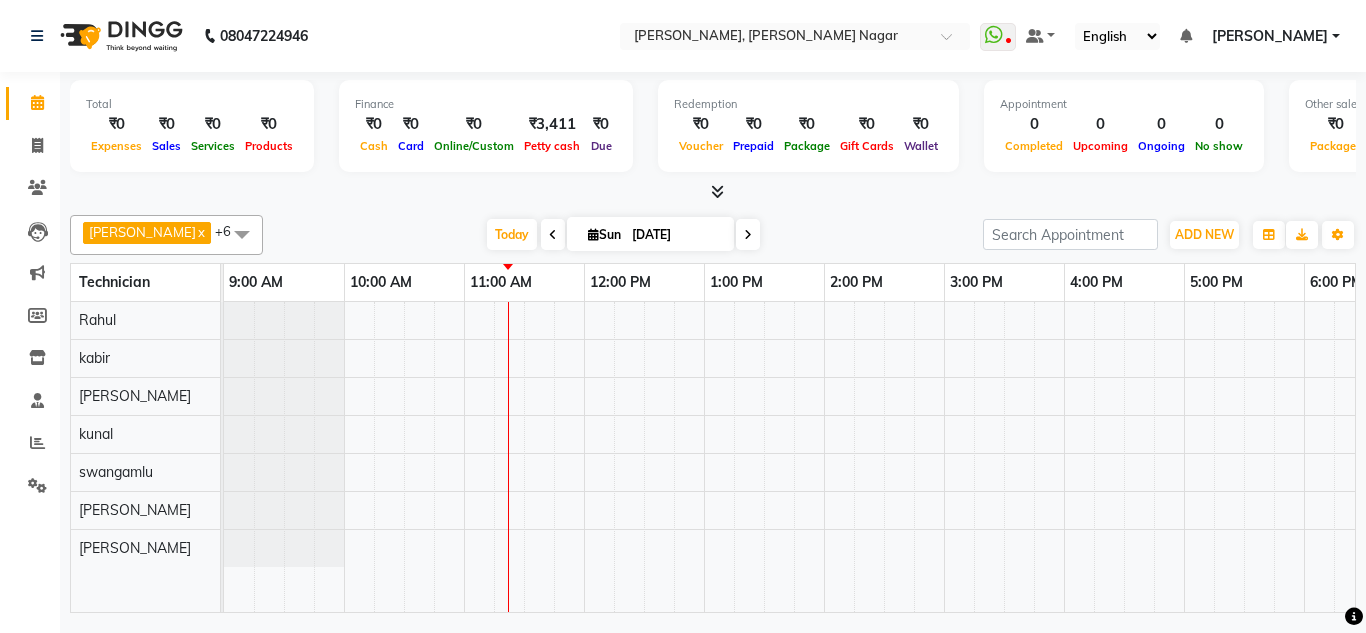 scroll, scrollTop: 0, scrollLeft: 0, axis: both 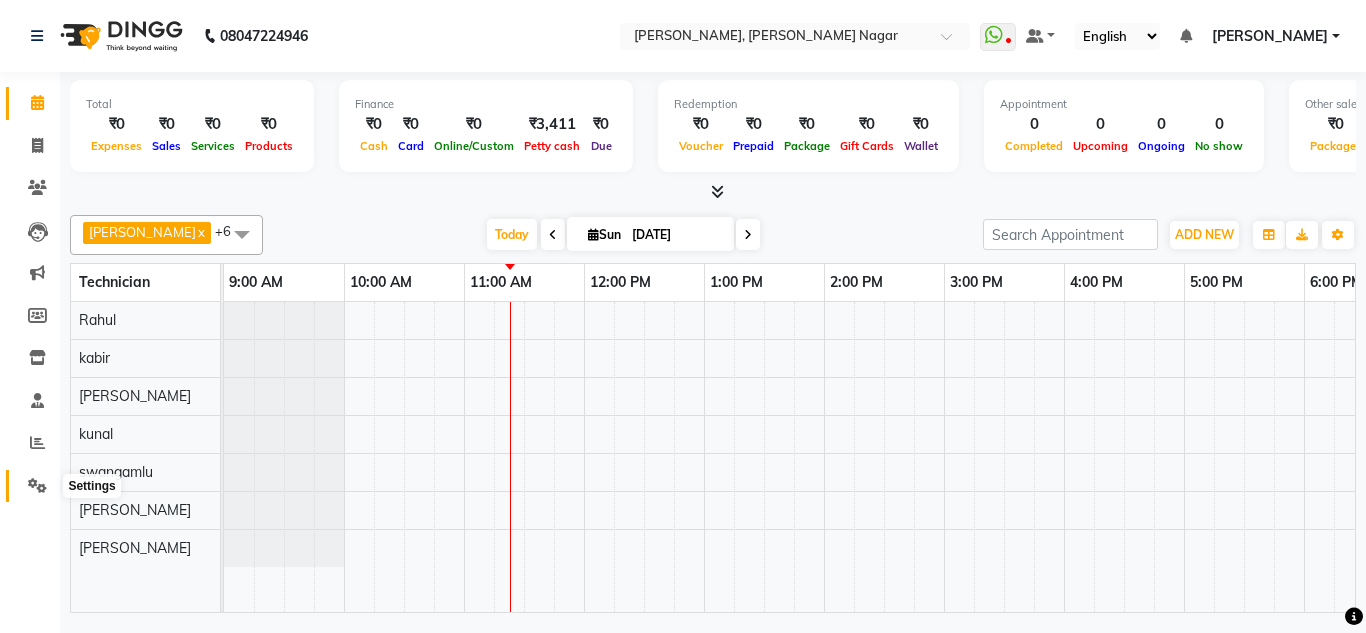 click 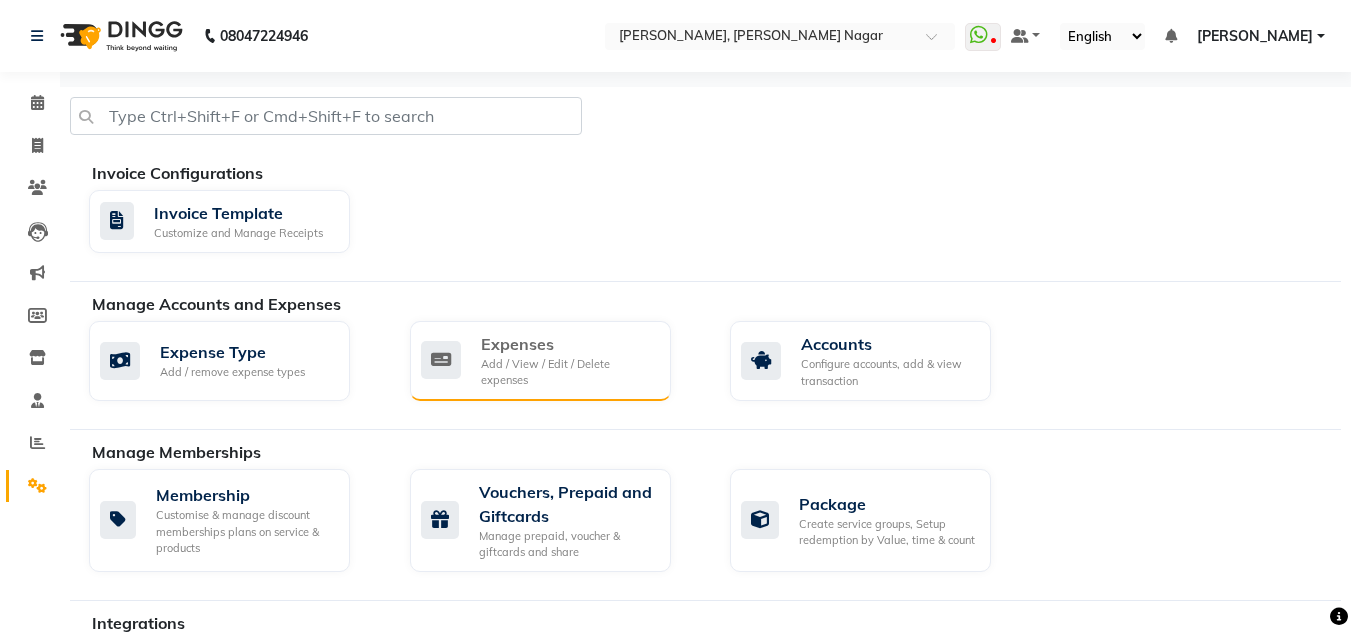 click on "Expenses" 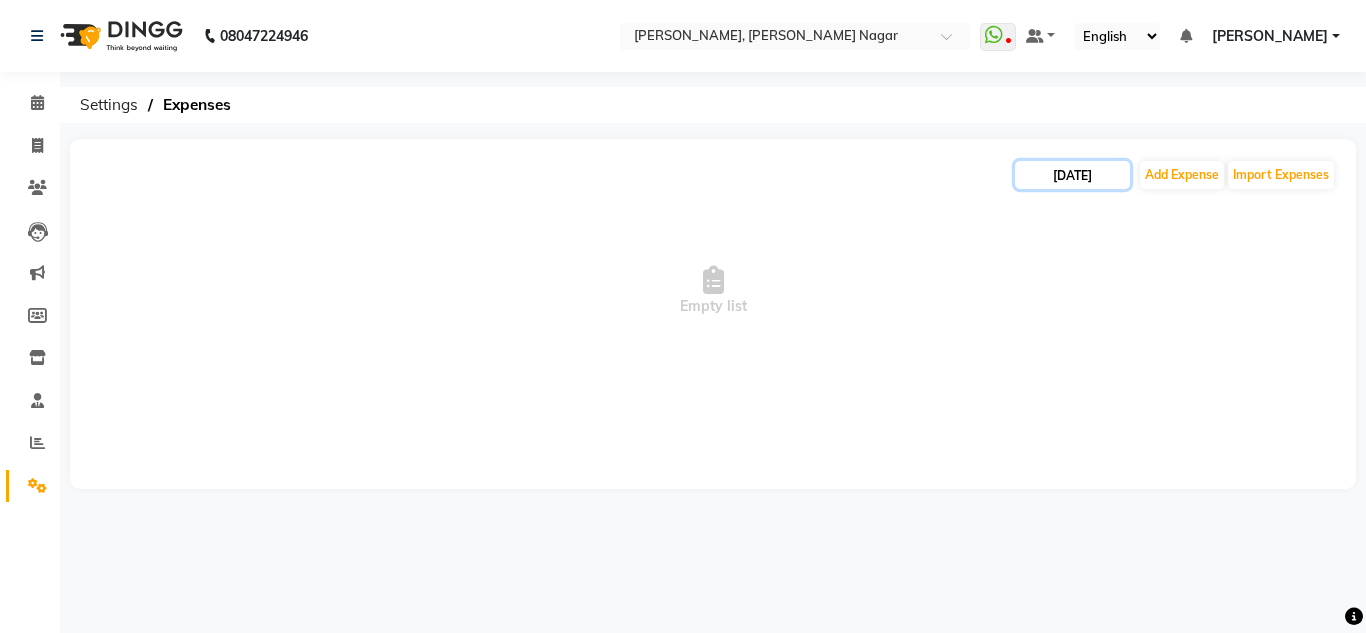 click on "[DATE]" 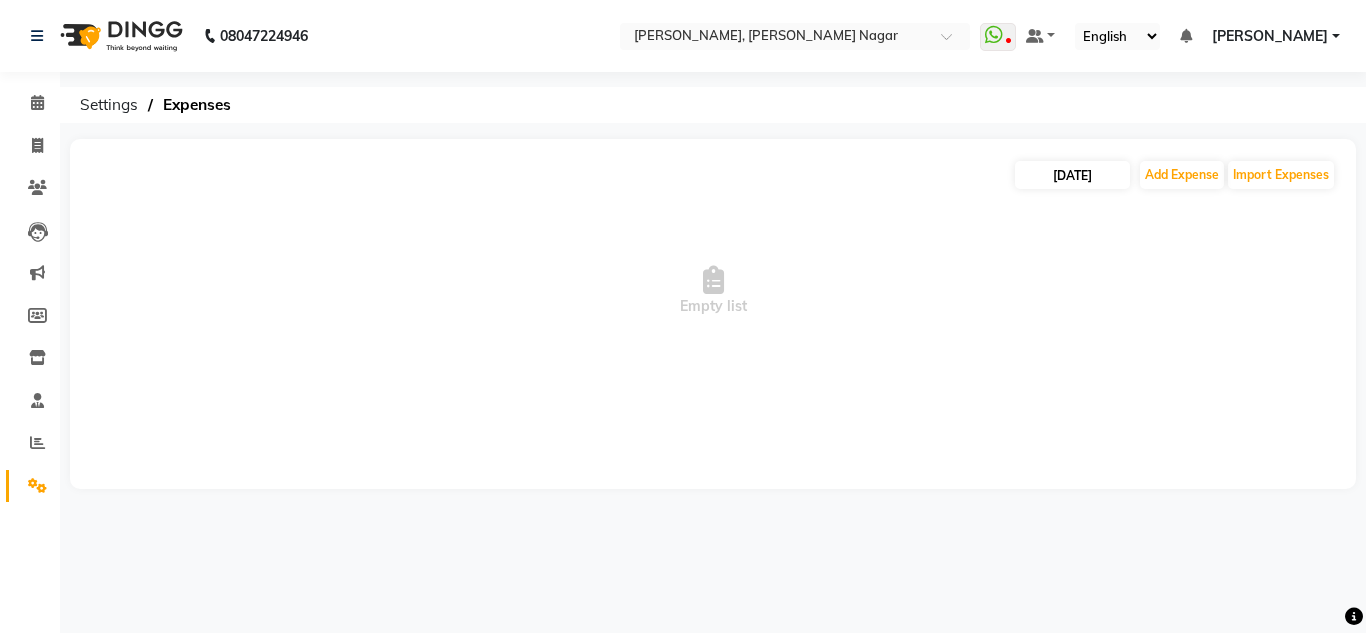 select on "7" 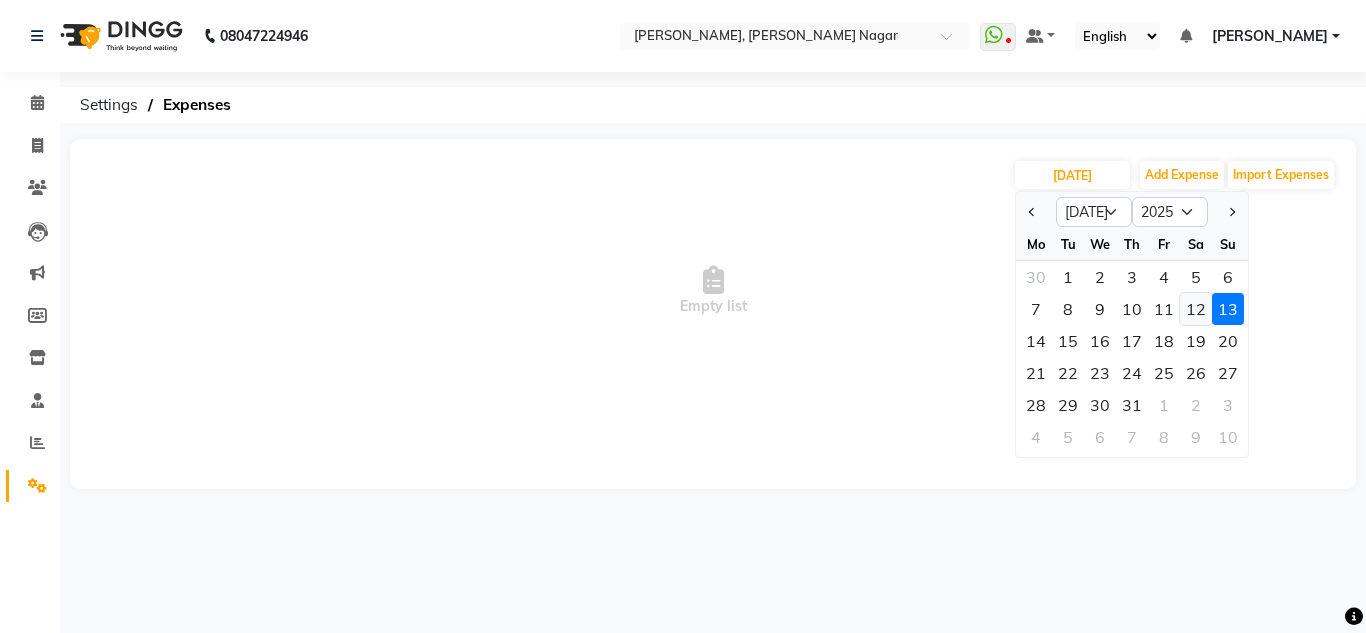 click on "12" 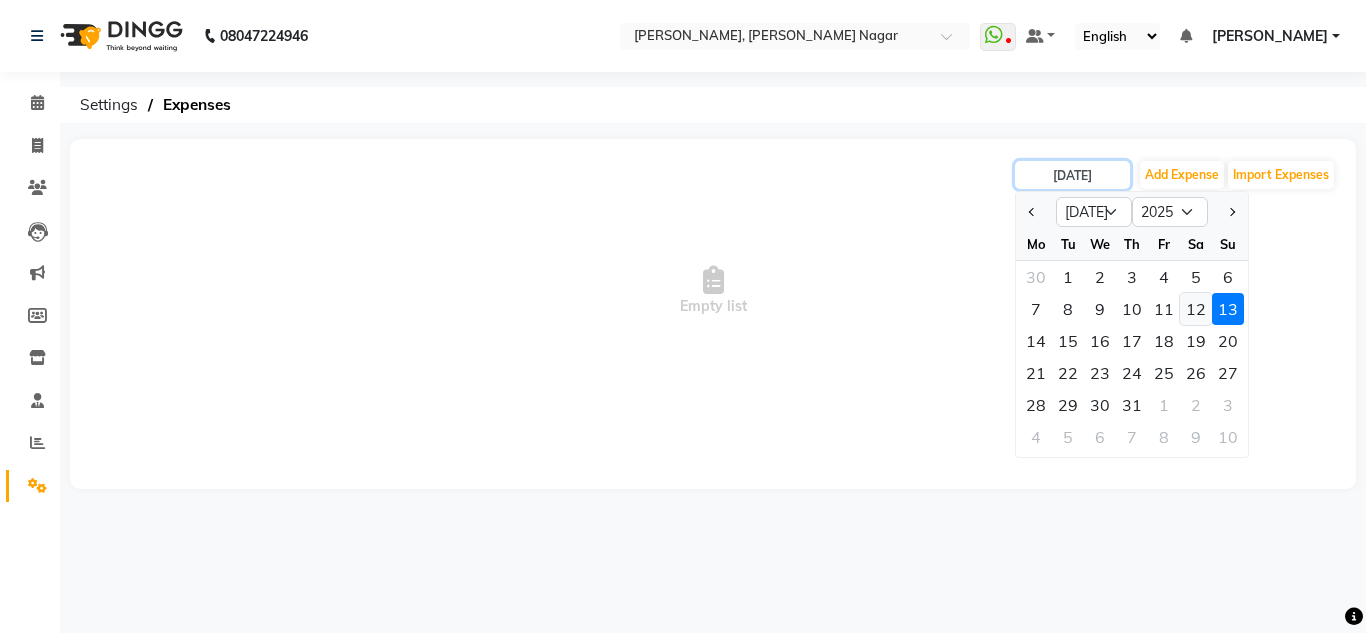 type on "12-07-2025" 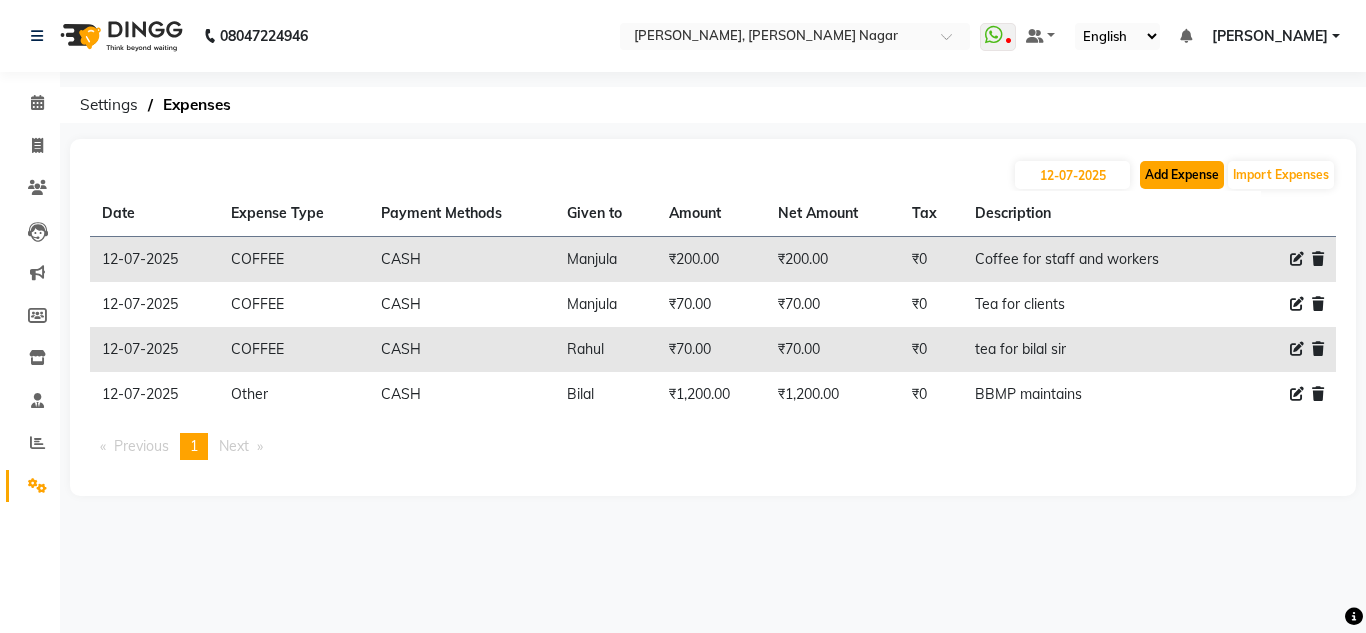click on "Add Expense" 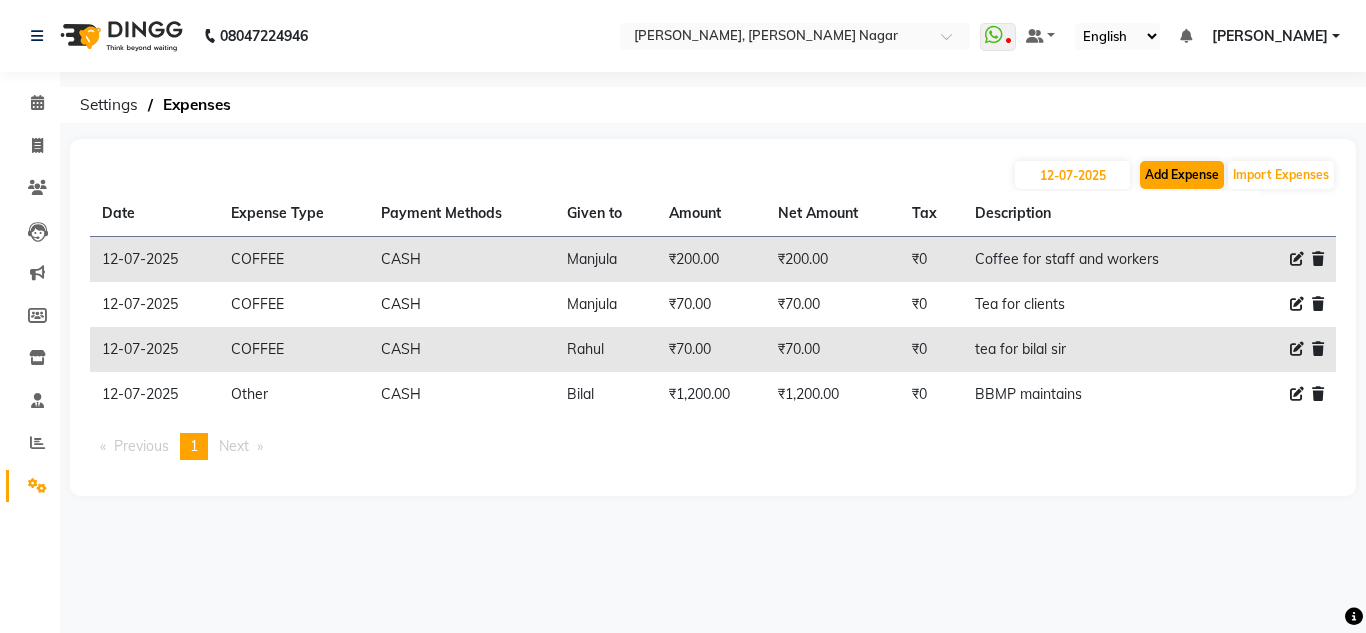 select on "1" 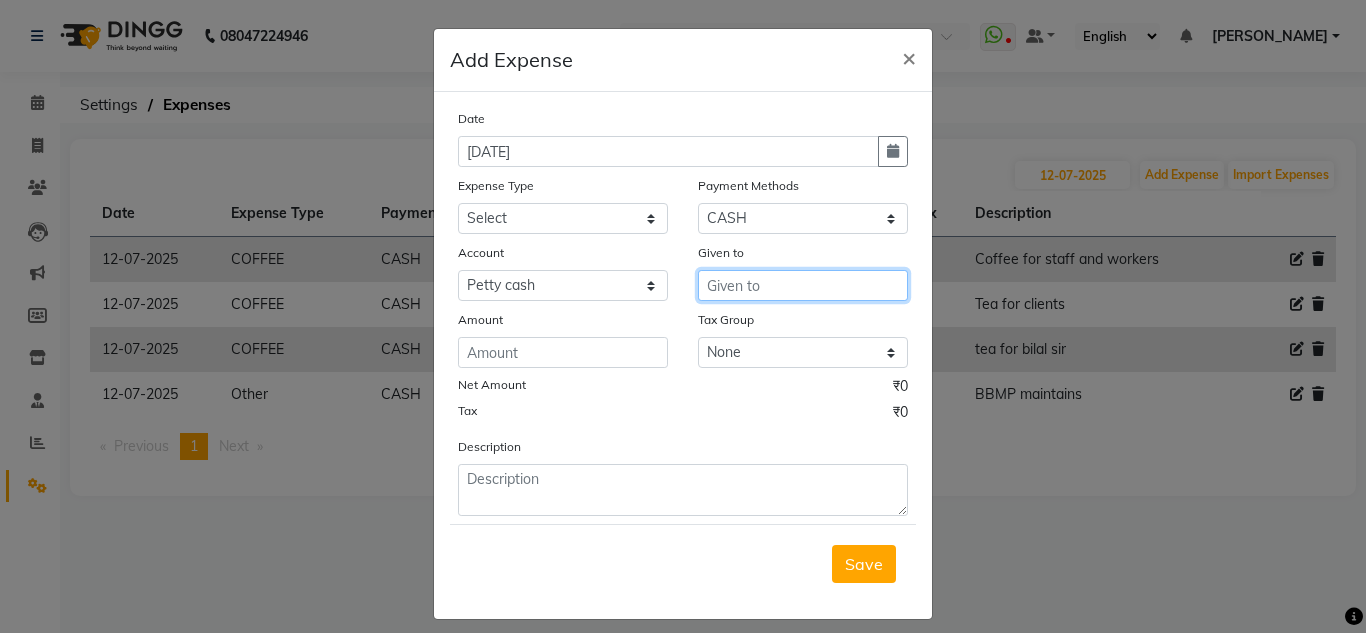click at bounding box center (803, 285) 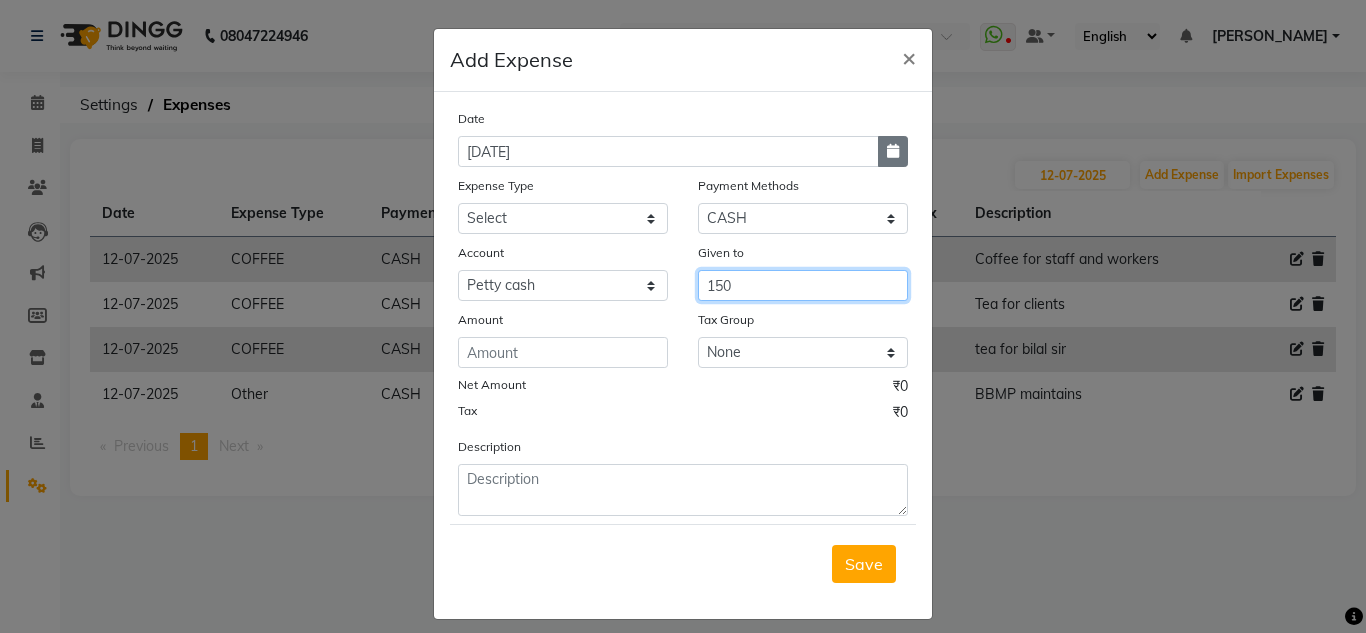 type on "150" 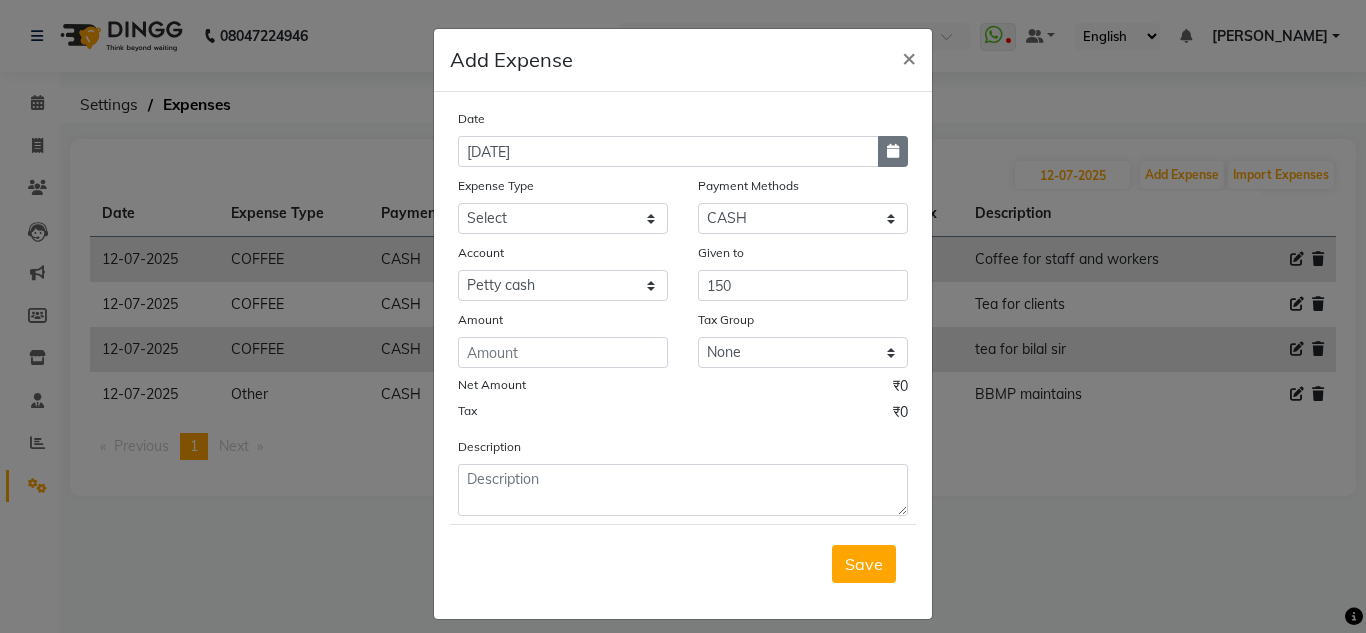 click 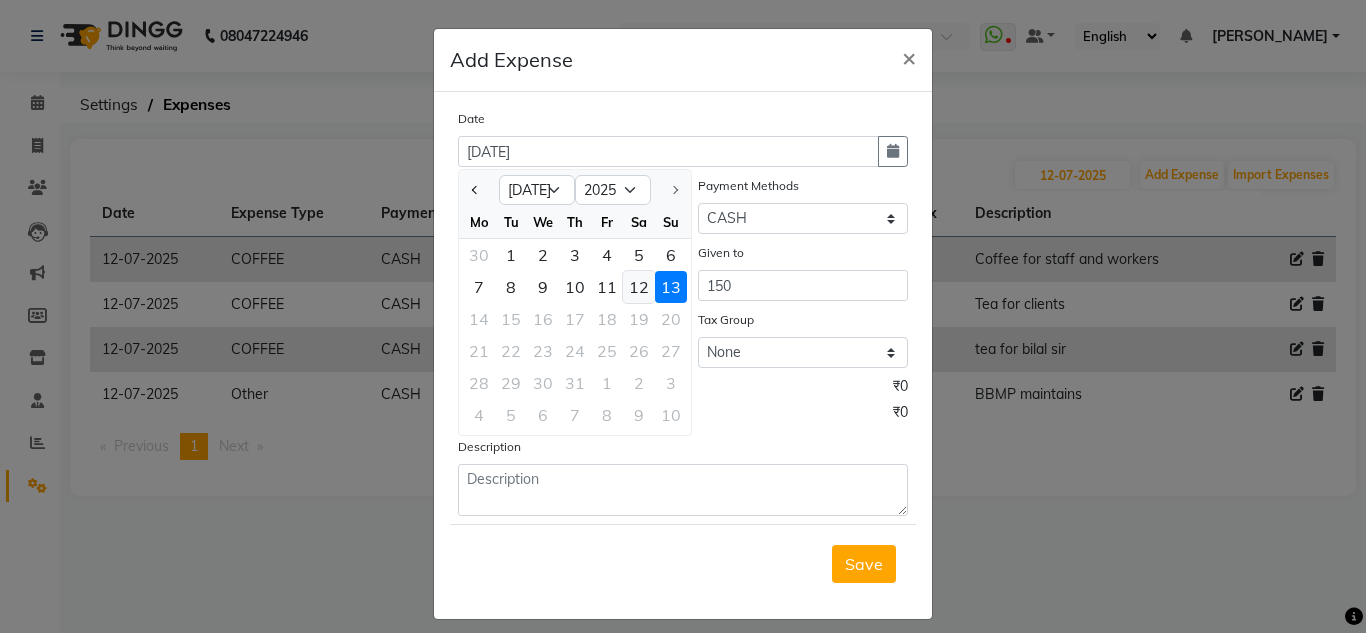 click on "12" 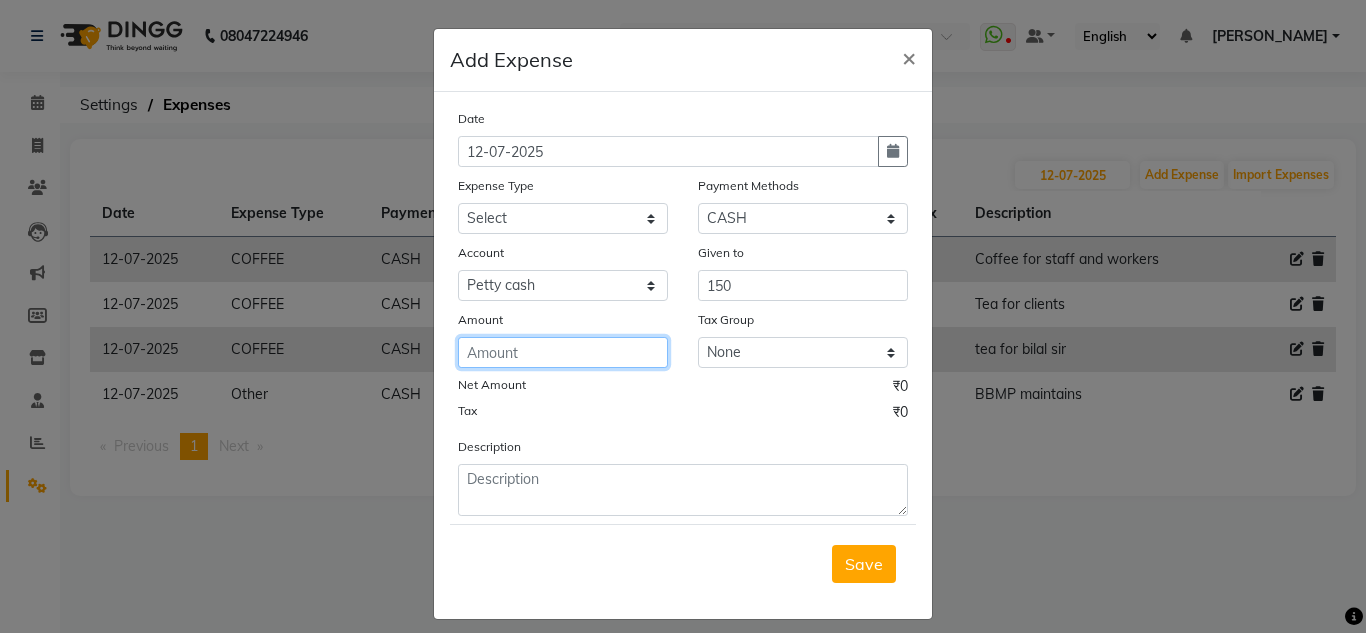 click 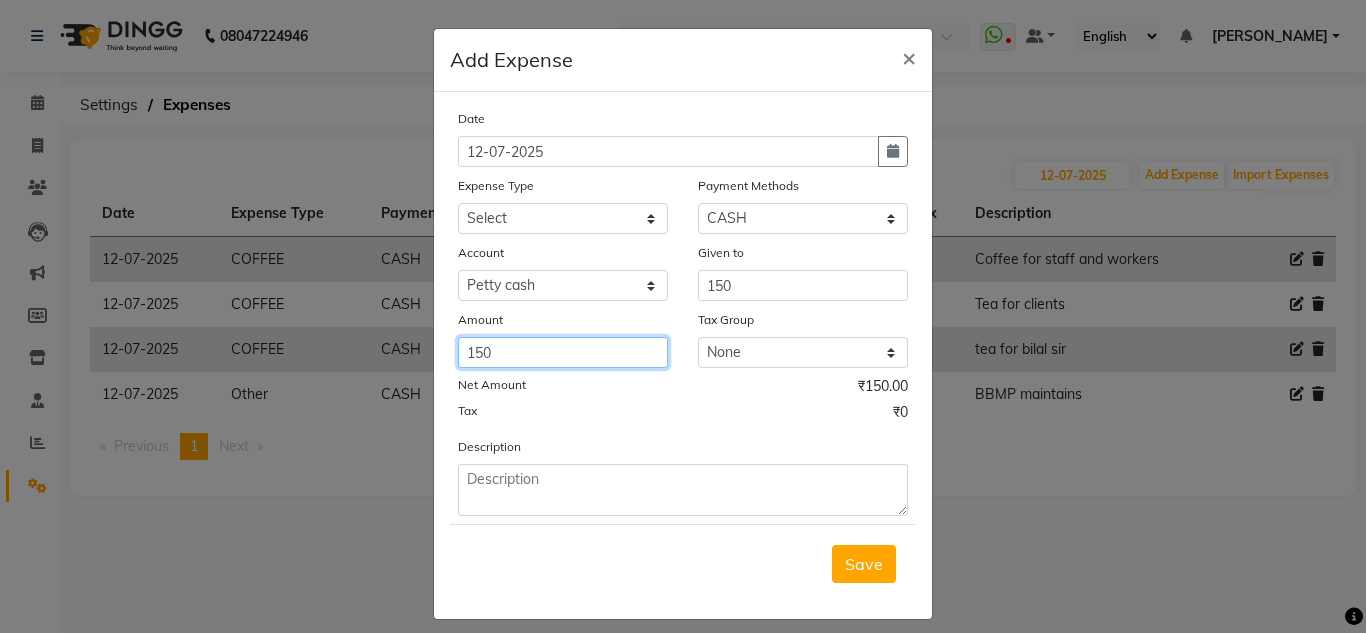 type on "150" 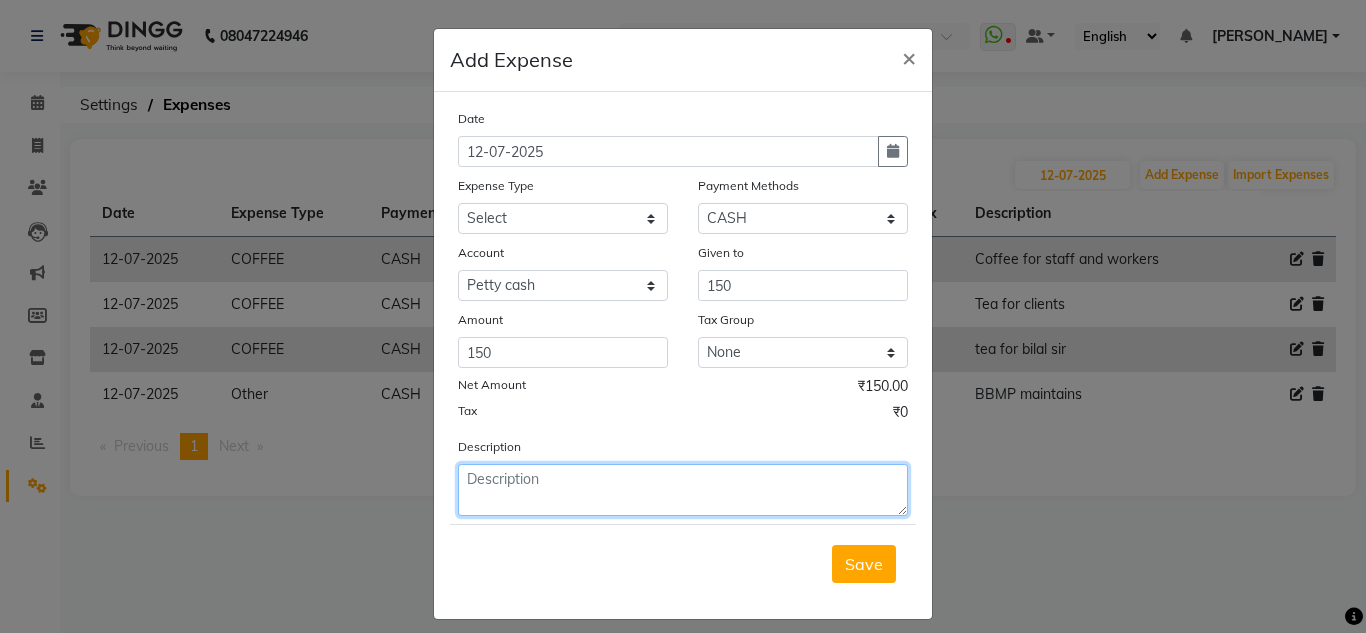 click 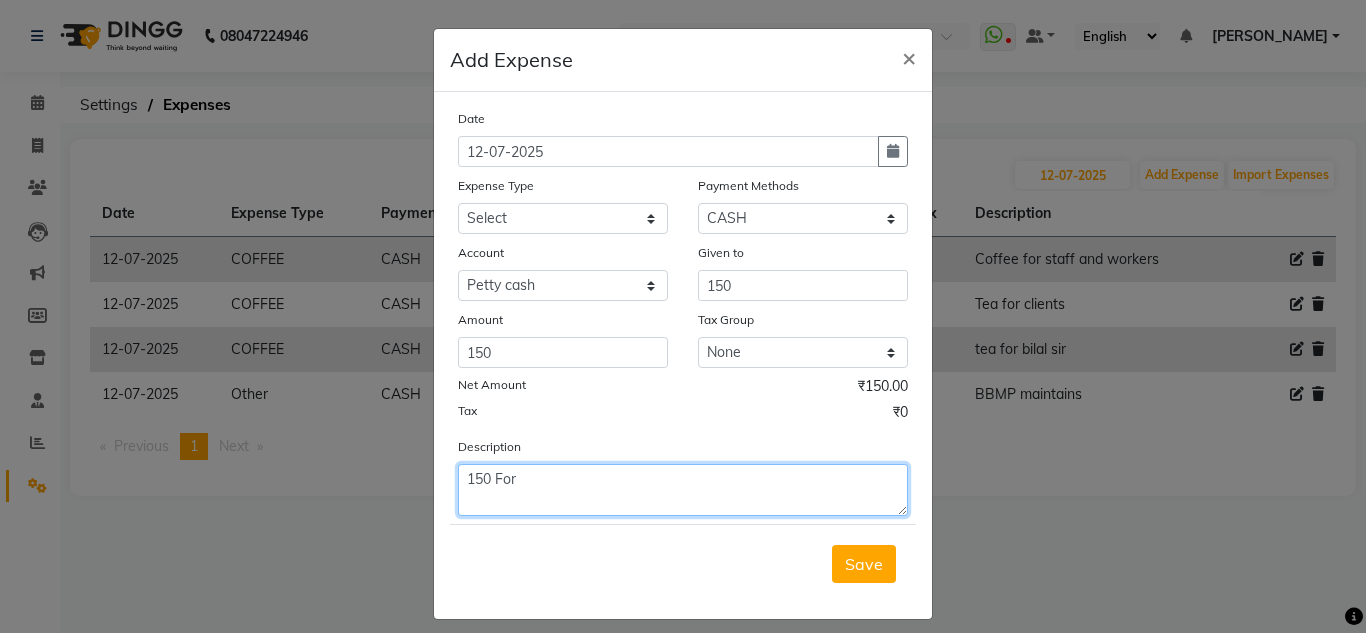 type on "150 For" 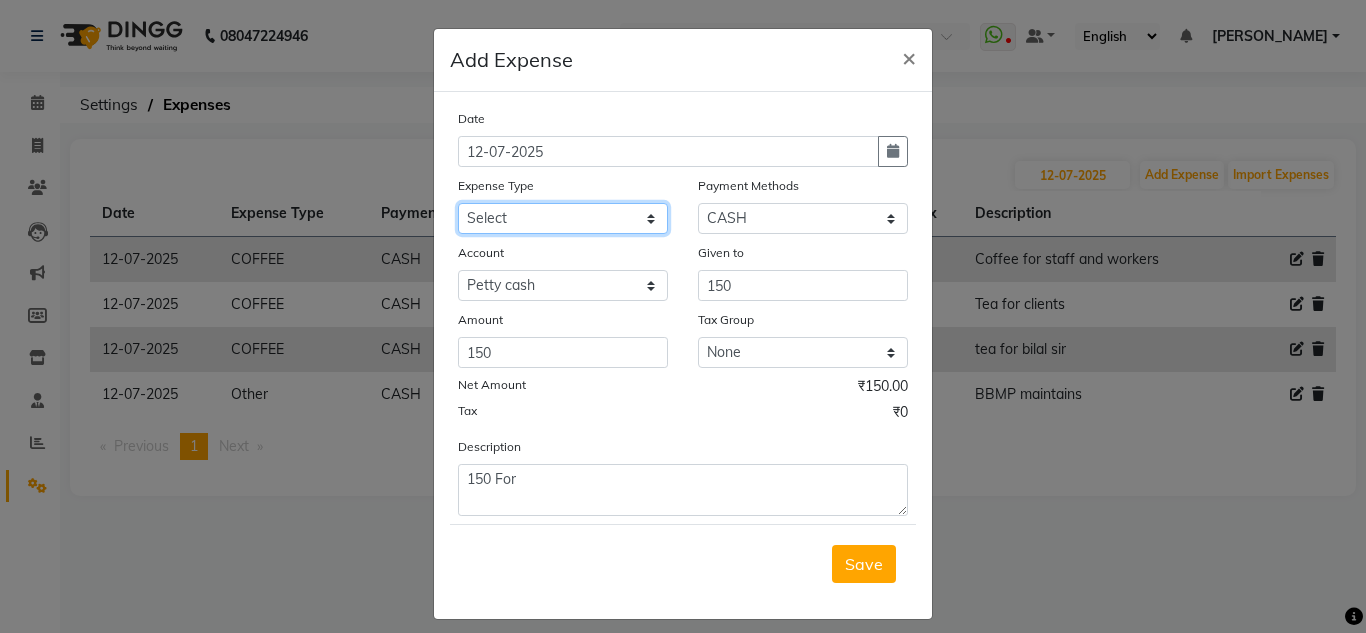 click on "Select acetone Advance Salary bank deposite BBMP Beauty products Bed charges BIRTHDAY CAKE Bonus [PERSON_NAME] CASH EXPENSE VOUCHER Cash handover Client Refreshment coconut water for clients COFFEE coffee powder Commission Conveyance Cotton Courier decoration Diesel for generator Donation Drinking Water Electricity Eyelashes return Face mask floor cleaner flowers daily garbage generator diesel green tea GST handover HANDWASH House Keeping Material House keeping Salary Incentive Internet Bill juice LAUNDRY Maintainance Marketing Medical Membership Milk Milk miscelleneous Naturals salon NEWSPAPER O T Other Pantry PETROL Phone Bill Plants plumber pooja items Porter priest Product Purchase product return Product sale puja items RAPIDO Refund Rent Shop Rent Staff Accommodation Royalty Salary Staff cab charges Staff dinner Staff Flight Ticket Staff  Hiring from another Branch Staff Snacks Stationary sugar sweets TEAM DINNER TIPS Tissue [DEMOGRAPHIC_DATA] Utilities Water Bottle Water cane week of salary Wi Fi Payment" 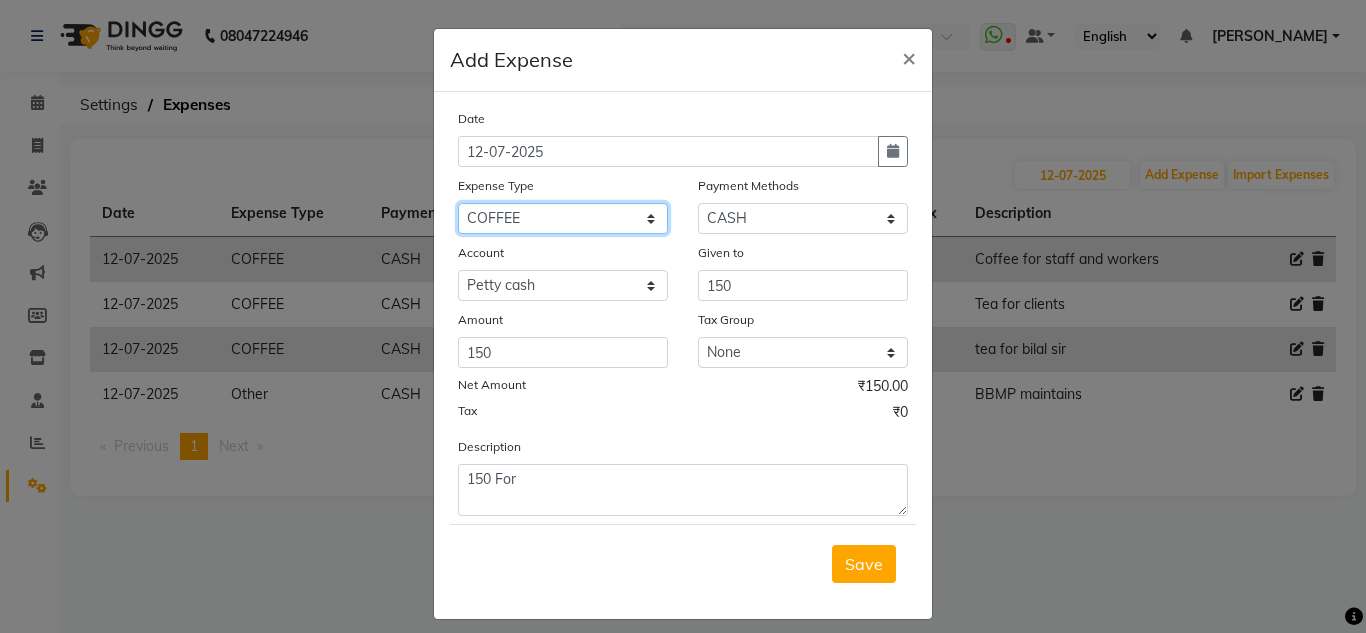 click on "Select acetone Advance Salary bank deposite BBMP Beauty products Bed charges BIRTHDAY CAKE Bonus [PERSON_NAME] CASH EXPENSE VOUCHER Cash handover Client Refreshment coconut water for clients COFFEE coffee powder Commission Conveyance Cotton Courier decoration Diesel for generator Donation Drinking Water Electricity Eyelashes return Face mask floor cleaner flowers daily garbage generator diesel green tea GST handover HANDWASH House Keeping Material House keeping Salary Incentive Internet Bill juice LAUNDRY Maintainance Marketing Medical Membership Milk Milk miscelleneous Naturals salon NEWSPAPER O T Other Pantry PETROL Phone Bill Plants plumber pooja items Porter priest Product Purchase product return Product sale puja items RAPIDO Refund Rent Shop Rent Staff Accommodation Royalty Salary Staff cab charges Staff dinner Staff Flight Ticket Staff  Hiring from another Branch Staff Snacks Stationary sugar sweets TEAM DINNER TIPS Tissue [DEMOGRAPHIC_DATA] Utilities Water Bottle Water cane week of salary Wi Fi Payment" 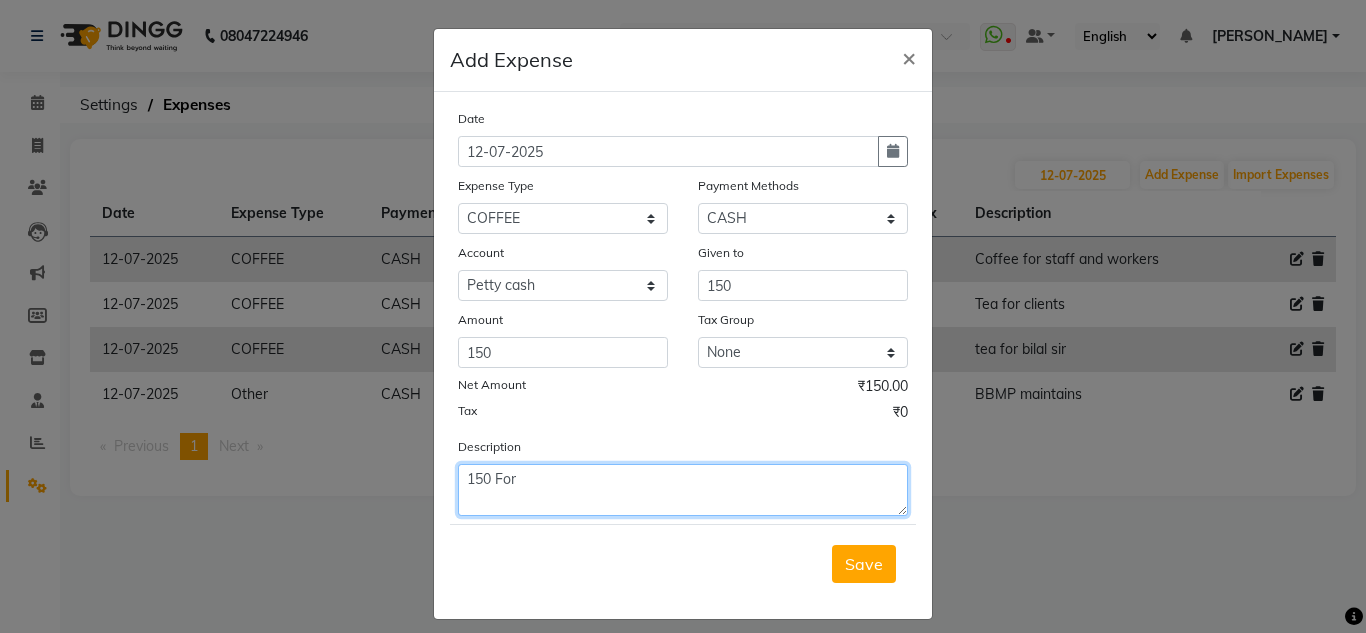 click on "150 For" 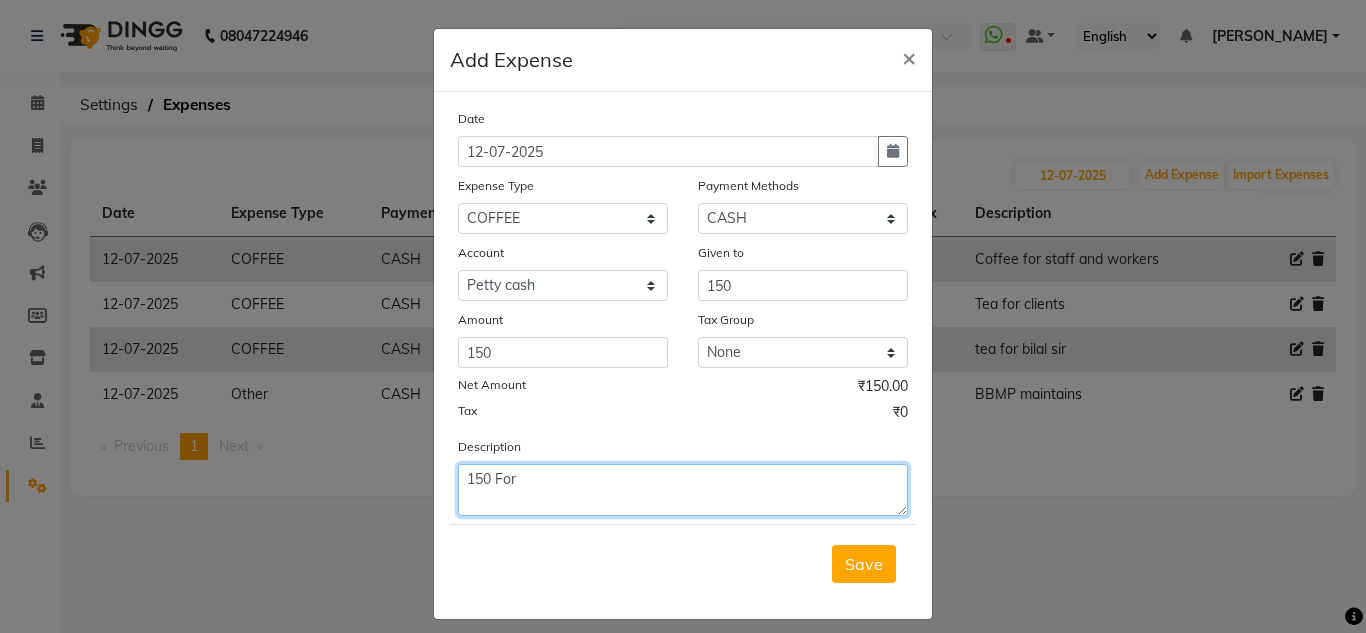 click on "150 For" 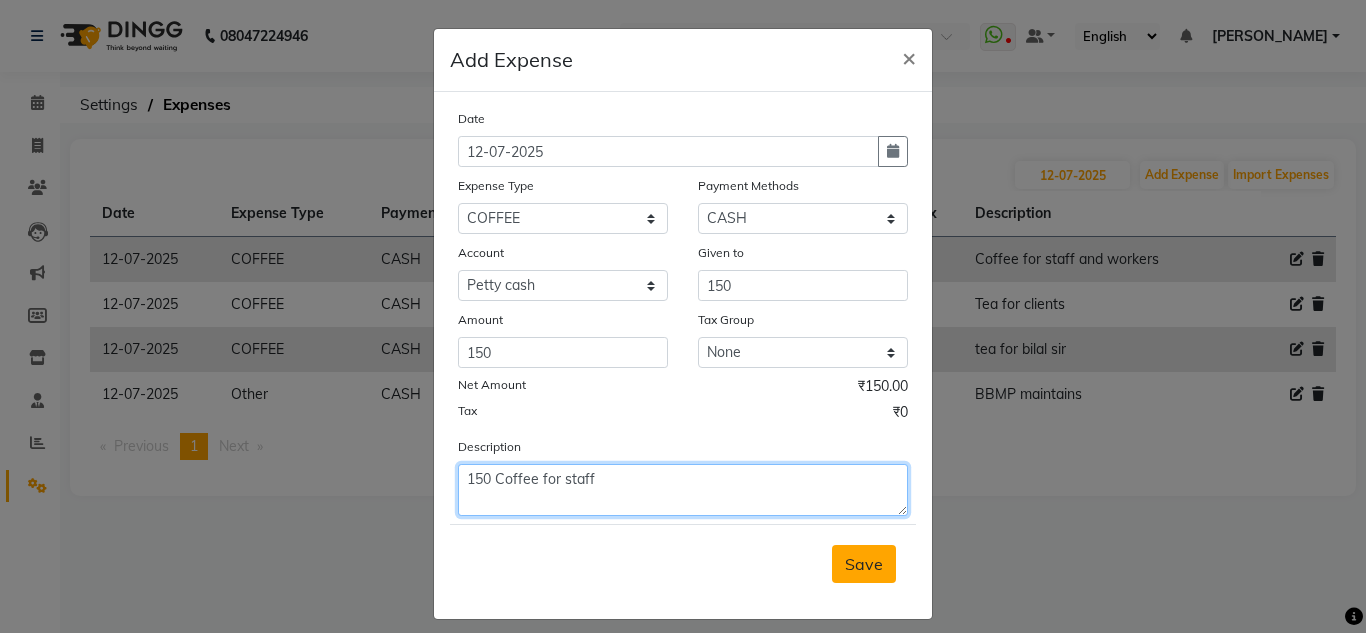 type on "150 Coffee for staff" 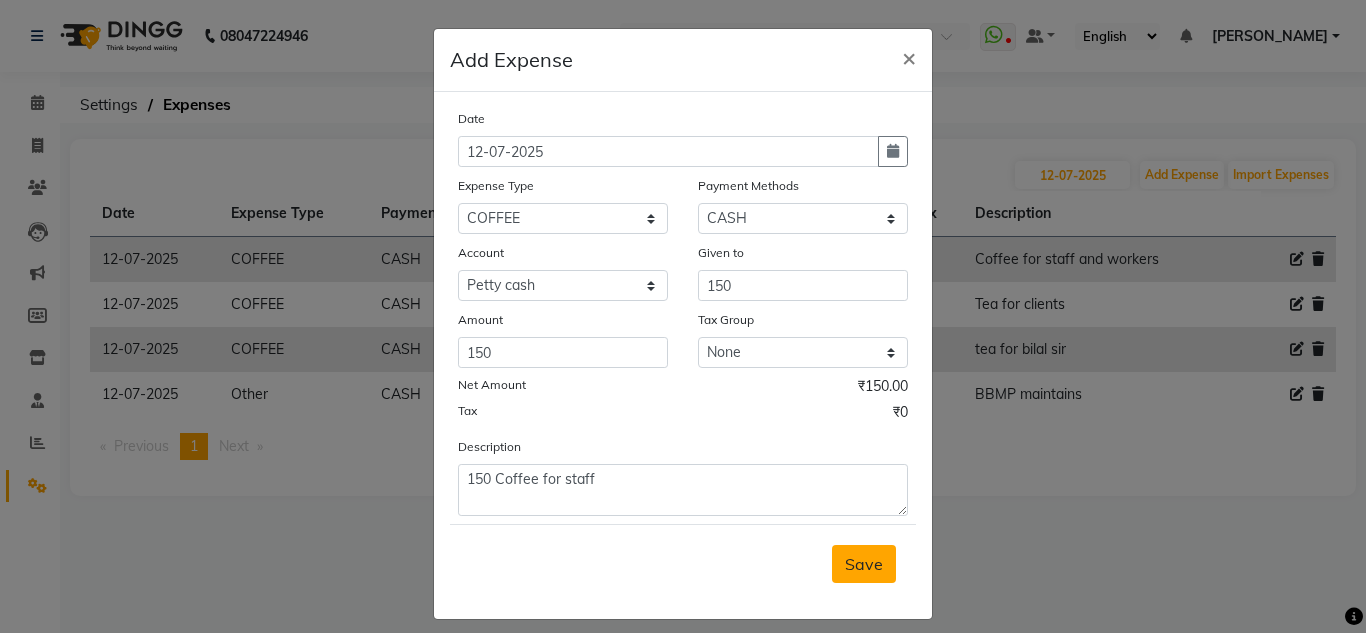 click on "Save" at bounding box center [864, 564] 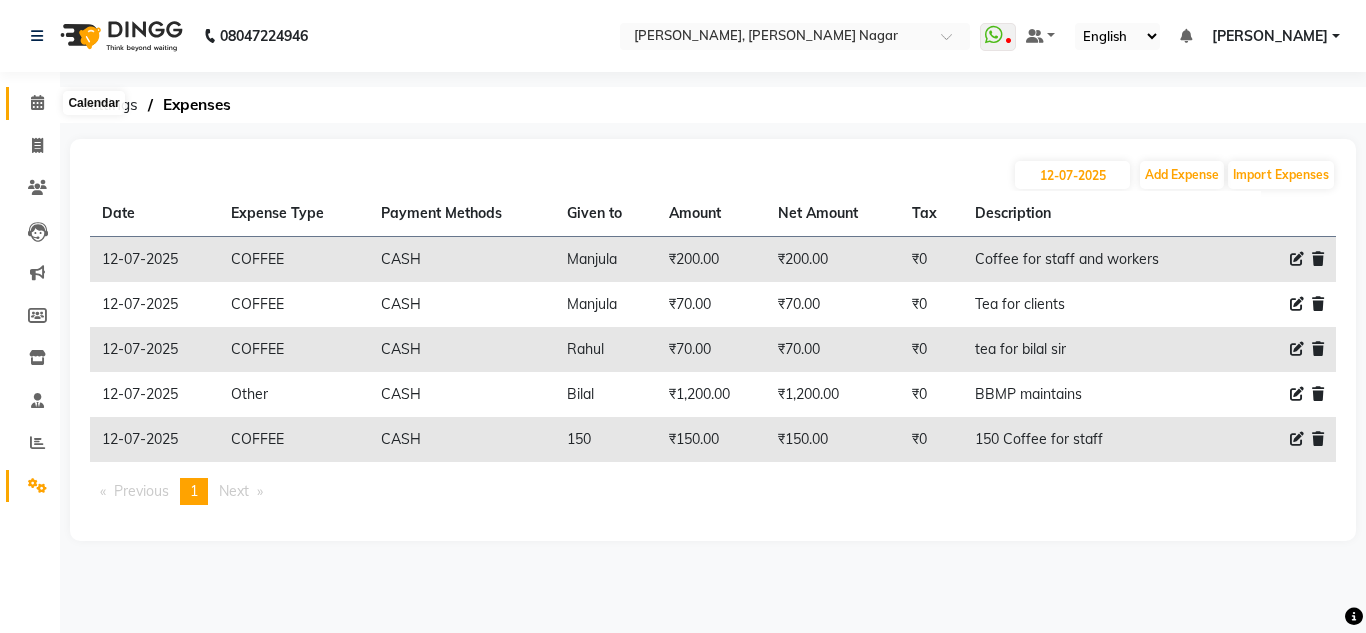 click 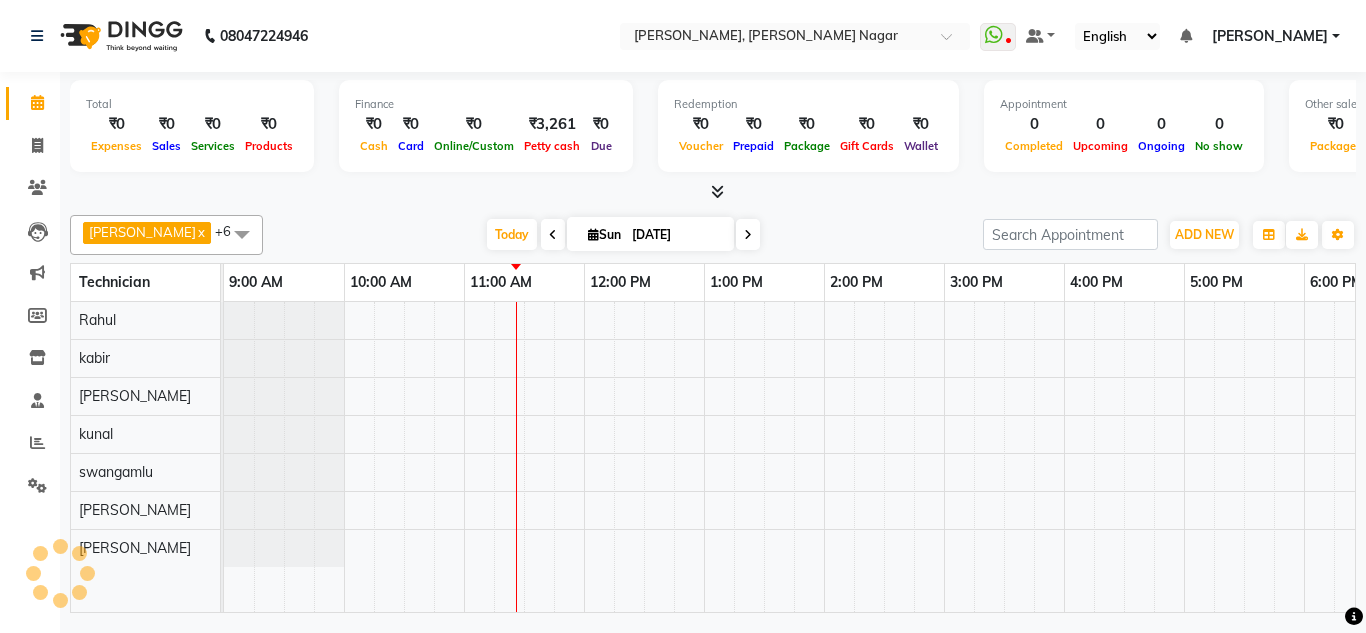 scroll, scrollTop: 0, scrollLeft: 0, axis: both 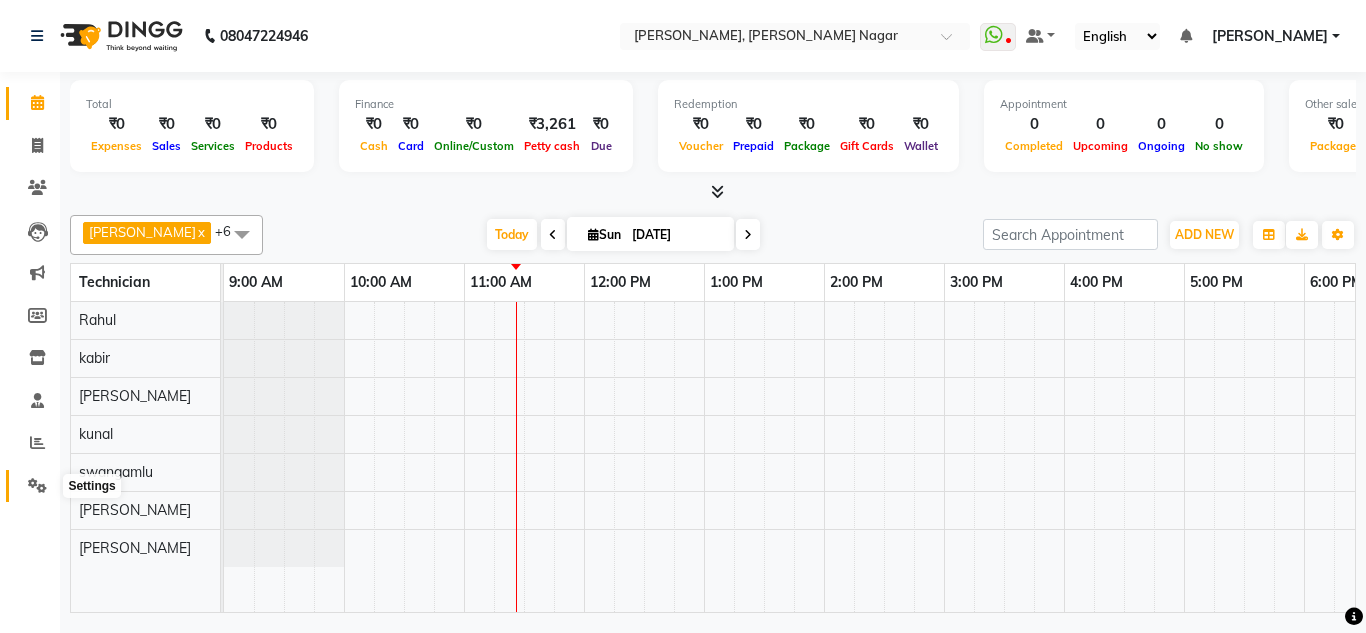 click 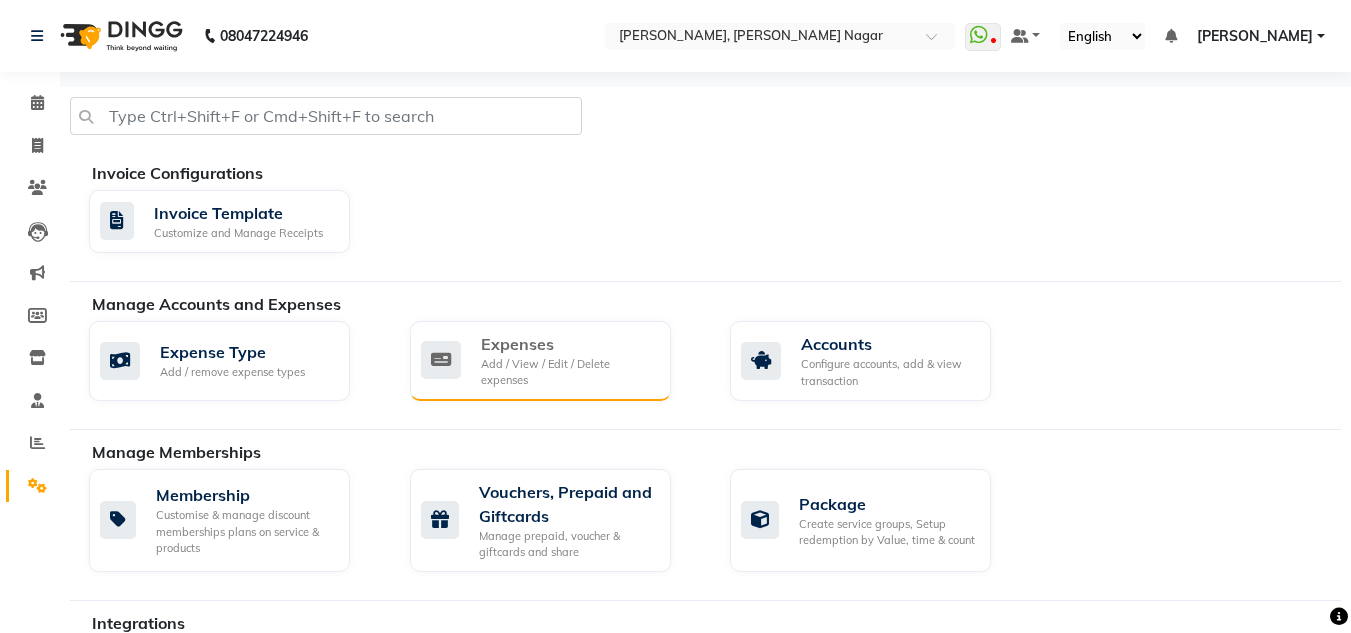 click on "Add / View / Edit / Delete expenses" 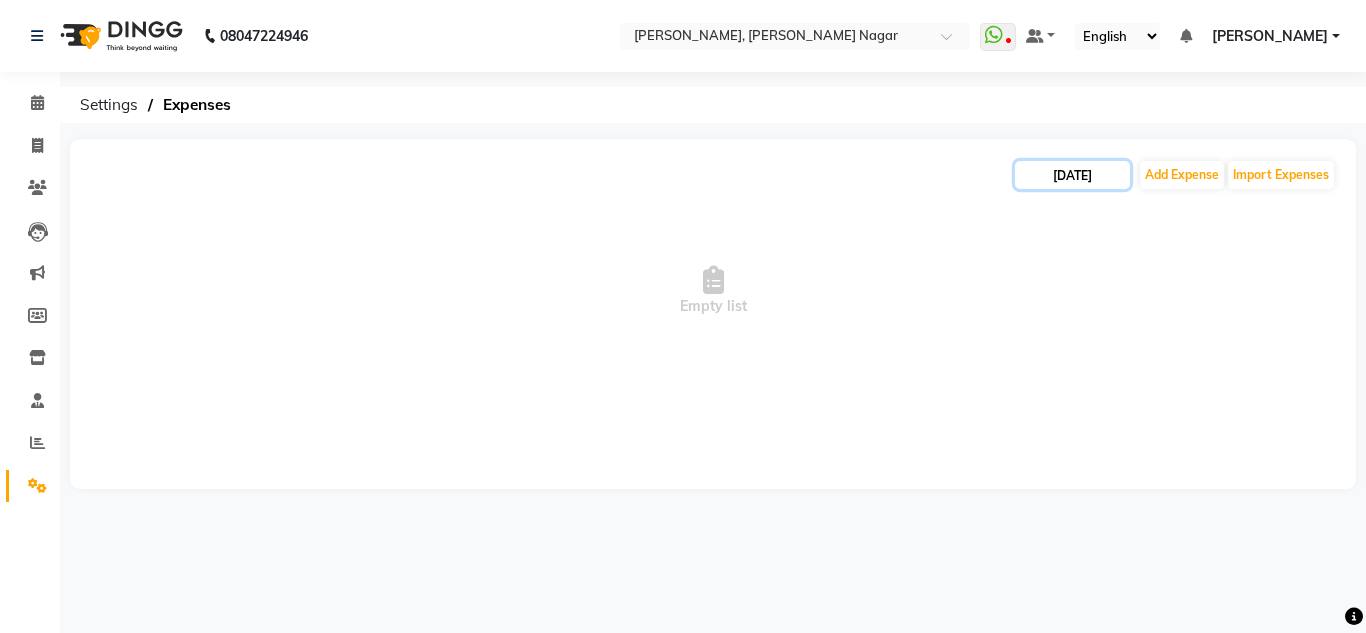 click on "[DATE]" 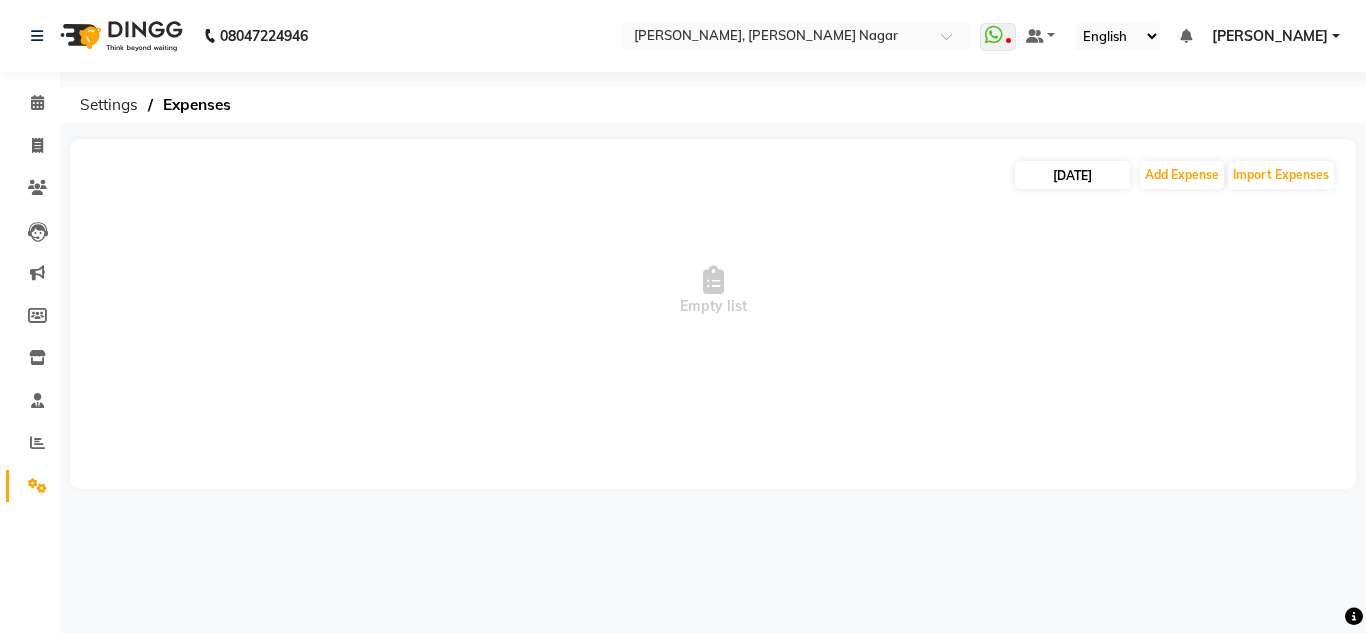 select on "7" 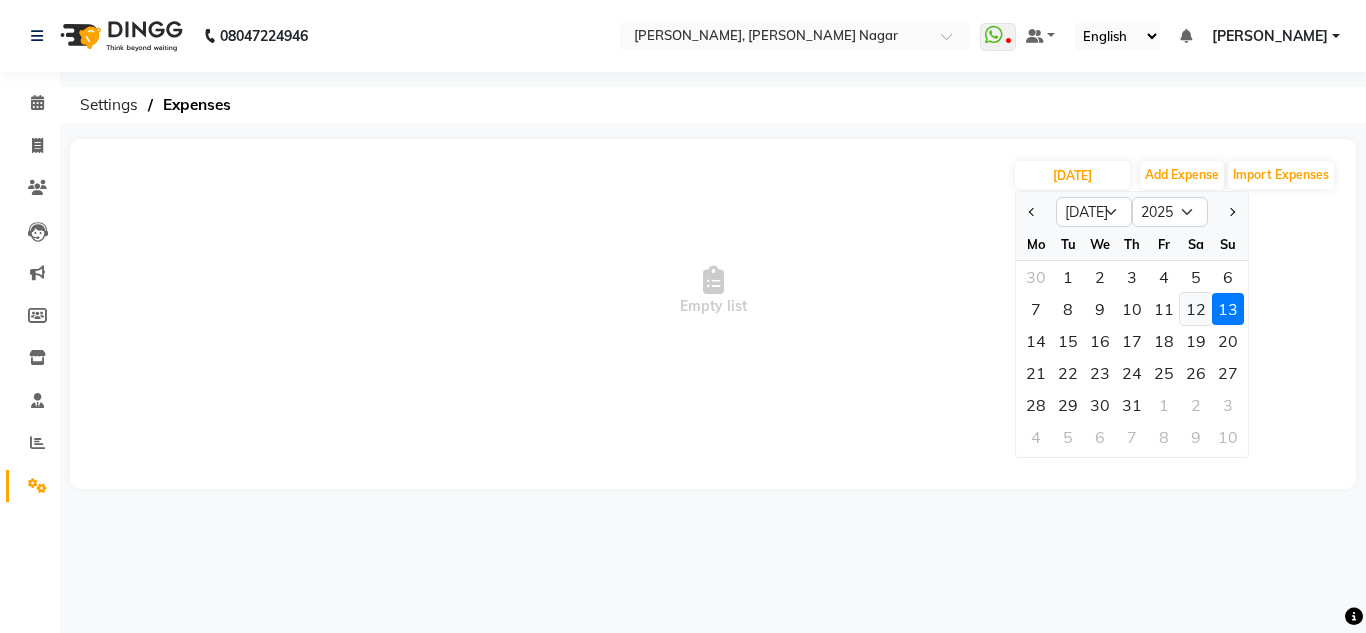 click on "12" 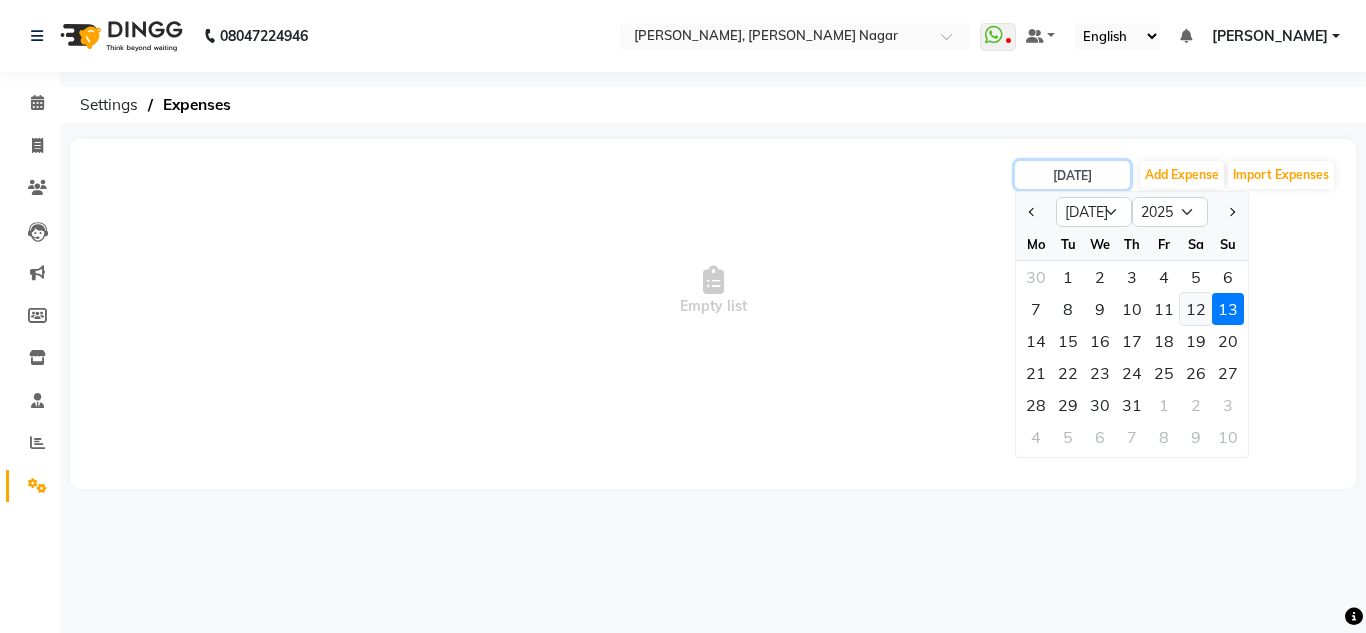 type on "12-07-2025" 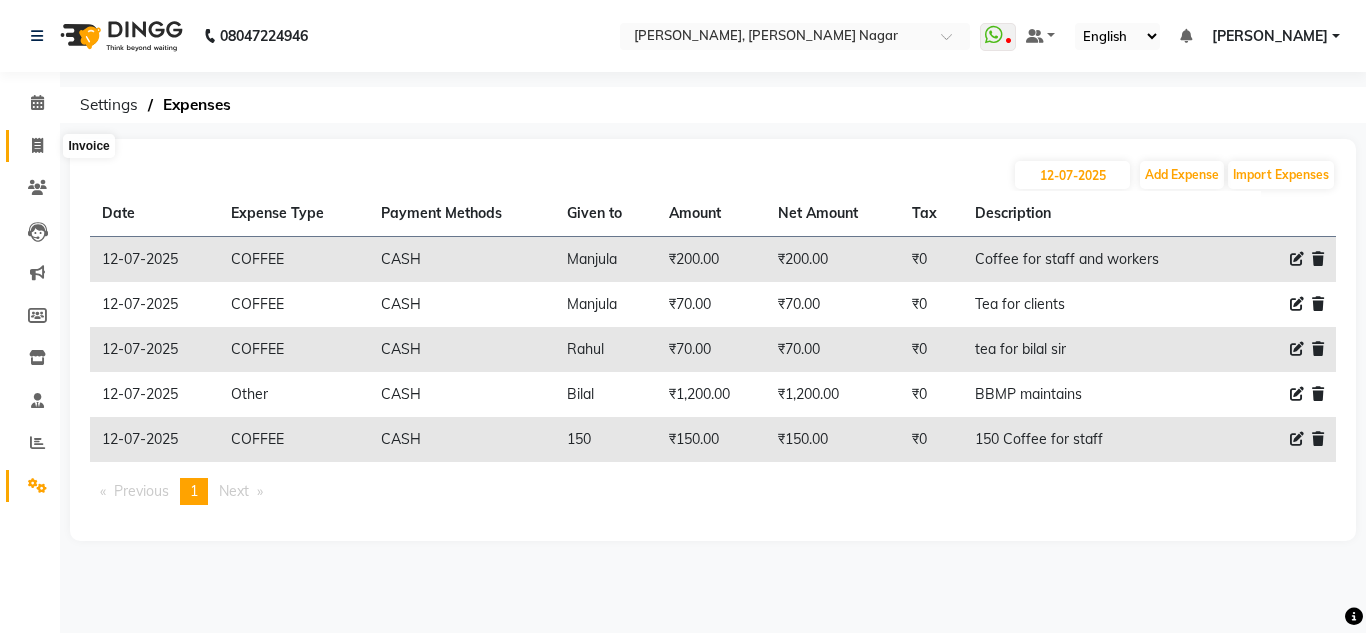 click 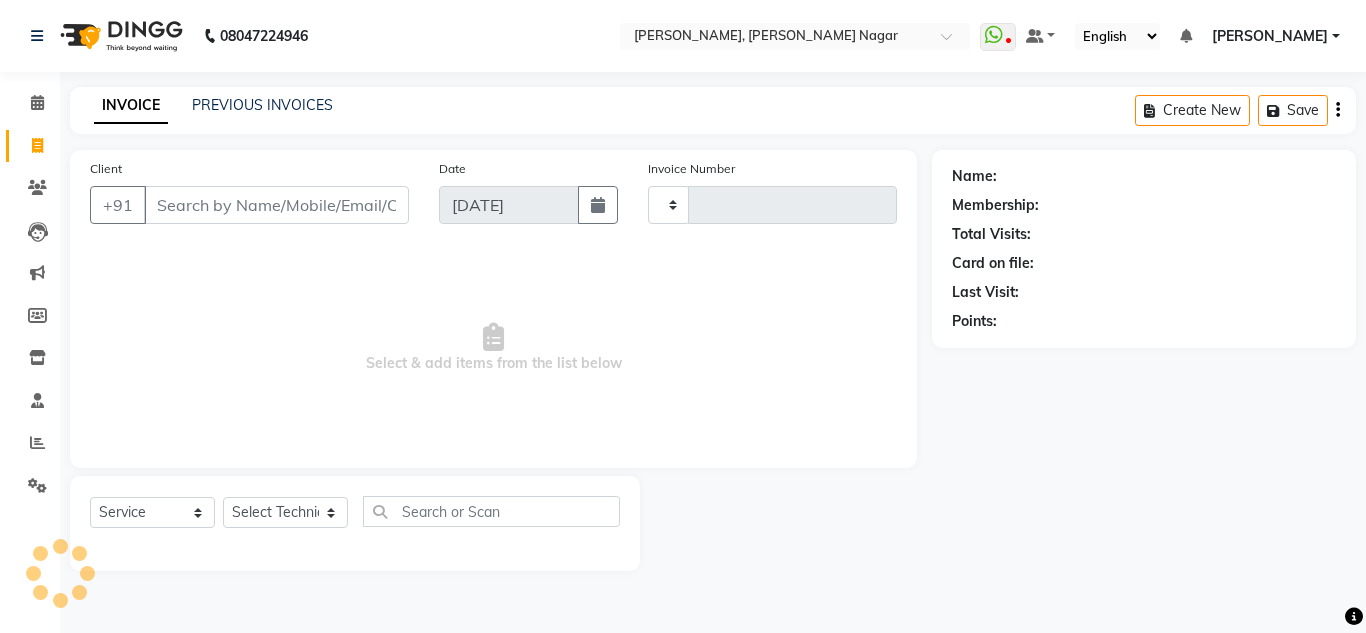 type on "0933" 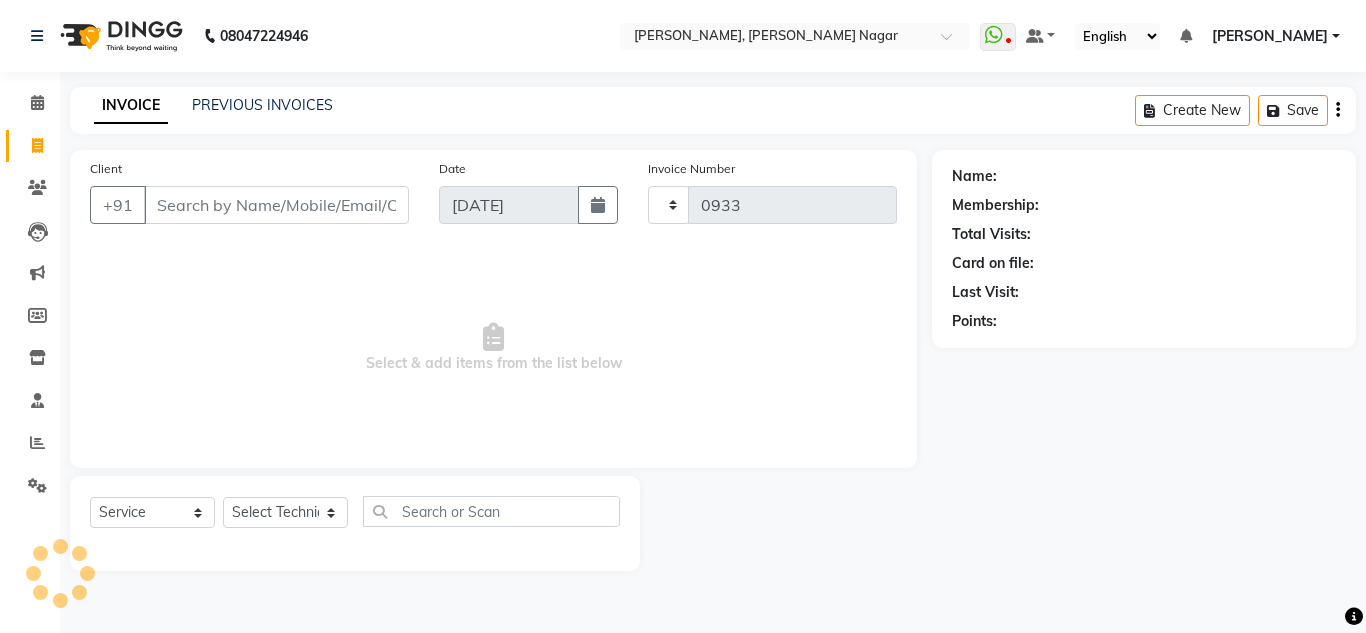 select on "7686" 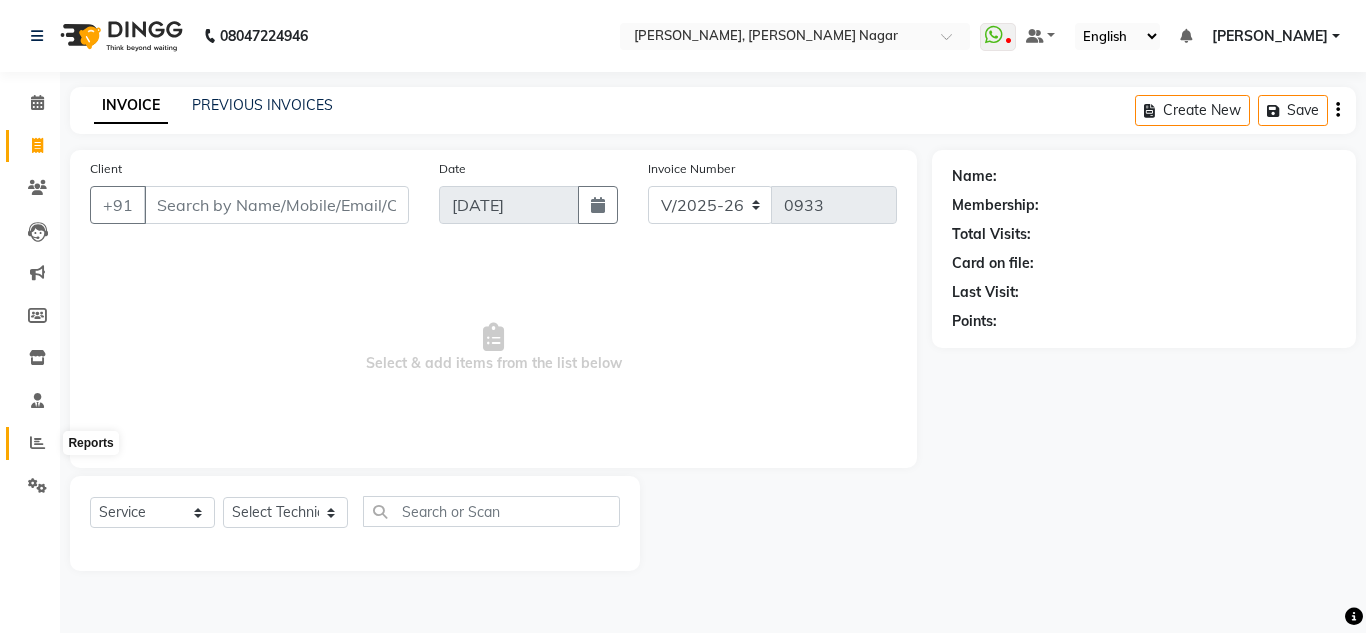 click 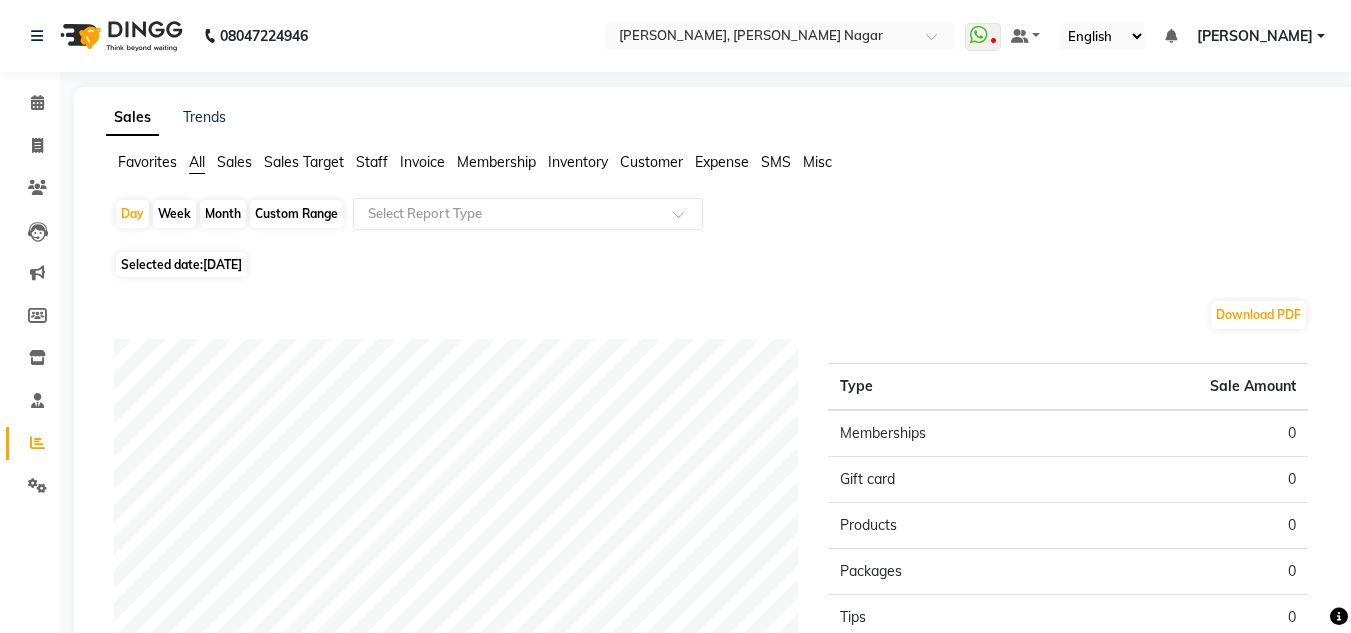 click on "[DATE]" 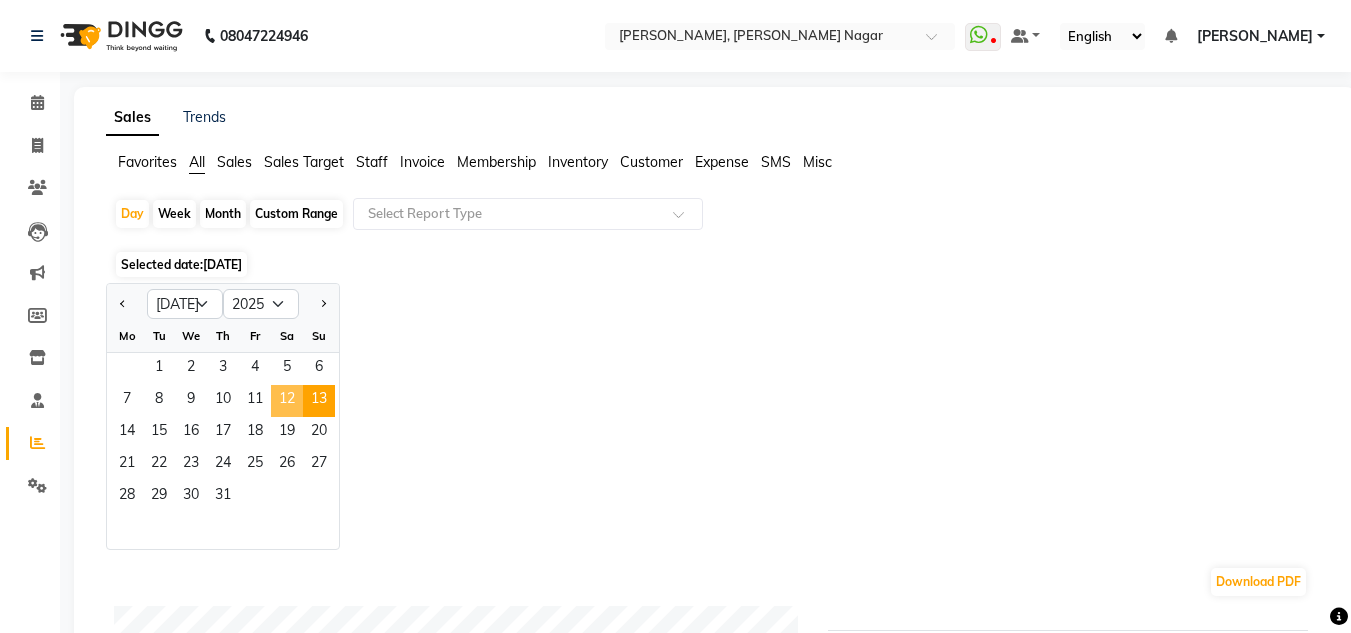 click on "12" 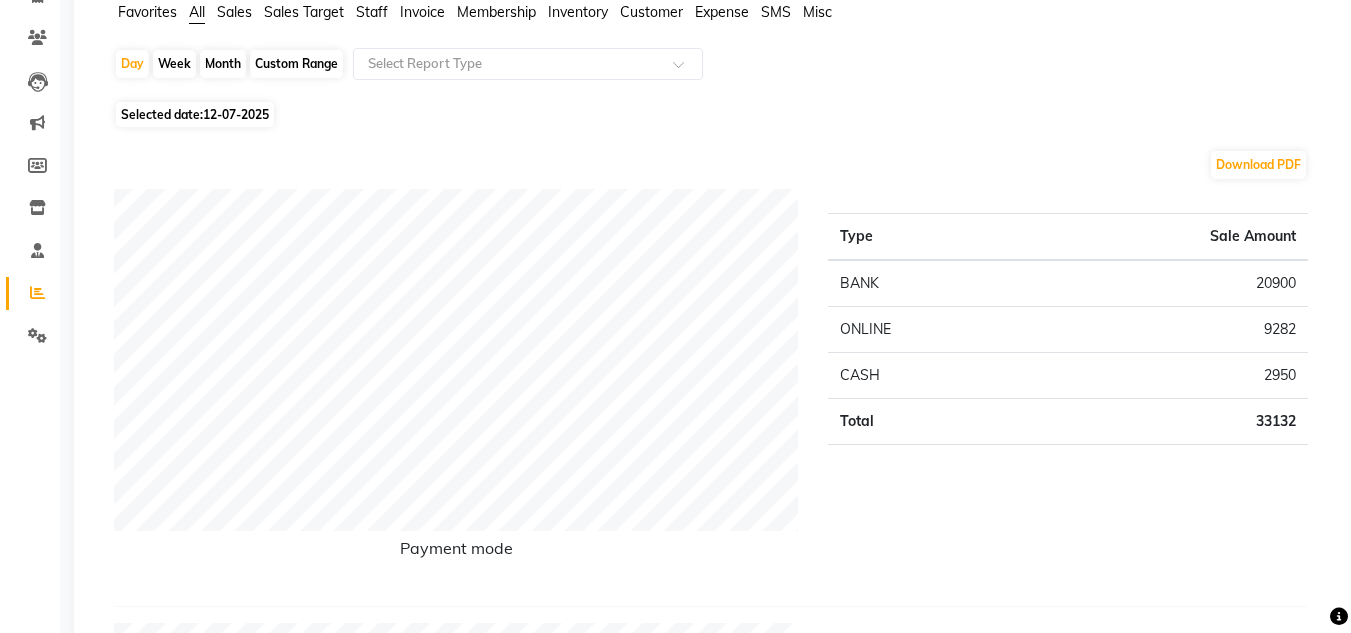 scroll, scrollTop: 0, scrollLeft: 0, axis: both 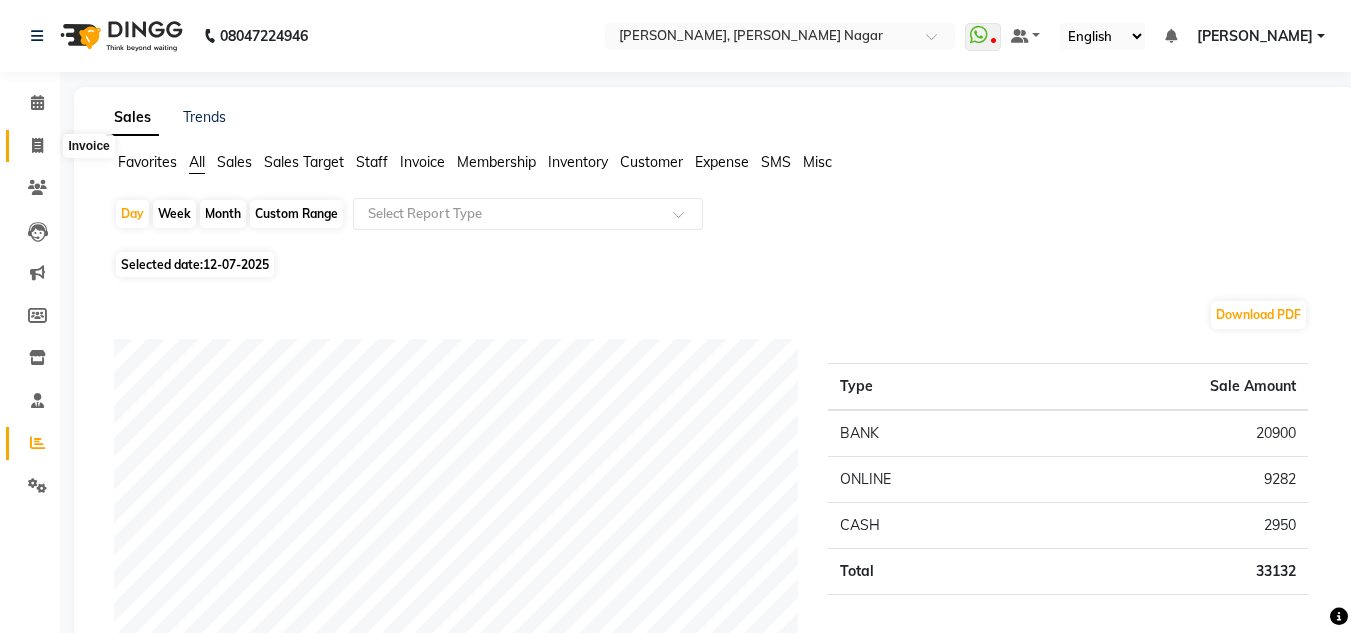click 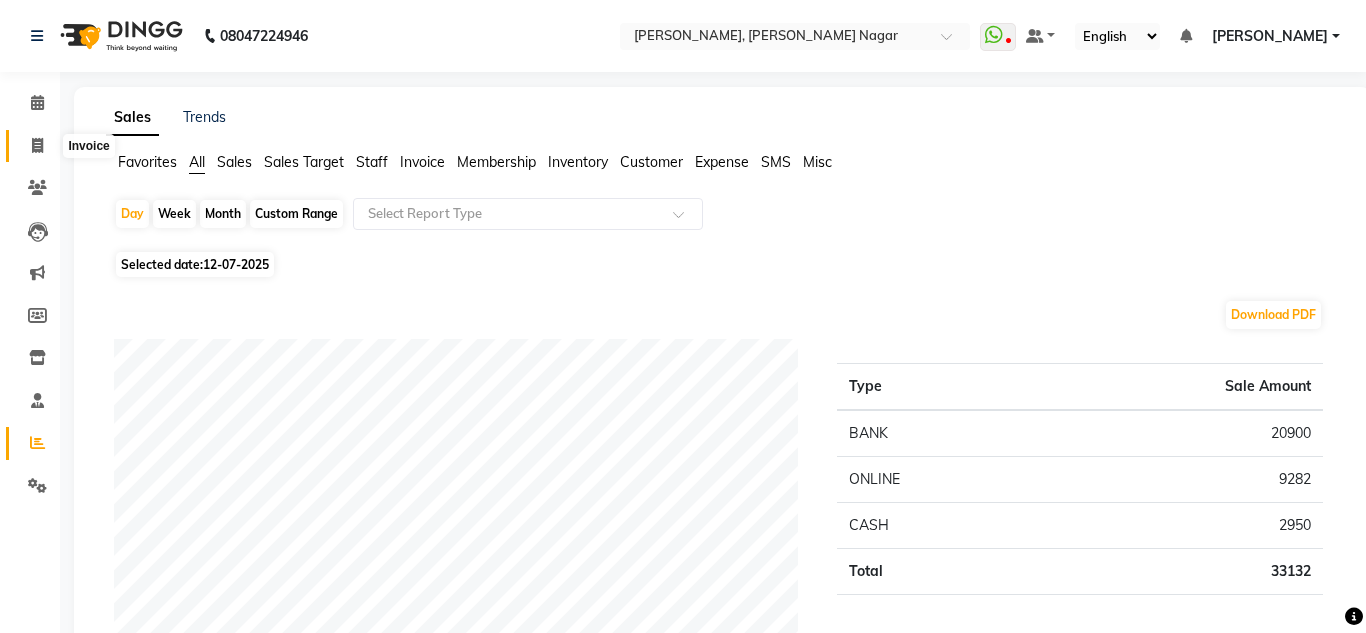 select on "7686" 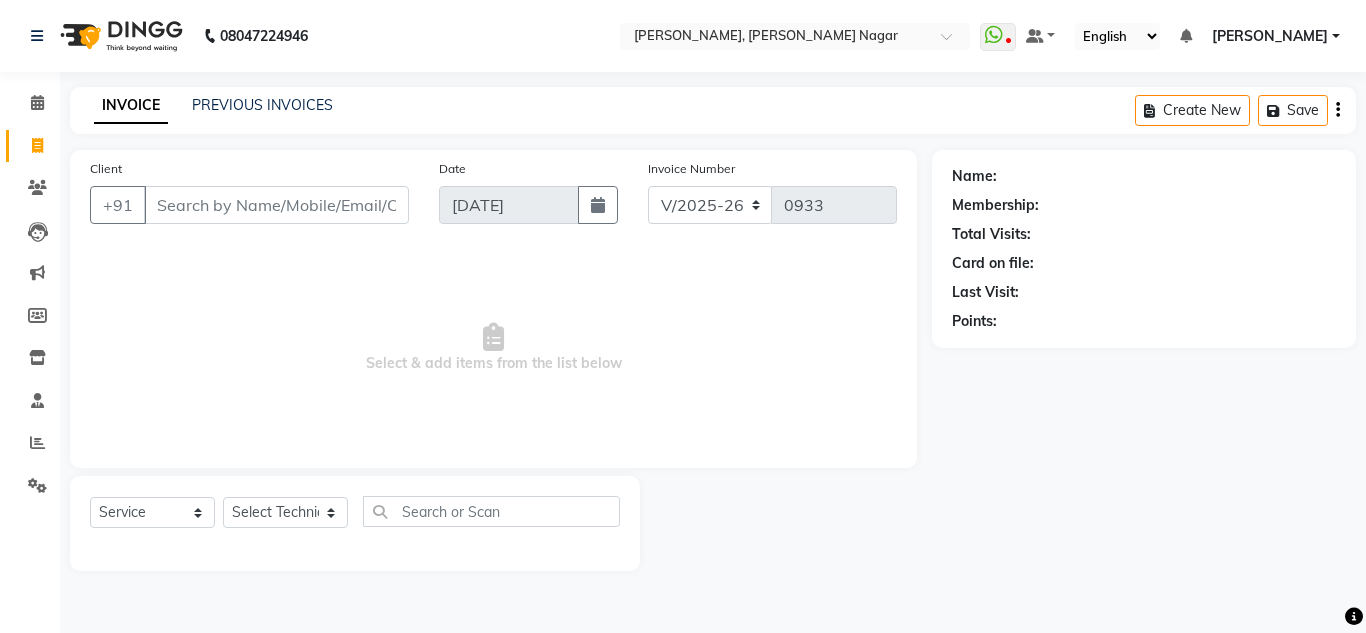 click on "Calendar" 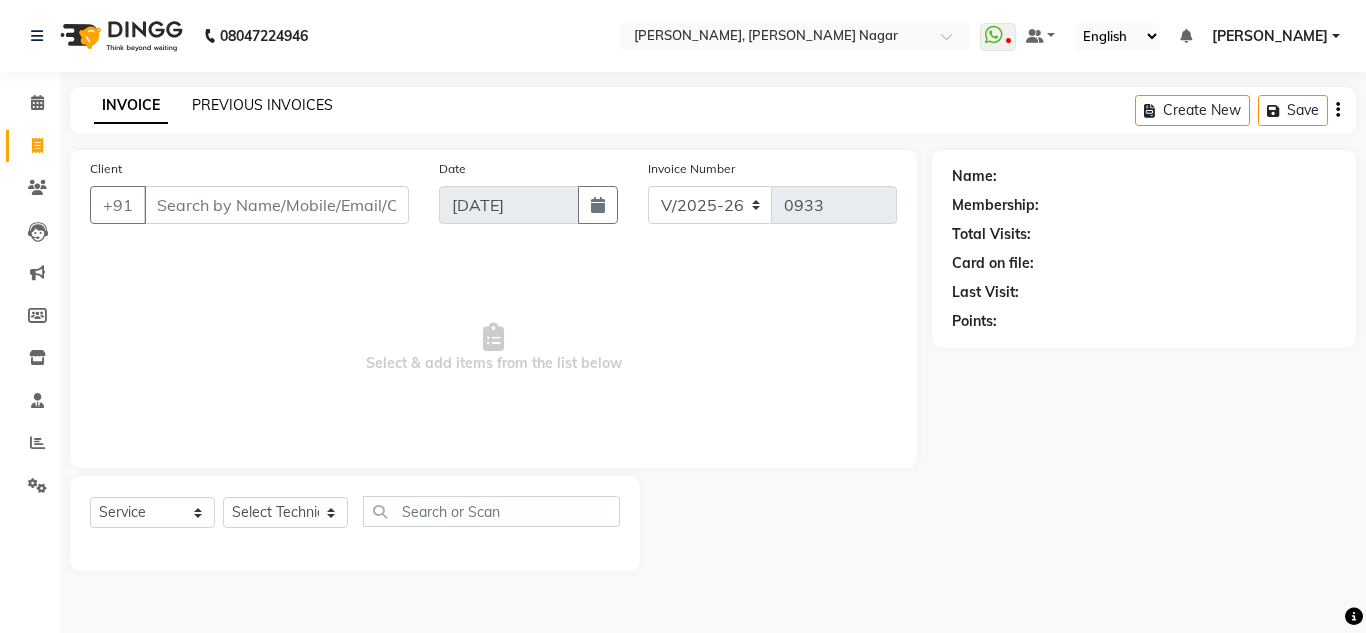 click on "PREVIOUS INVOICES" 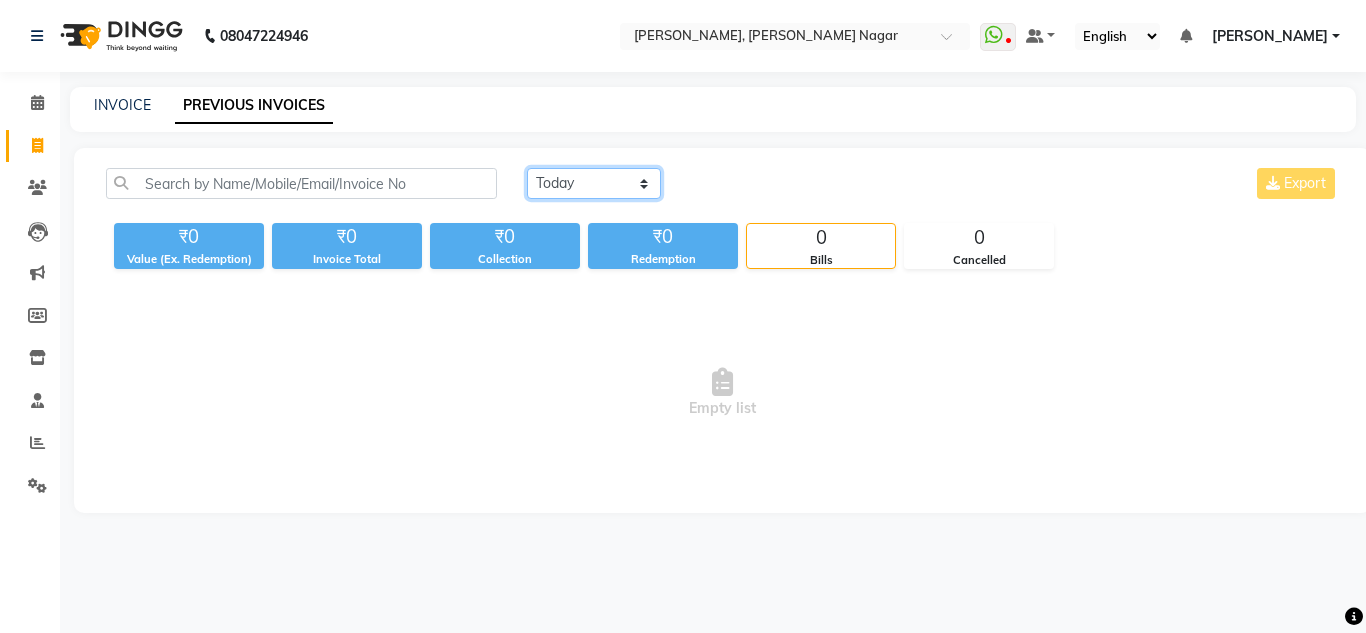 click on "Today Yesterday Custom Range" 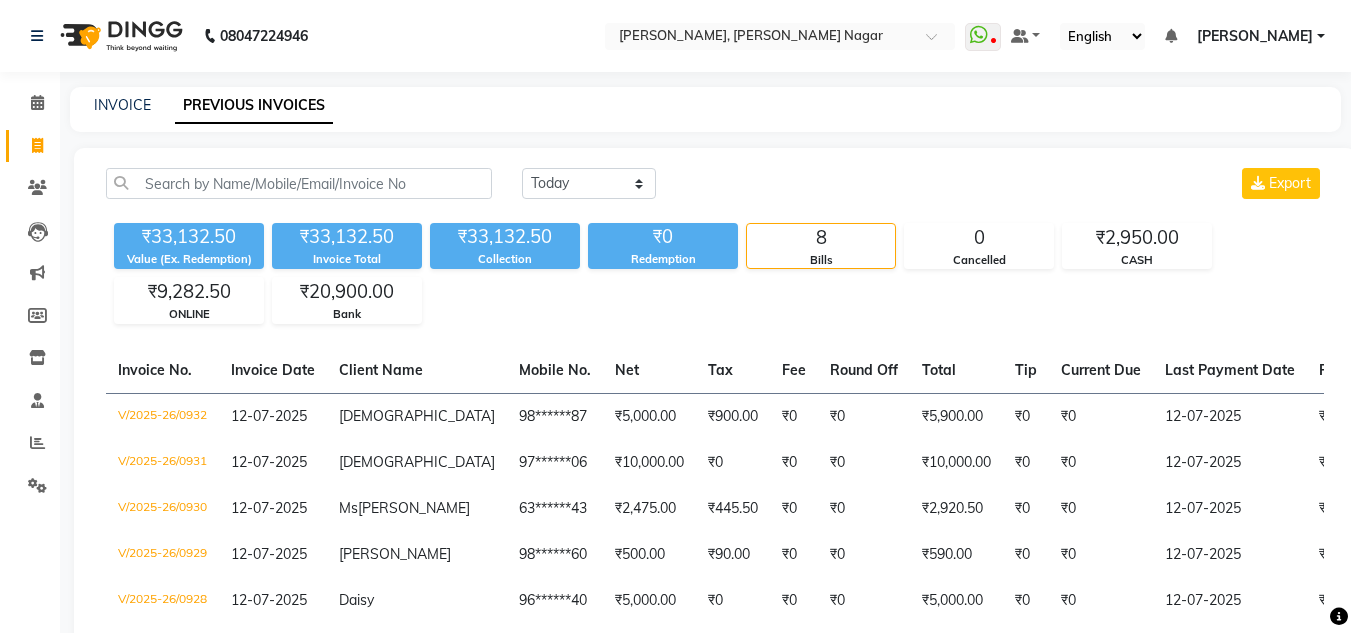 click on "₹33,132.50 Value (Ex. Redemption) ₹33,132.50 Invoice Total  ₹33,132.50 Collection ₹0 Redemption 8 Bills 0 Cancelled ₹2,950.00 CASH ₹9,282.50 ONLINE ₹20,900.00 Bank" 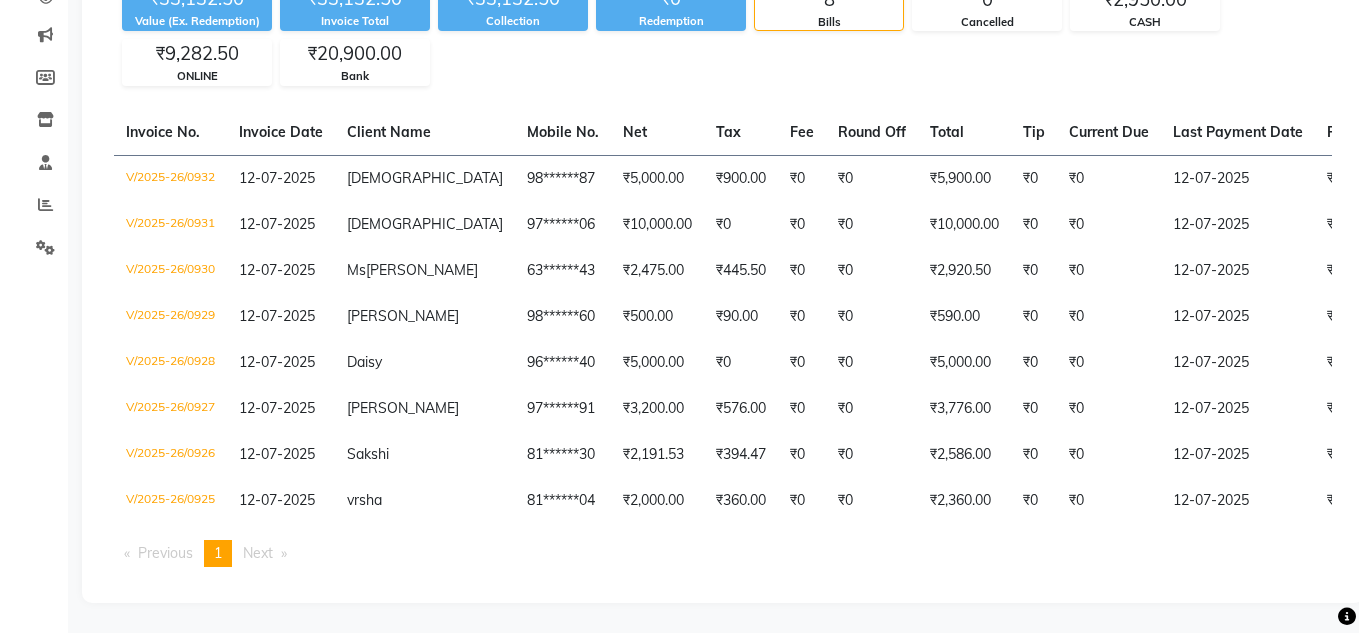 scroll, scrollTop: 0, scrollLeft: 0, axis: both 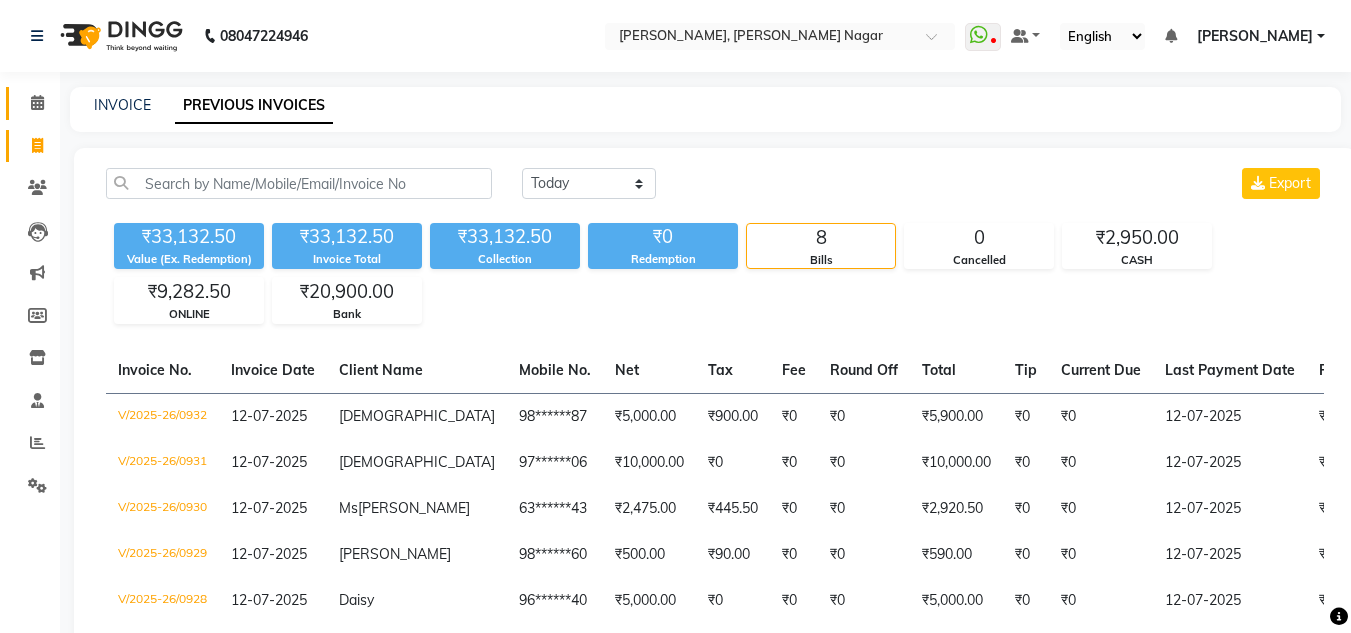 click on "Calendar" 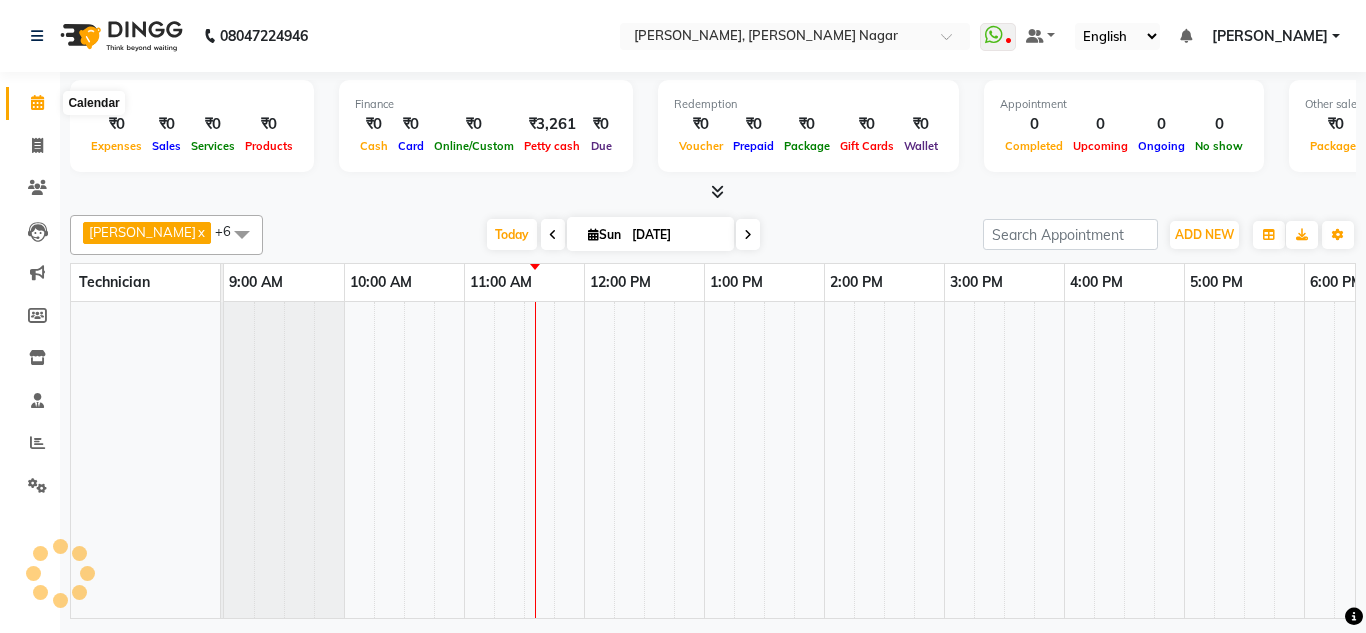 scroll, scrollTop: 0, scrollLeft: 241, axis: horizontal 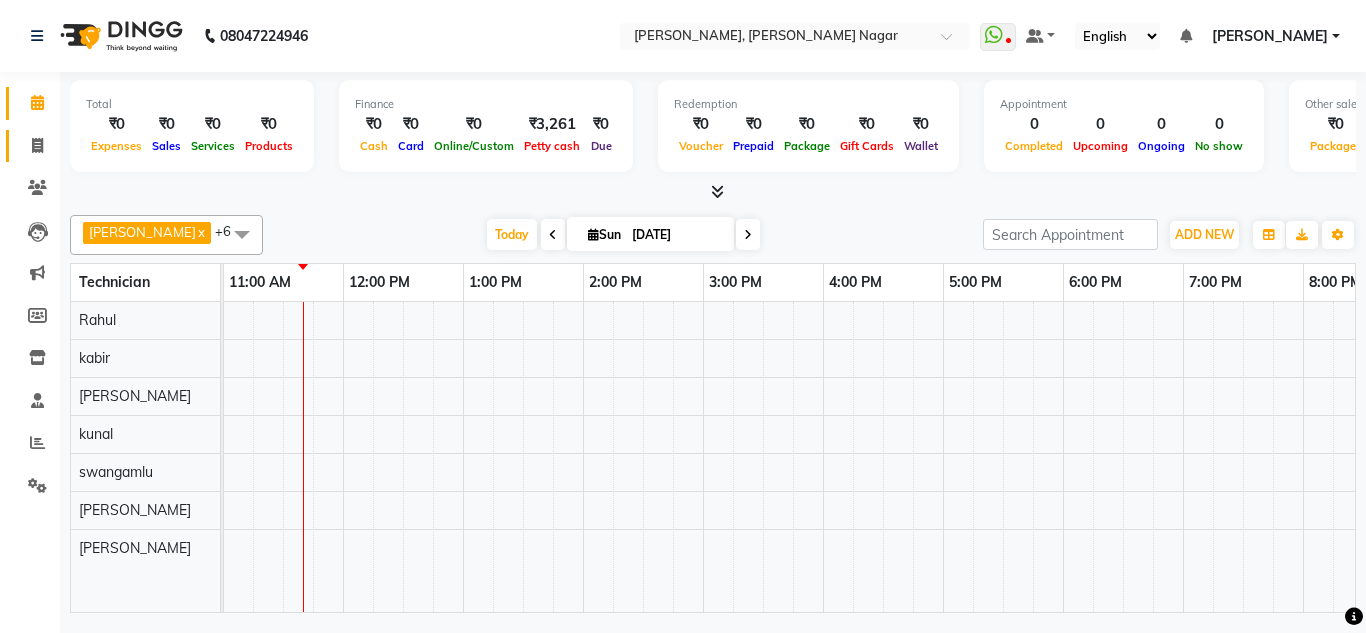click on "Invoice" 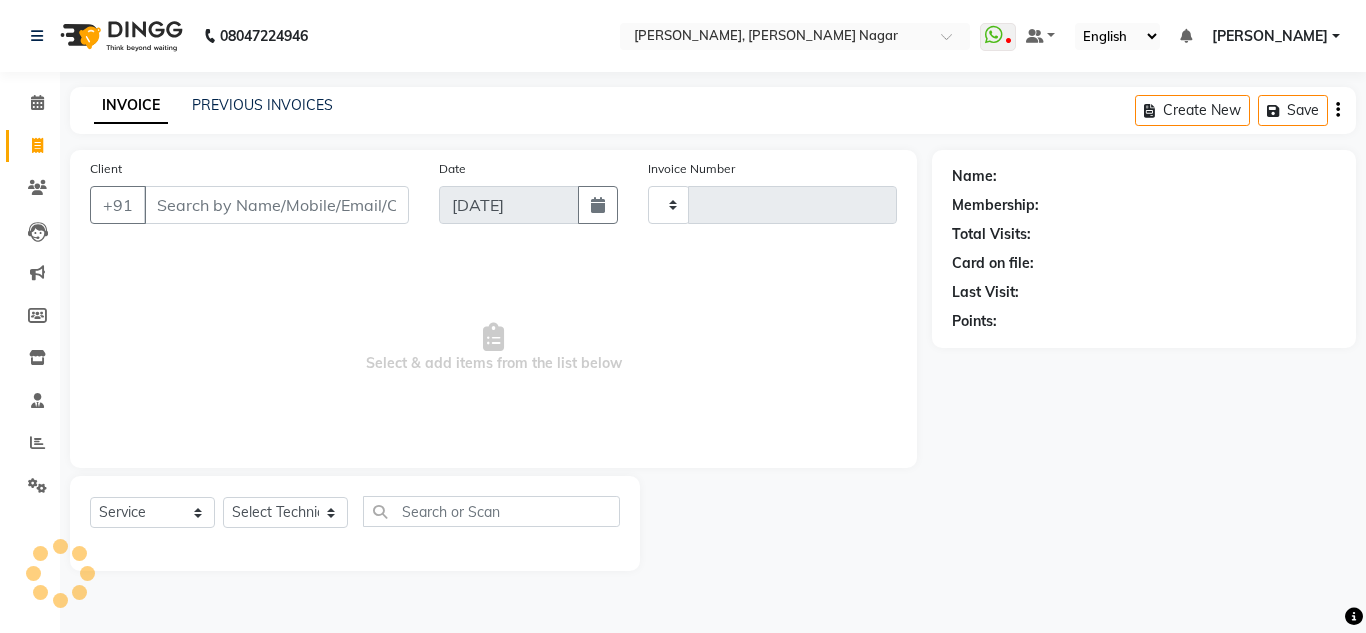 type on "0933" 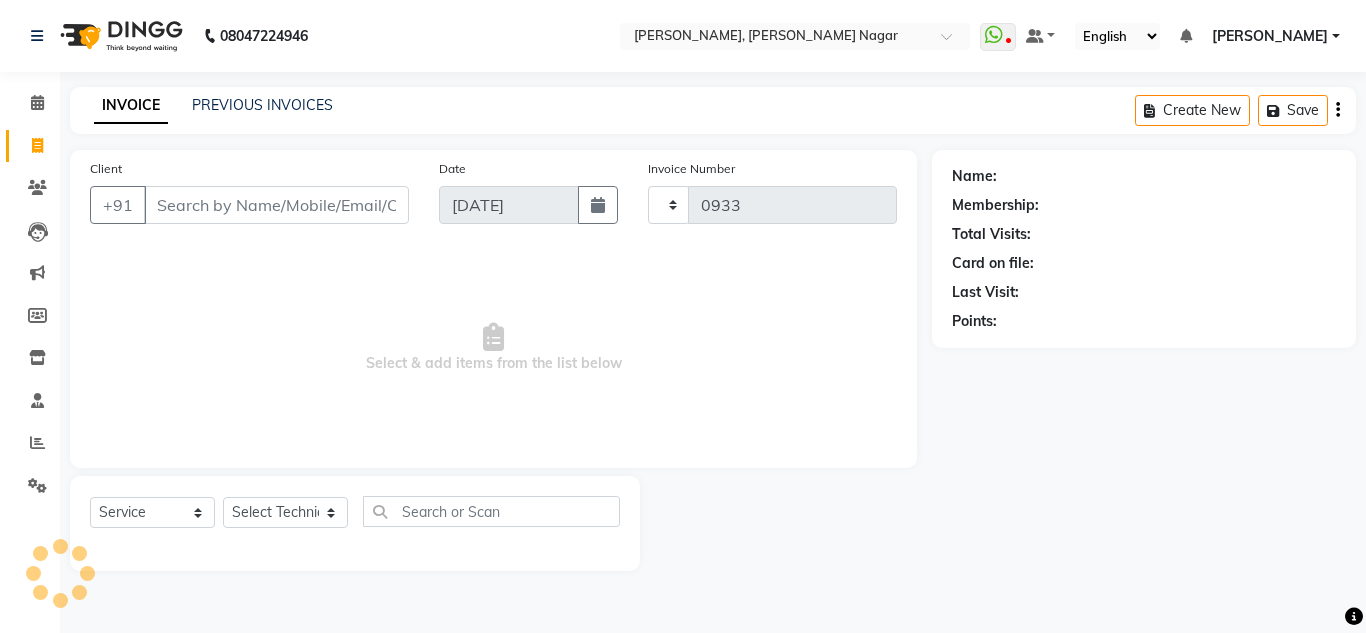select on "7686" 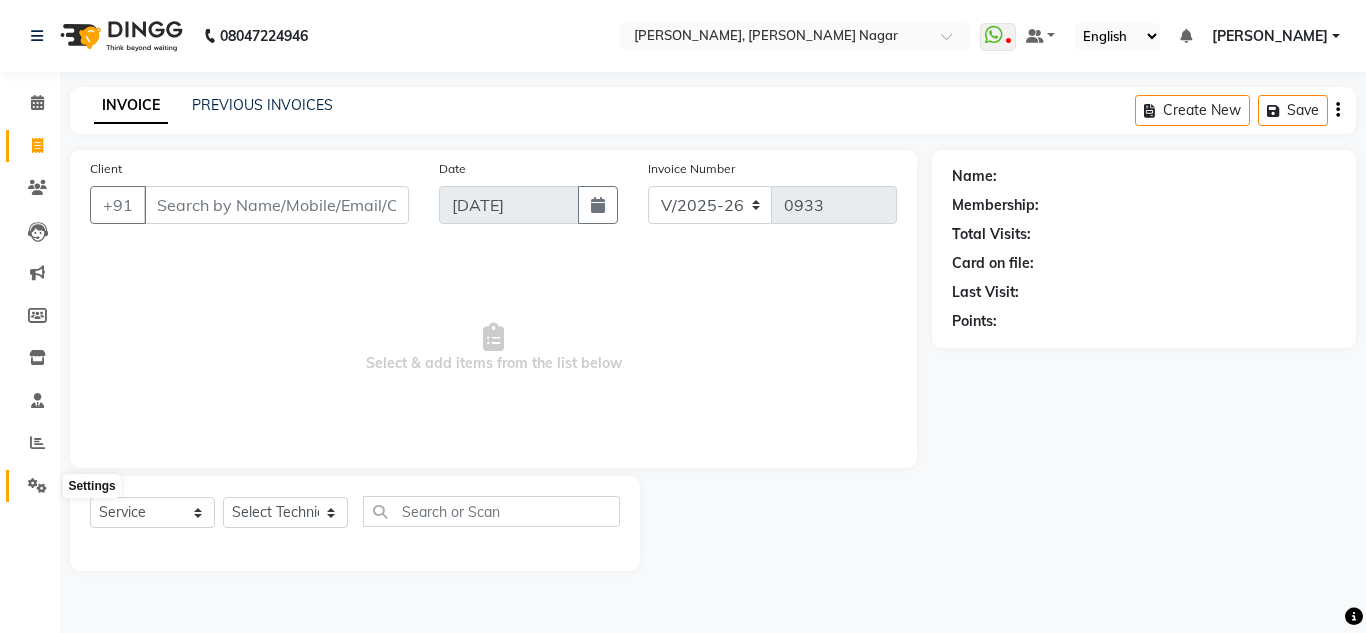 click 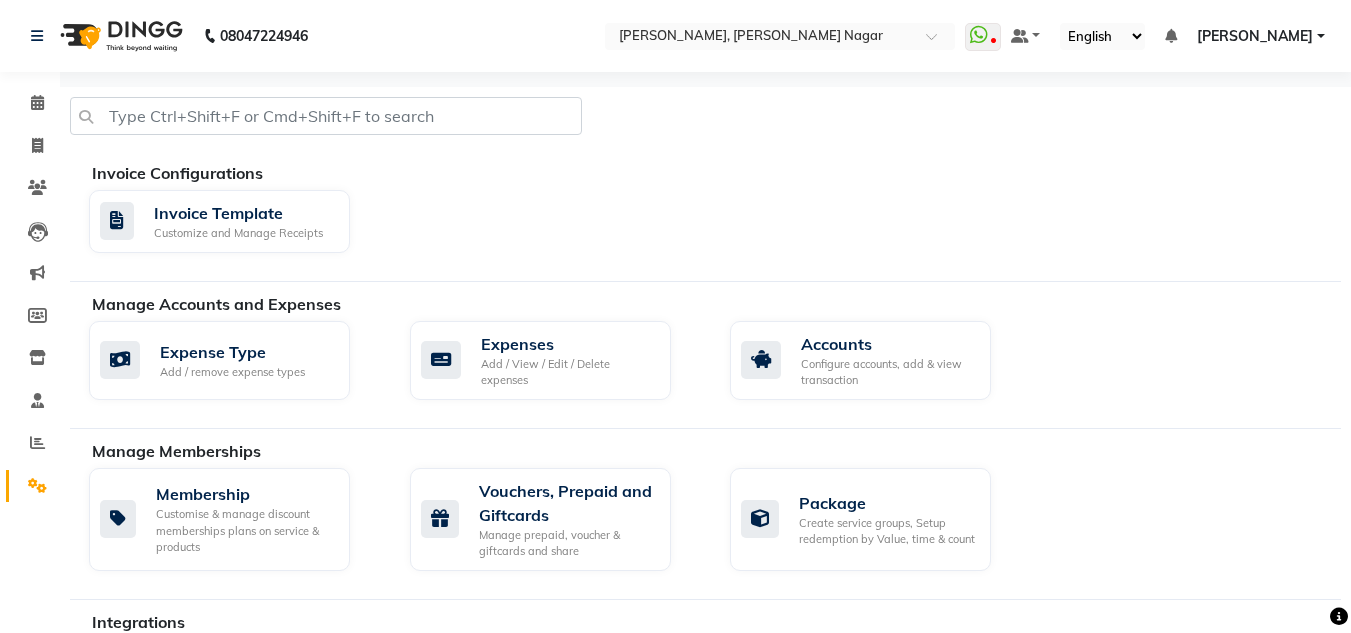 click on "Manage Accounts and Expenses   Expense Type Add / remove expense types  Expenses Add / View / Edit / Delete expenses  Accounts Configure accounts, add & view transaction" 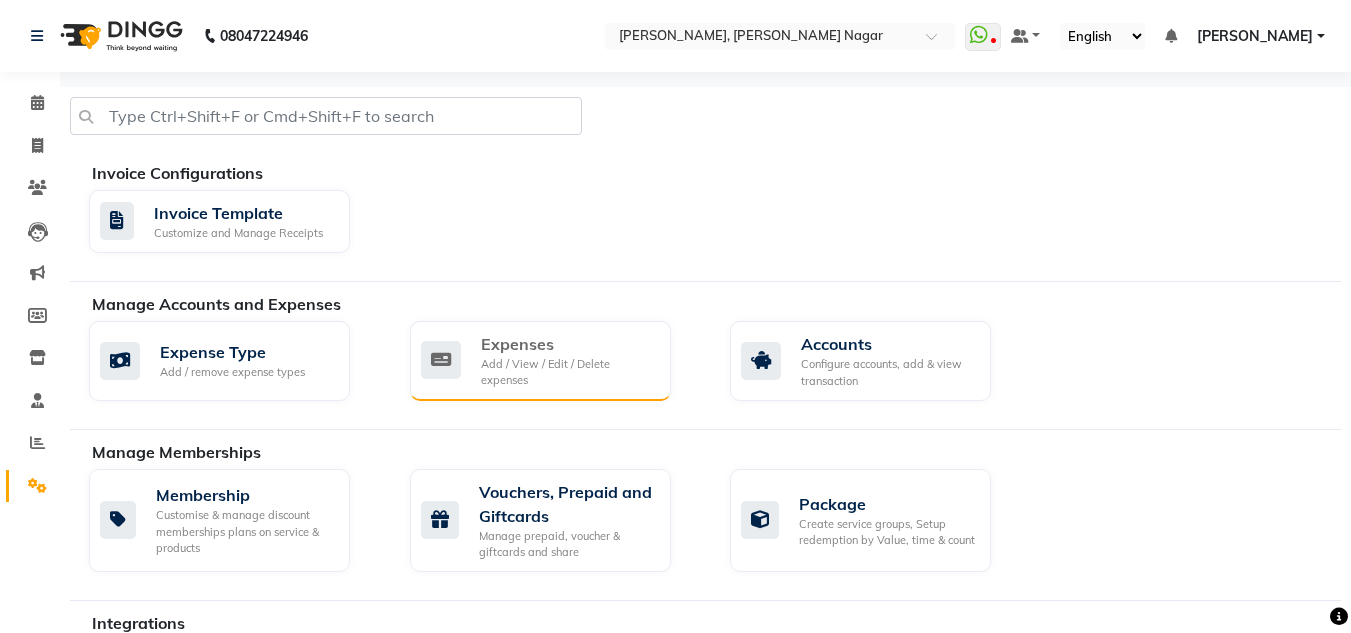 click on "Add / View / Edit / Delete expenses" 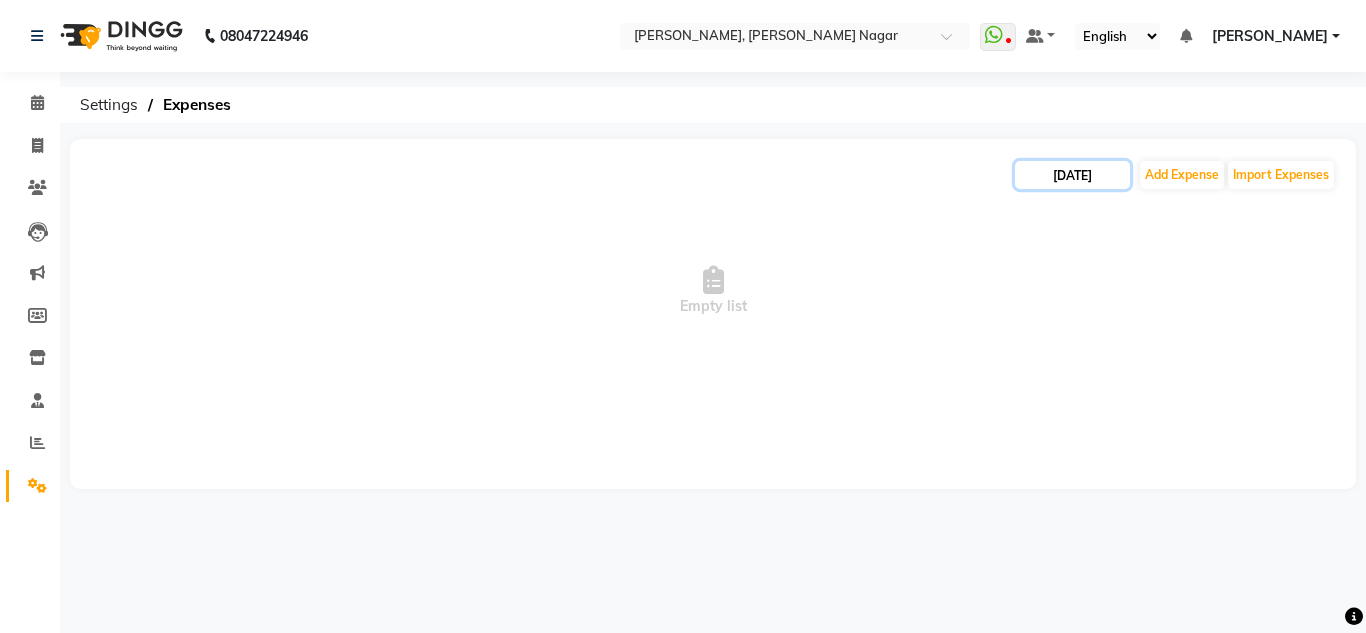 click on "[DATE]" 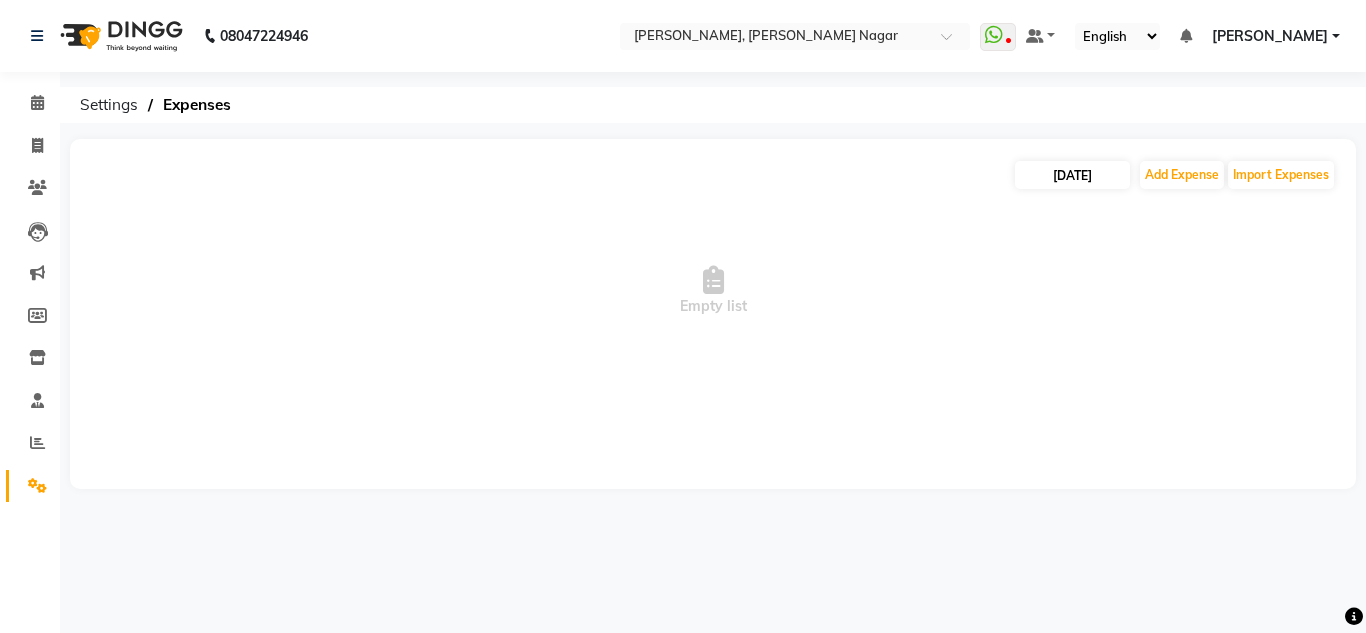 select on "7" 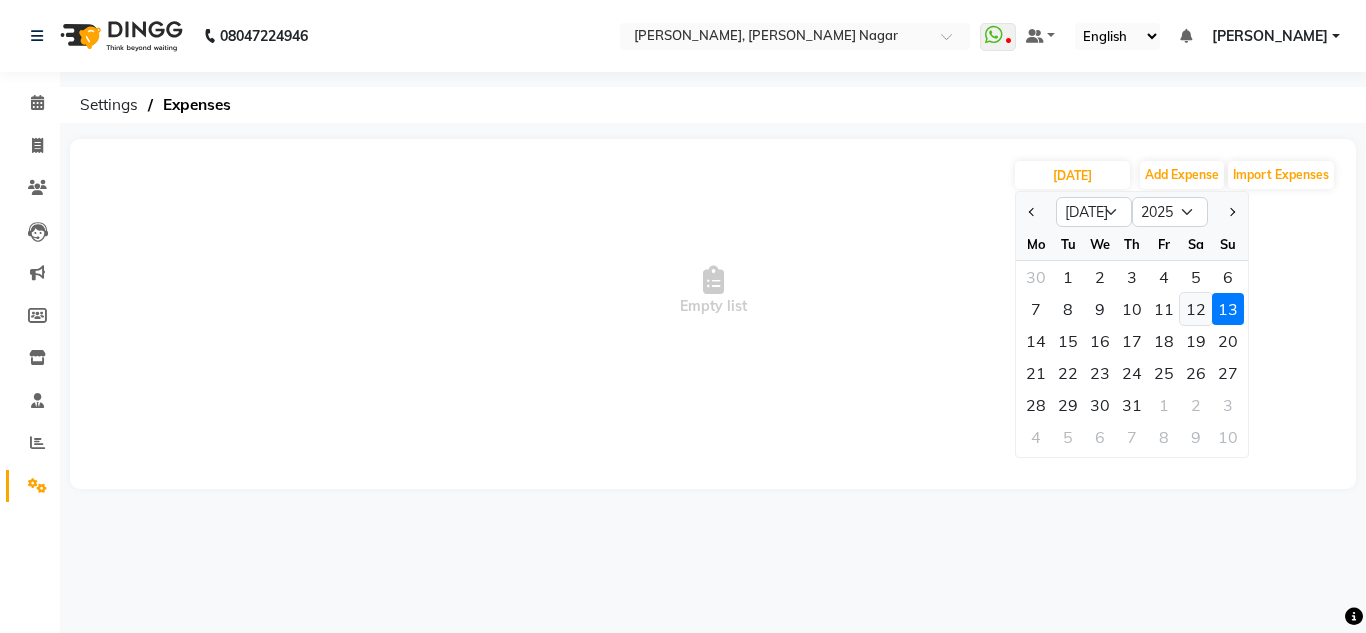 click on "12" 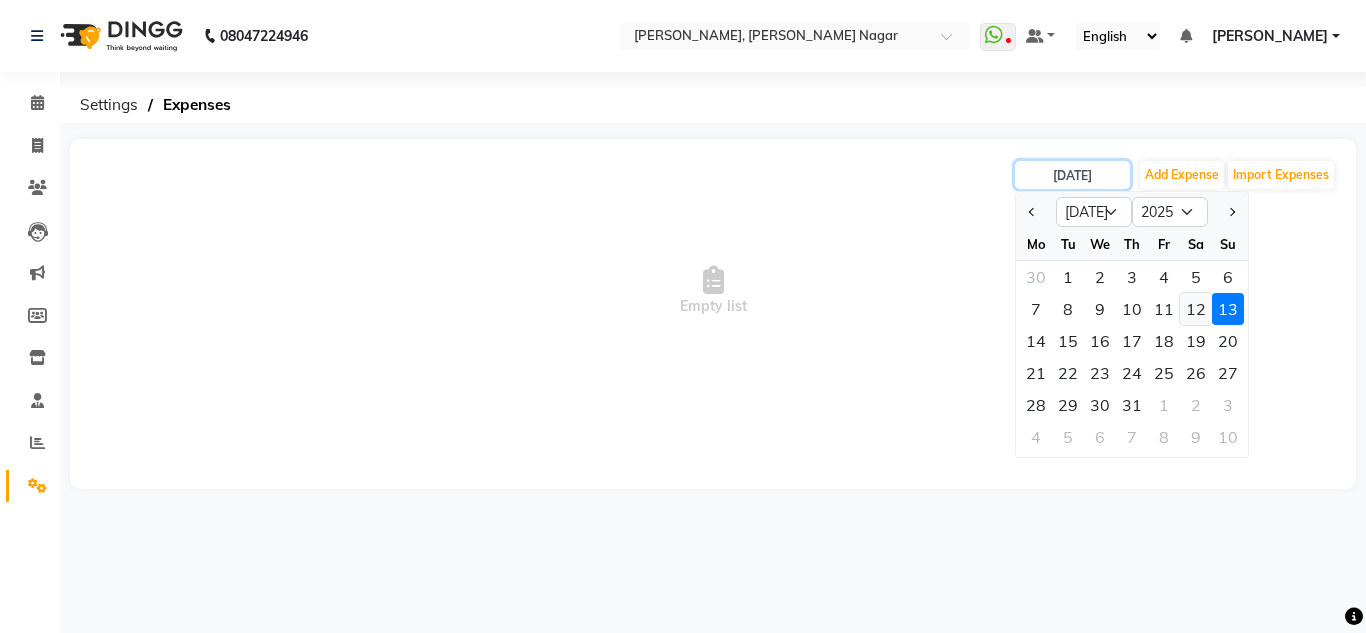 type on "12-07-2025" 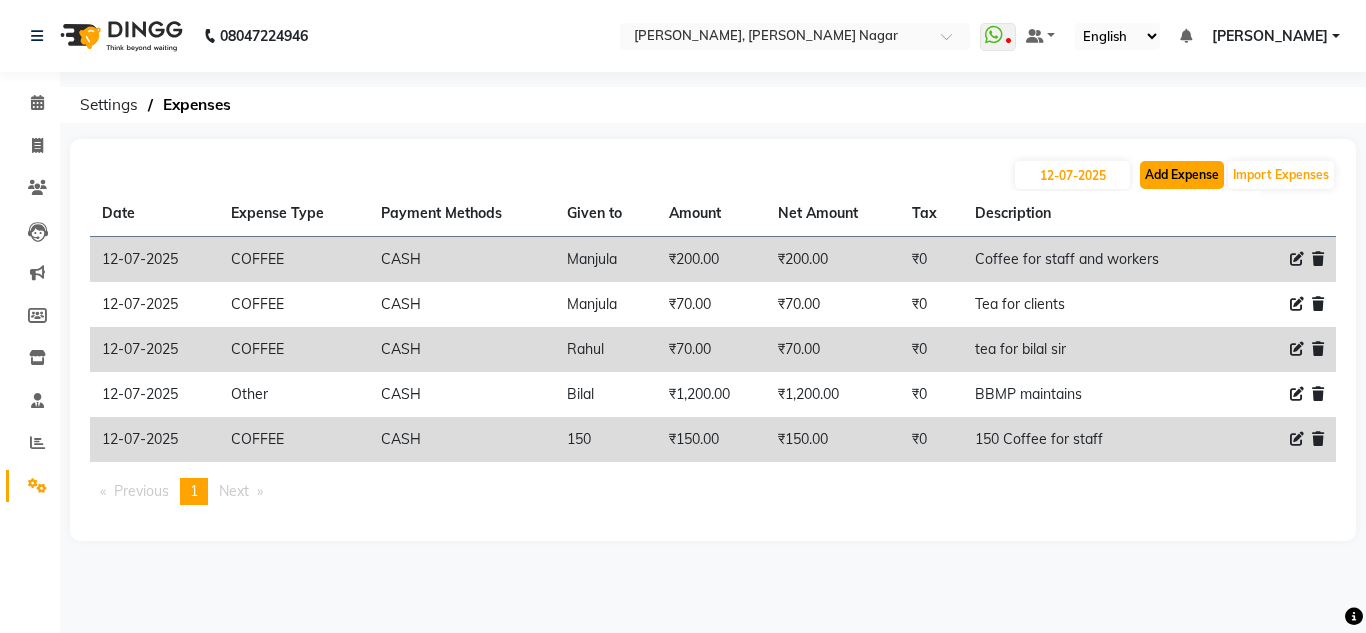 click on "Add Expense" 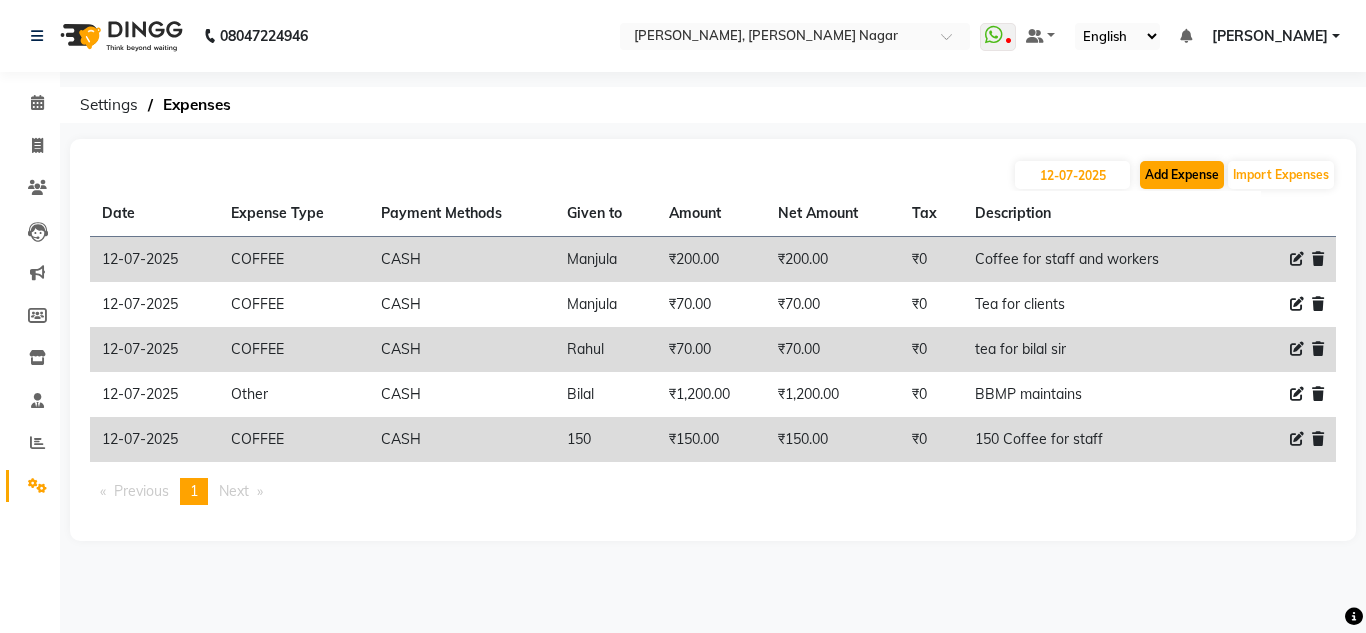 select on "1" 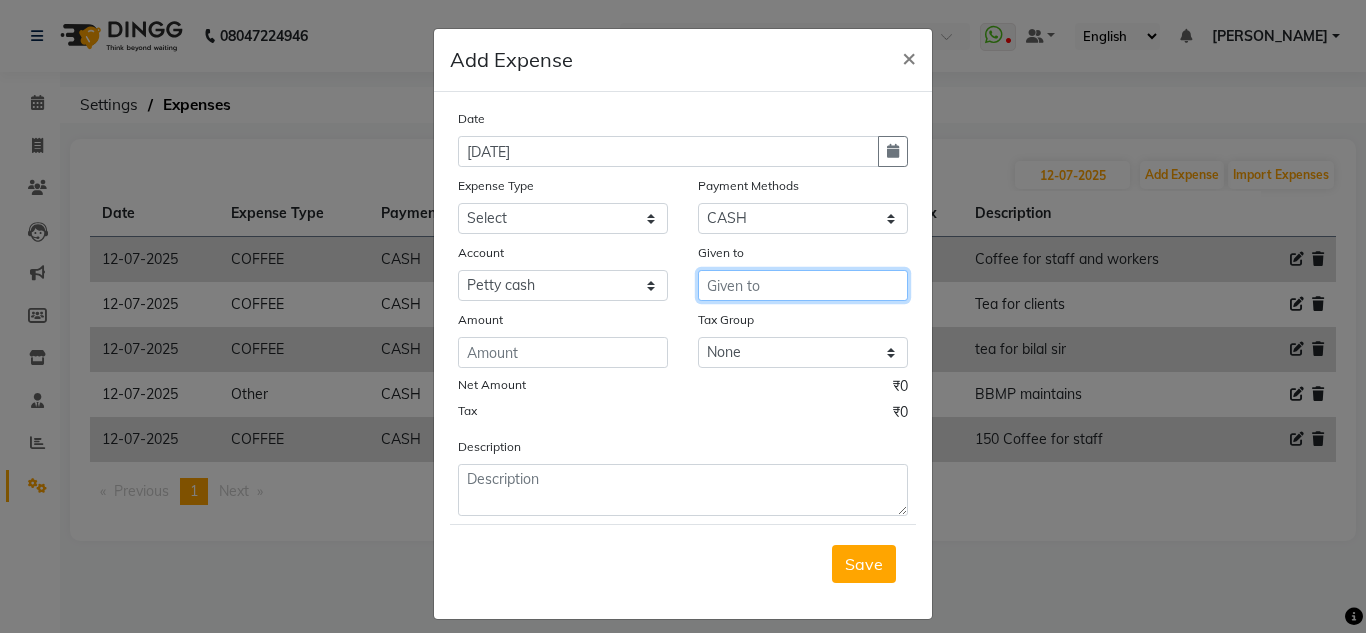 click at bounding box center (803, 285) 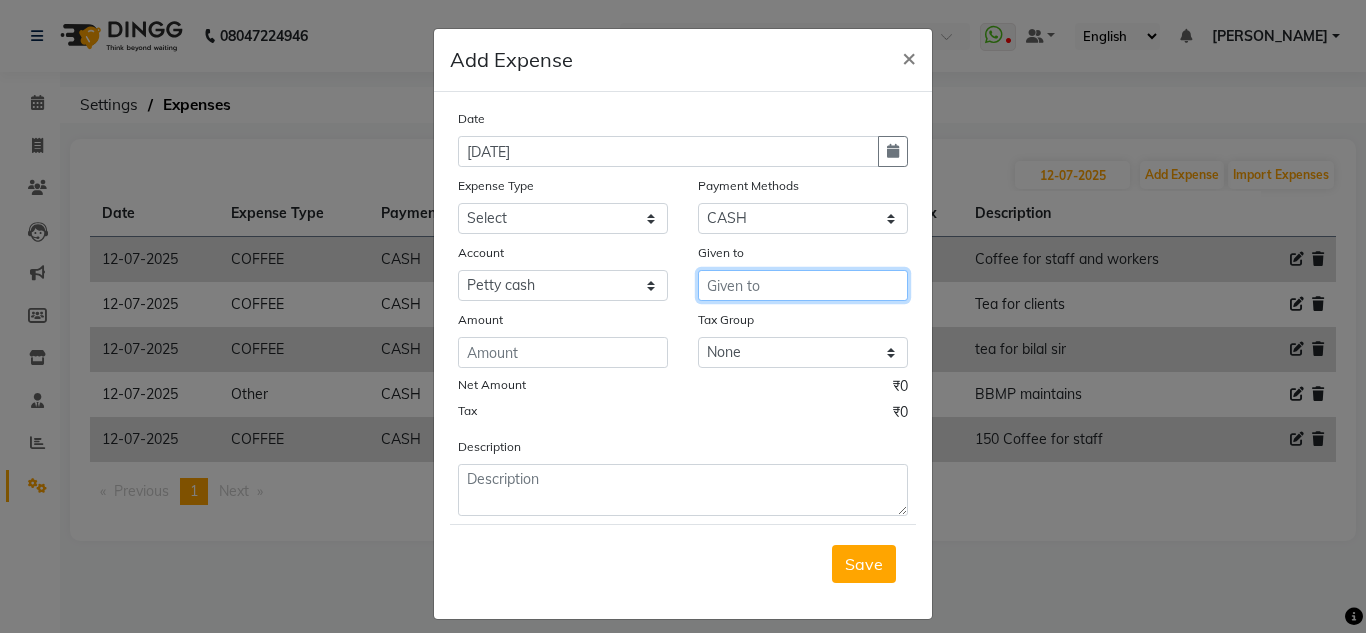 type on "r" 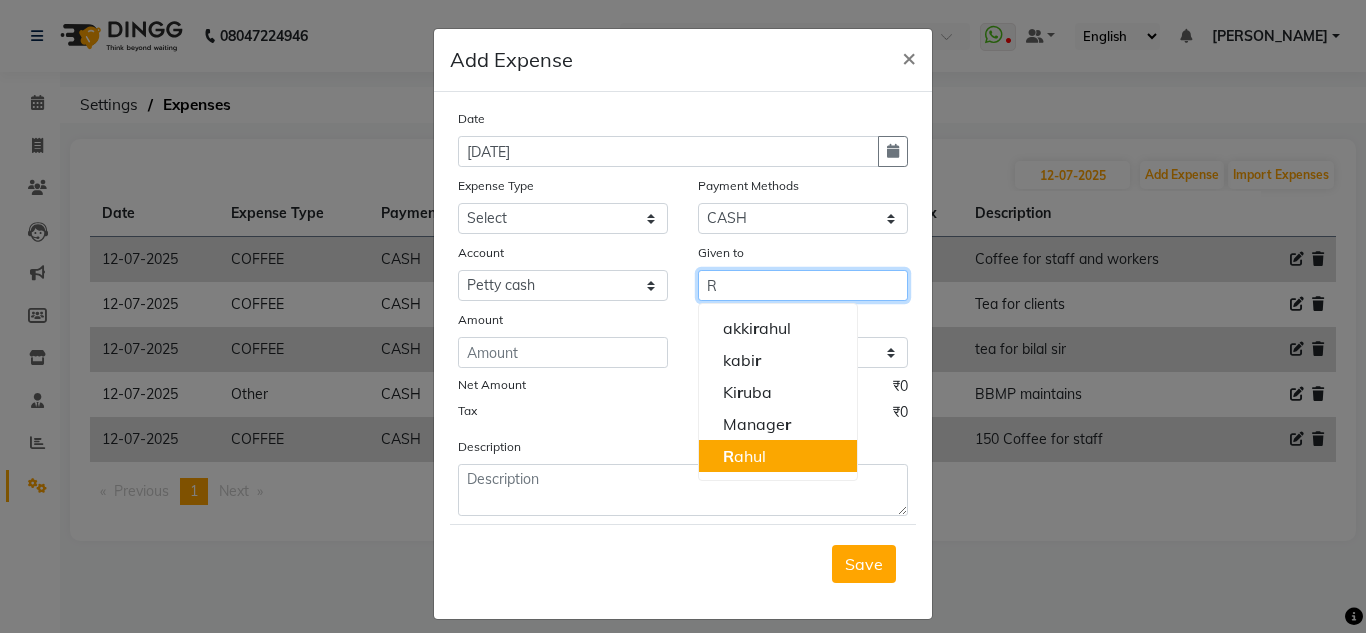 drag, startPoint x: 751, startPoint y: 449, endPoint x: 697, endPoint y: 455, distance: 54.33231 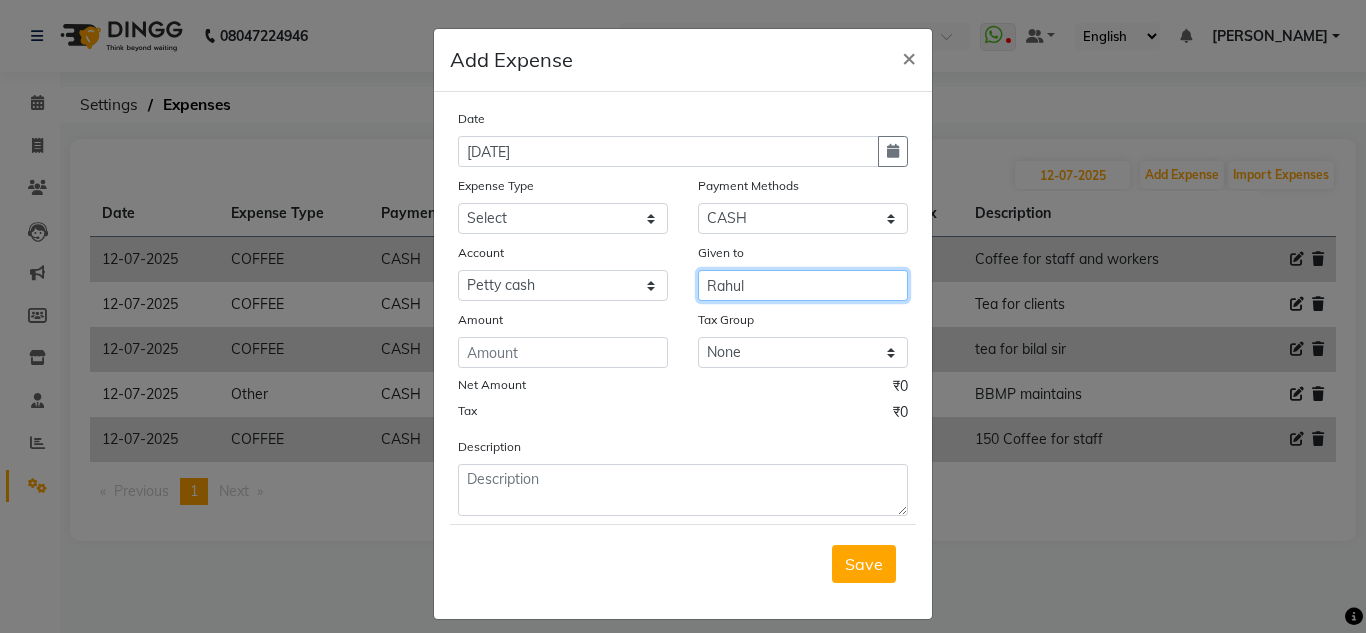 type on "Rahul" 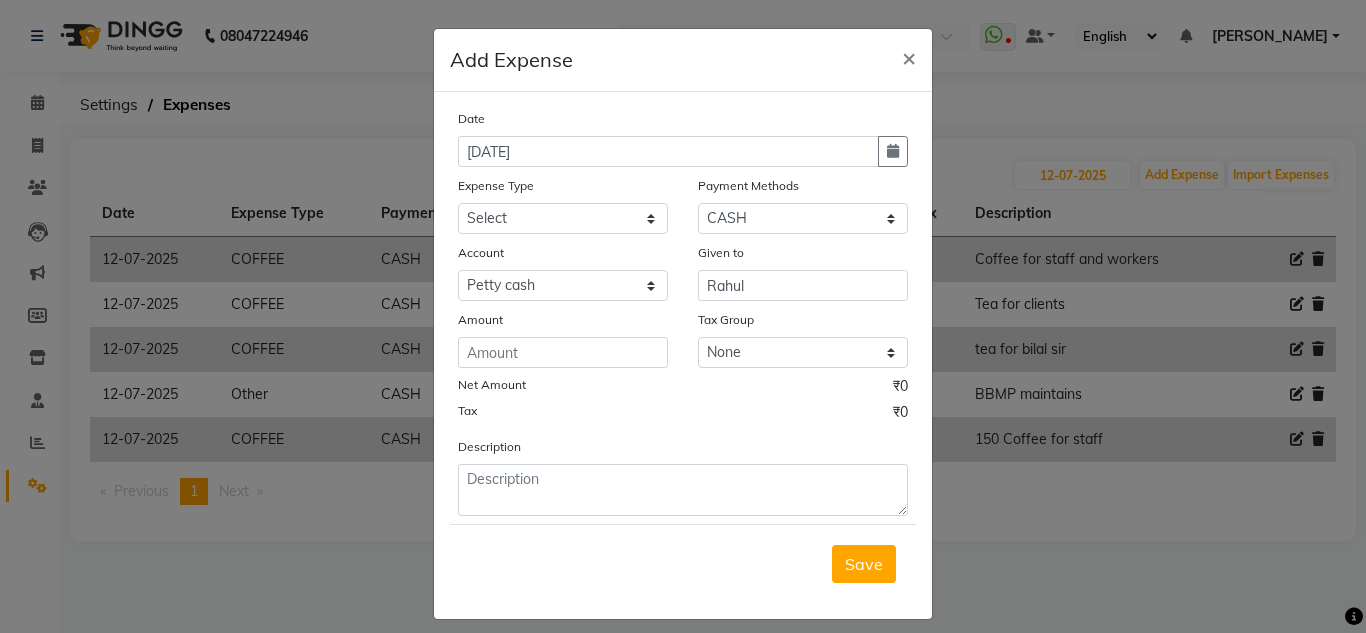 click on "Description" 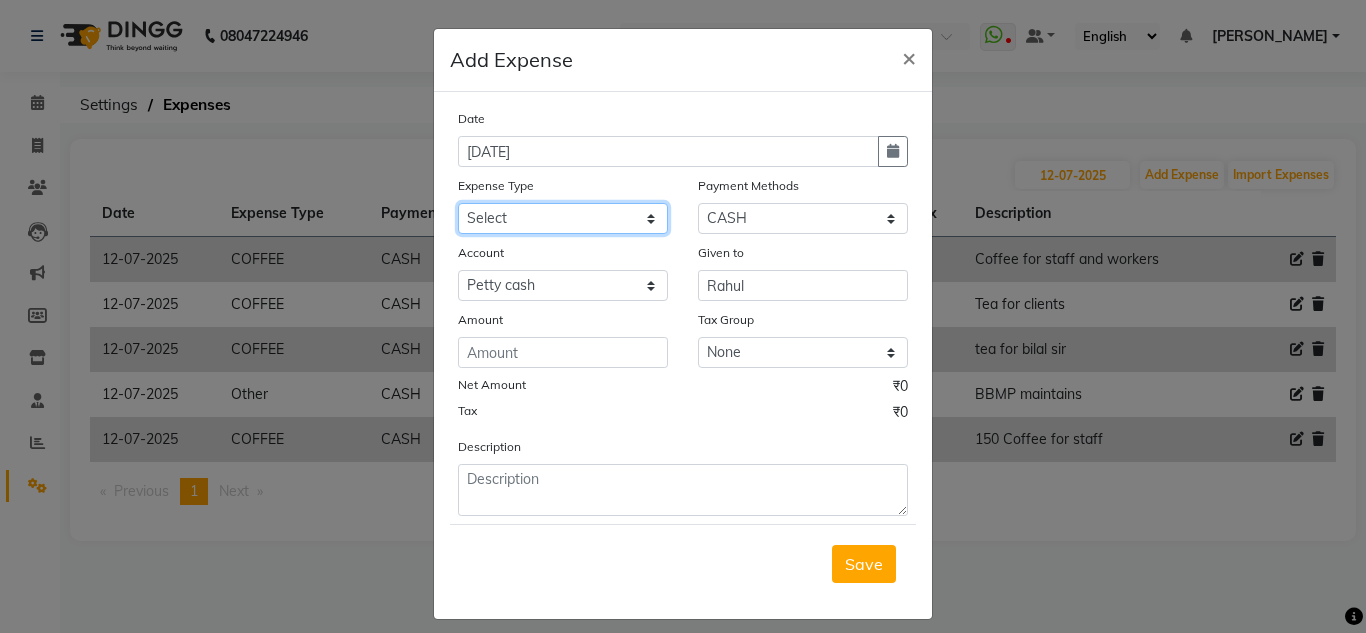 click on "Select acetone Advance Salary bank deposite BBMP Beauty products Bed charges BIRTHDAY CAKE Bonus [PERSON_NAME] CASH EXPENSE VOUCHER Cash handover Client Refreshment coconut water for clients COFFEE coffee powder Commission Conveyance Cotton Courier decoration Diesel for generator Donation Drinking Water Electricity Eyelashes return Face mask floor cleaner flowers daily garbage generator diesel green tea GST handover HANDWASH House Keeping Material House keeping Salary Incentive Internet Bill juice LAUNDRY Maintainance Marketing Medical Membership Milk Milk miscelleneous Naturals salon NEWSPAPER O T Other Pantry PETROL Phone Bill Plants plumber pooja items Porter priest Product Purchase product return Product sale puja items RAPIDO Refund Rent Shop Rent Staff Accommodation Royalty Salary Staff cab charges Staff dinner Staff Flight Ticket Staff  Hiring from another Branch Staff Snacks Stationary sugar sweets TEAM DINNER TIPS Tissue [DEMOGRAPHIC_DATA] Utilities Water Bottle Water cane week of salary Wi Fi Payment" 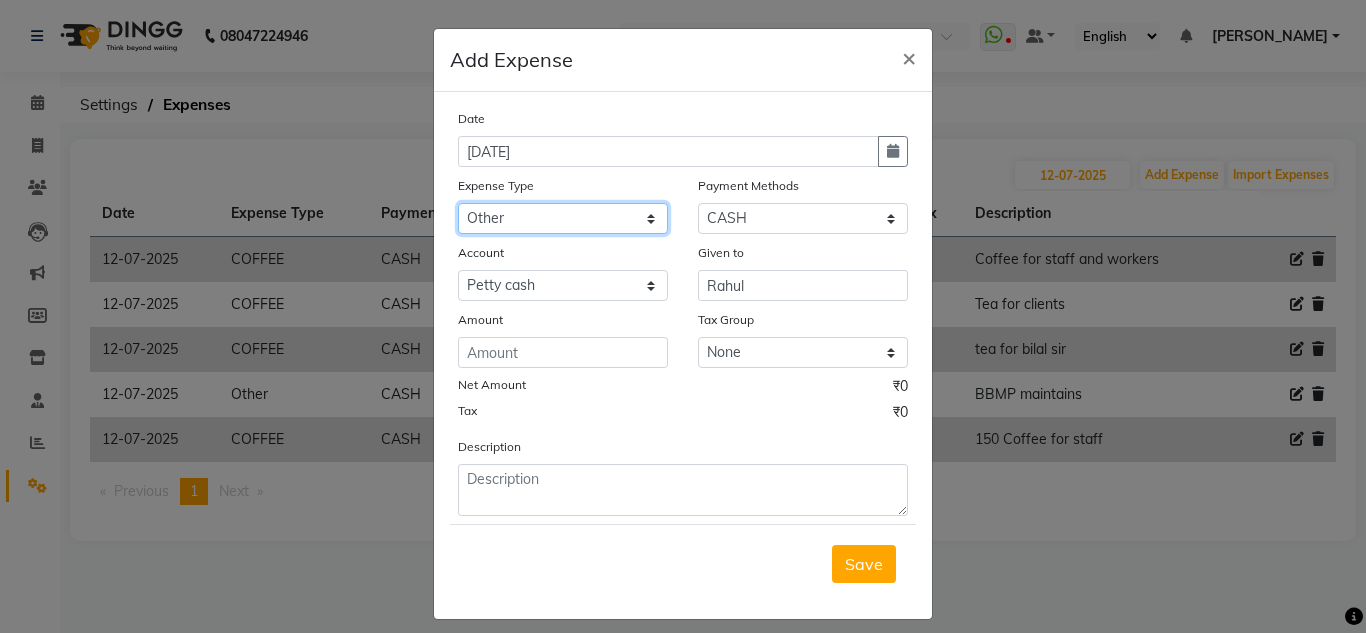click on "Select acetone Advance Salary bank deposite BBMP Beauty products Bed charges BIRTHDAY CAKE Bonus [PERSON_NAME] CASH EXPENSE VOUCHER Cash handover Client Refreshment coconut water for clients COFFEE coffee powder Commission Conveyance Cotton Courier decoration Diesel for generator Donation Drinking Water Electricity Eyelashes return Face mask floor cleaner flowers daily garbage generator diesel green tea GST handover HANDWASH House Keeping Material House keeping Salary Incentive Internet Bill juice LAUNDRY Maintainance Marketing Medical Membership Milk Milk miscelleneous Naturals salon NEWSPAPER O T Other Pantry PETROL Phone Bill Plants plumber pooja items Porter priest Product Purchase product return Product sale puja items RAPIDO Refund Rent Shop Rent Staff Accommodation Royalty Salary Staff cab charges Staff dinner Staff Flight Ticket Staff  Hiring from another Branch Staff Snacks Stationary sugar sweets TEAM DINNER TIPS Tissue [DEMOGRAPHIC_DATA] Utilities Water Bottle Water cane week of salary Wi Fi Payment" 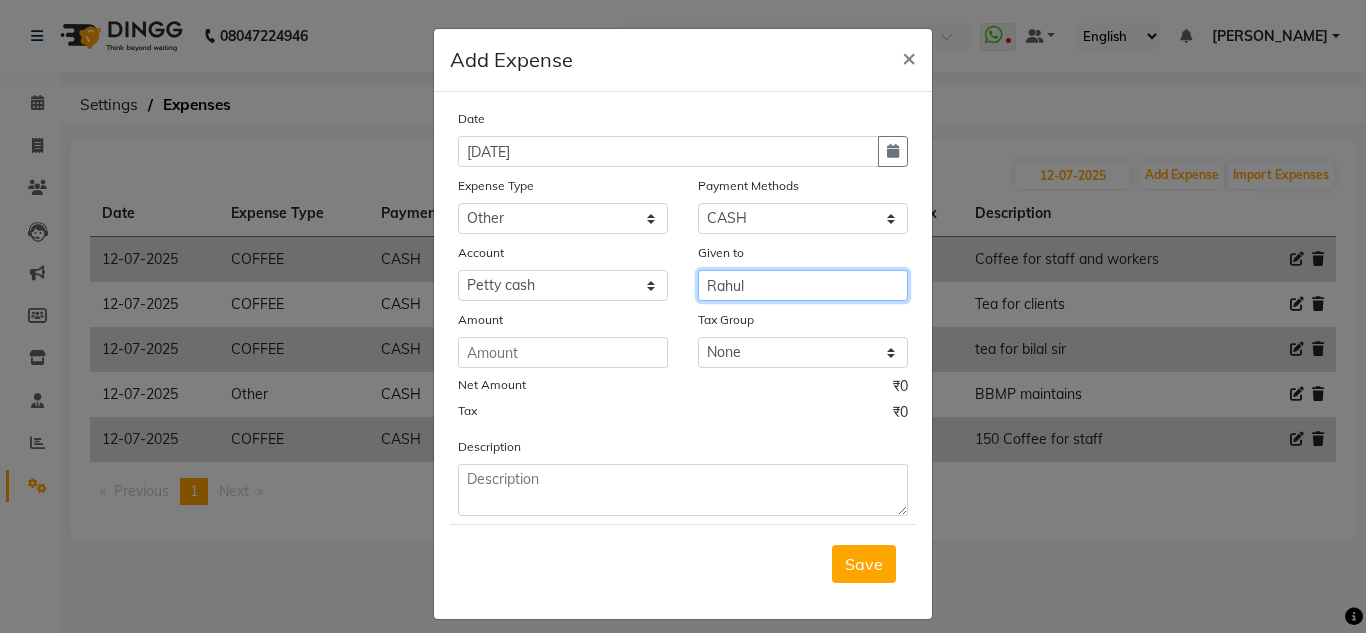 click on "Rahul" at bounding box center [803, 285] 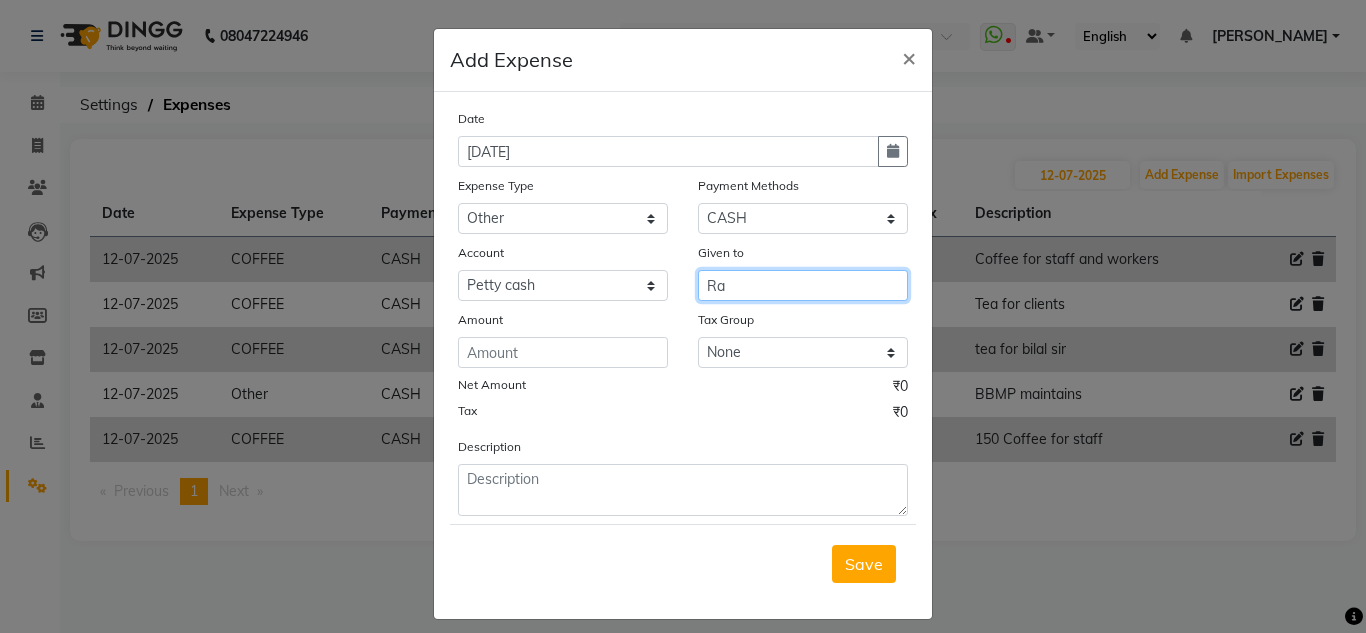 type on "R" 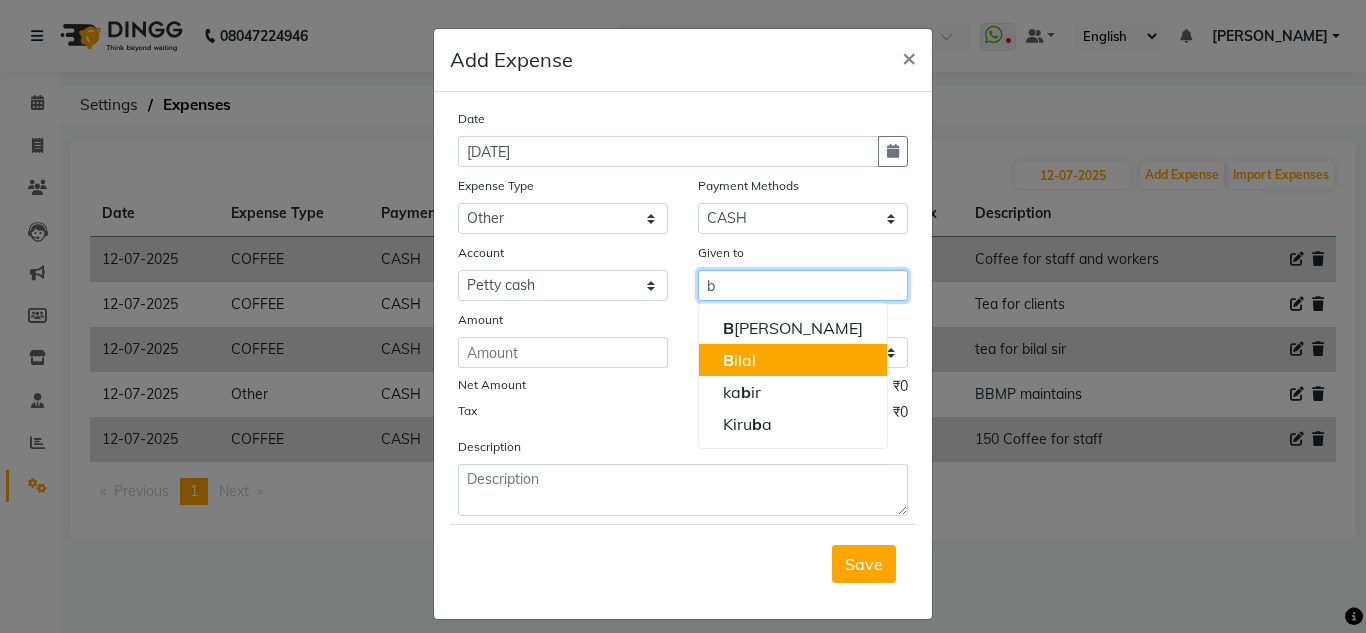 click on "B ilal" at bounding box center [793, 360] 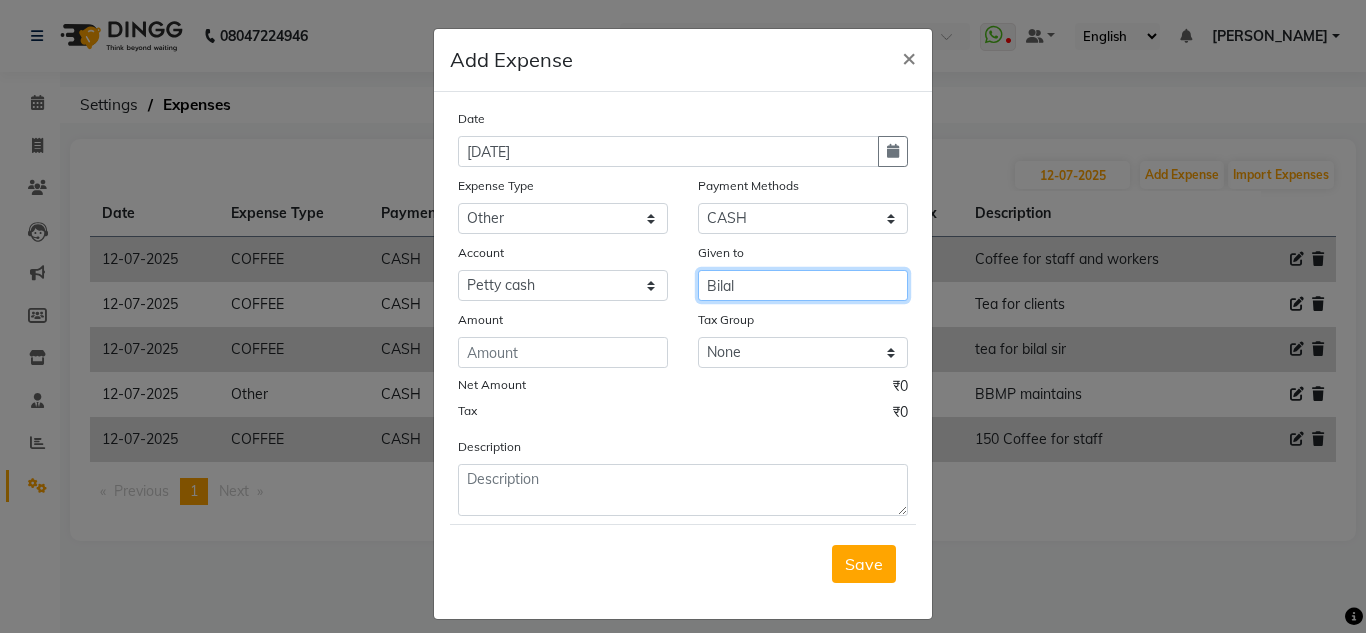 type on "Bilal" 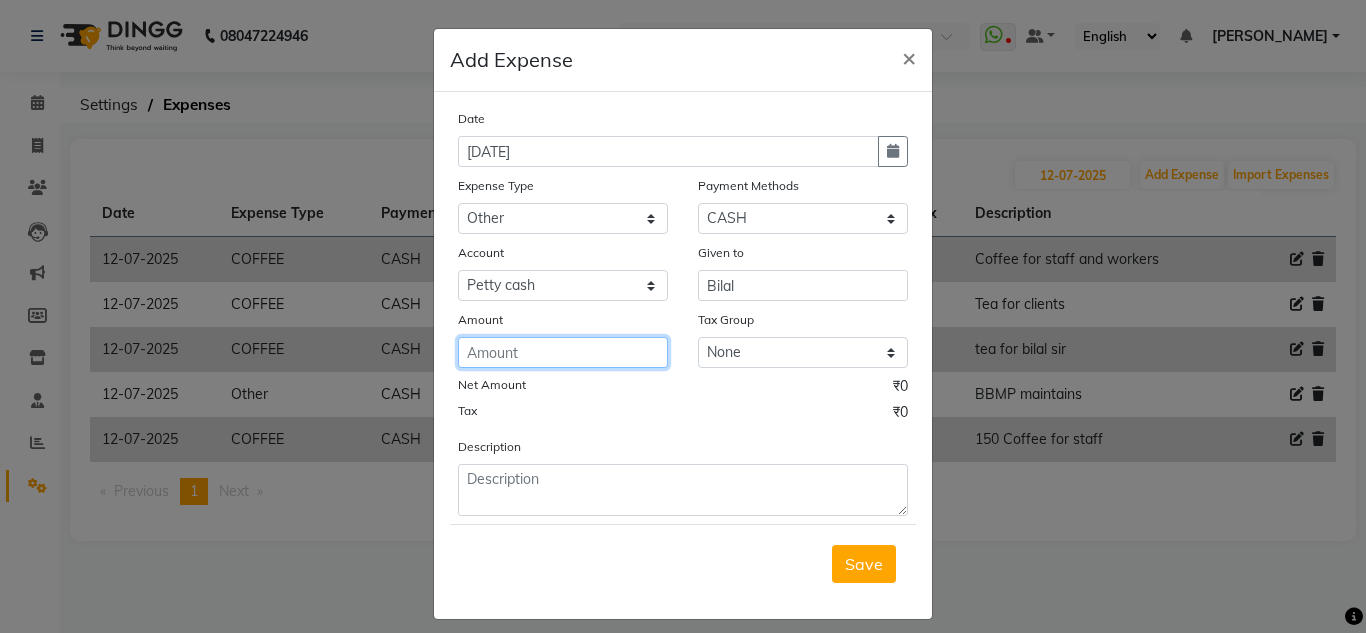 click 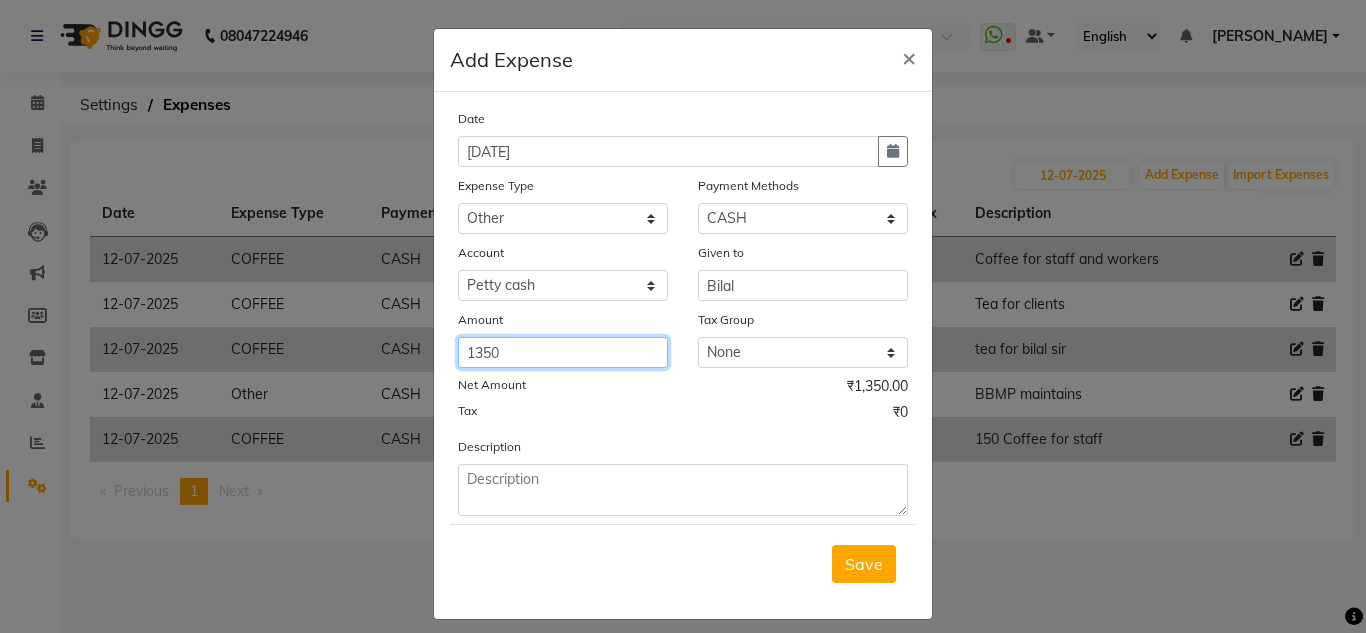 type on "1350" 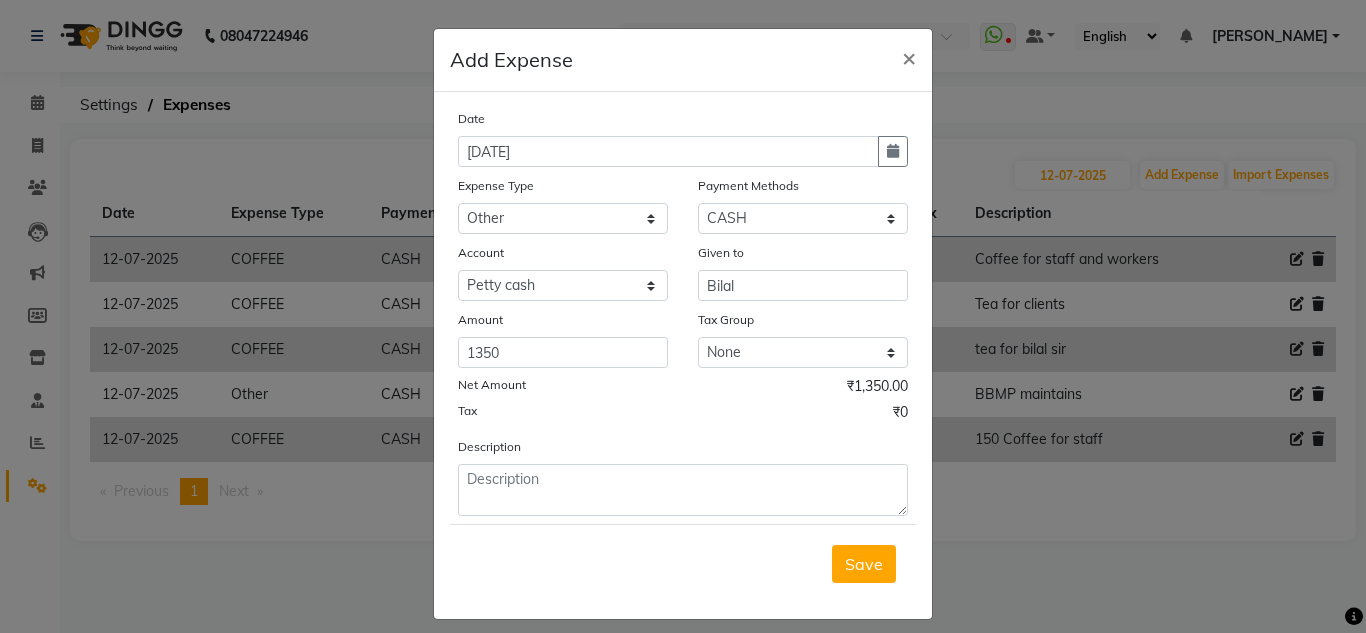 click on "Description" 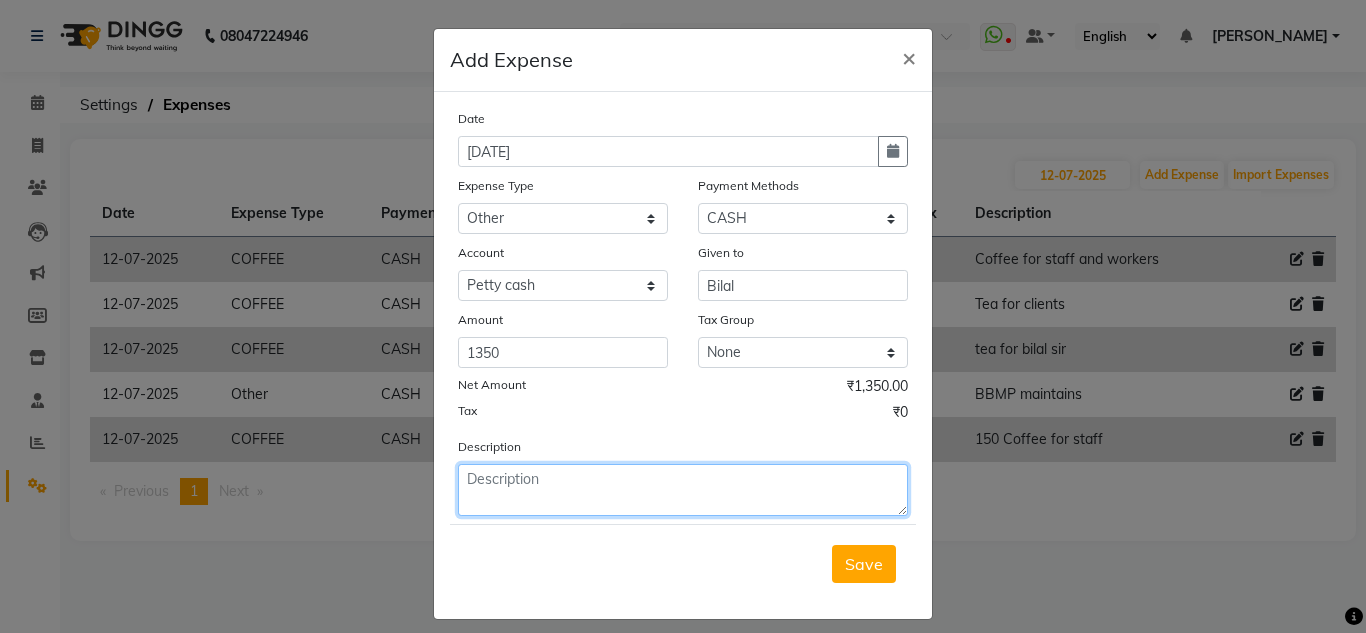 click 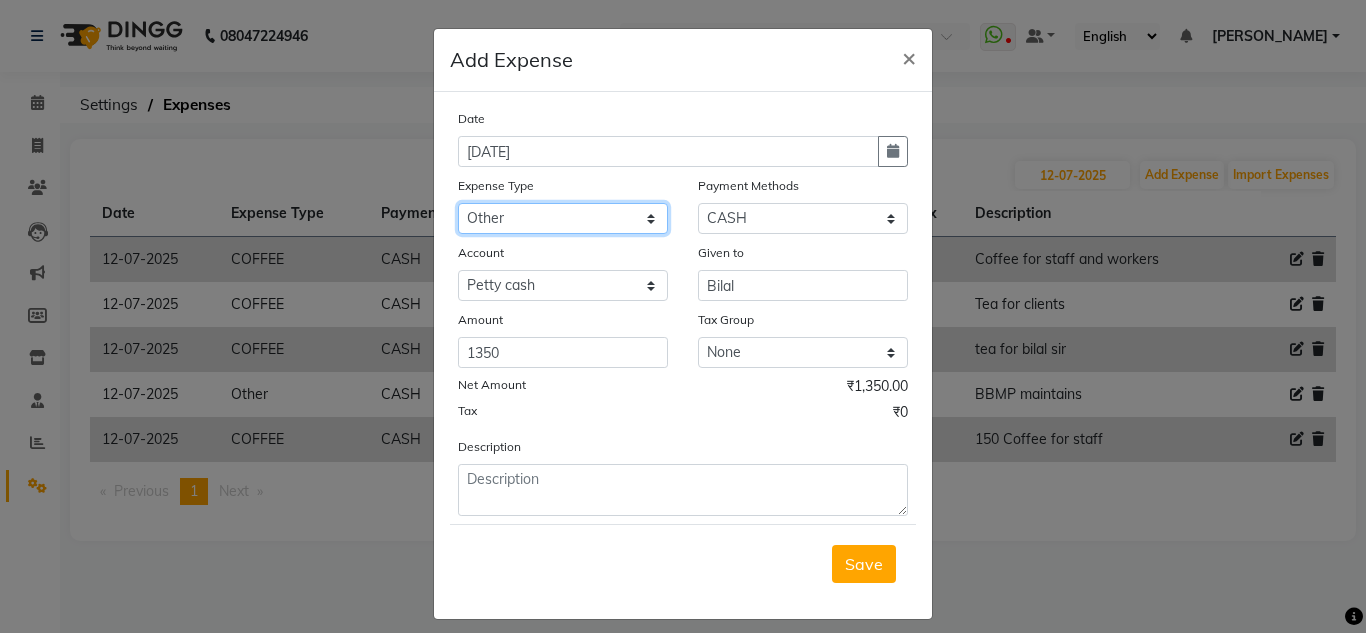 click on "Select acetone Advance Salary bank deposite BBMP Beauty products Bed charges BIRTHDAY CAKE Bonus [PERSON_NAME] CASH EXPENSE VOUCHER Cash handover Client Refreshment coconut water for clients COFFEE coffee powder Commission Conveyance Cotton Courier decoration Diesel for generator Donation Drinking Water Electricity Eyelashes return Face mask floor cleaner flowers daily garbage generator diesel green tea GST handover HANDWASH House Keeping Material House keeping Salary Incentive Internet Bill juice LAUNDRY Maintainance Marketing Medical Membership Milk Milk miscelleneous Naturals salon NEWSPAPER O T Other Pantry PETROL Phone Bill Plants plumber pooja items Porter priest Product Purchase product return Product sale puja items RAPIDO Refund Rent Shop Rent Staff Accommodation Royalty Salary Staff cab charges Staff dinner Staff Flight Ticket Staff  Hiring from another Branch Staff Snacks Stationary sugar sweets TEAM DINNER TIPS Tissue [DEMOGRAPHIC_DATA] Utilities Water Bottle Water cane week of salary Wi Fi Payment" 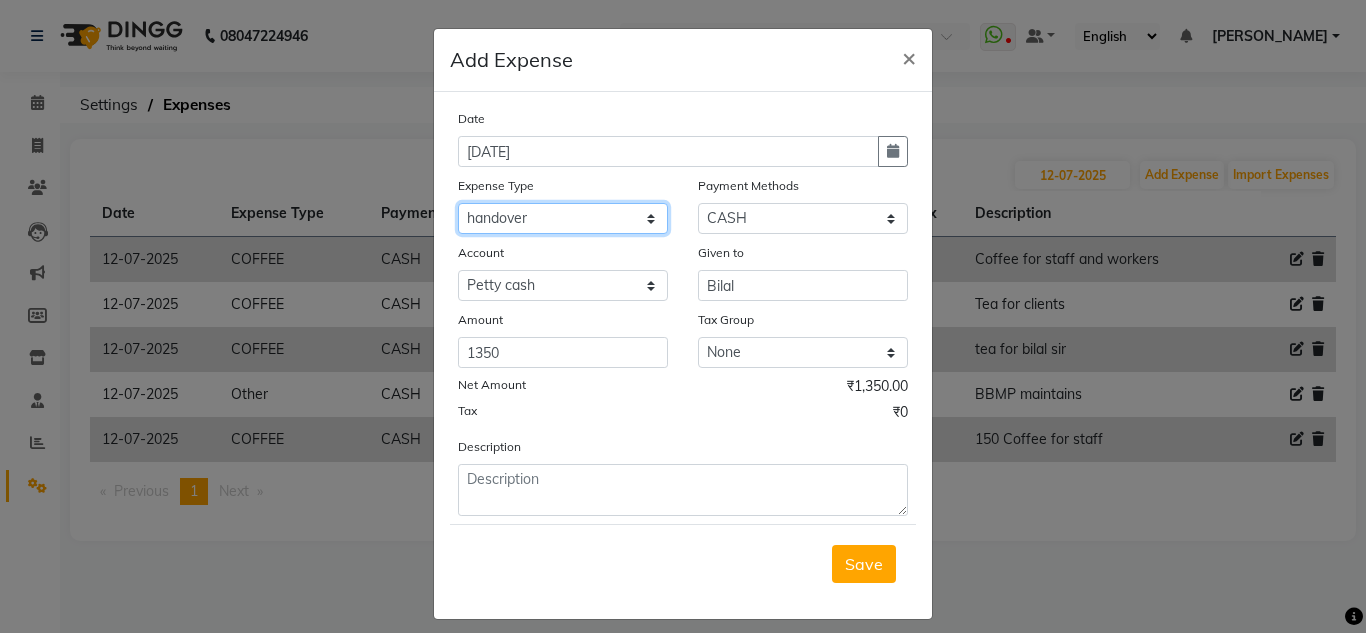 click on "Select acetone Advance Salary bank deposite BBMP Beauty products Bed charges BIRTHDAY CAKE Bonus [PERSON_NAME] CASH EXPENSE VOUCHER Cash handover Client Refreshment coconut water for clients COFFEE coffee powder Commission Conveyance Cotton Courier decoration Diesel for generator Donation Drinking Water Electricity Eyelashes return Face mask floor cleaner flowers daily garbage generator diesel green tea GST handover HANDWASH House Keeping Material House keeping Salary Incentive Internet Bill juice LAUNDRY Maintainance Marketing Medical Membership Milk Milk miscelleneous Naturals salon NEWSPAPER O T Other Pantry PETROL Phone Bill Plants plumber pooja items Porter priest Product Purchase product return Product sale puja items RAPIDO Refund Rent Shop Rent Staff Accommodation Royalty Salary Staff cab charges Staff dinner Staff Flight Ticket Staff  Hiring from another Branch Staff Snacks Stationary sugar sweets TEAM DINNER TIPS Tissue [DEMOGRAPHIC_DATA] Utilities Water Bottle Water cane week of salary Wi Fi Payment" 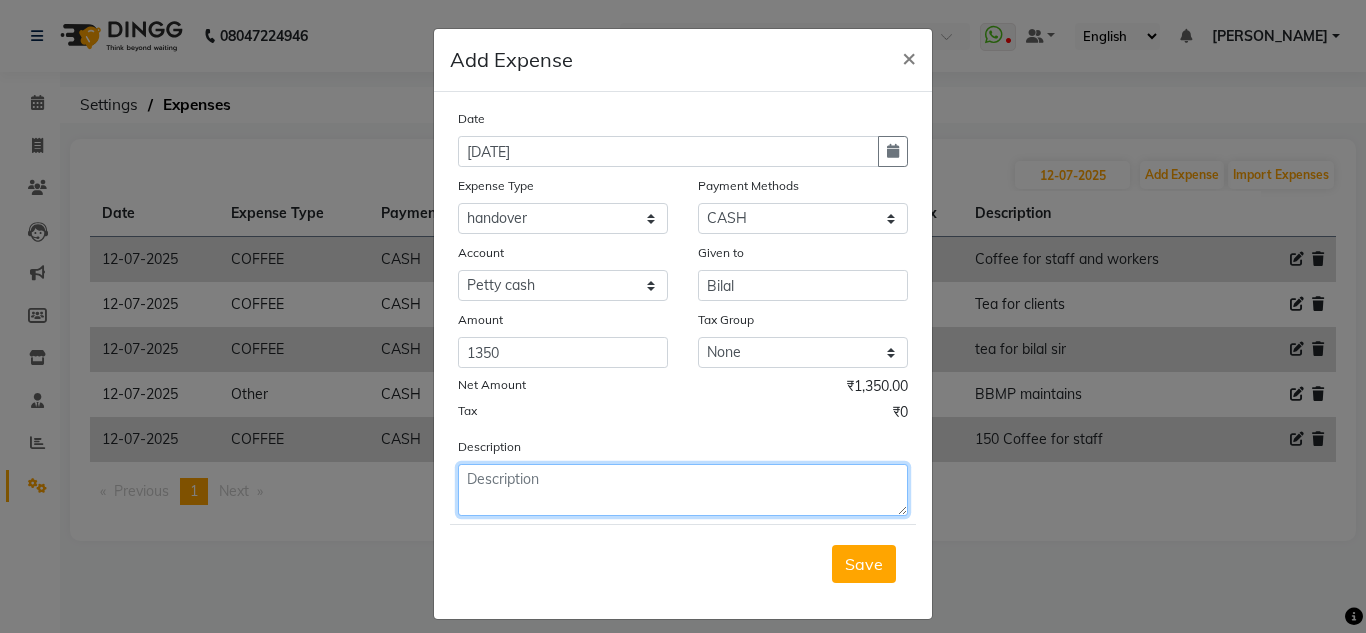 click 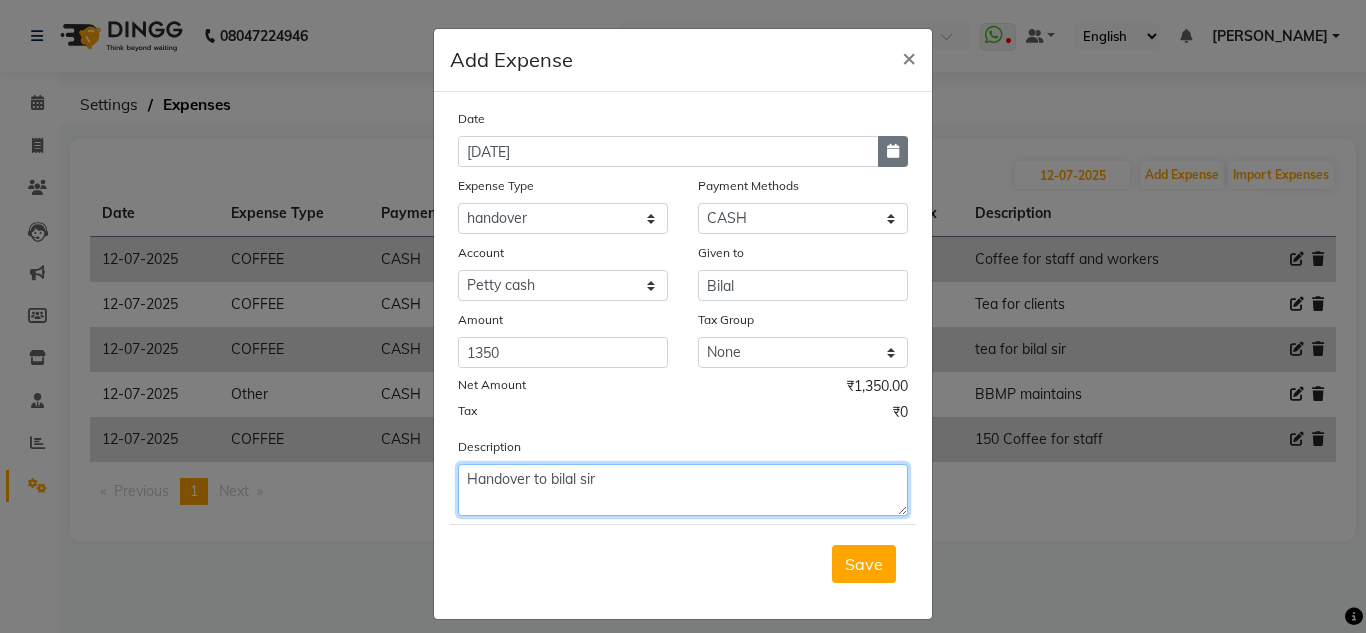 type on "Handover to bilal sir" 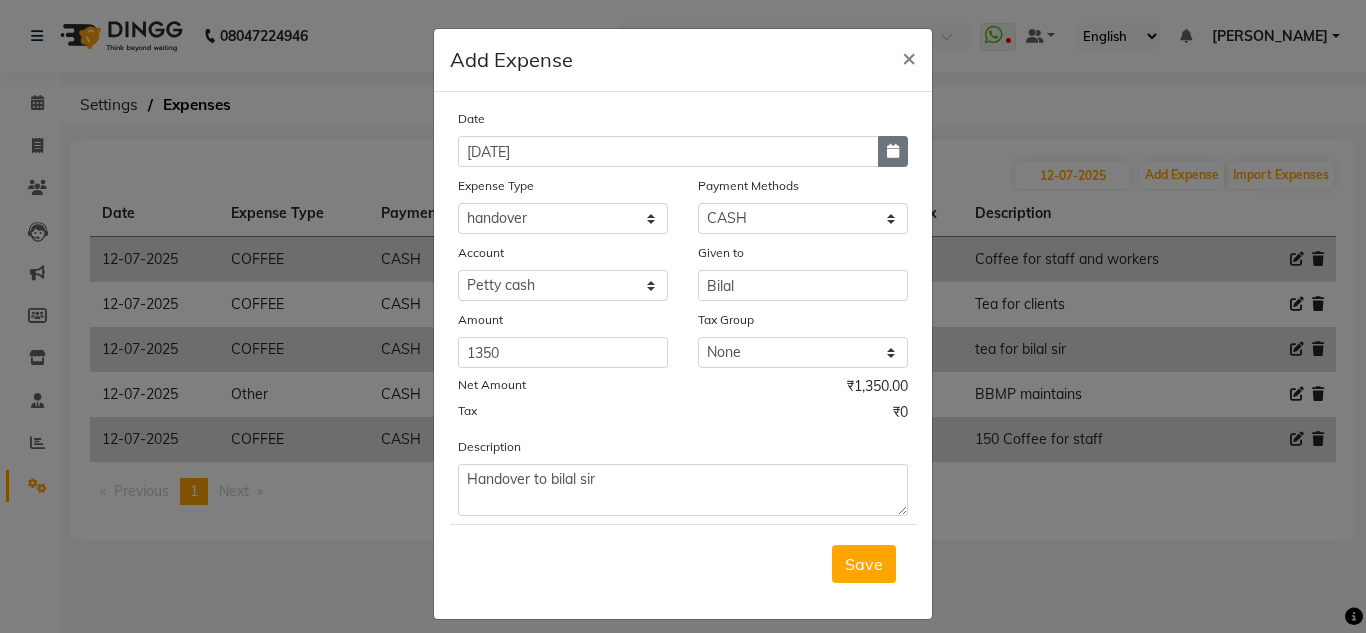 click 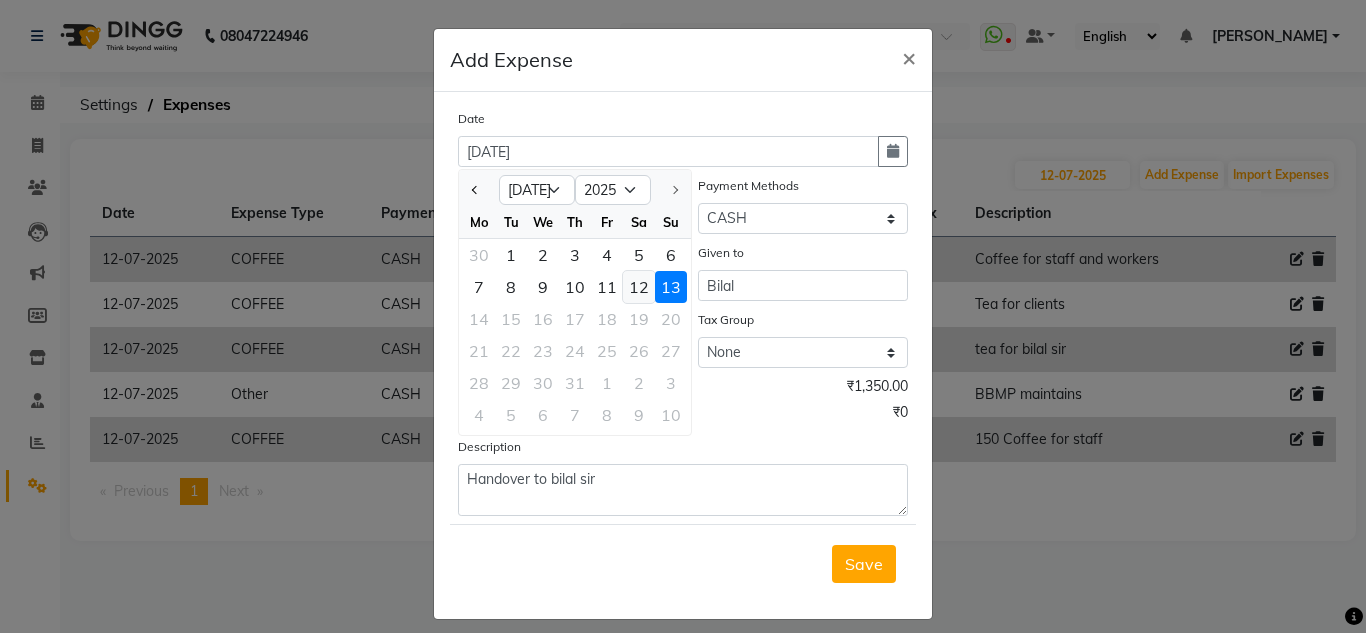 click on "12" 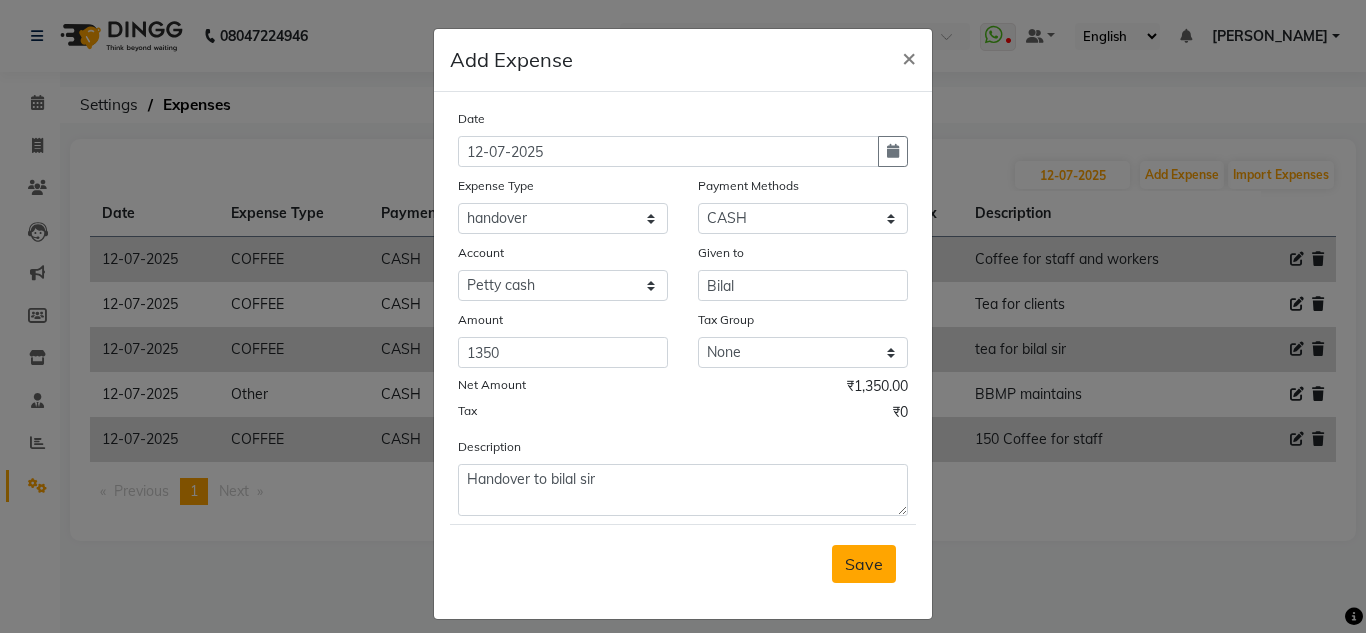 click on "Save" at bounding box center (864, 564) 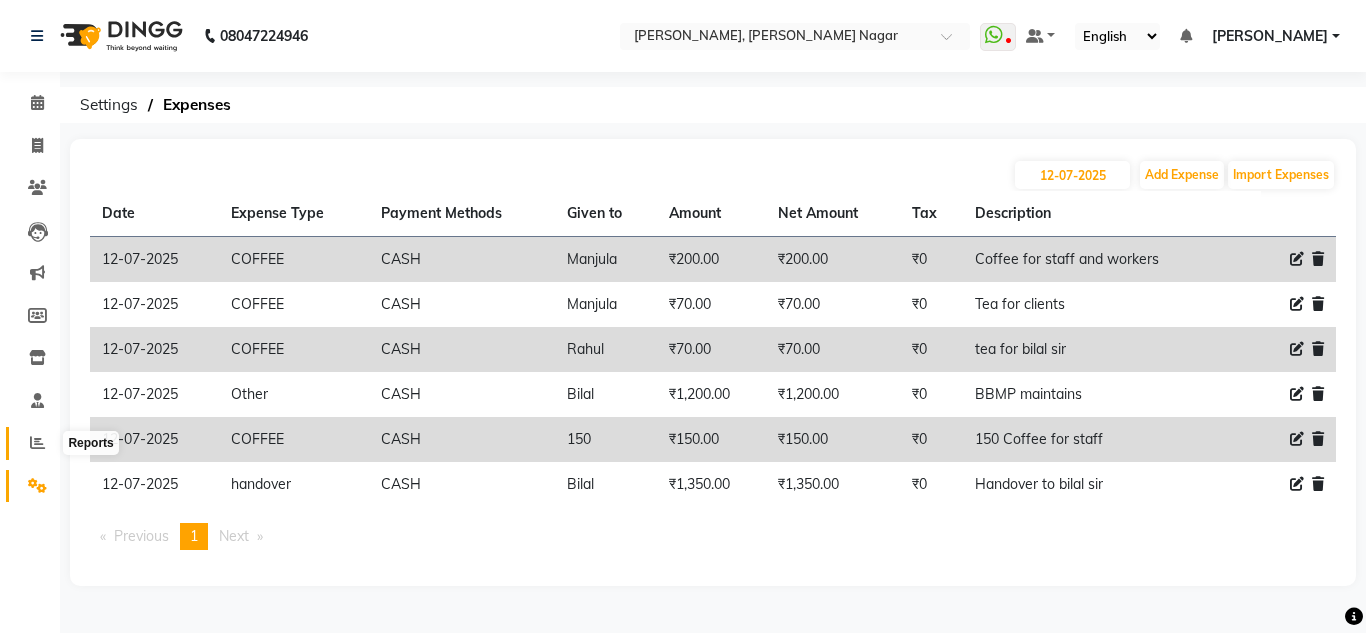 click 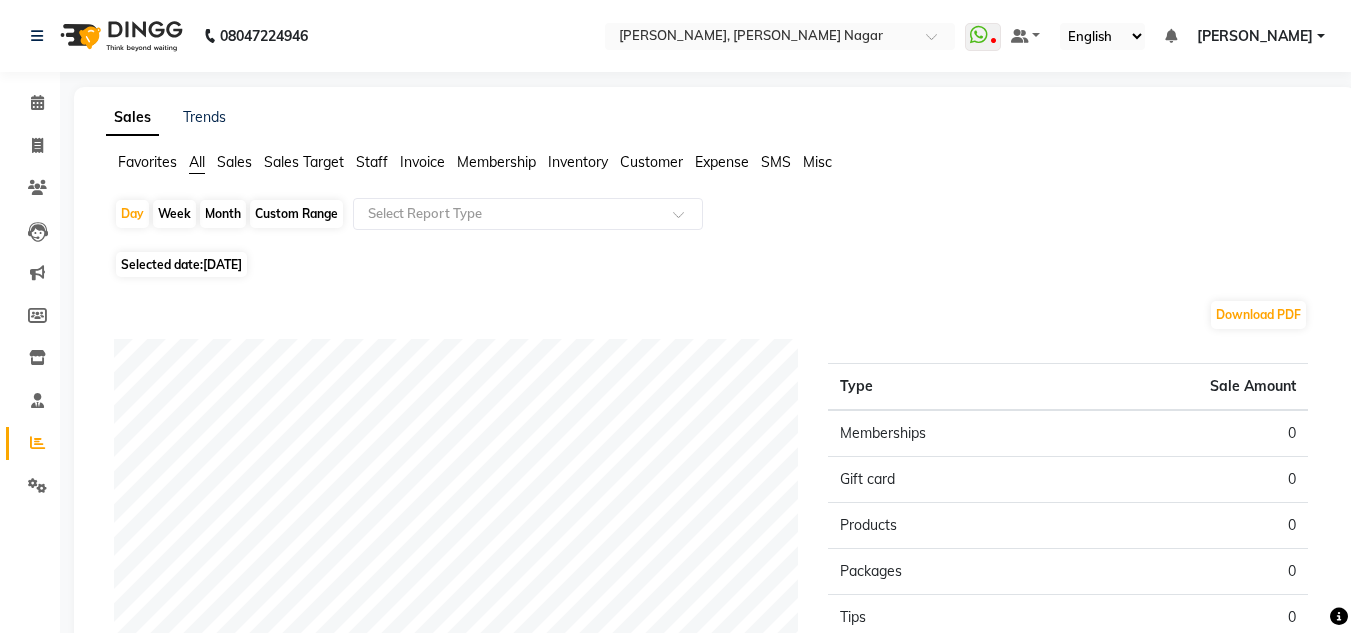 scroll, scrollTop: 145, scrollLeft: 0, axis: vertical 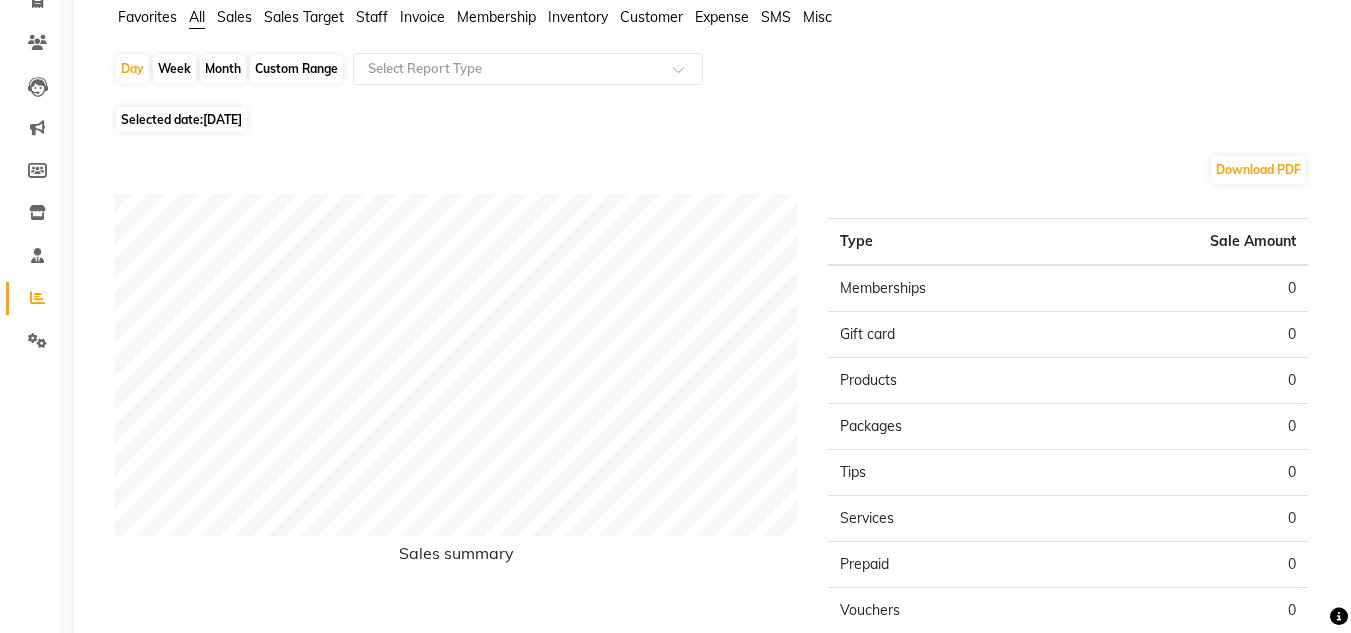 click on "Selected date:  13-07-2025" 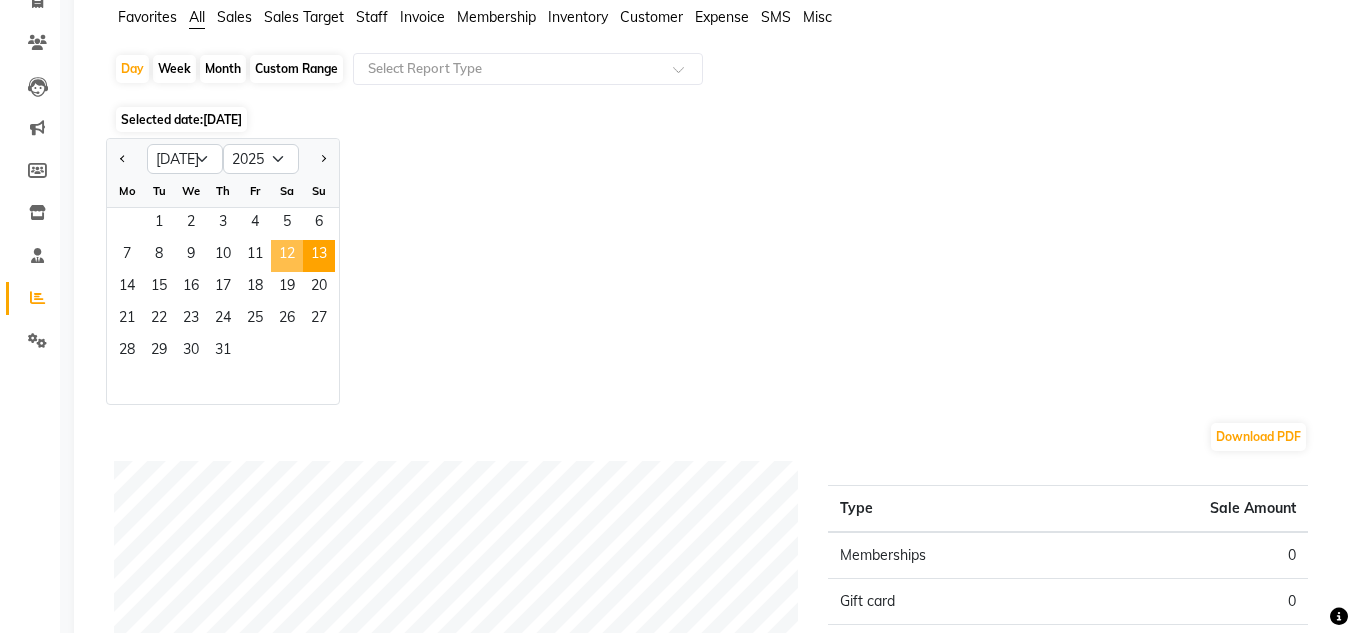 click on "12" 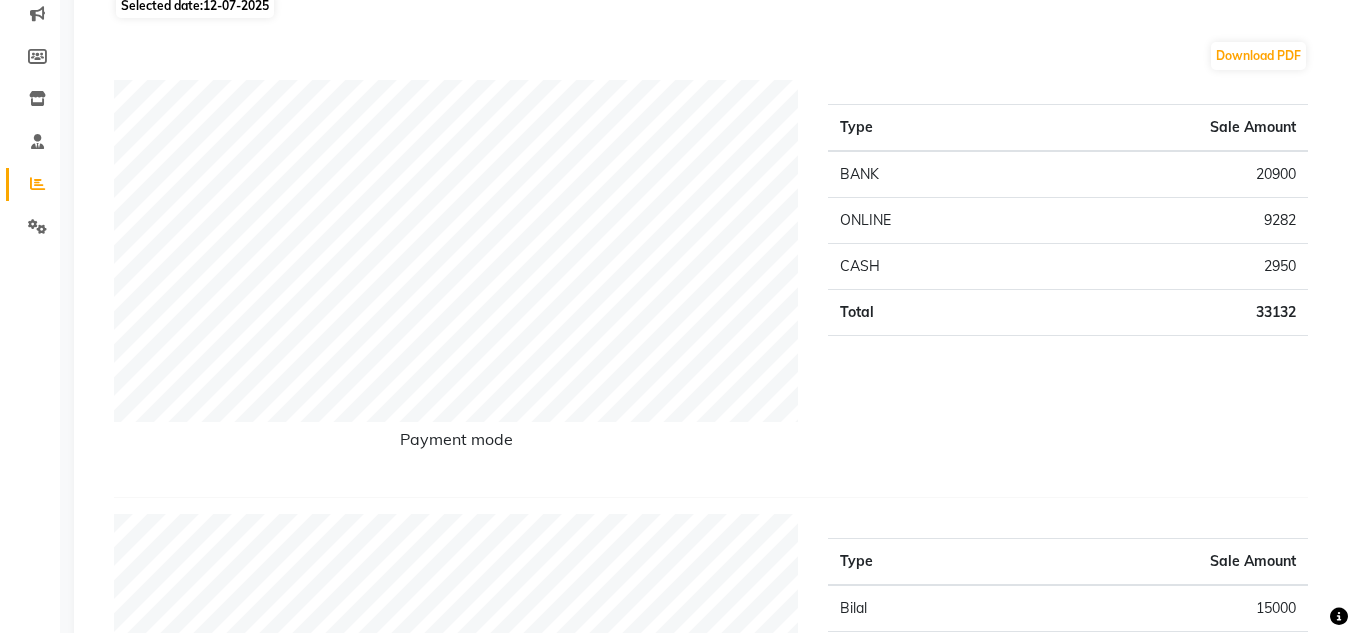 scroll, scrollTop: 281, scrollLeft: 0, axis: vertical 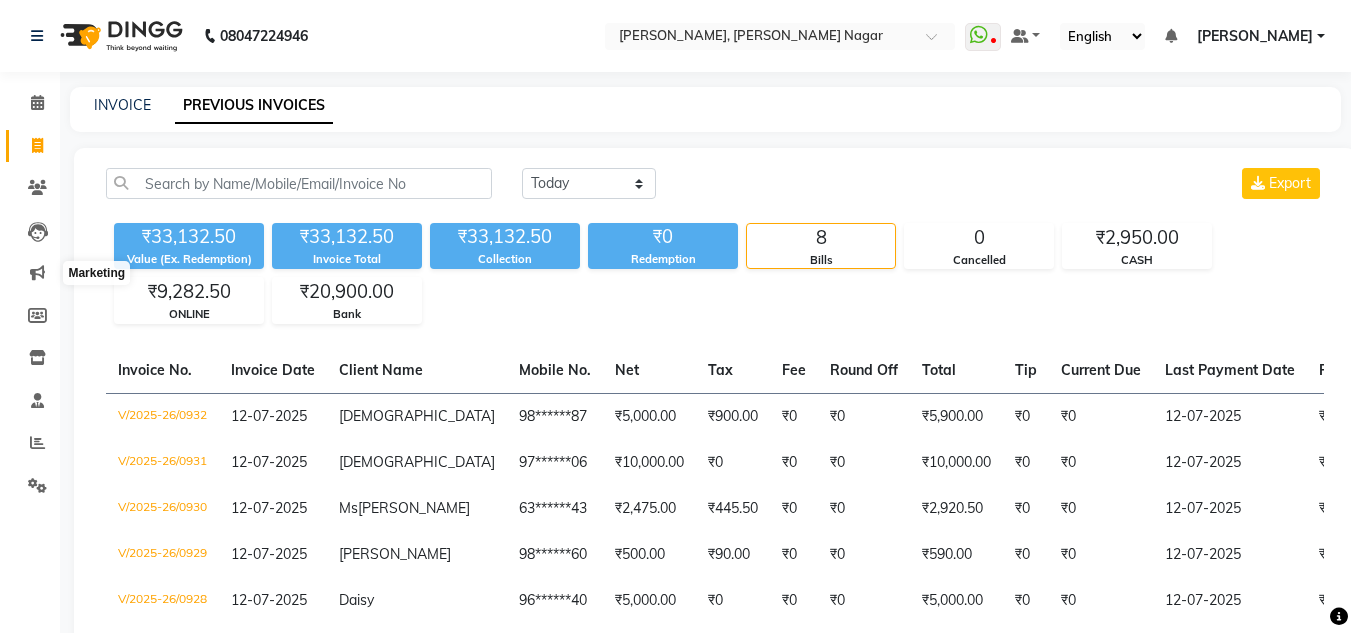 select on "[DATE]" 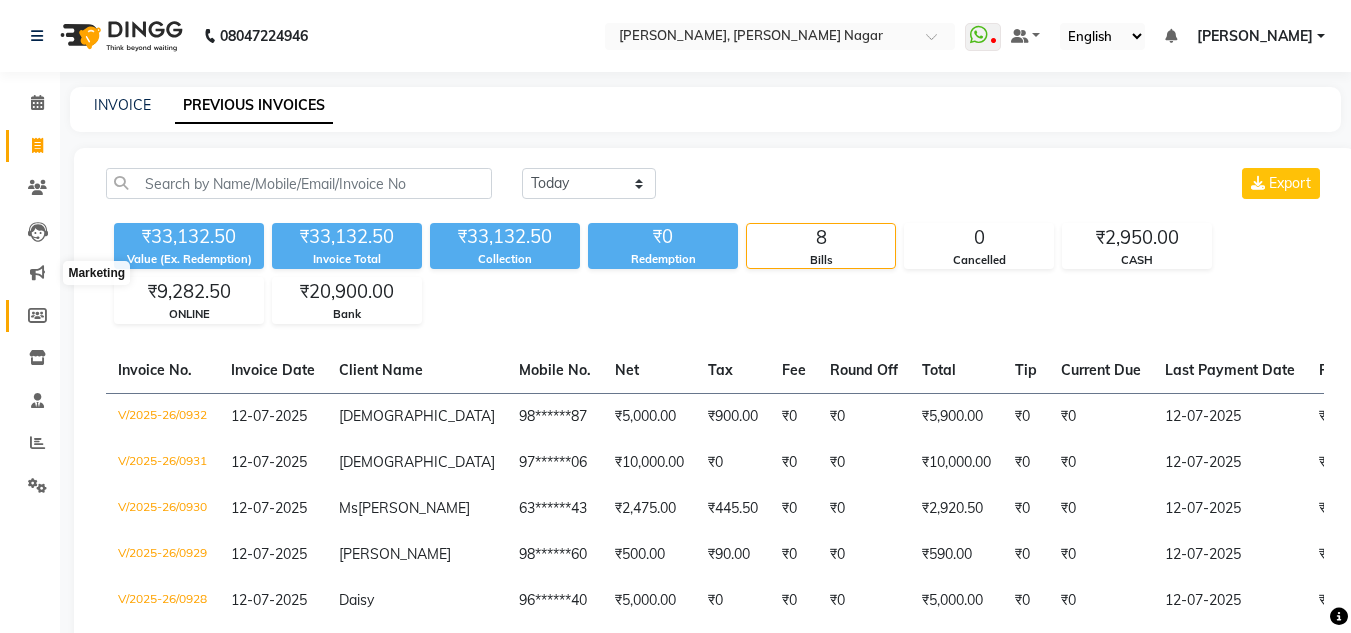 scroll, scrollTop: 194, scrollLeft: 0, axis: vertical 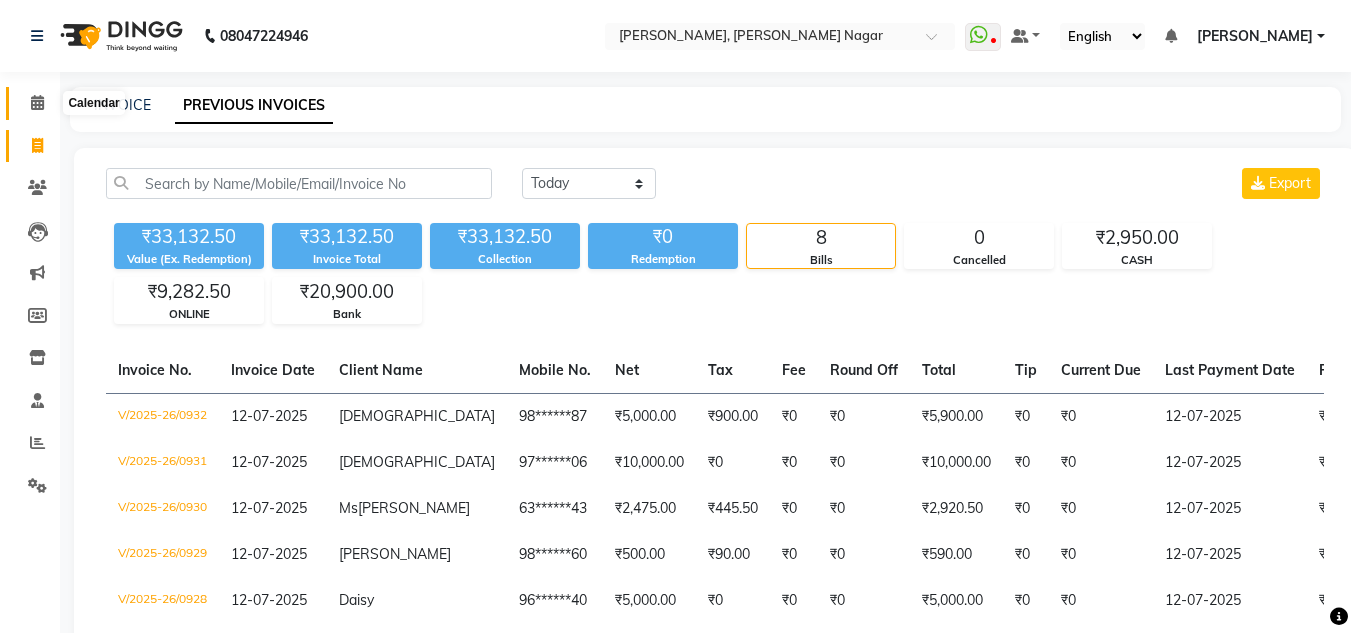 click 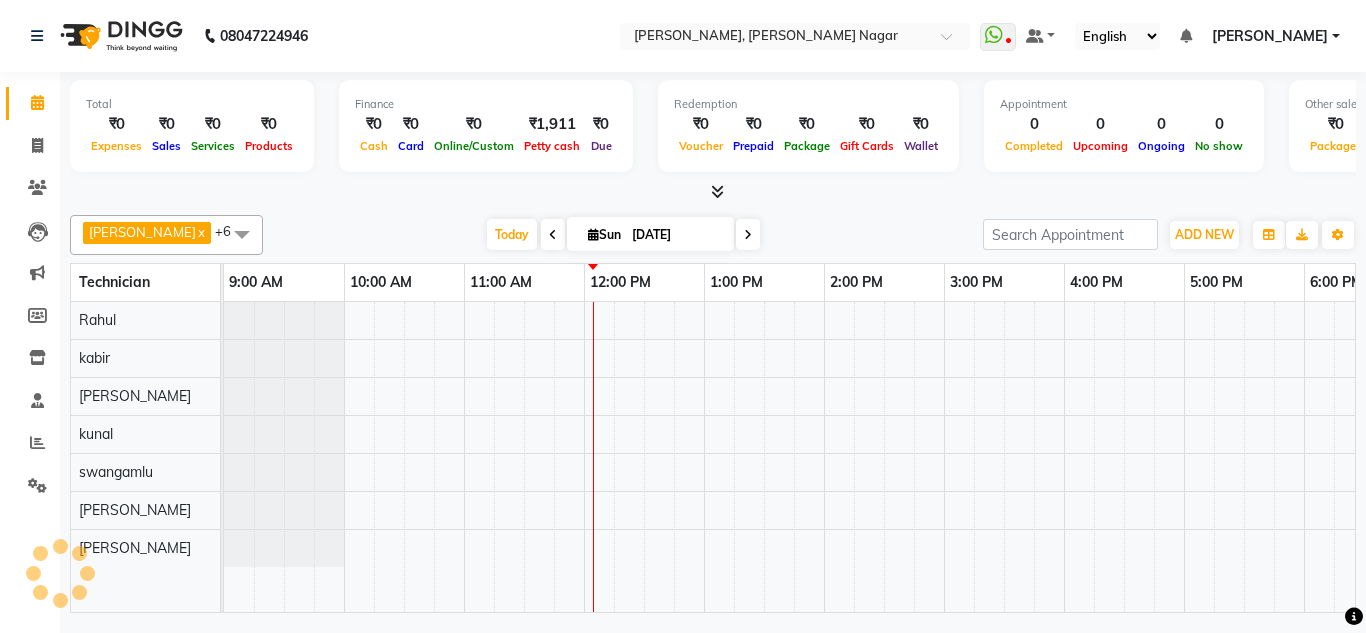 scroll, scrollTop: 0, scrollLeft: 0, axis: both 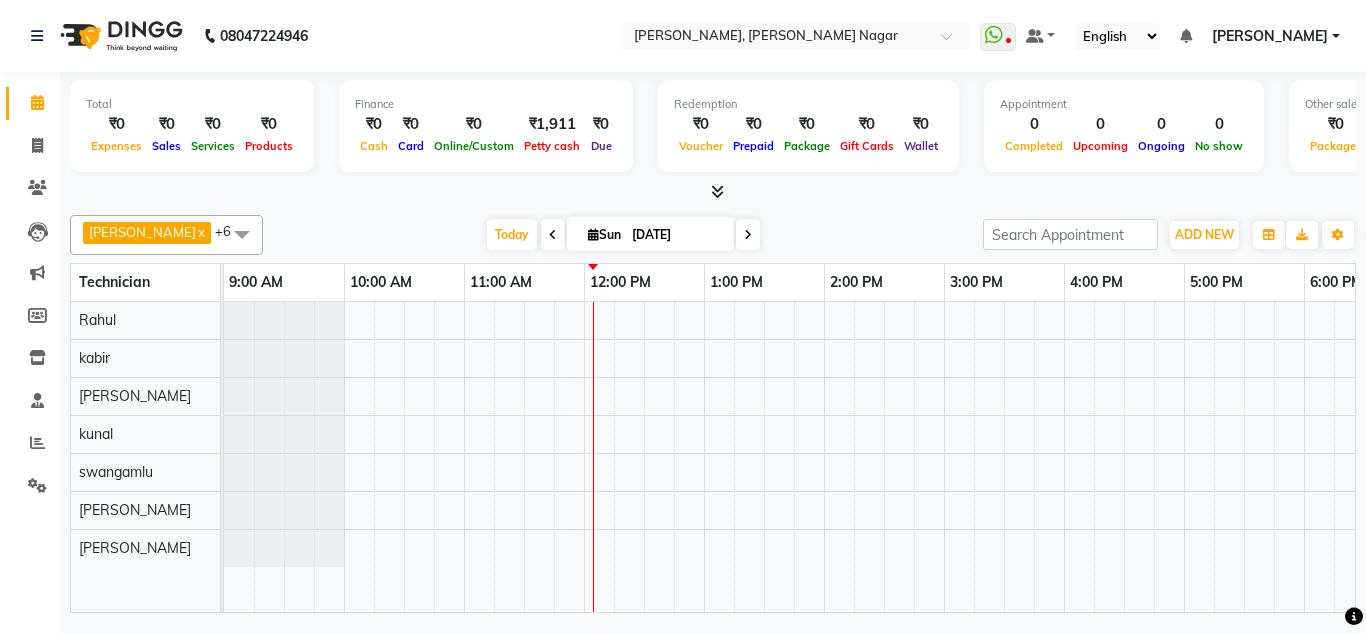 click at bounding box center [717, 191] 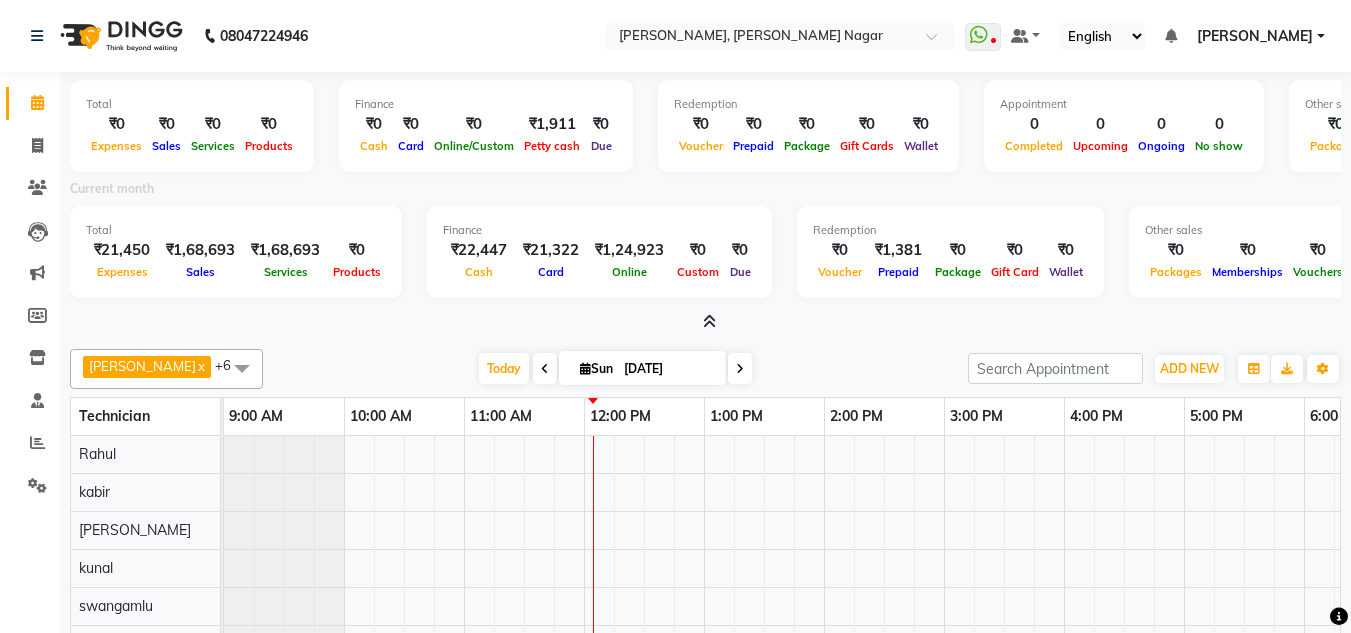 click at bounding box center [709, 321] 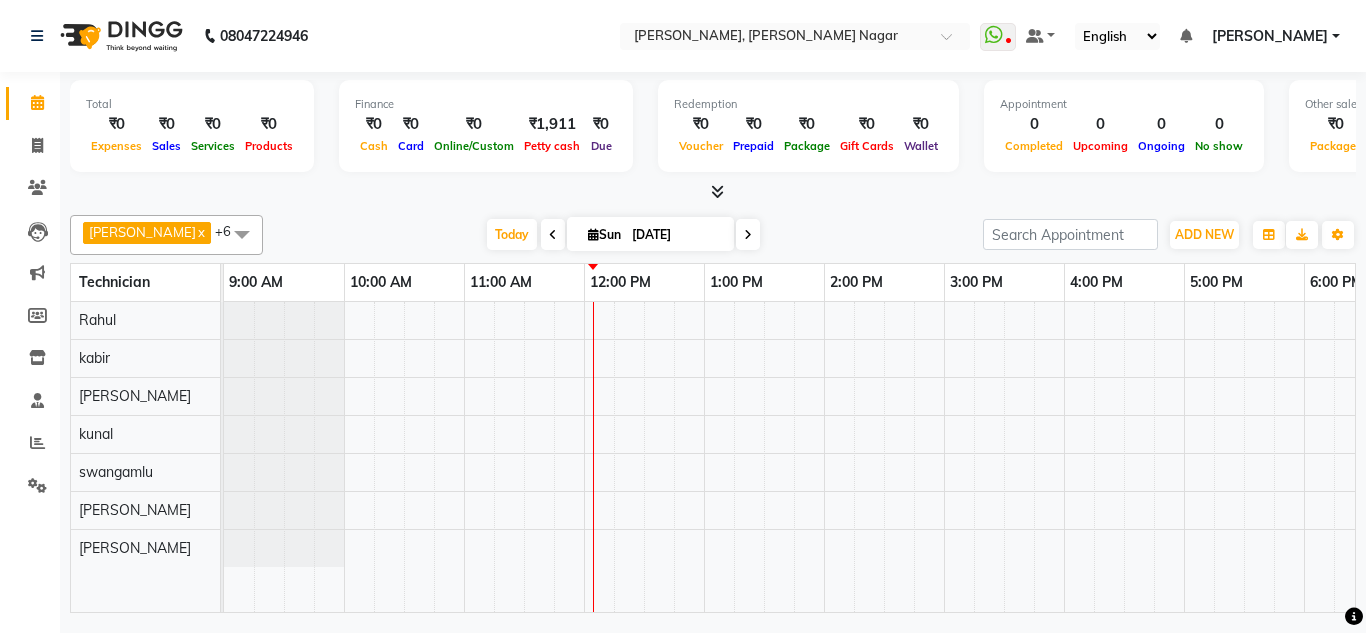 scroll, scrollTop: 0, scrollLeft: 80, axis: horizontal 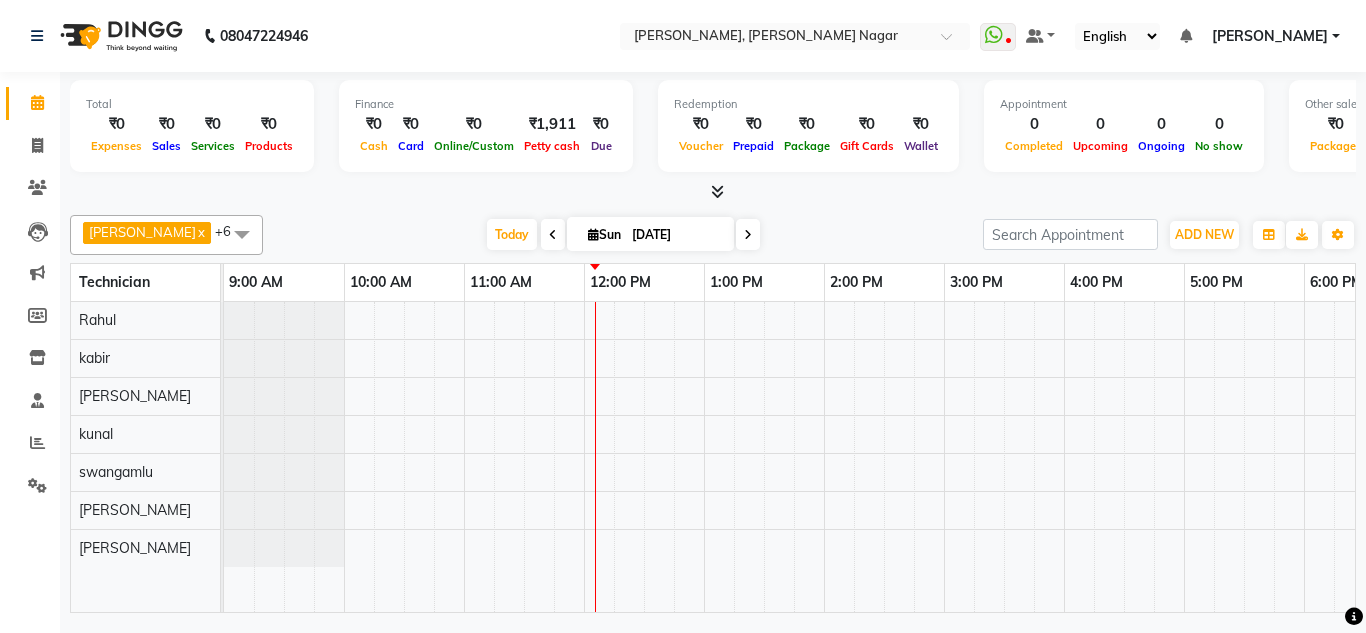 click at bounding box center [717, 191] 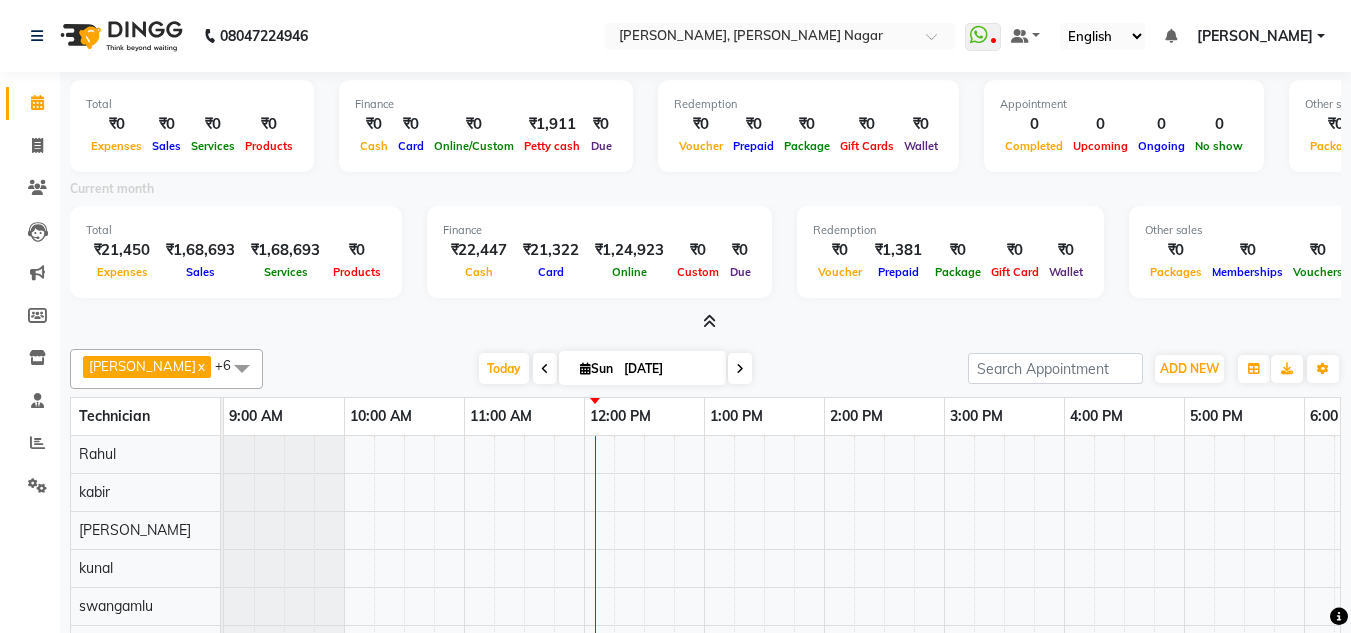 click at bounding box center [709, 321] 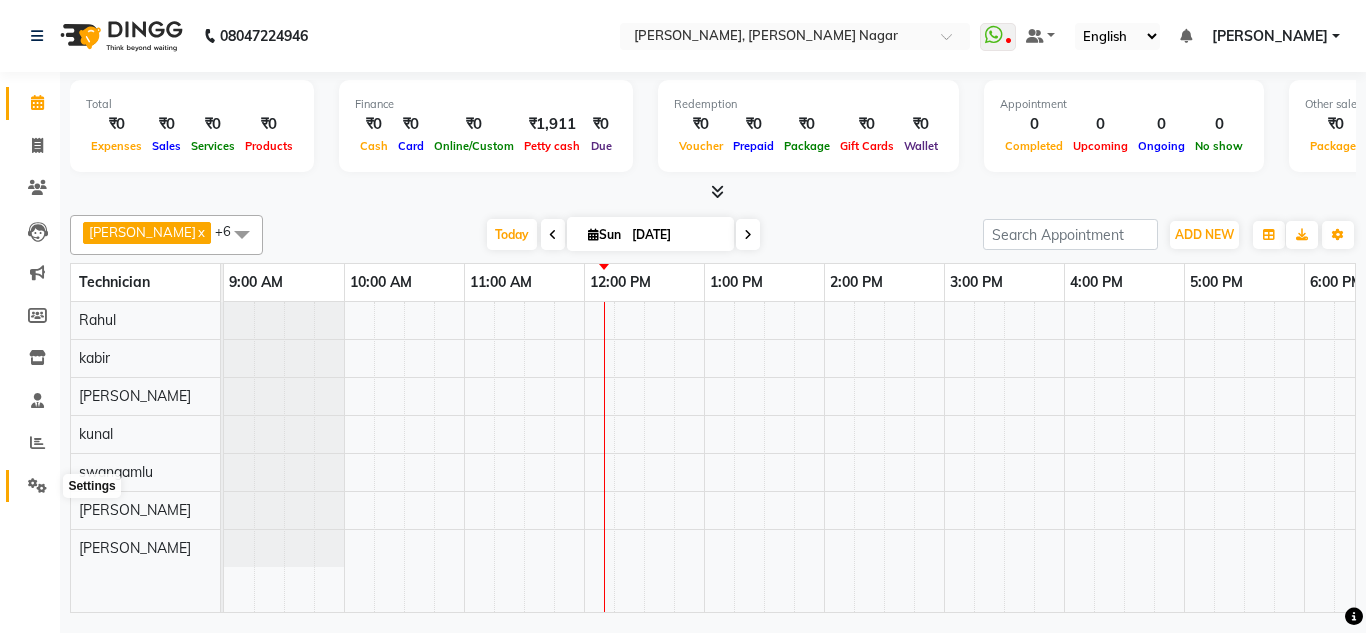 click 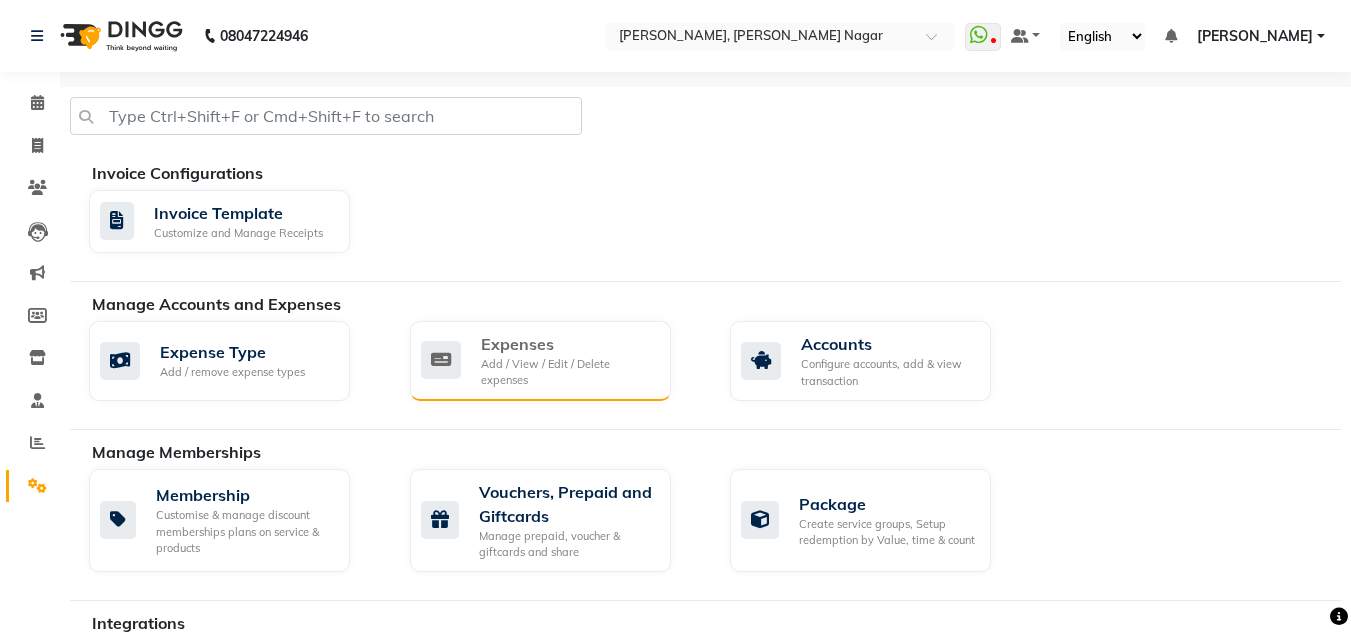 click on "Expenses" 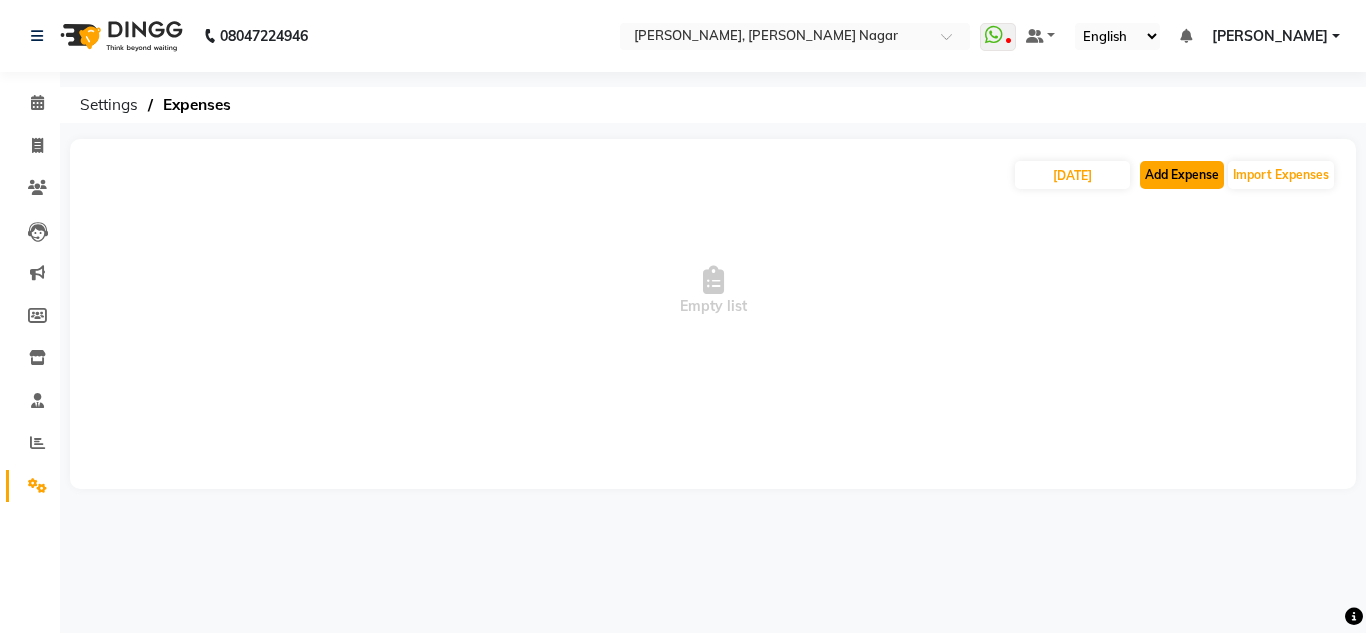 click on "Add Expense" 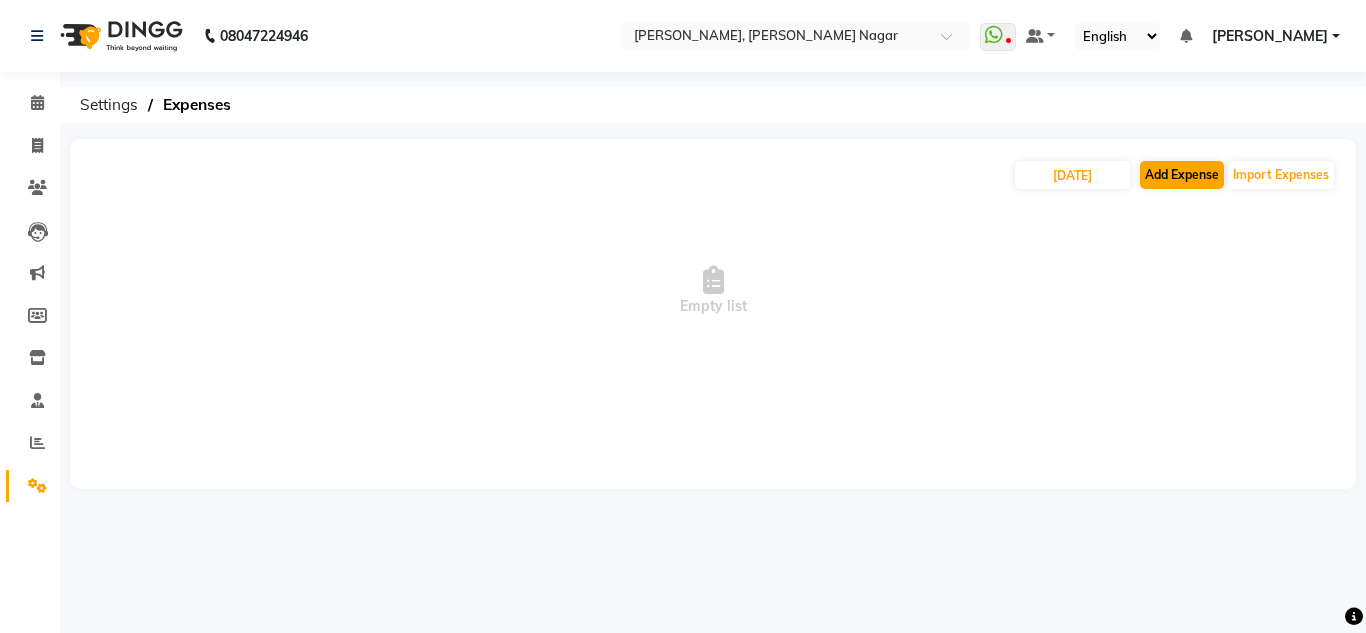 select on "1" 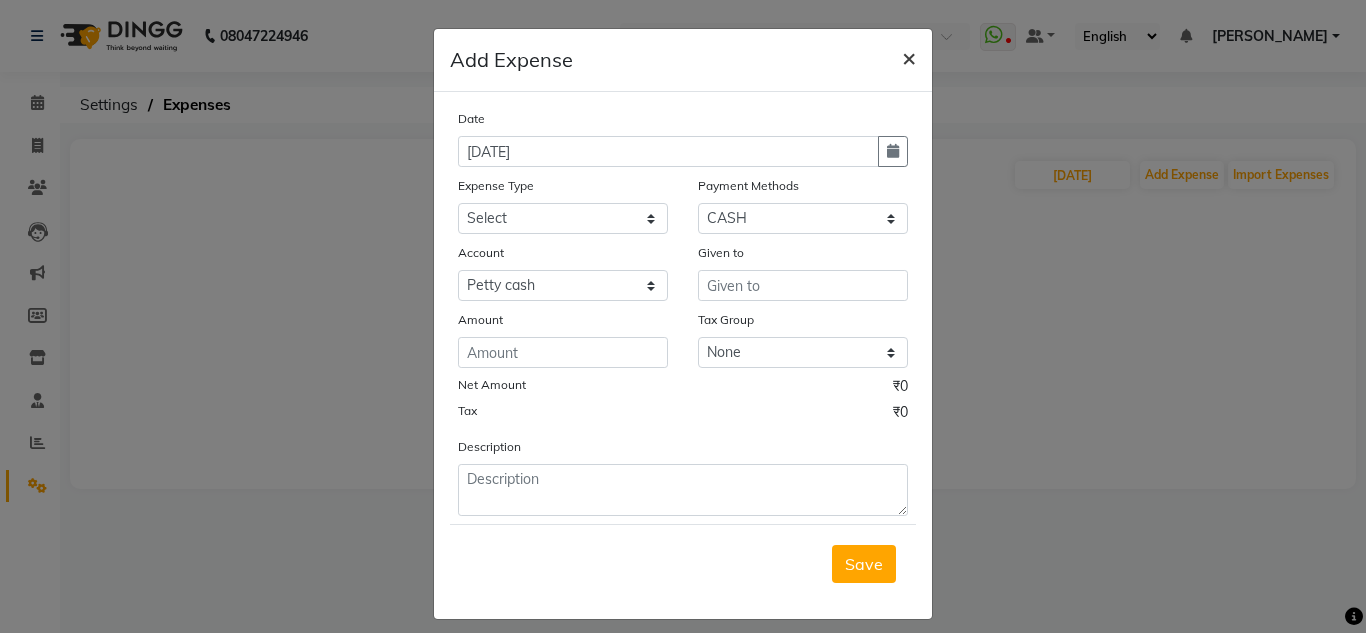 drag, startPoint x: 907, startPoint y: 49, endPoint x: 893, endPoint y: 52, distance: 14.3178215 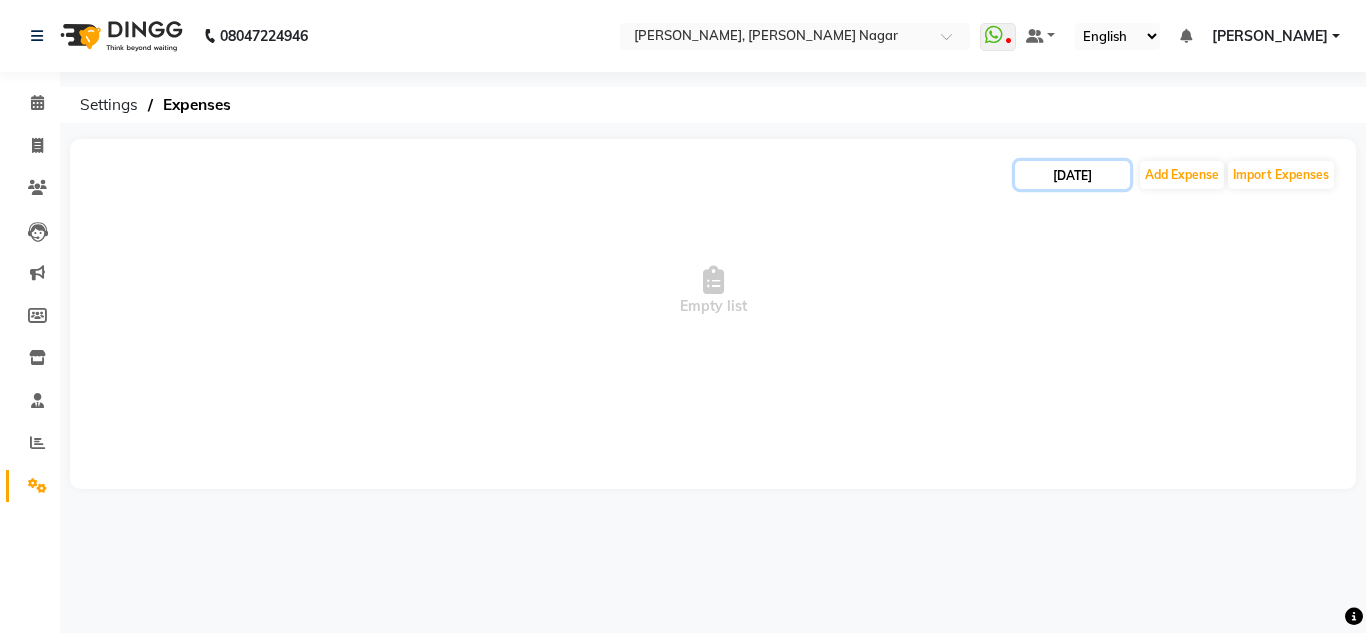 click on "[DATE]" 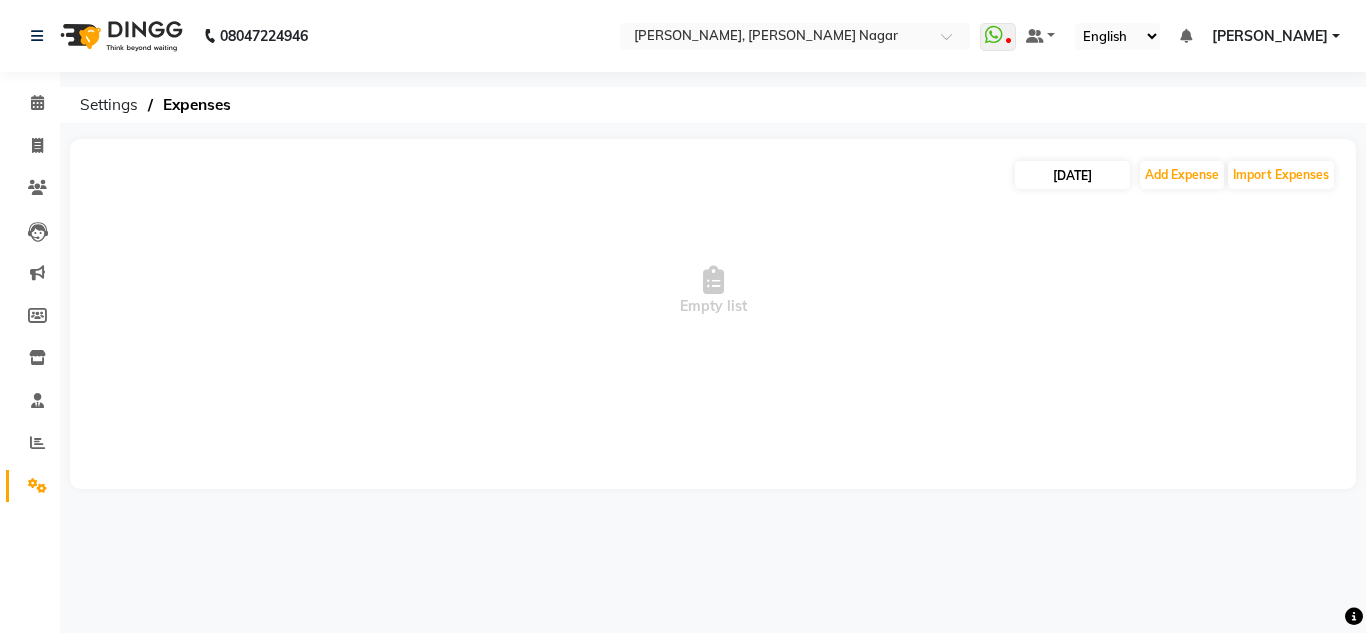 select on "7" 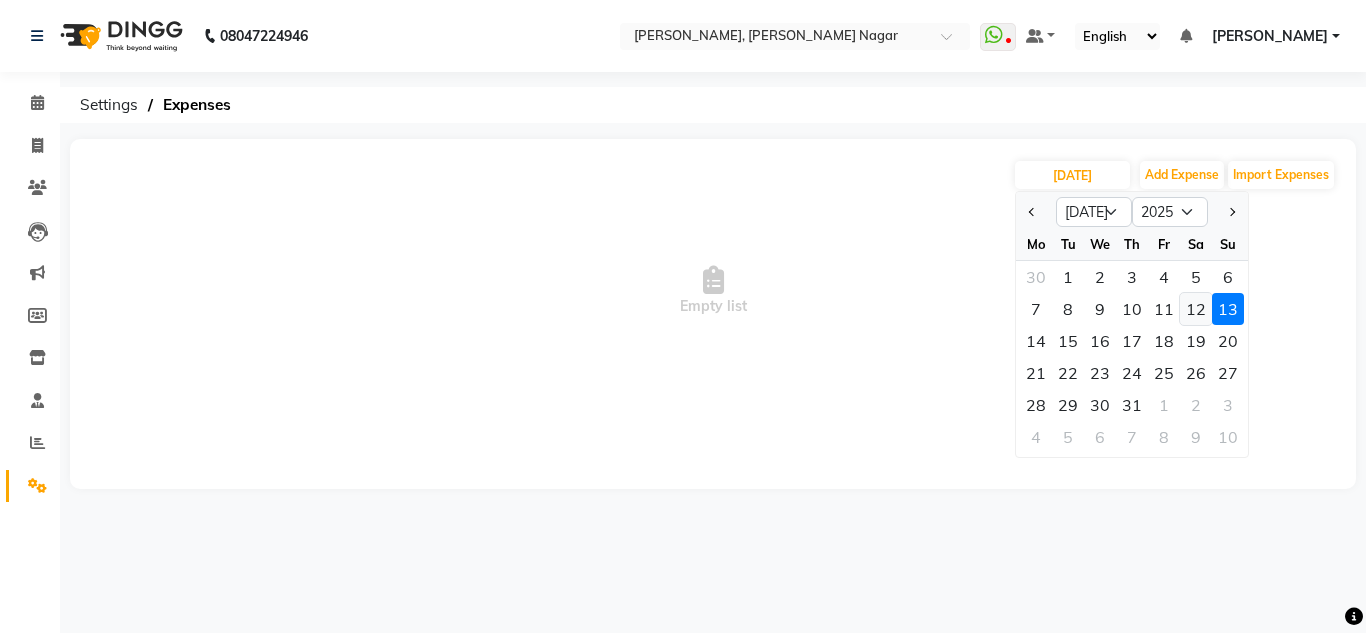 click on "12" 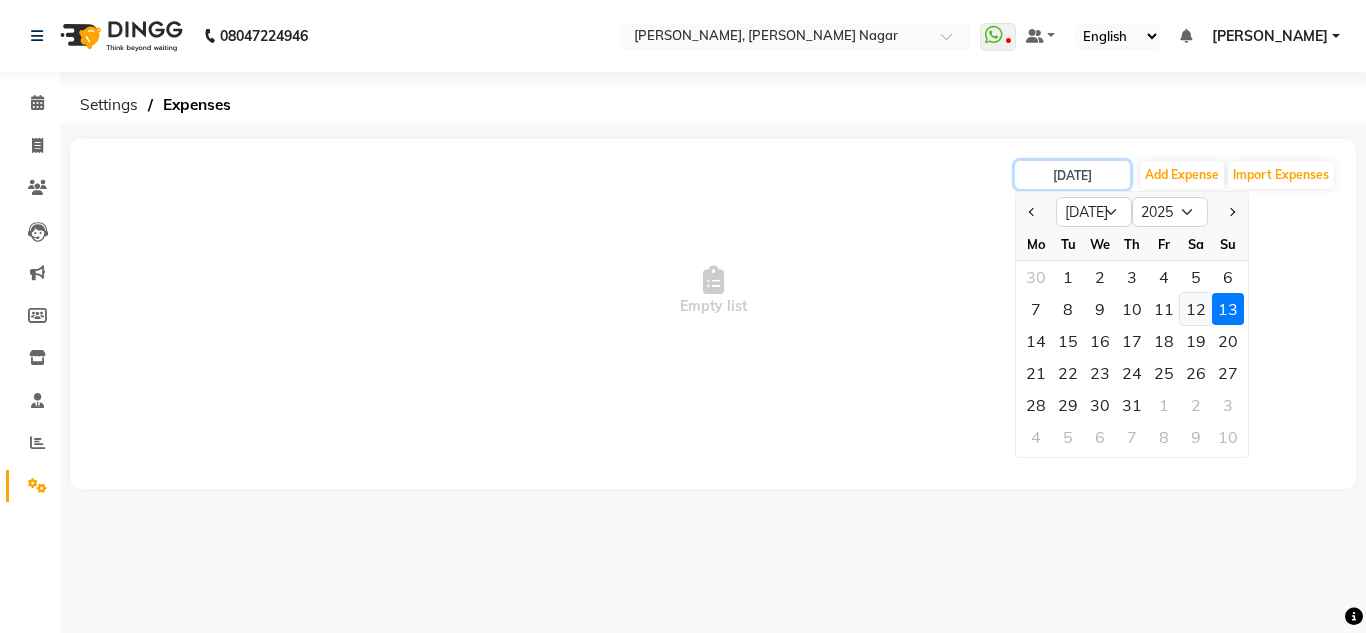 type on "12-07-2025" 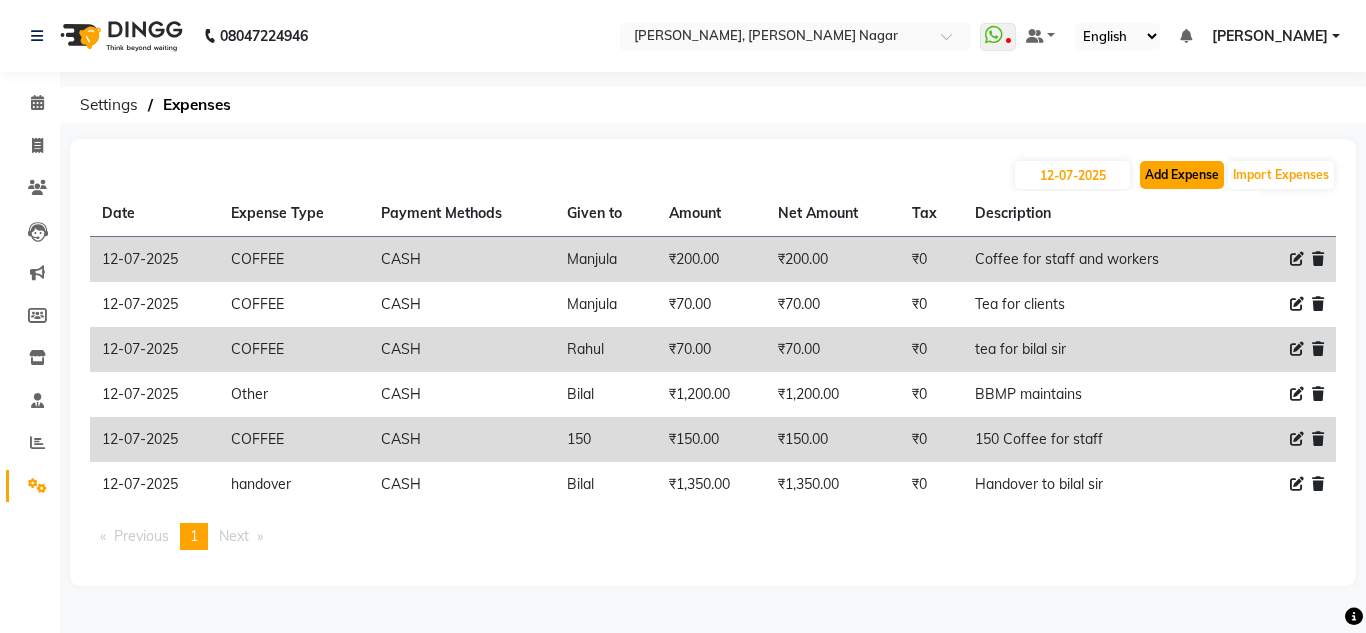 click on "Add Expense" 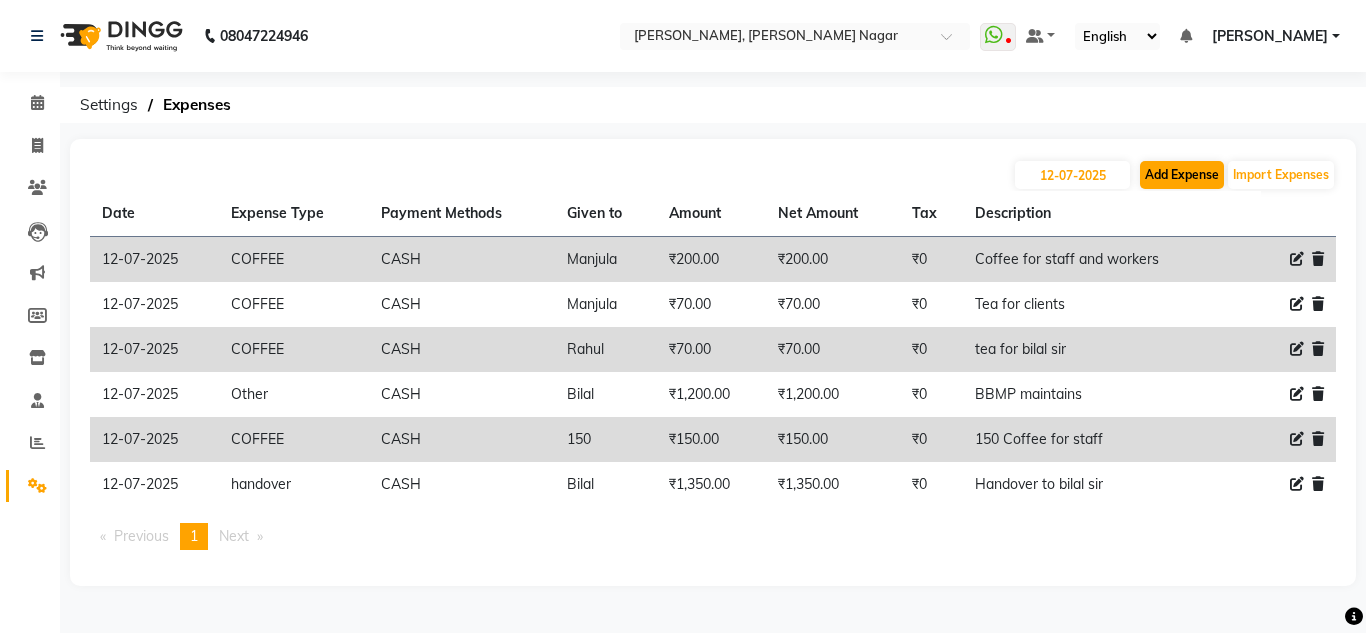 select on "1" 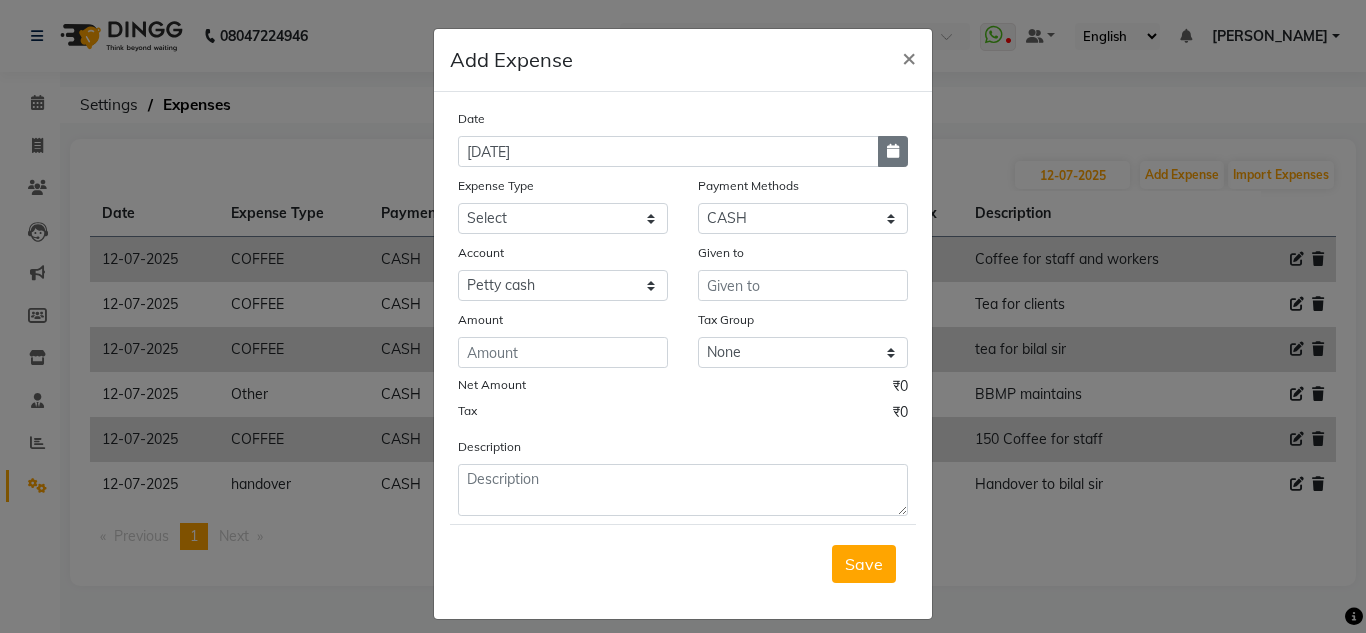 click 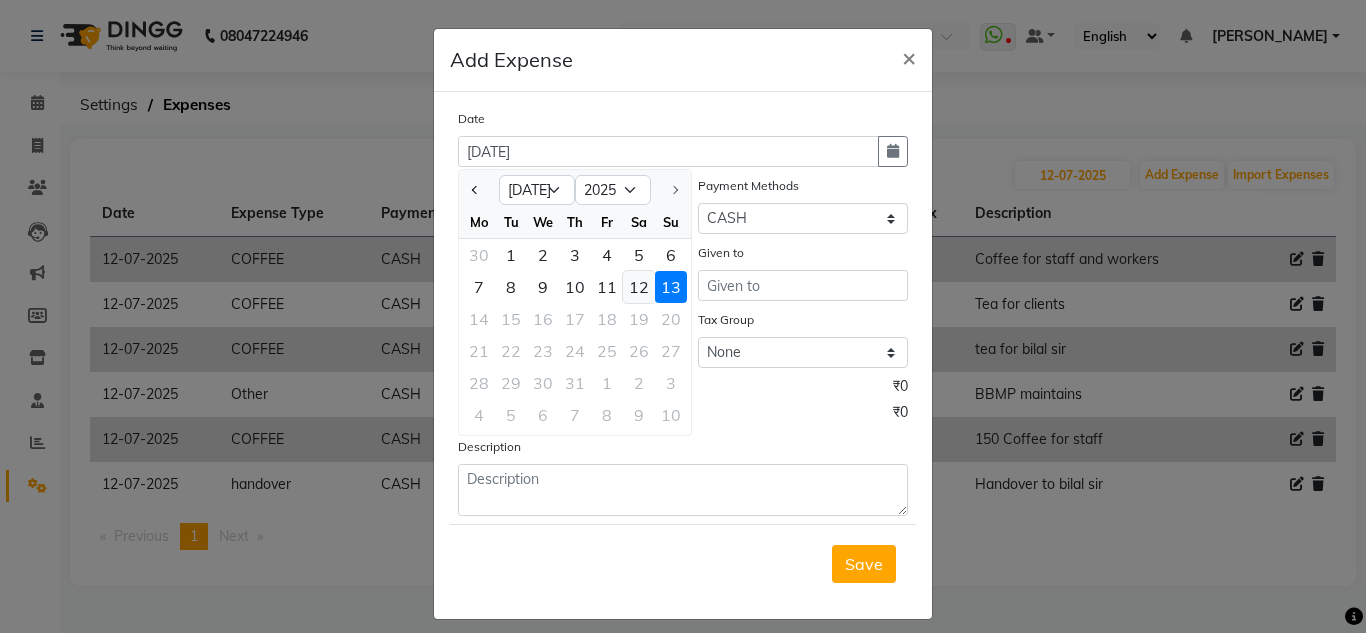 click on "12" 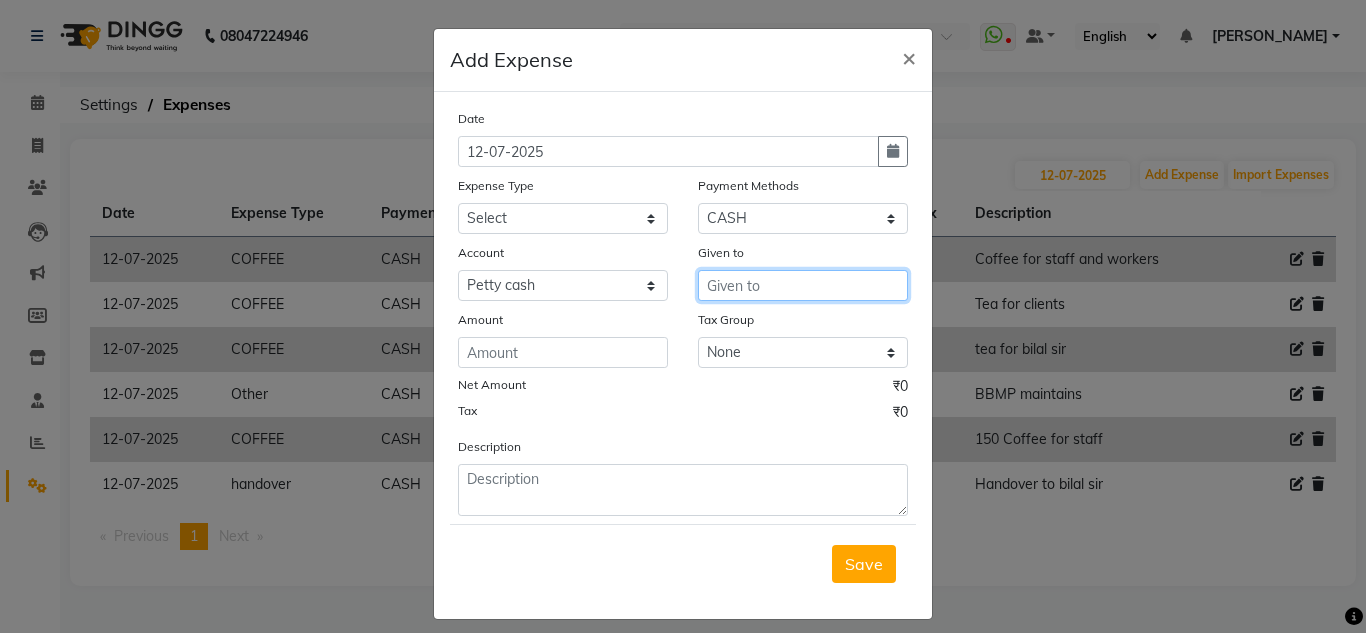 click at bounding box center (803, 285) 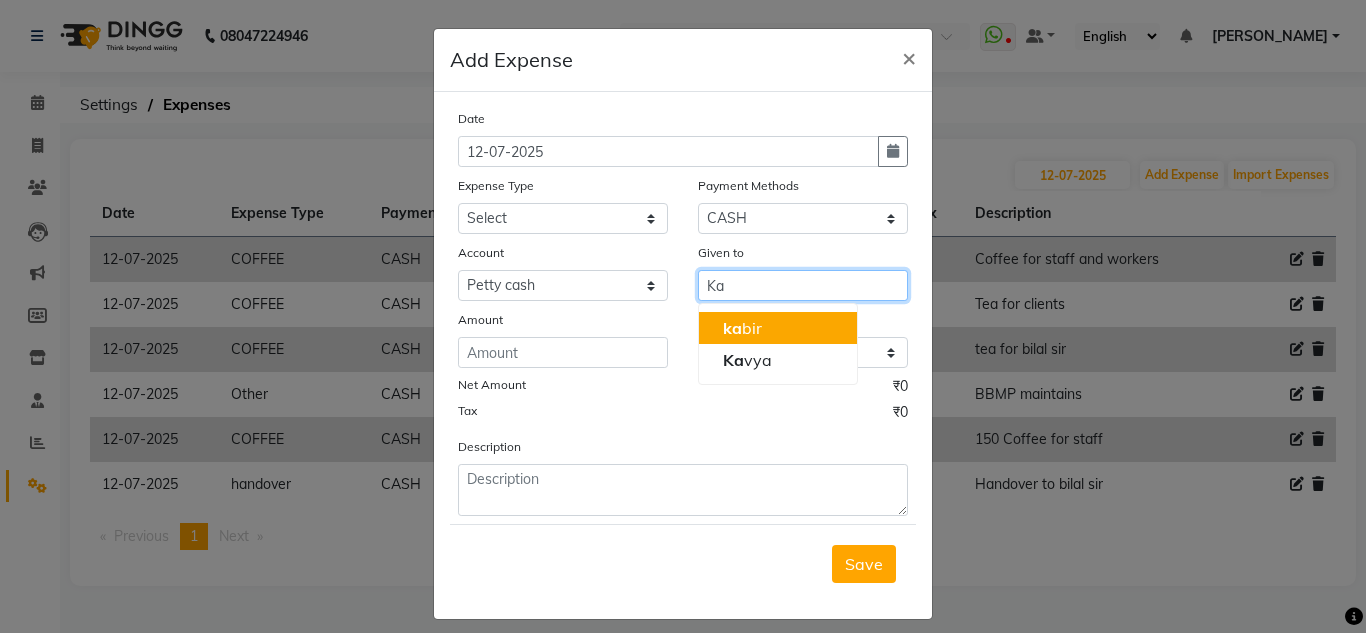 click on "ka bir" at bounding box center (778, 328) 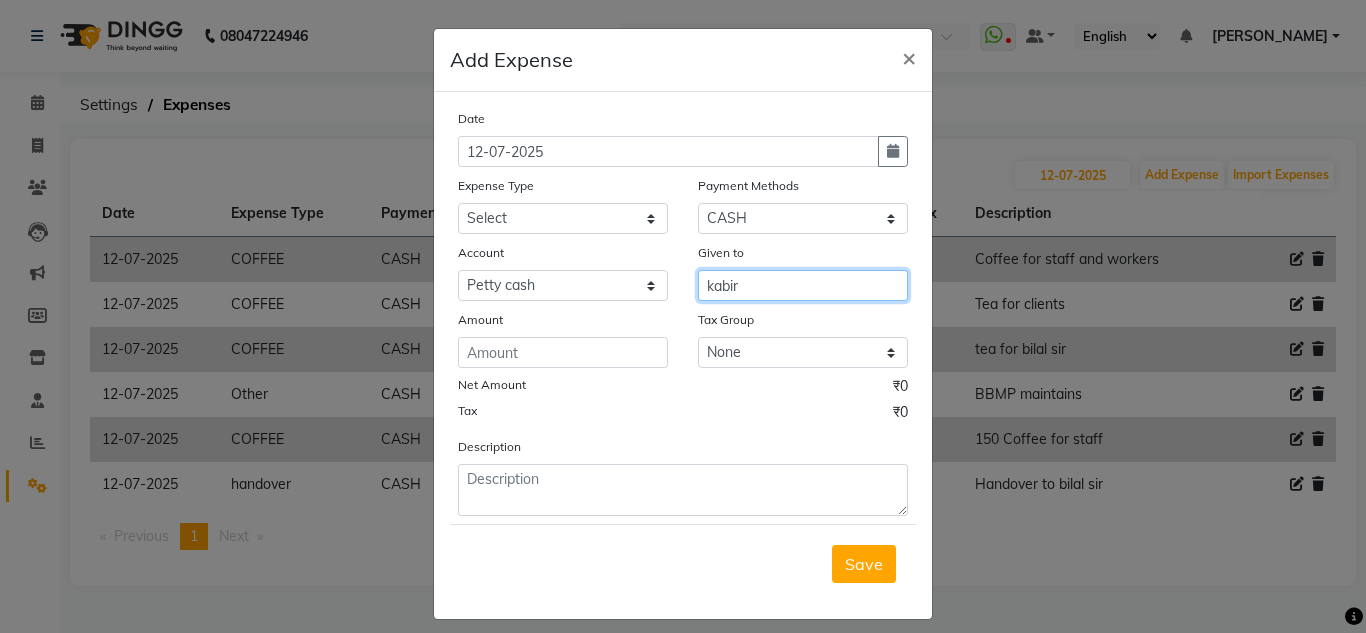 type on "kabir" 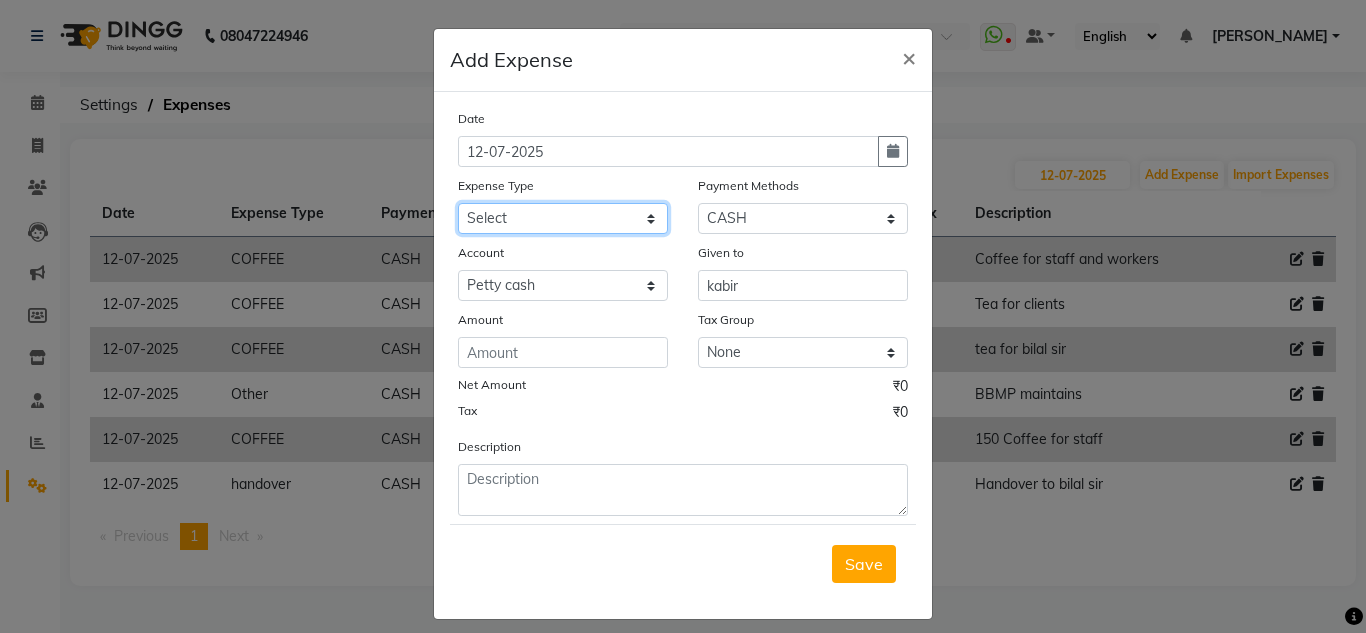 click on "Select acetone Advance Salary bank deposite BBMP Beauty products Bed charges BIRTHDAY CAKE Bonus [PERSON_NAME] CASH EXPENSE VOUCHER Cash handover Client Refreshment coconut water for clients COFFEE coffee powder Commission Conveyance Cotton Courier decoration Diesel for generator Donation Drinking Water Electricity Eyelashes return Face mask floor cleaner flowers daily garbage generator diesel green tea GST handover HANDWASH House Keeping Material House keeping Salary Incentive Internet Bill juice LAUNDRY Maintainance Marketing Medical Membership Milk Milk miscelleneous Naturals salon NEWSPAPER O T Other Pantry PETROL Phone Bill Plants plumber pooja items Porter priest Product Purchase product return Product sale puja items RAPIDO Refund Rent Shop Rent Staff Accommodation Royalty Salary Staff cab charges Staff dinner Staff Flight Ticket Staff  Hiring from another Branch Staff Snacks Stationary sugar sweets TEAM DINNER TIPS Tissue [DEMOGRAPHIC_DATA] Utilities Water Bottle Water cane week of salary Wi Fi Payment" 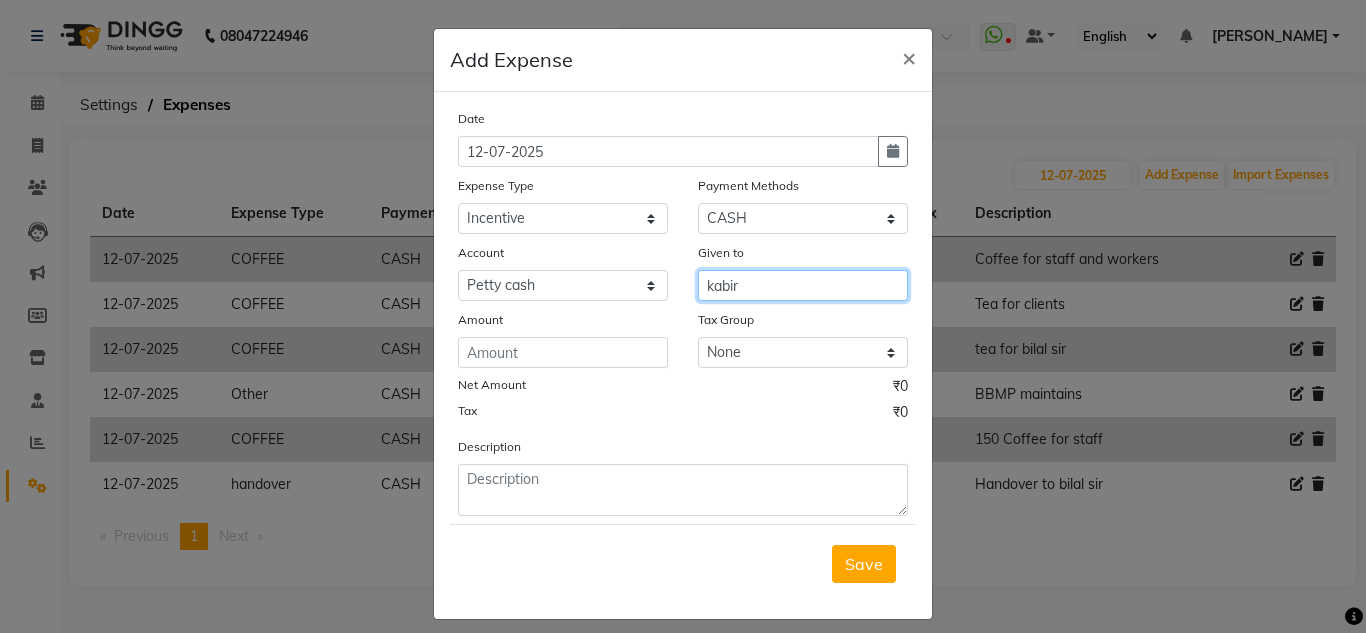 click on "kabir" at bounding box center (803, 285) 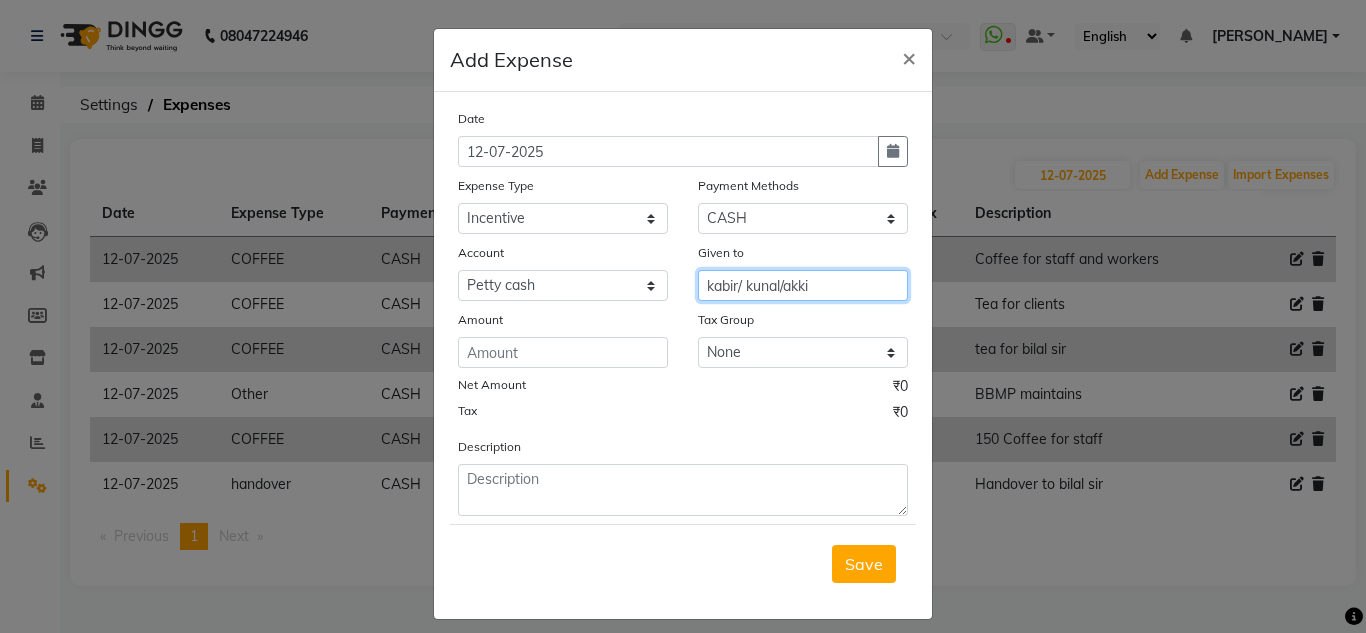 click on "kabir/ kunal/akki" at bounding box center [803, 285] 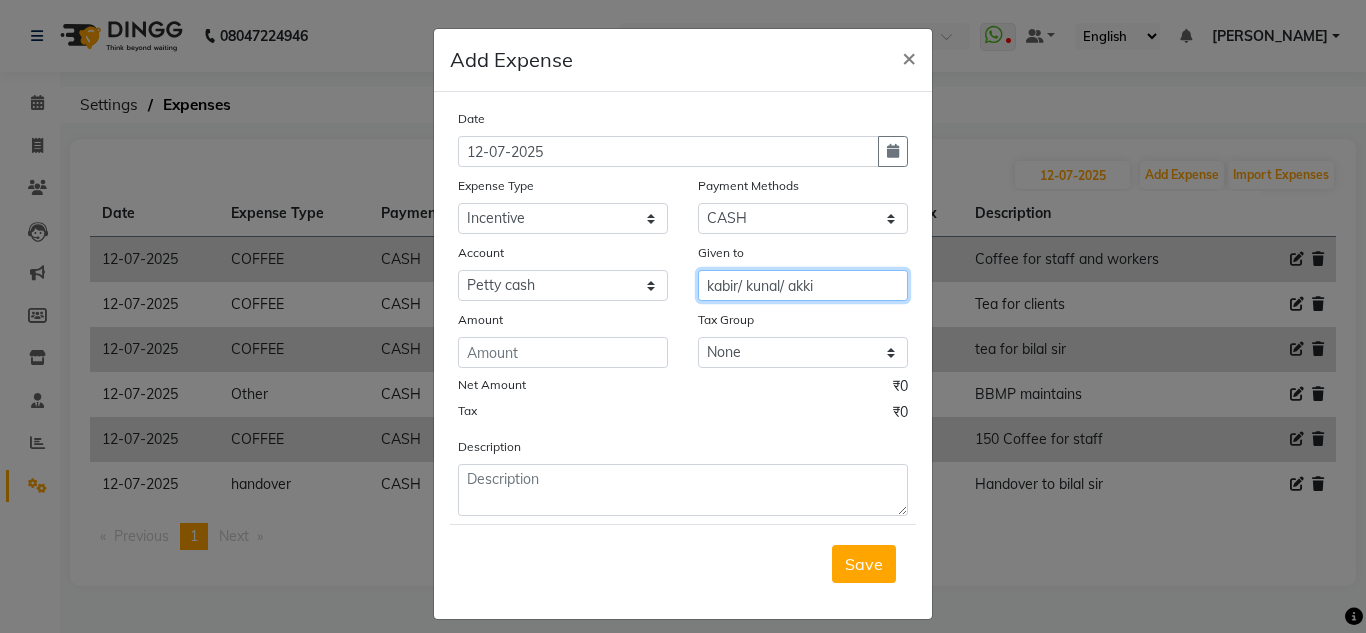 type on "kabir/ kunal/ akki" 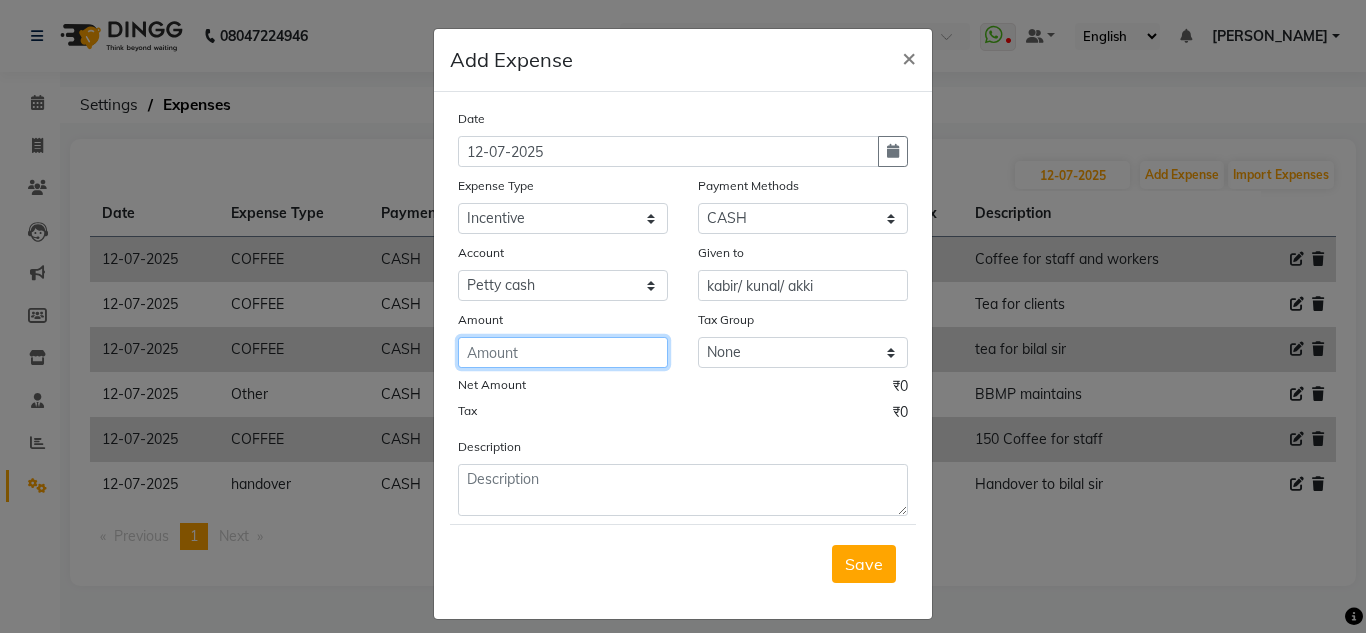 click 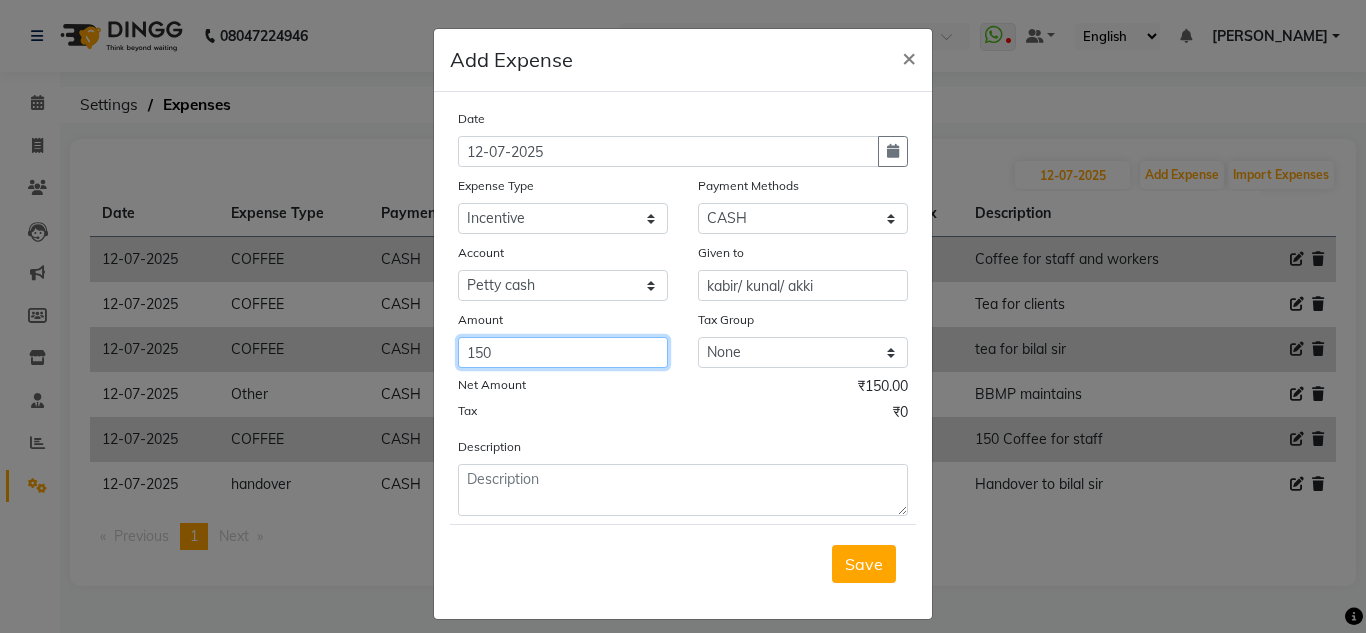 type on "150" 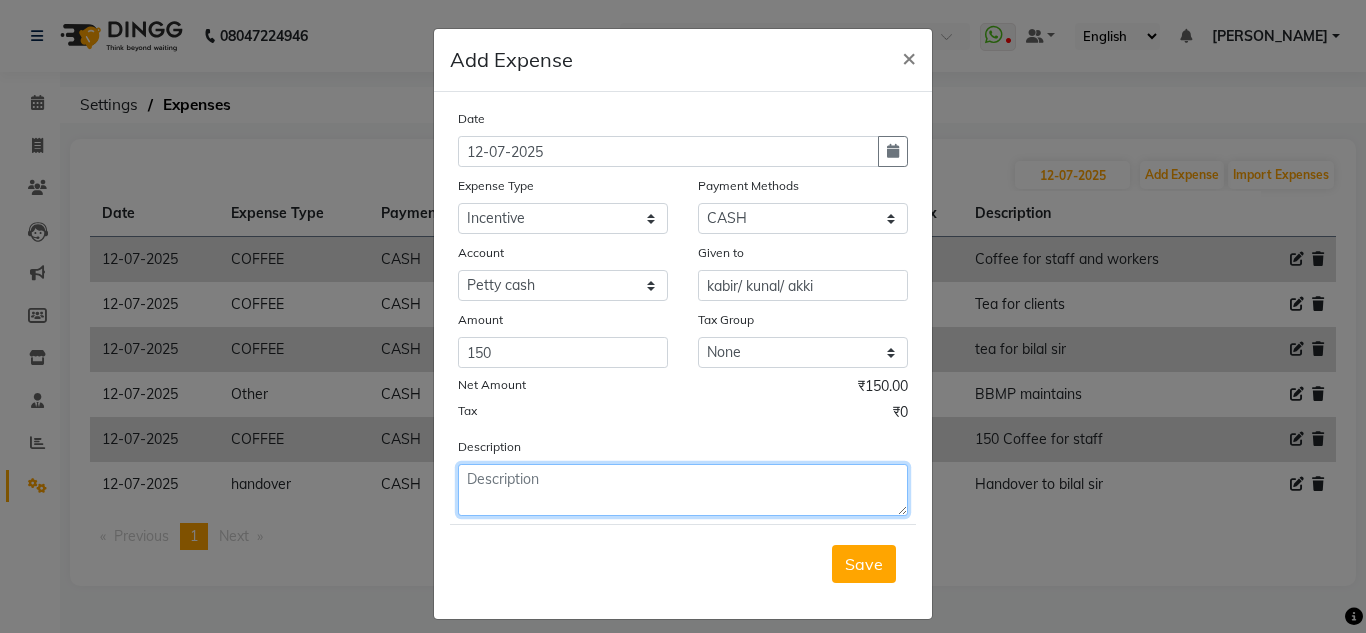 click 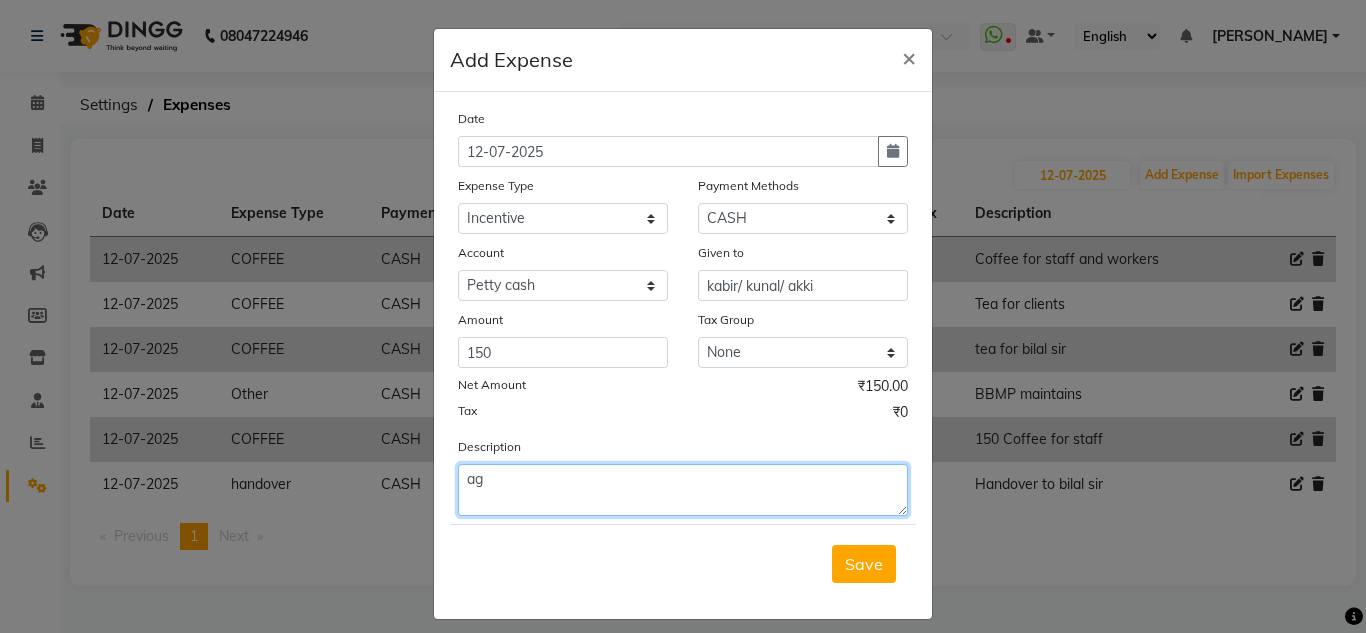 type on "a" 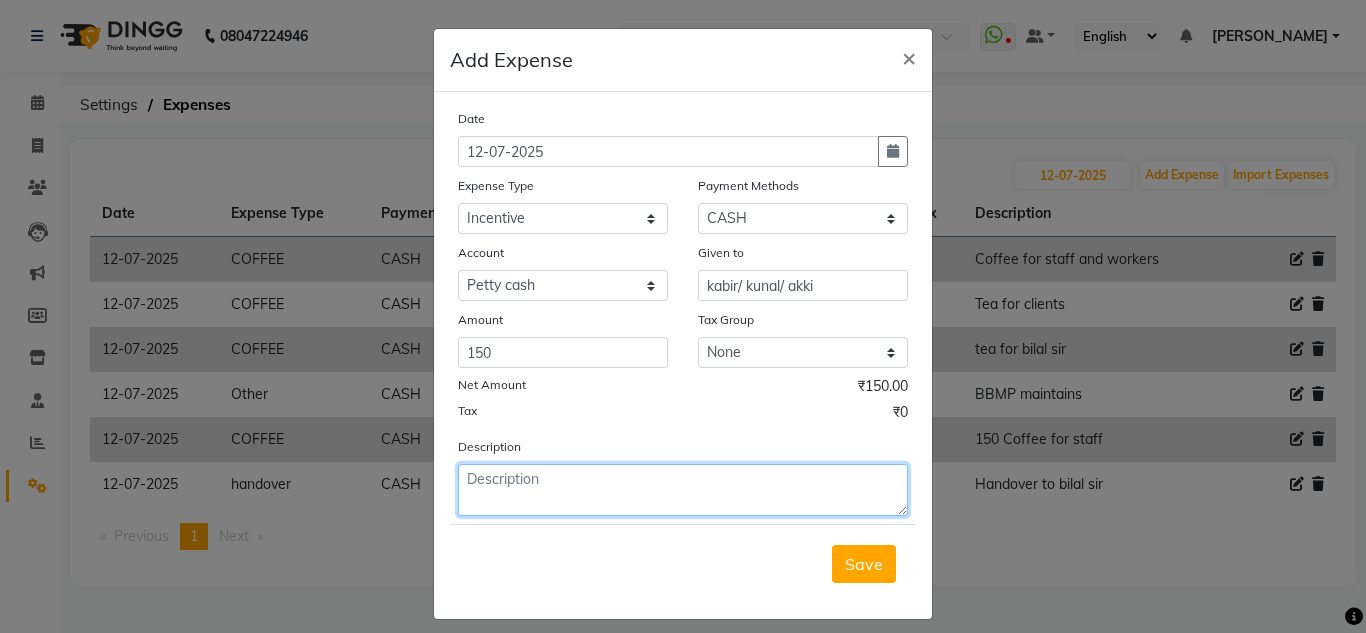 type on "3" 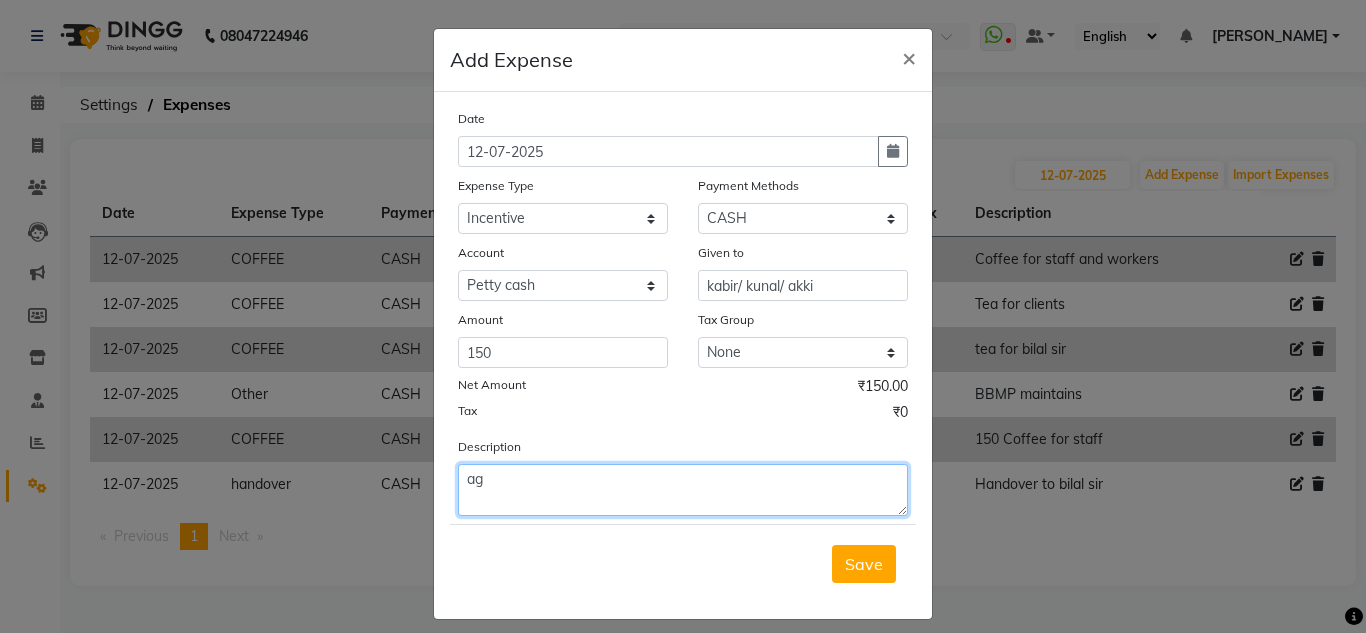 type on "a" 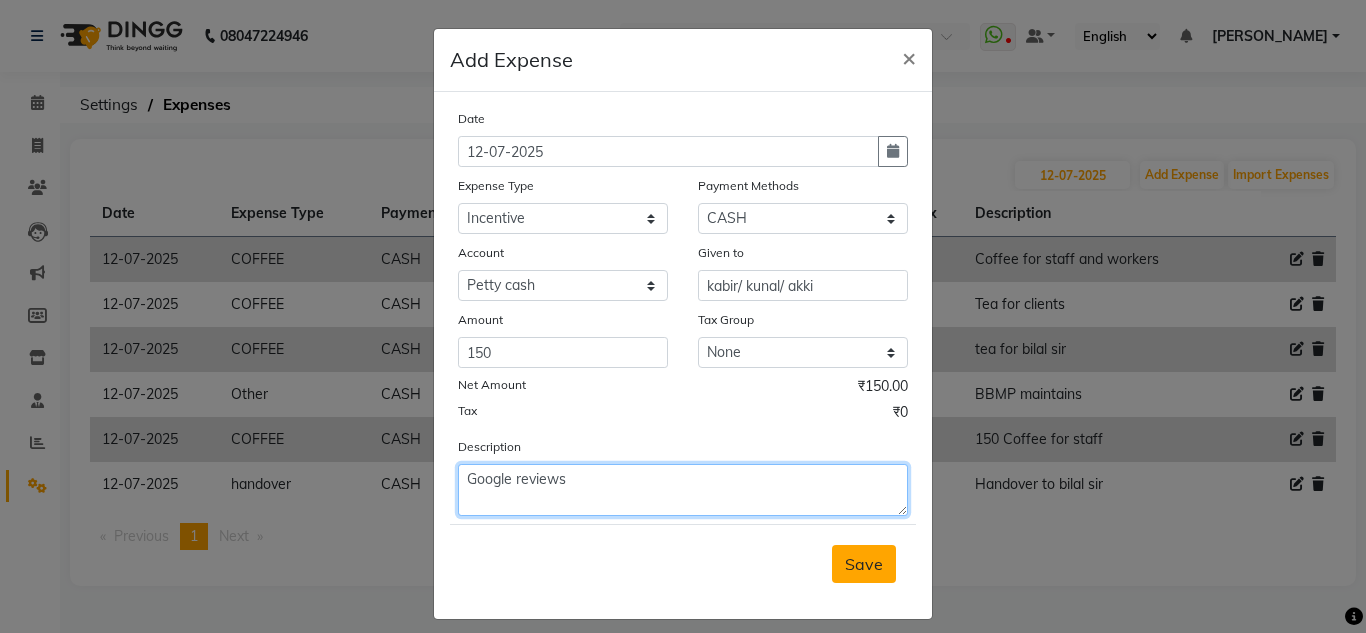 type on "Google reviews" 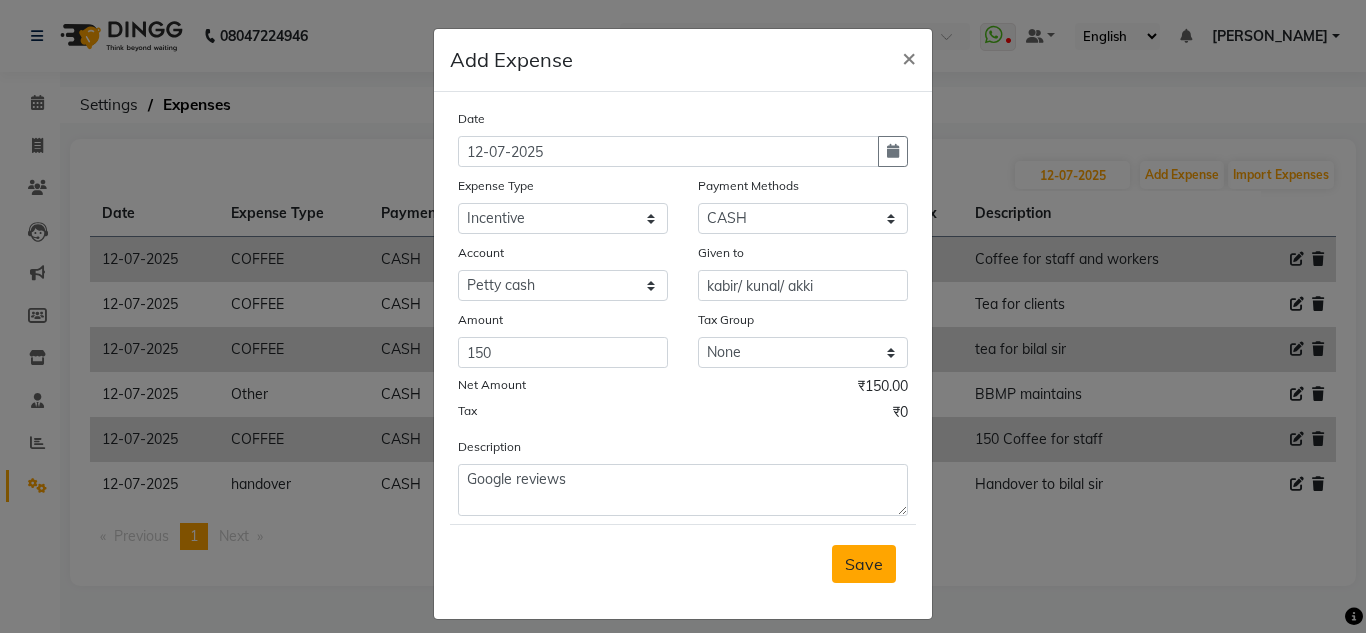 click on "Save" at bounding box center (864, 564) 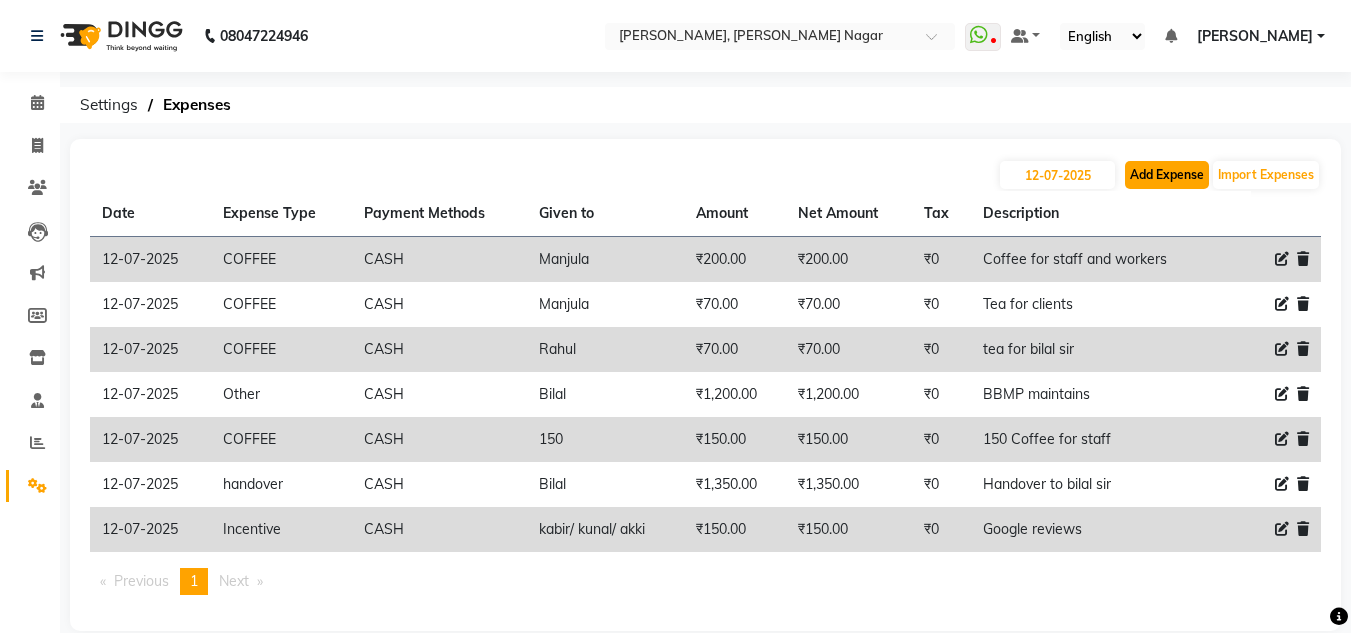 click on "Add Expense" 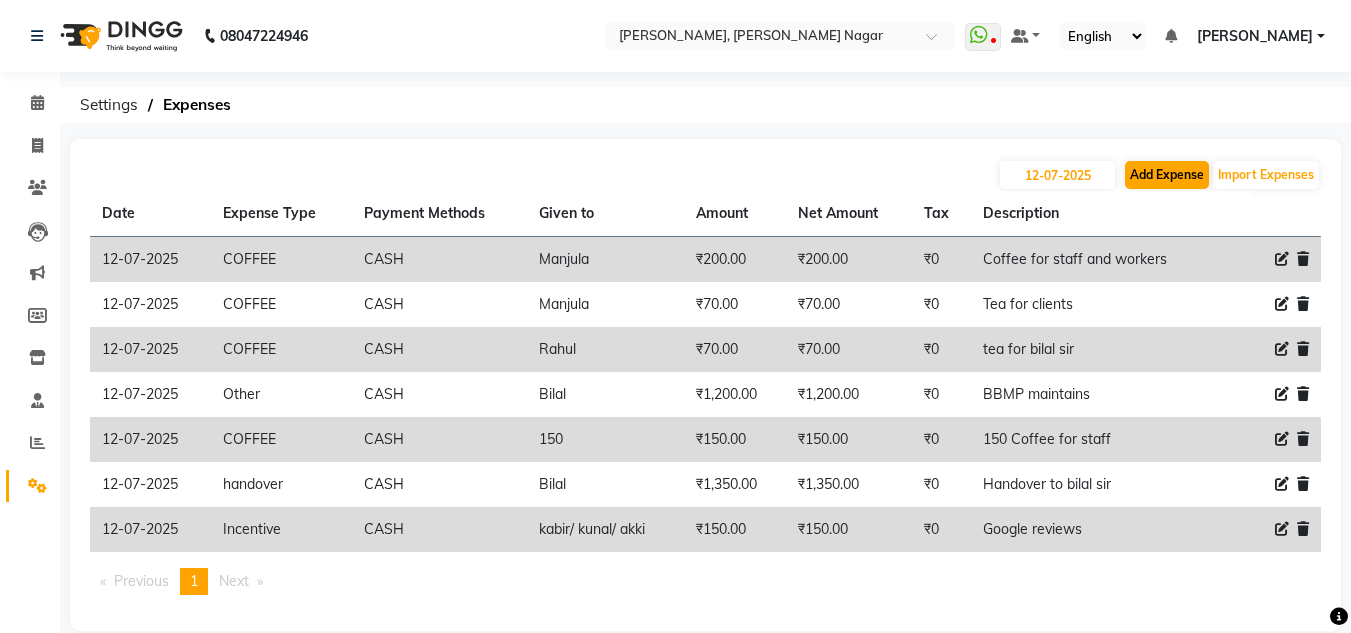 select on "1" 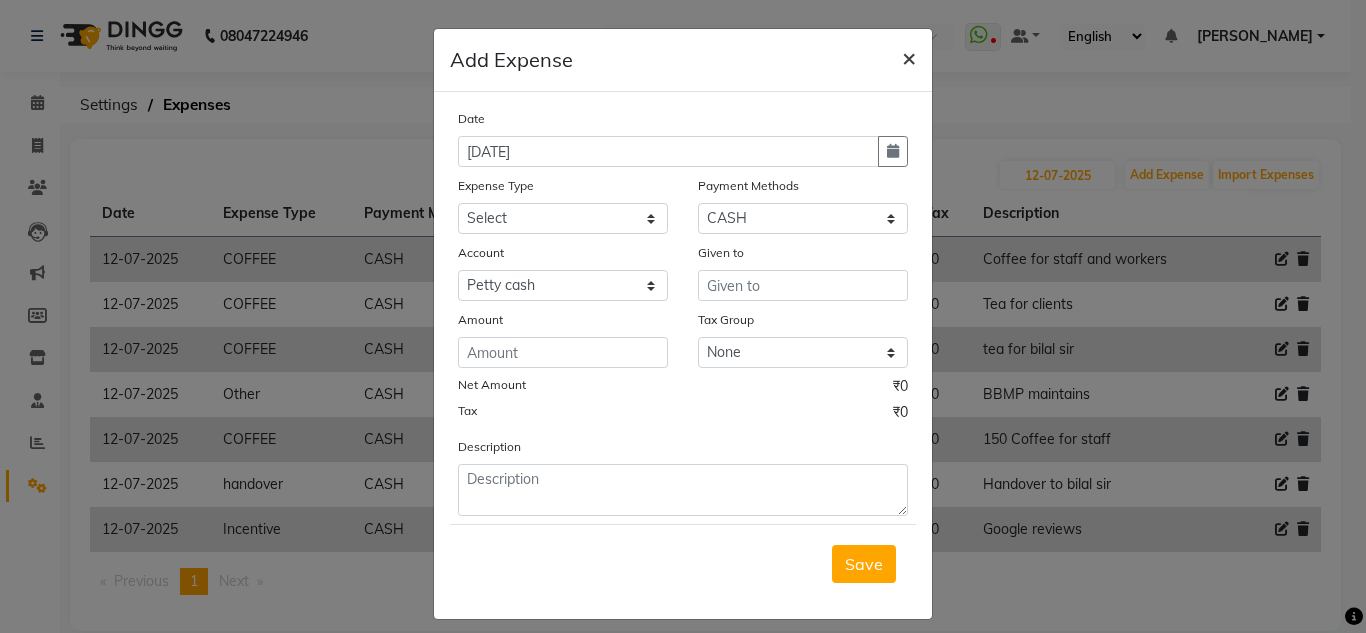 click on "×" 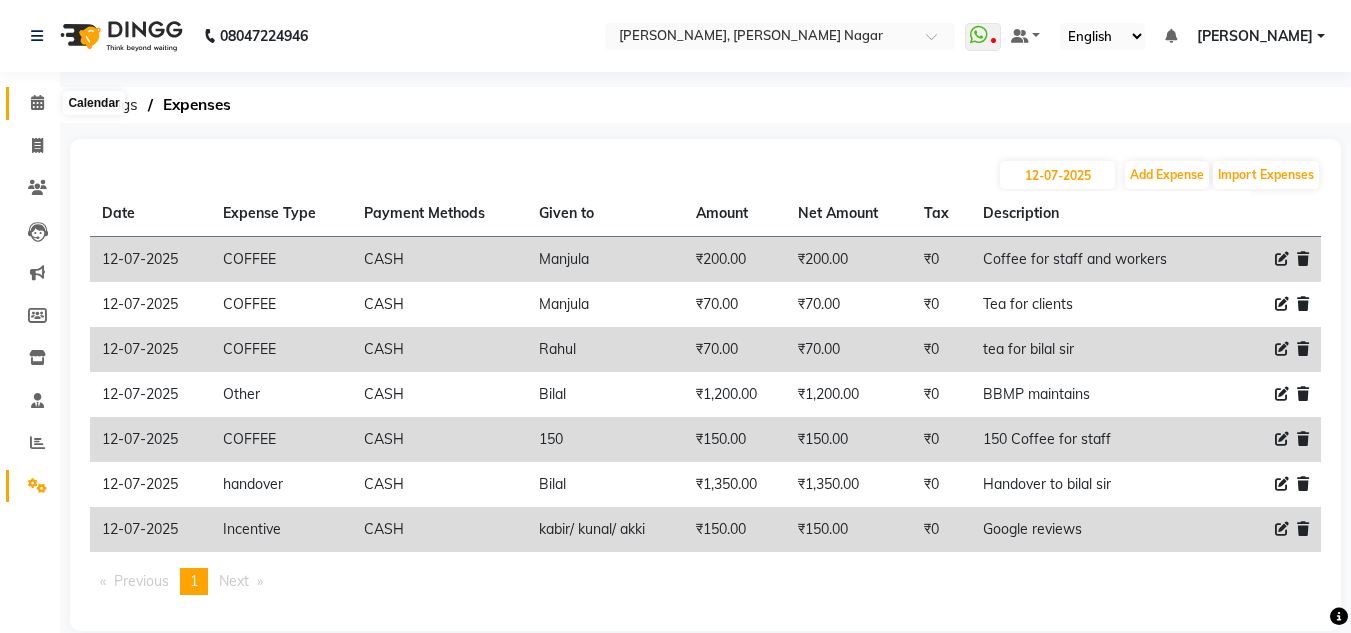 click 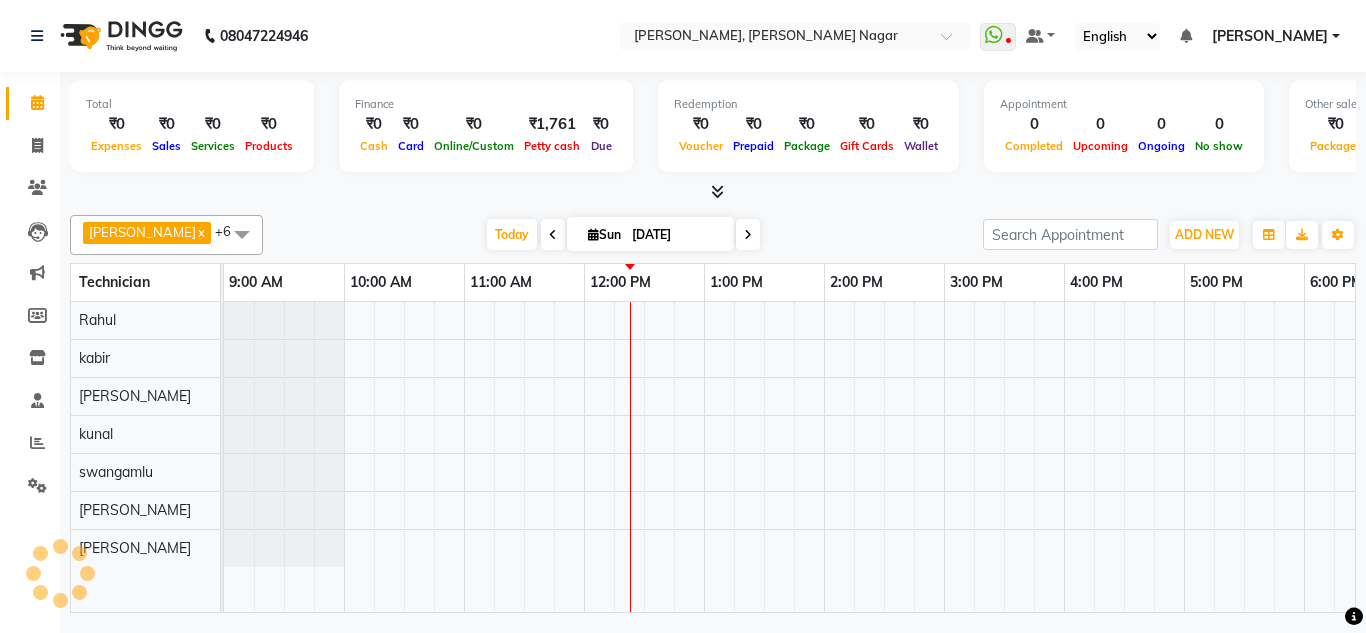 scroll, scrollTop: 0, scrollLeft: 361, axis: horizontal 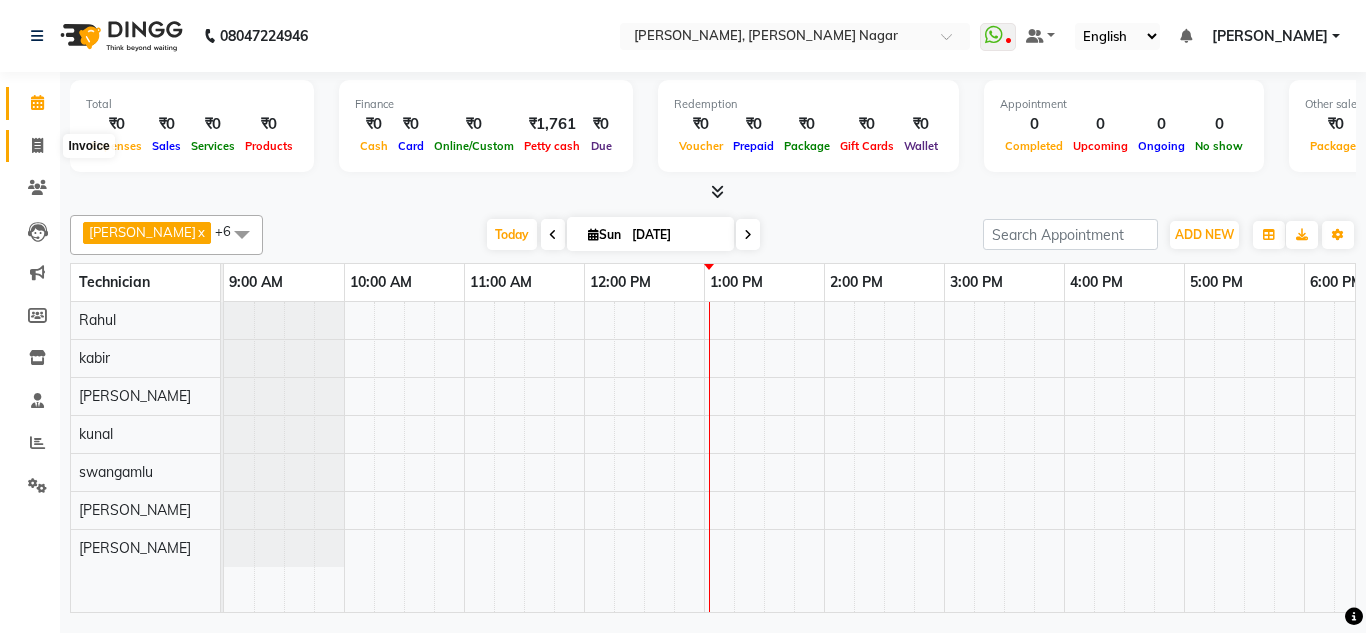 click 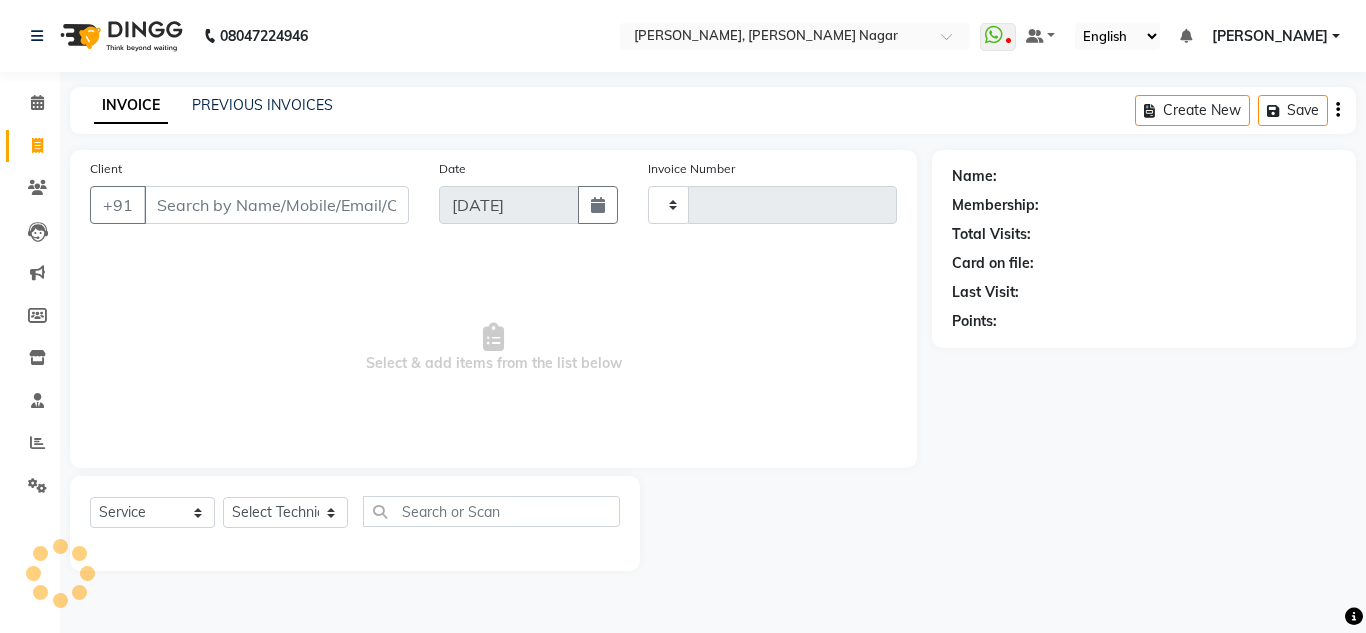 type on "0933" 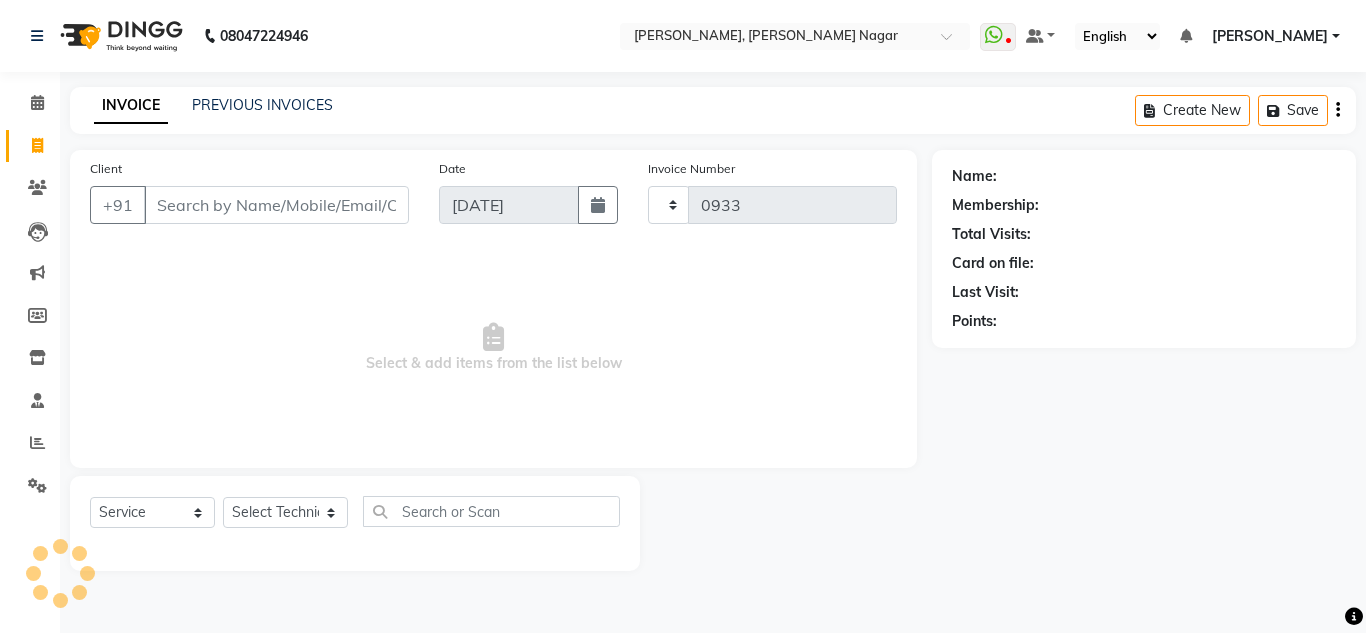 select on "7686" 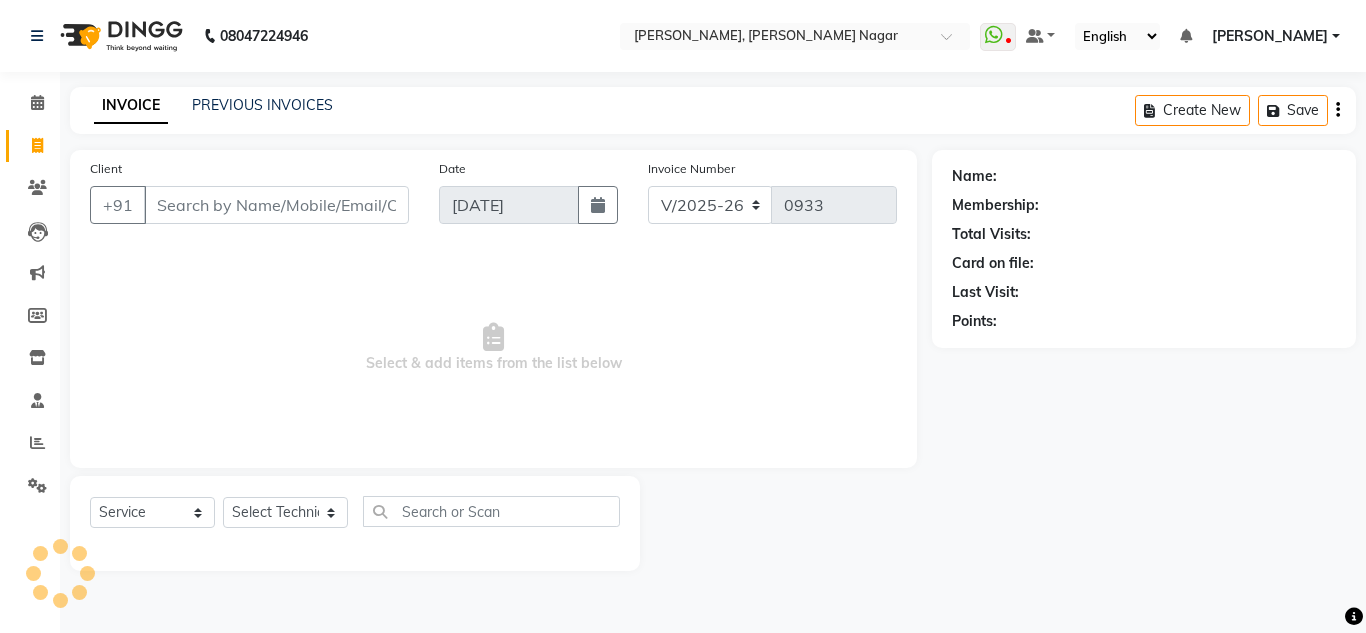 click on "Client" at bounding box center (276, 205) 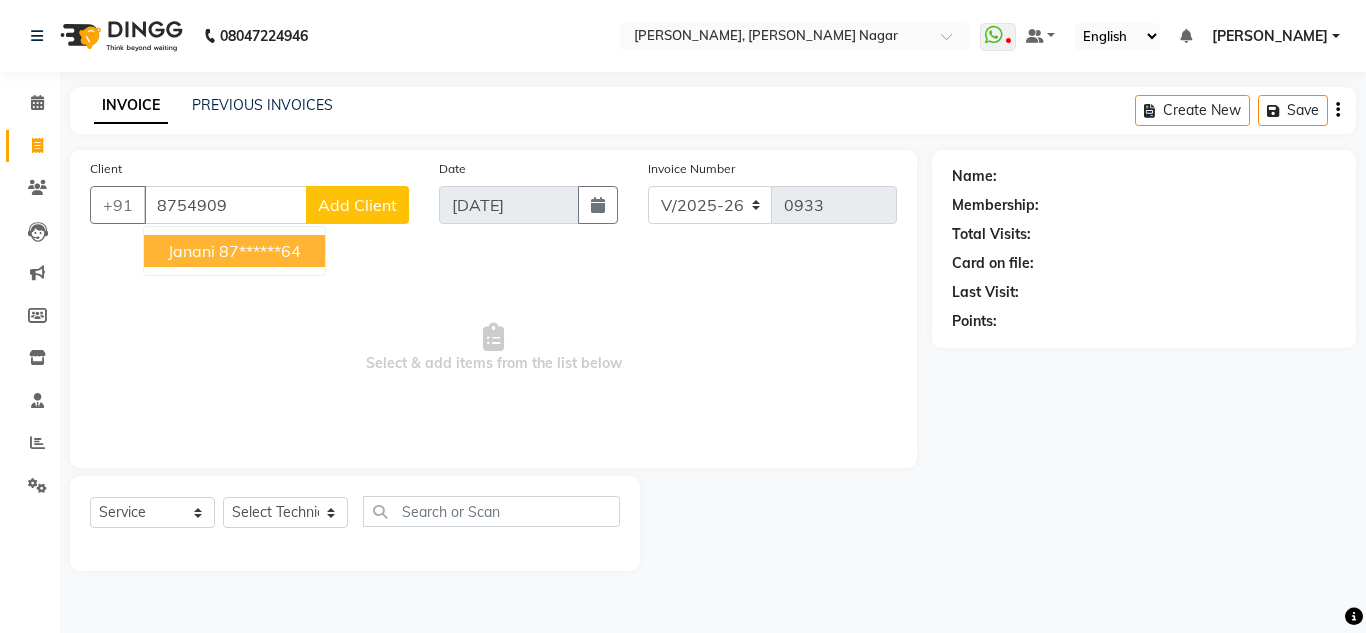 click on "87******64" at bounding box center [260, 251] 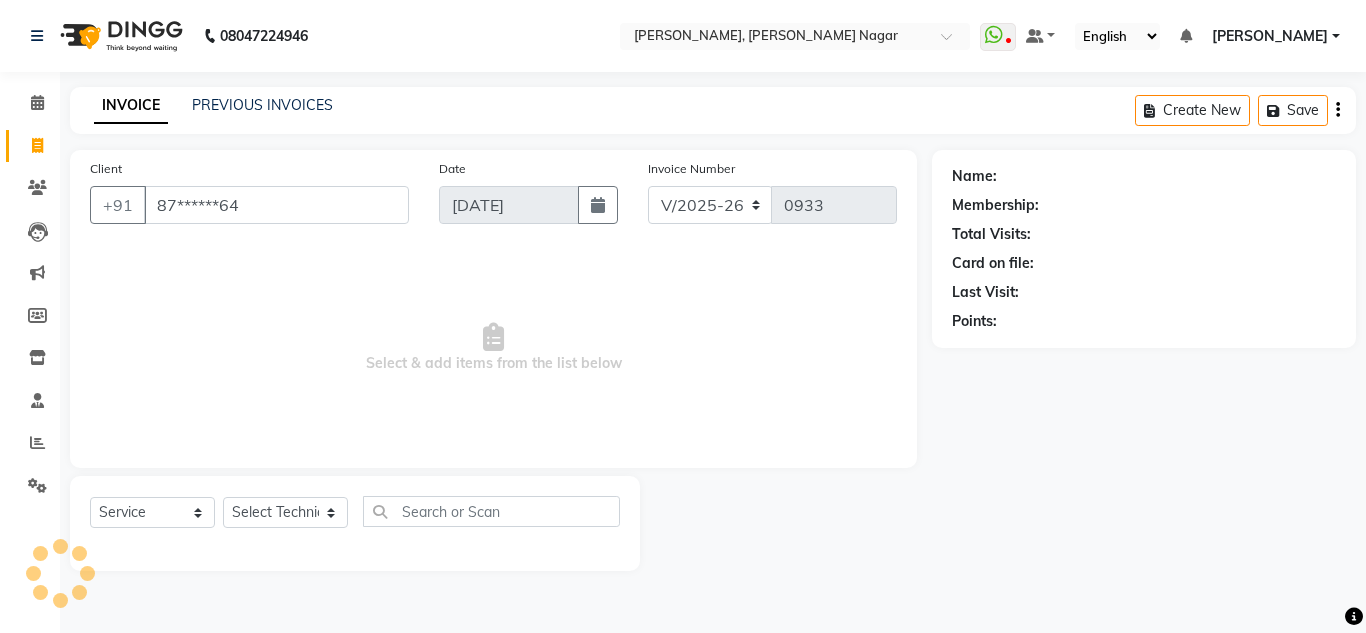 type on "87******64" 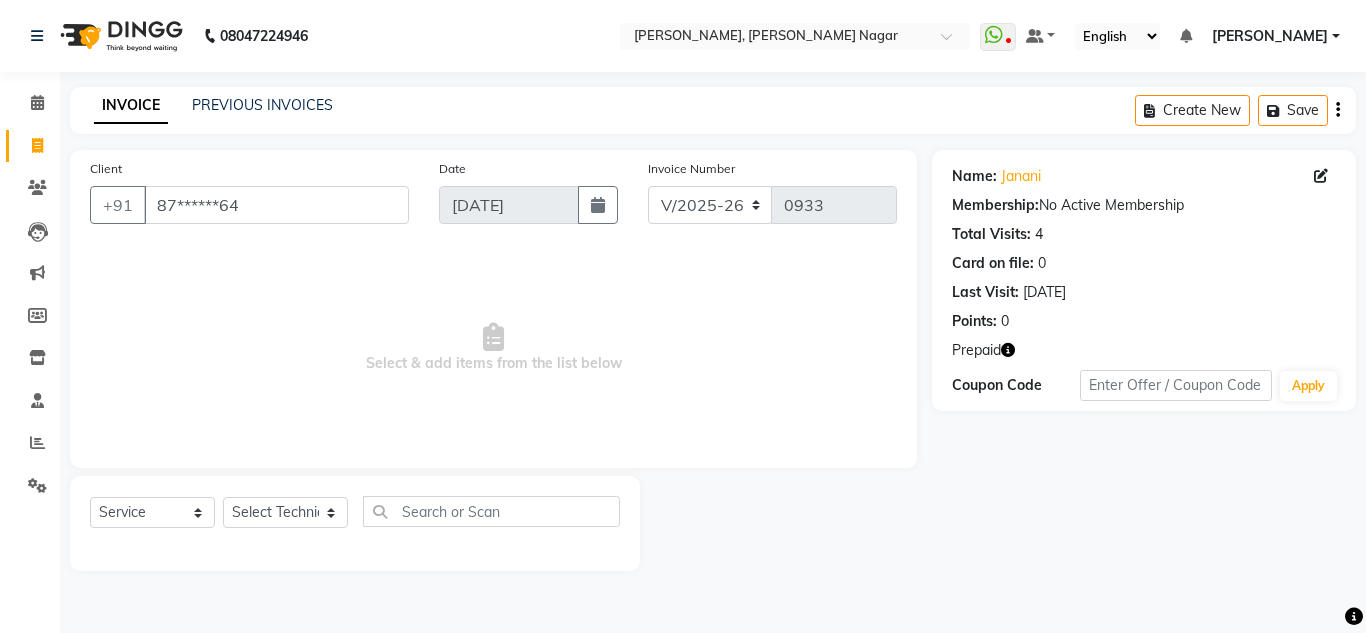 click 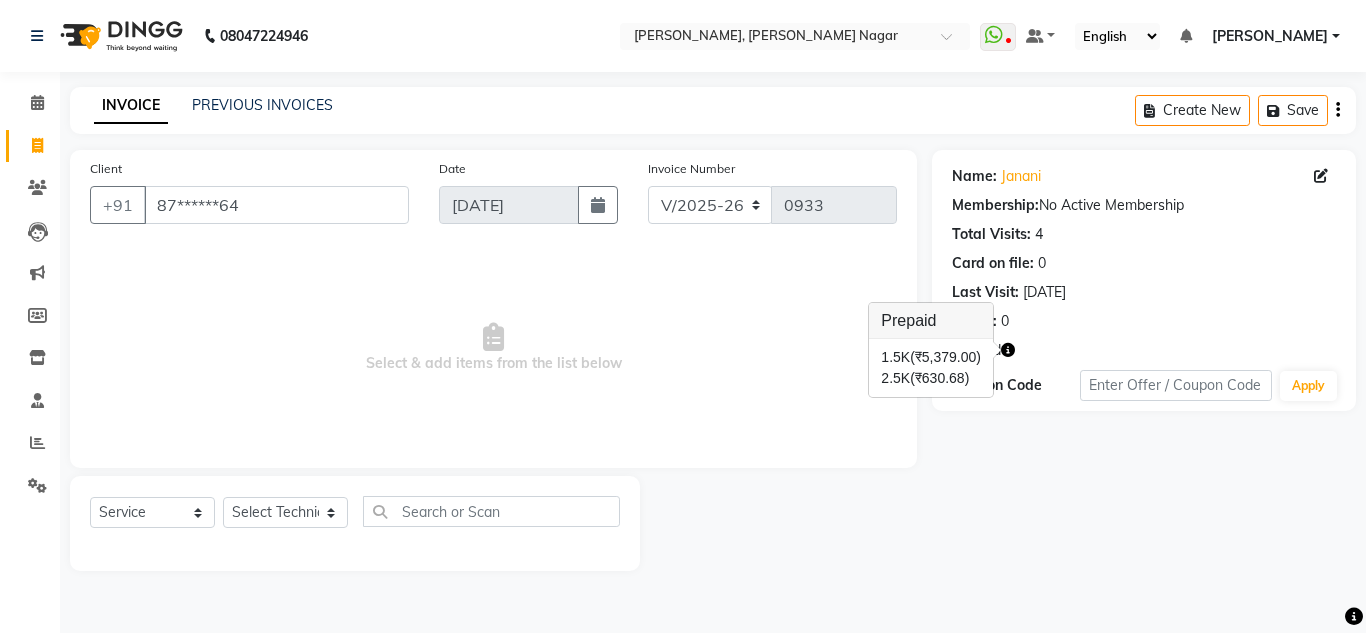 click on "Prepaid" 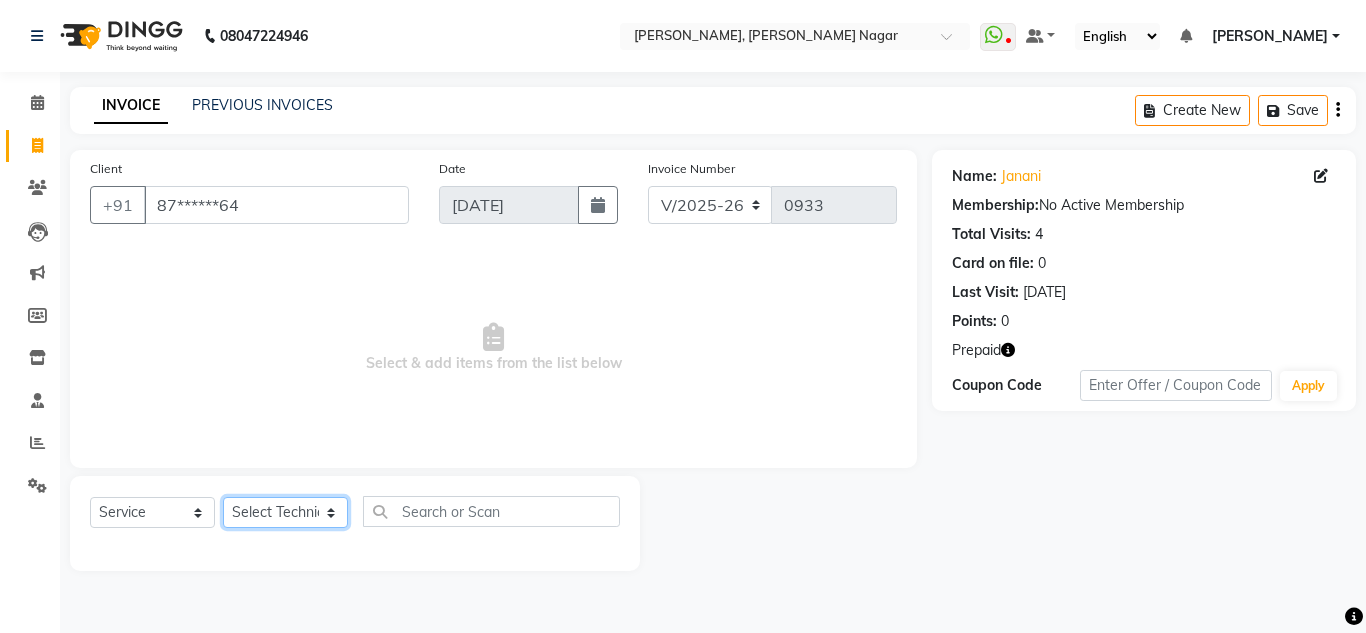 click on "Select Technician akki [PERSON_NAME] Sultha Bilal [PERSON_NAME] [PERSON_NAME]  [PERSON_NAME] Manager [PERSON_NAME]" 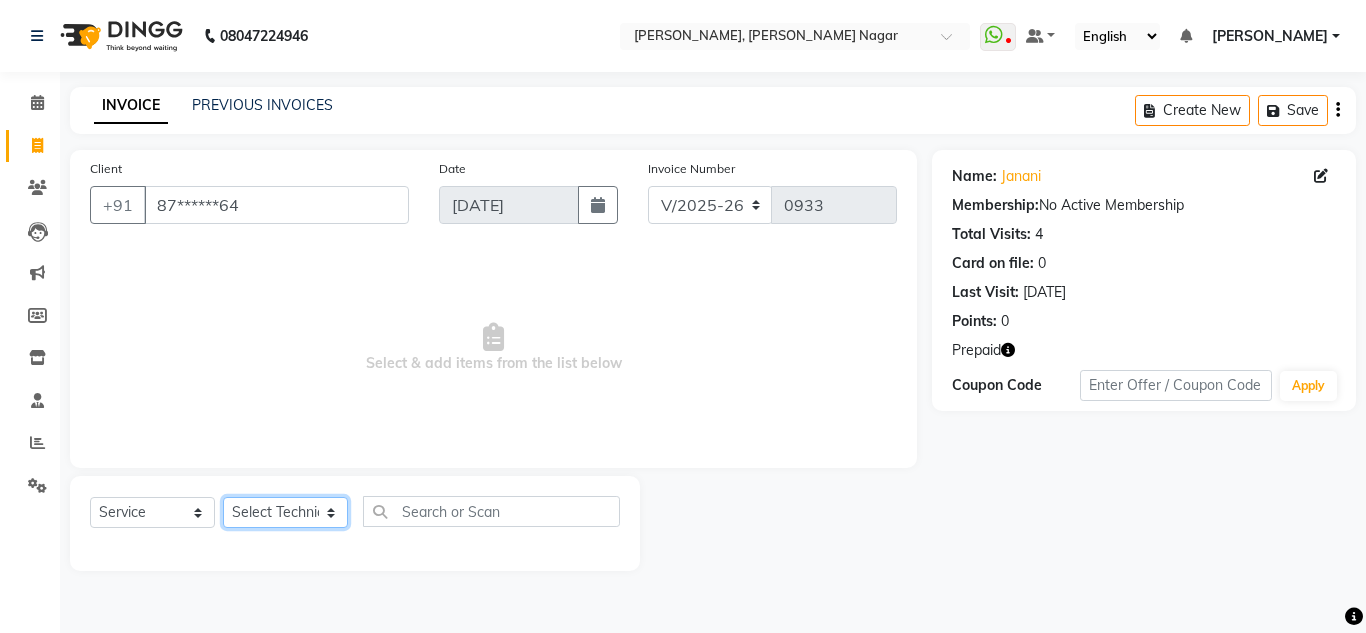 select on "81677" 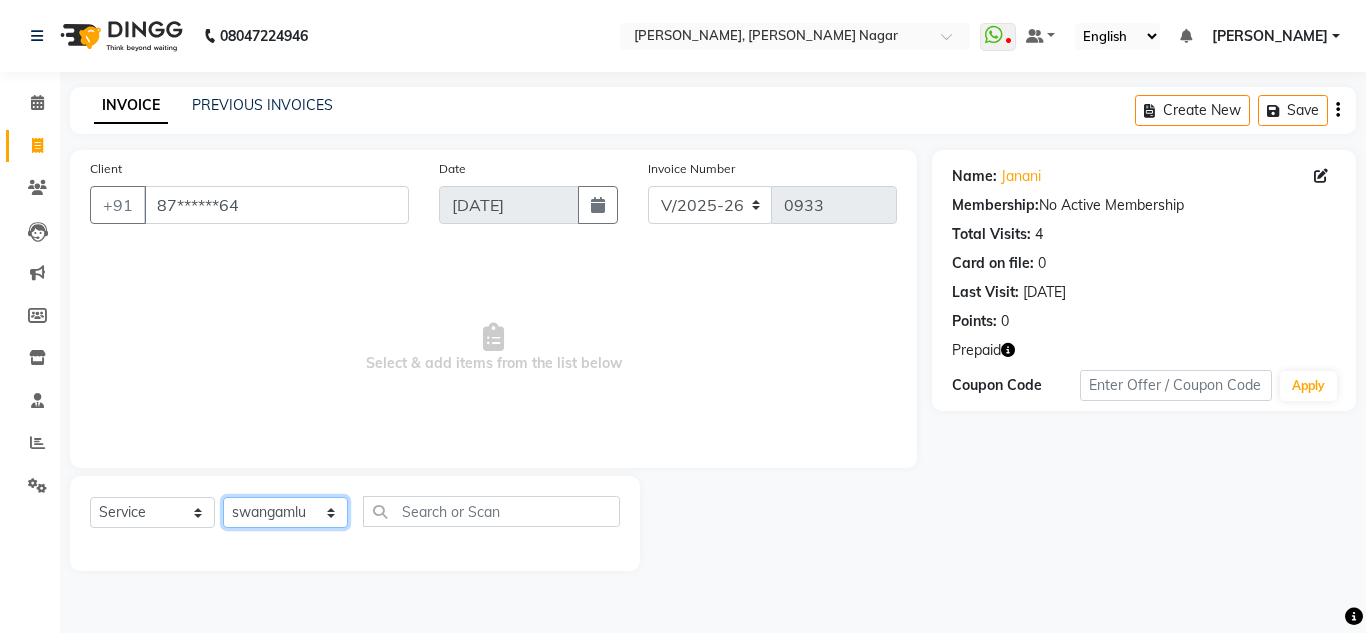 click on "Select Technician akki [PERSON_NAME] Sultha Bilal [PERSON_NAME] [PERSON_NAME]  [PERSON_NAME] Manager [PERSON_NAME]" 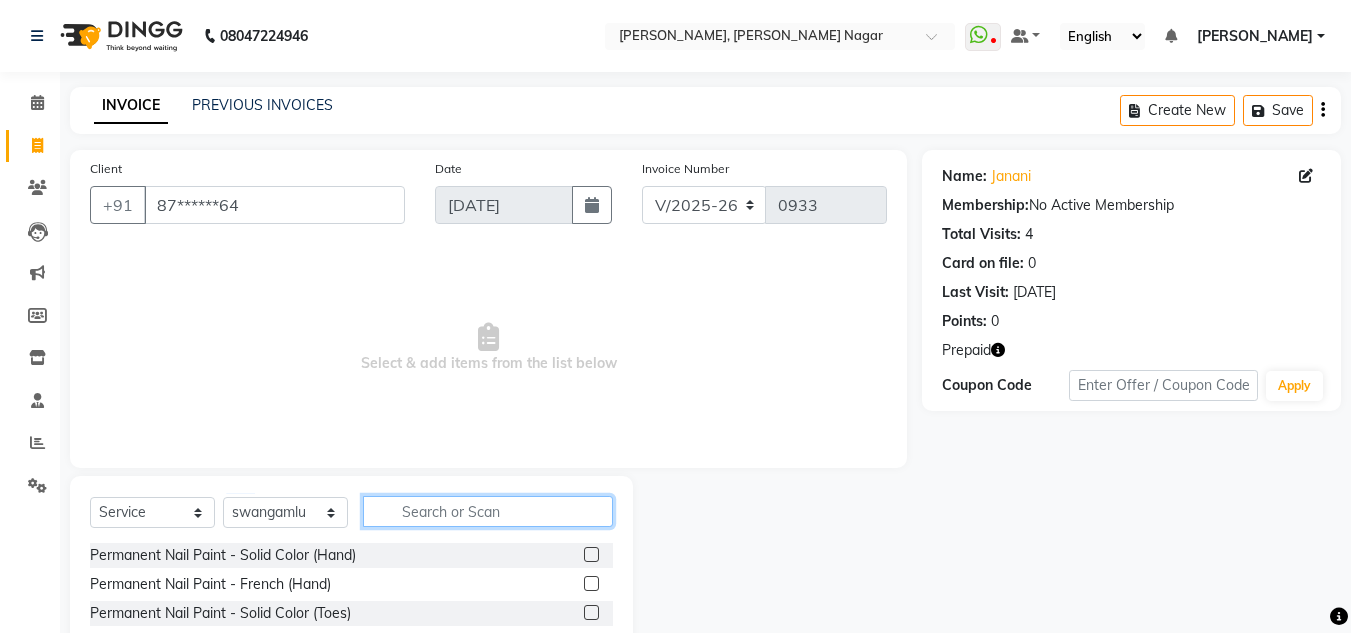 click 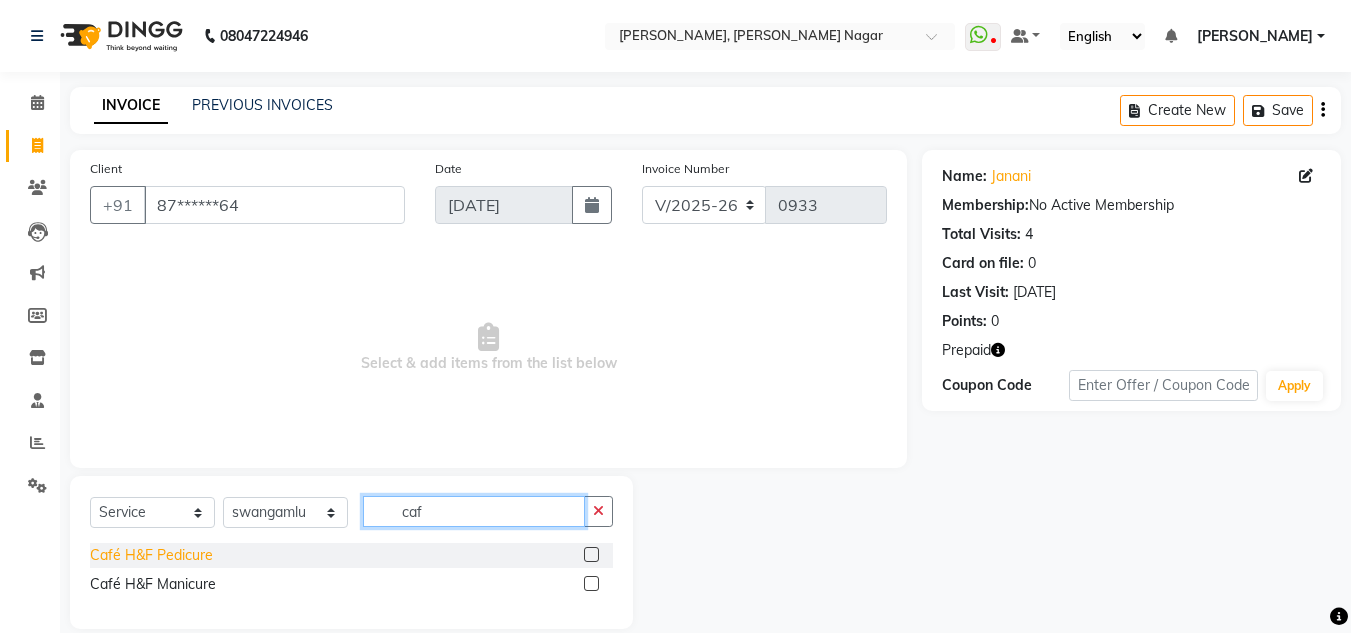 type on "caf" 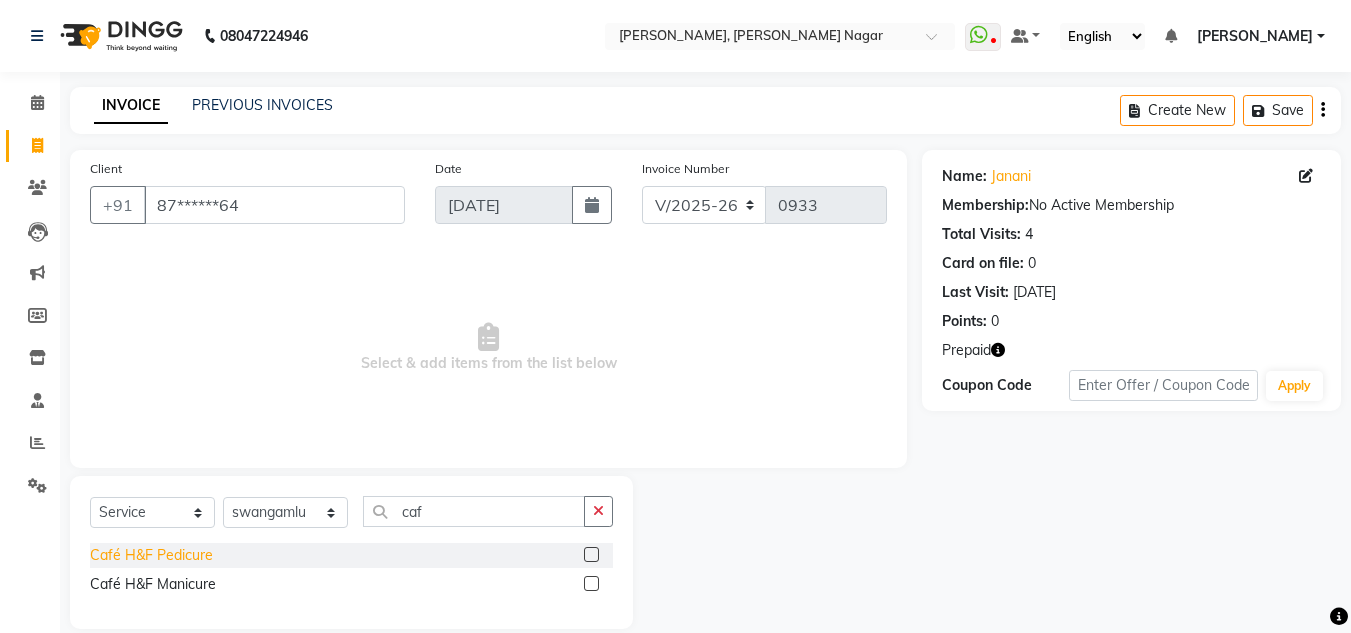 click on "Café H&F Pedicure" 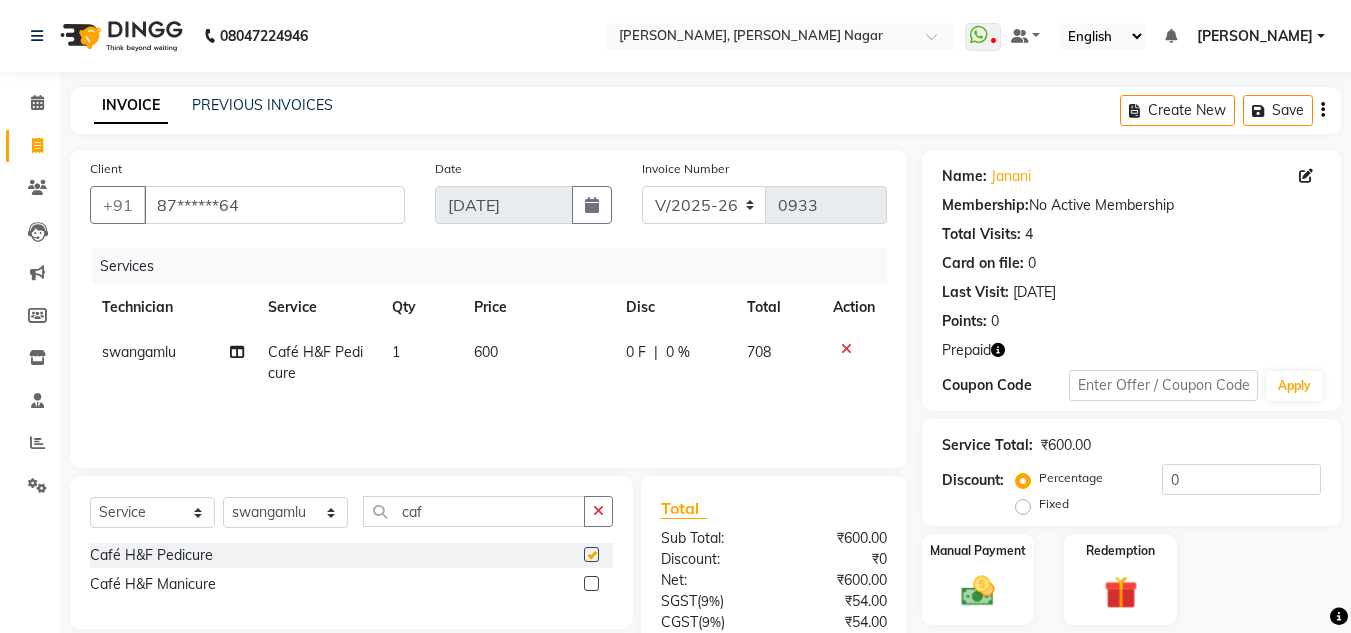 checkbox on "false" 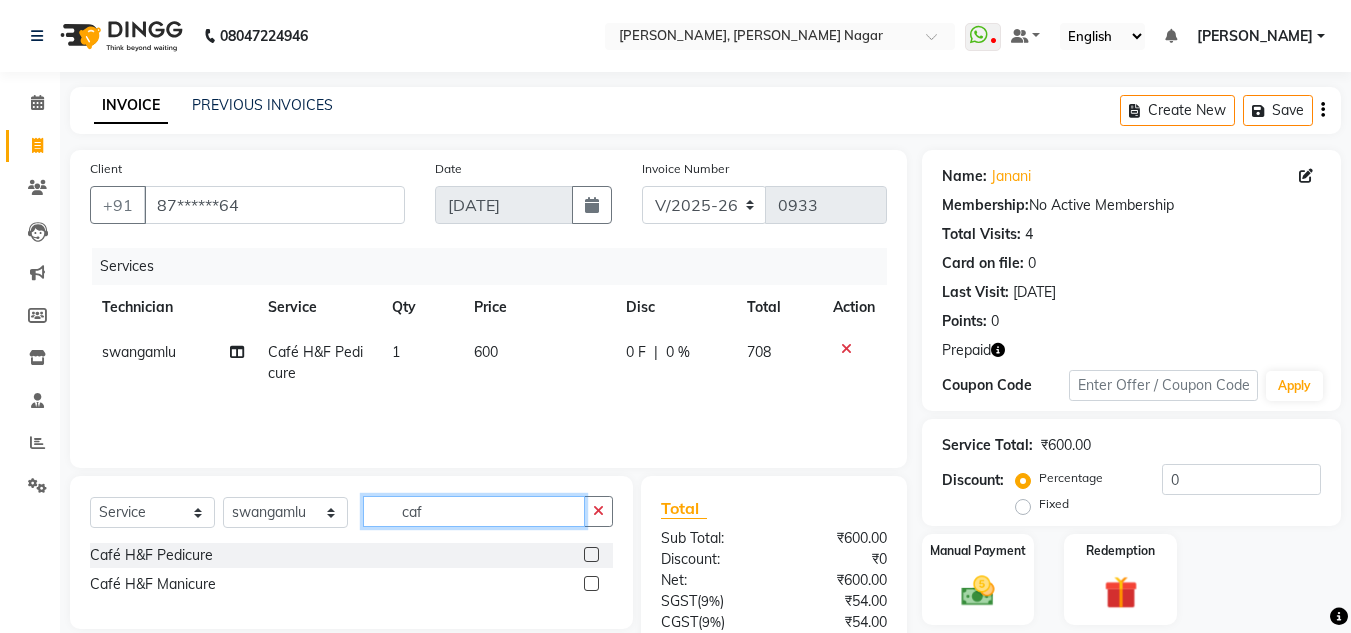 drag, startPoint x: 448, startPoint y: 503, endPoint x: 246, endPoint y: 472, distance: 204.36487 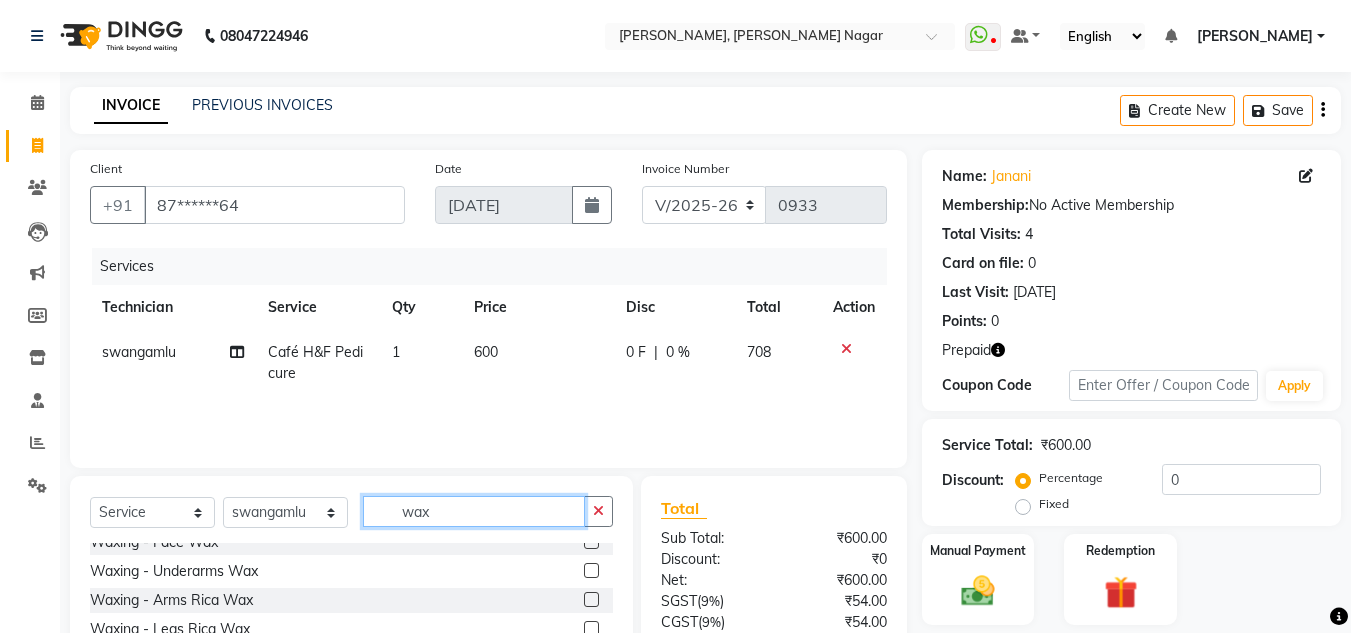 scroll, scrollTop: 130, scrollLeft: 0, axis: vertical 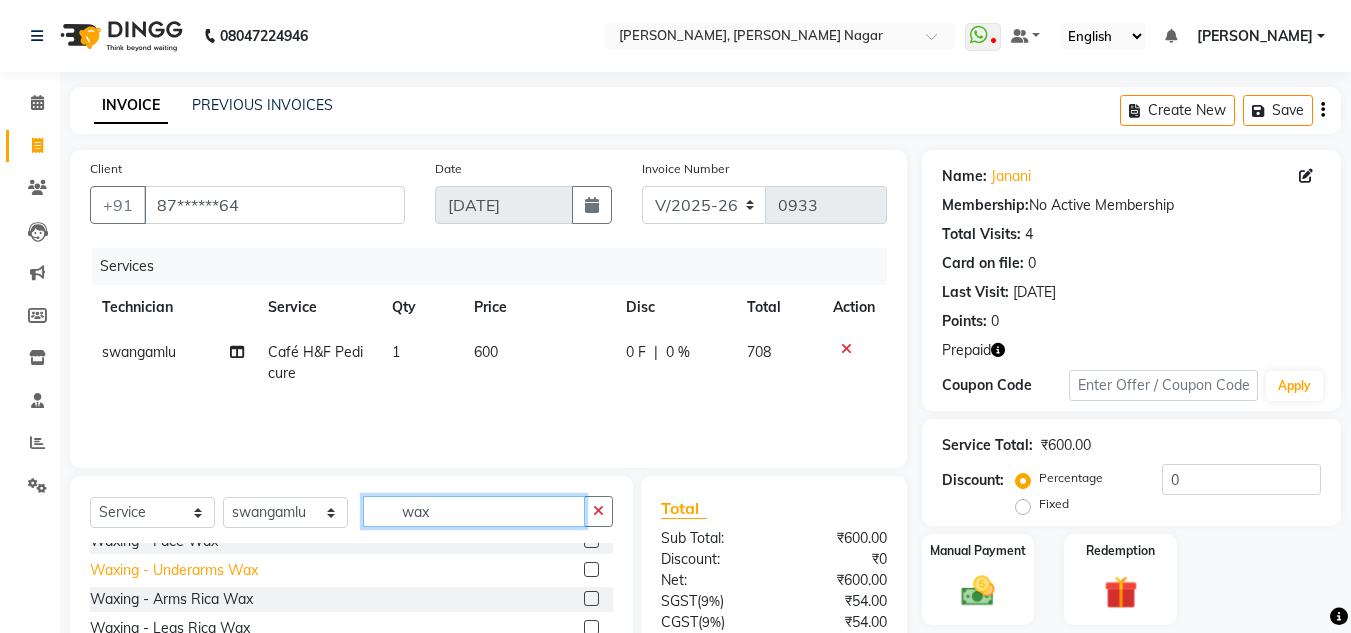 type on "wax" 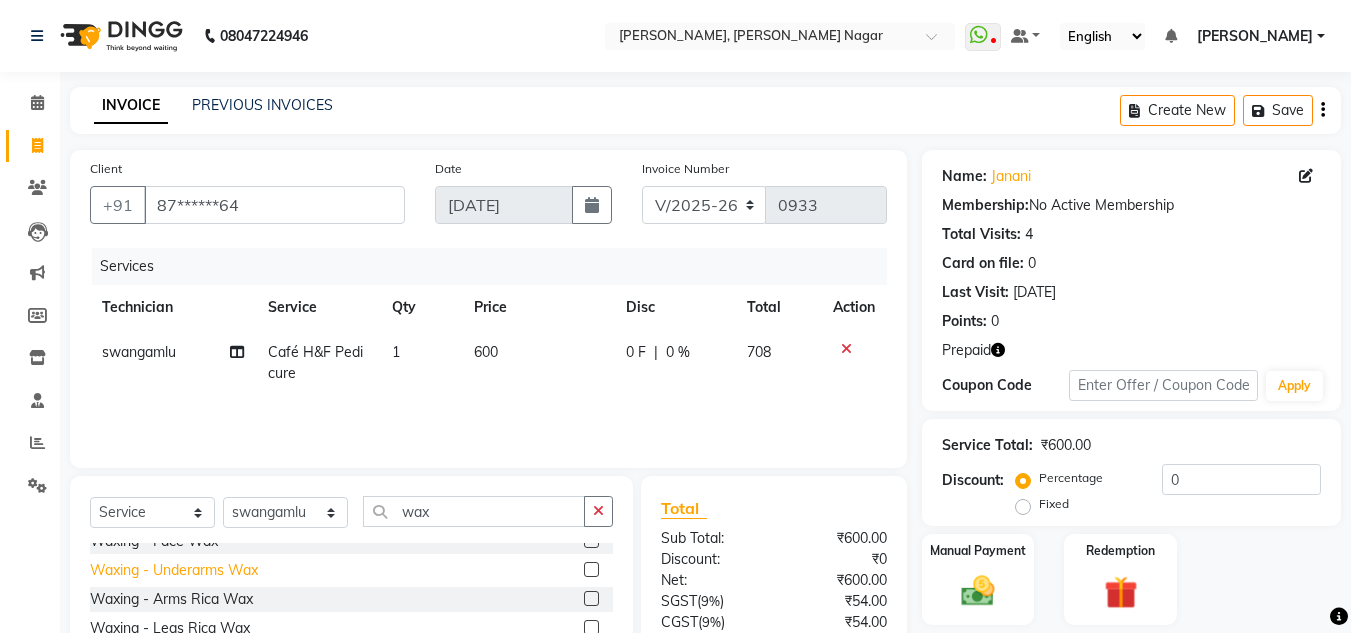 click on "Waxing - Underarms Wax" 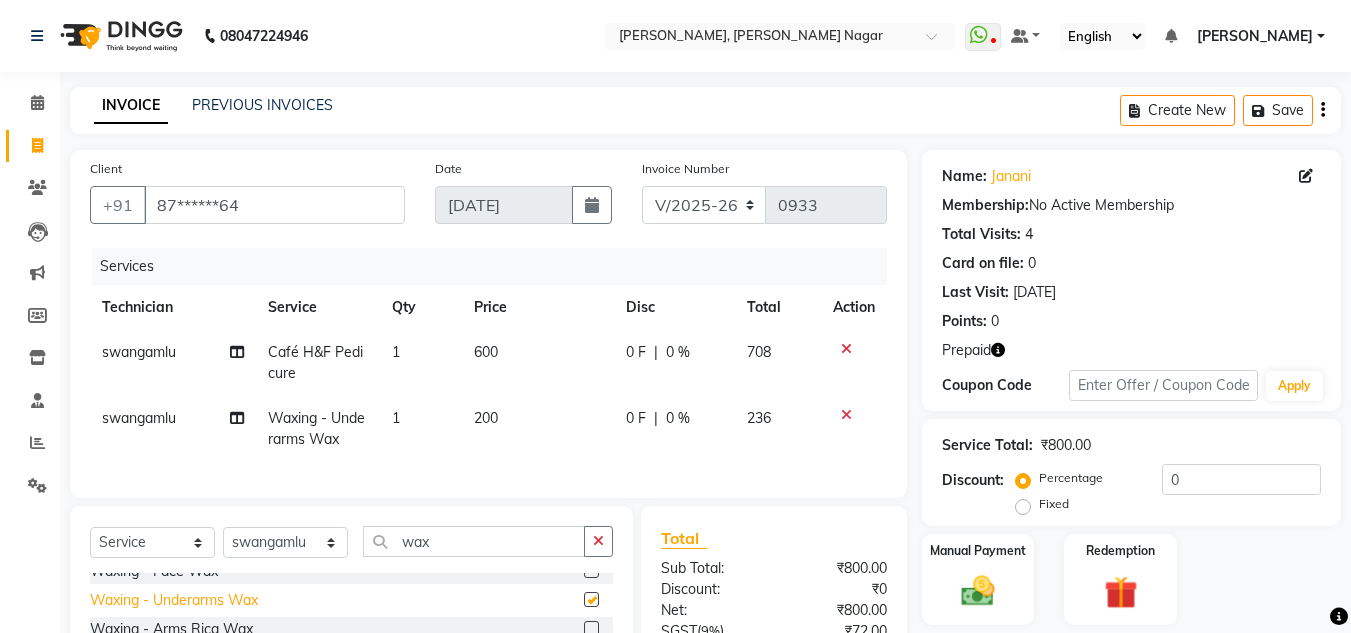 checkbox on "false" 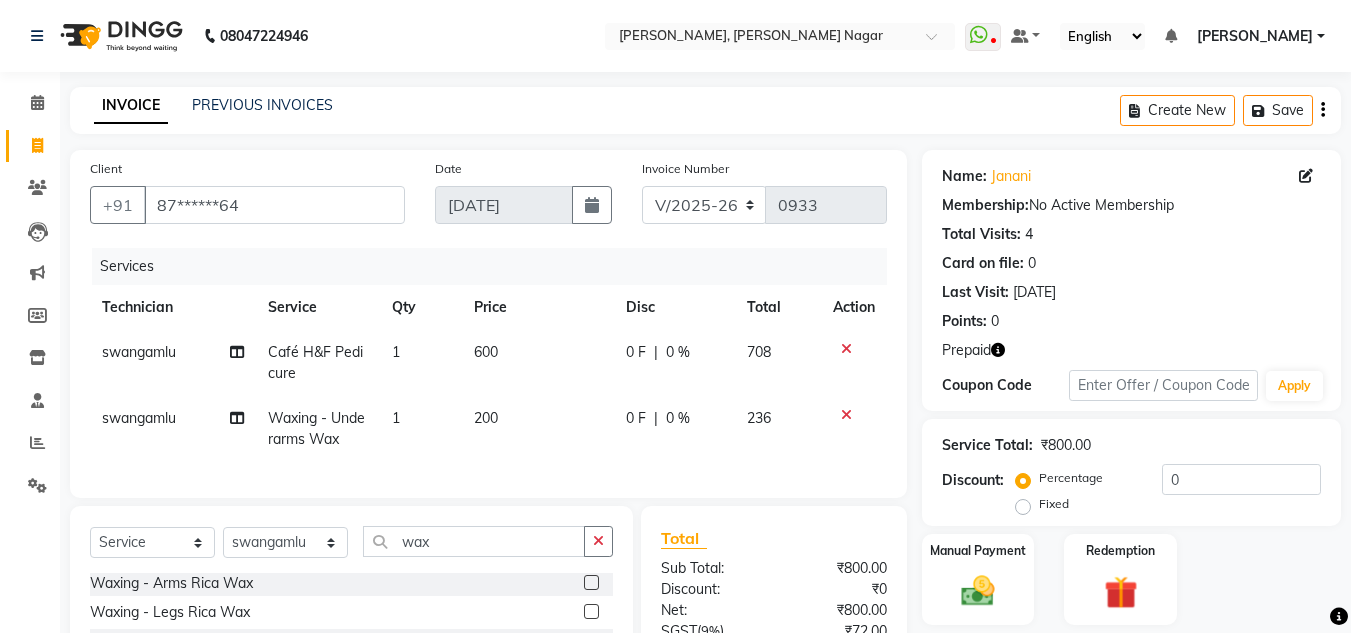 scroll, scrollTop: 177, scrollLeft: 0, axis: vertical 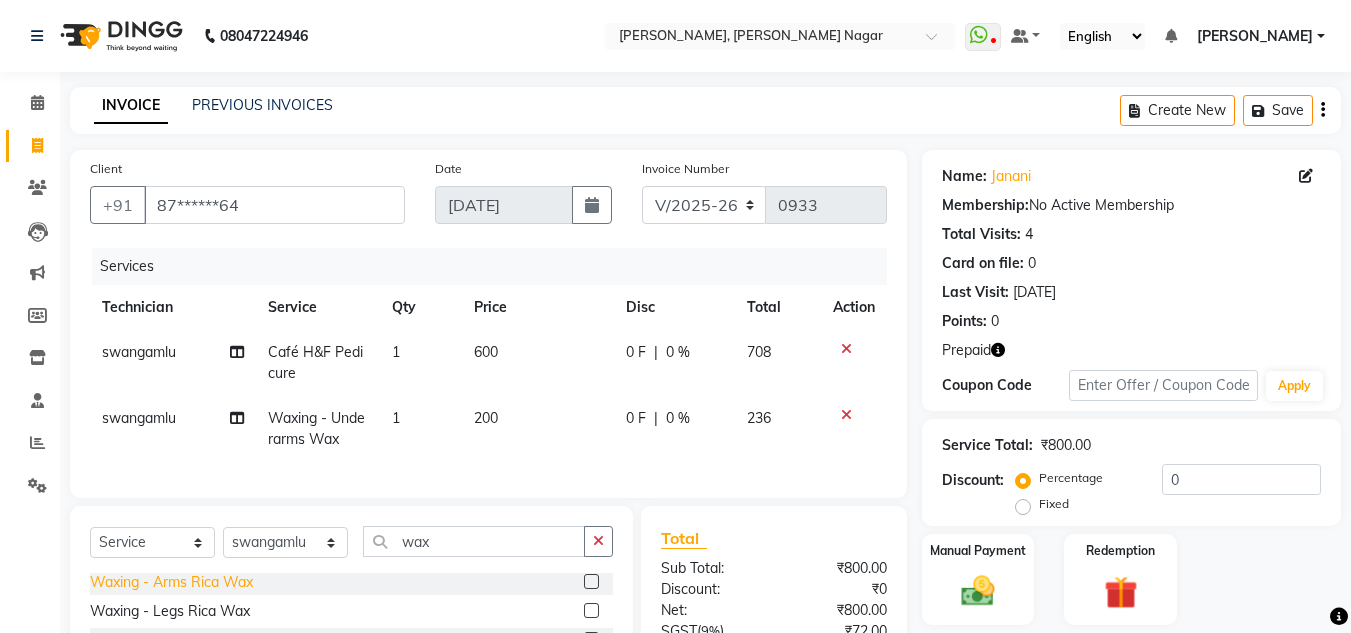 click on "Waxing - Arms Rica Wax" 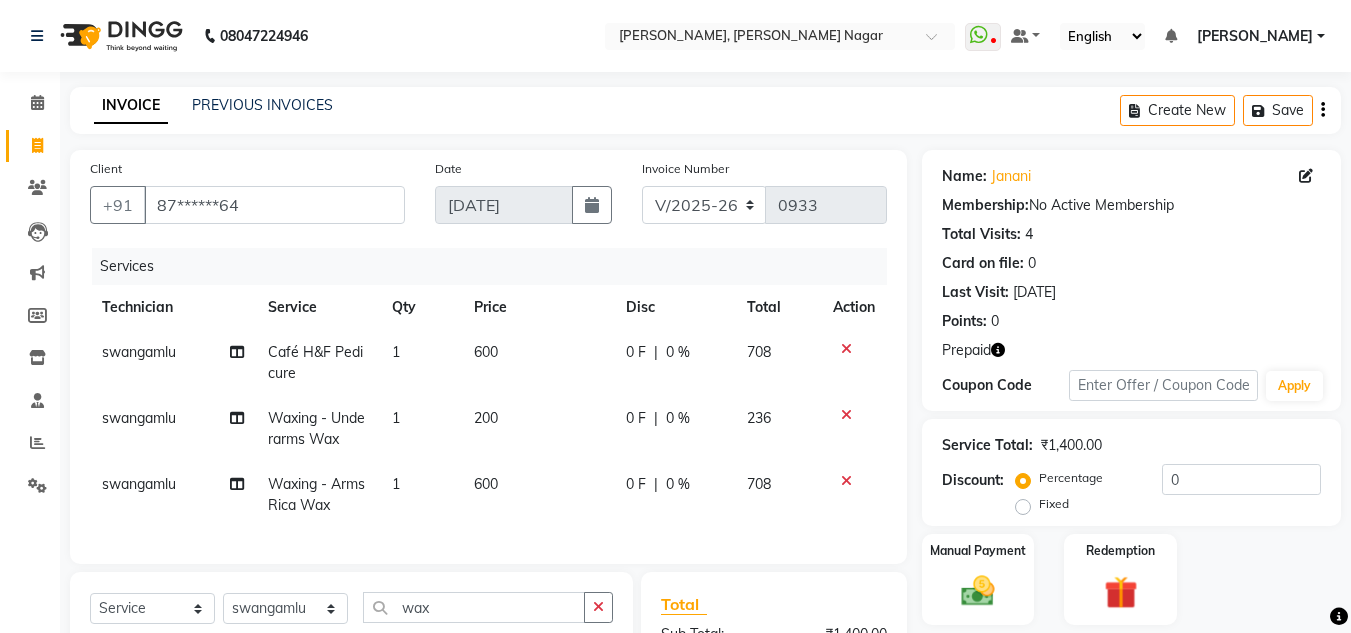 checkbox on "false" 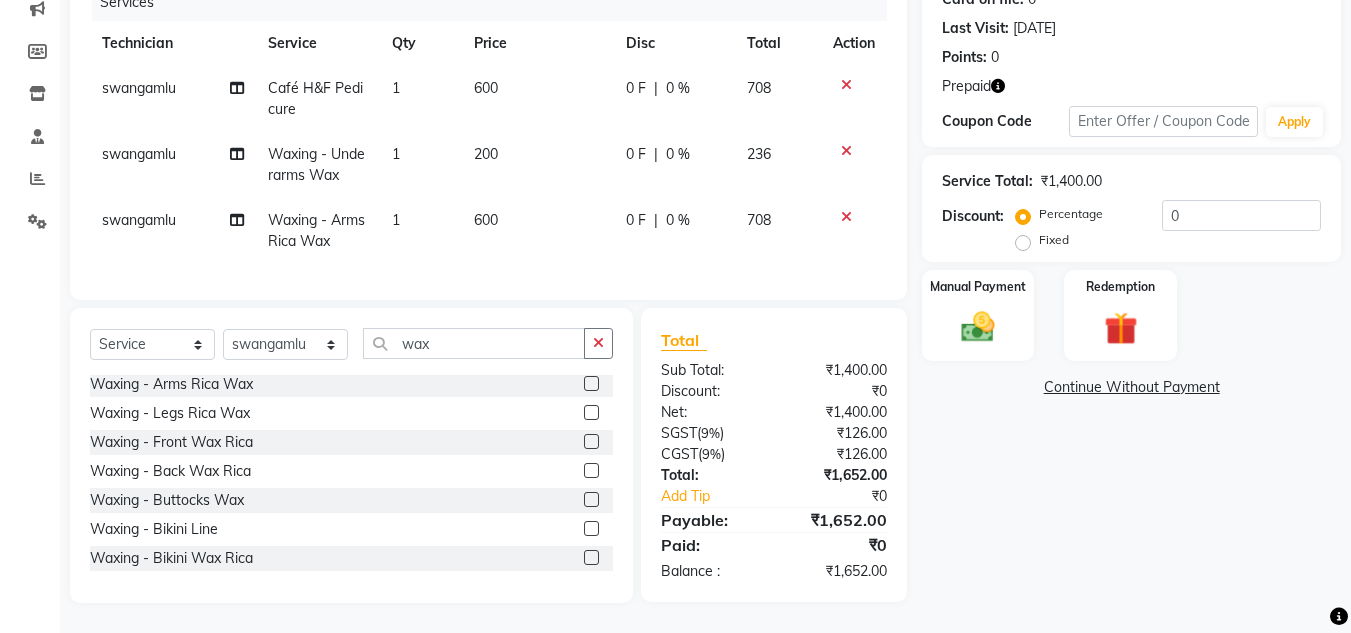 scroll, scrollTop: 274, scrollLeft: 0, axis: vertical 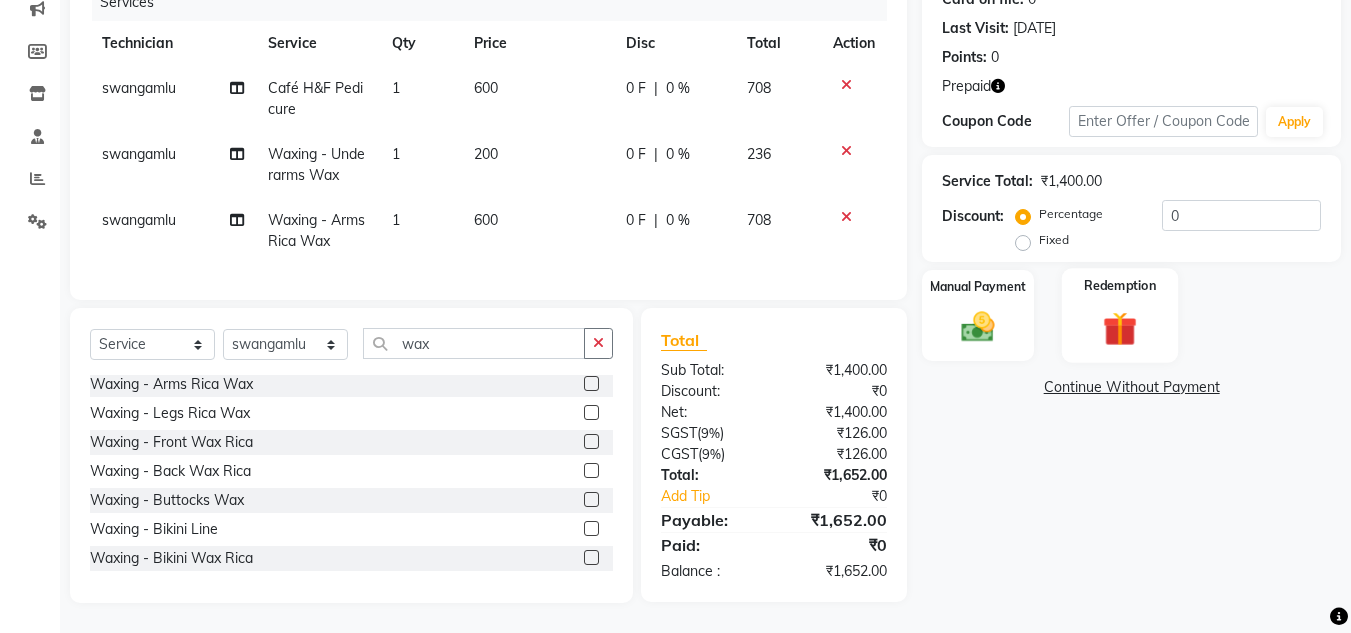 click 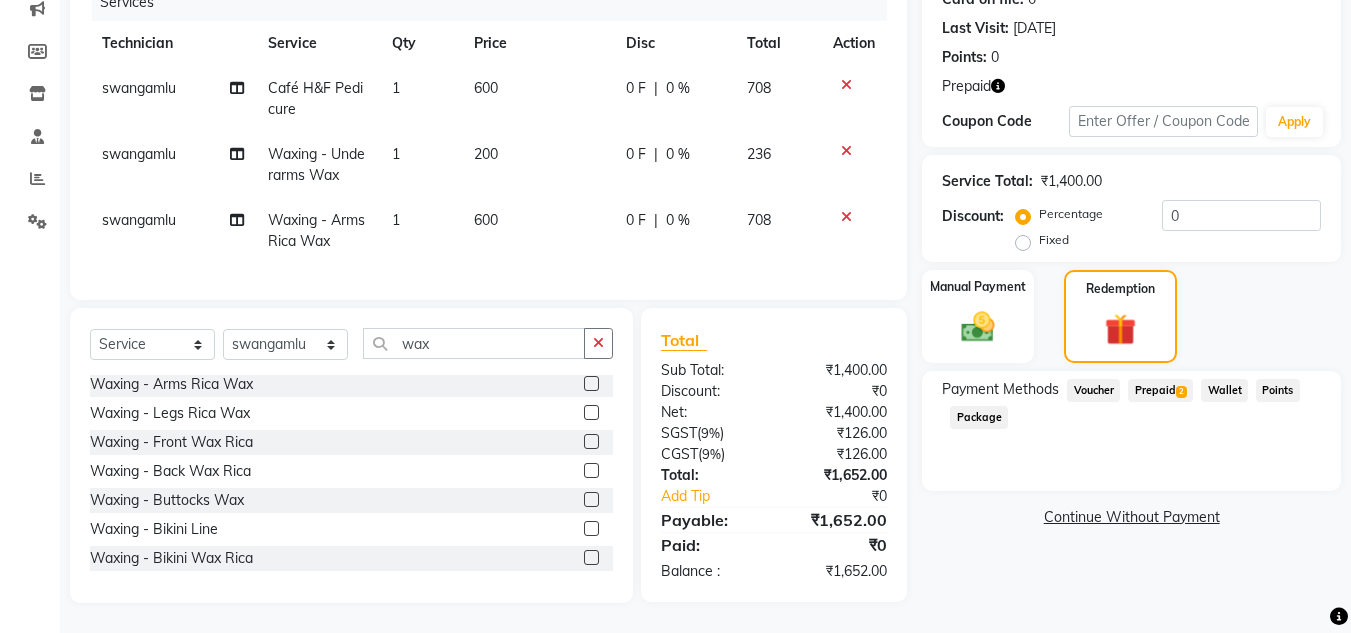click on "Prepaid  2" 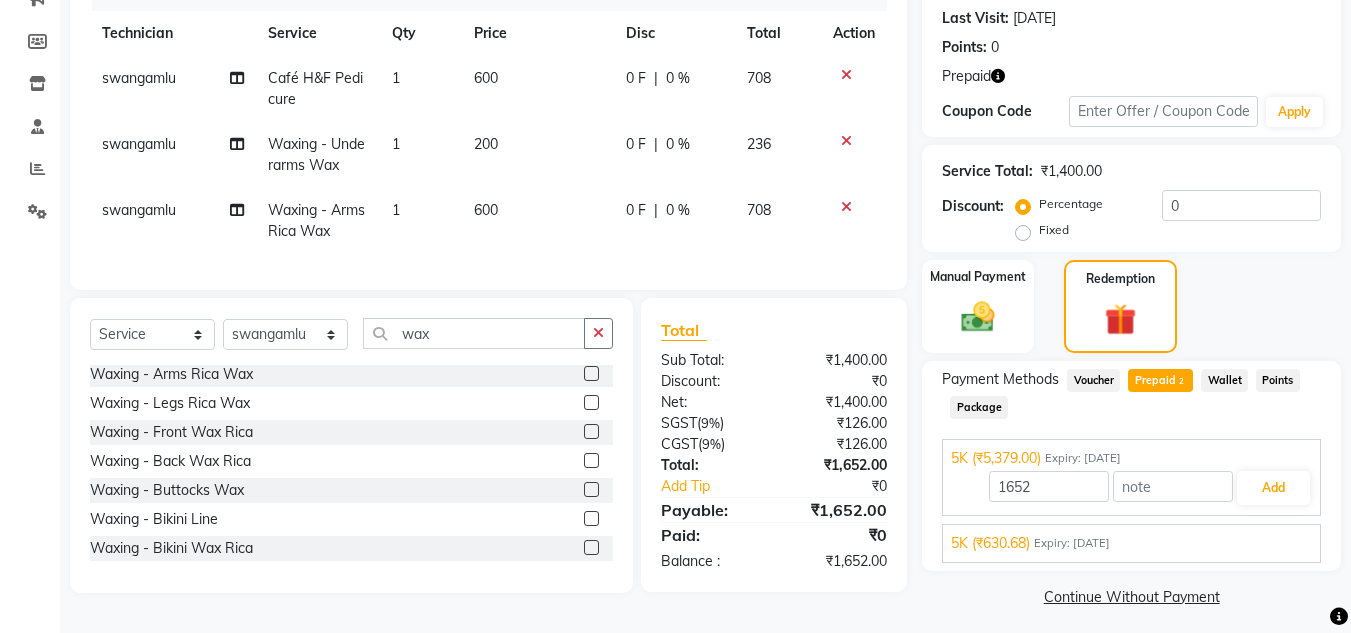 scroll, scrollTop: 283, scrollLeft: 0, axis: vertical 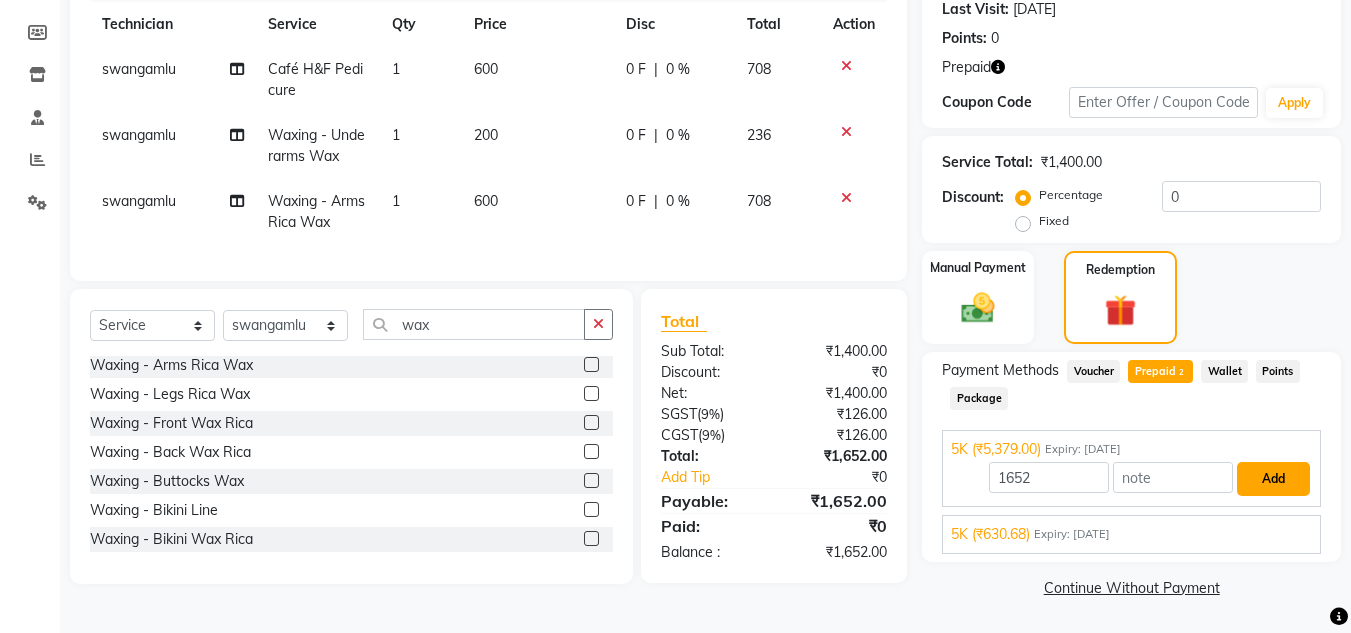 click on "Add" at bounding box center (1273, 479) 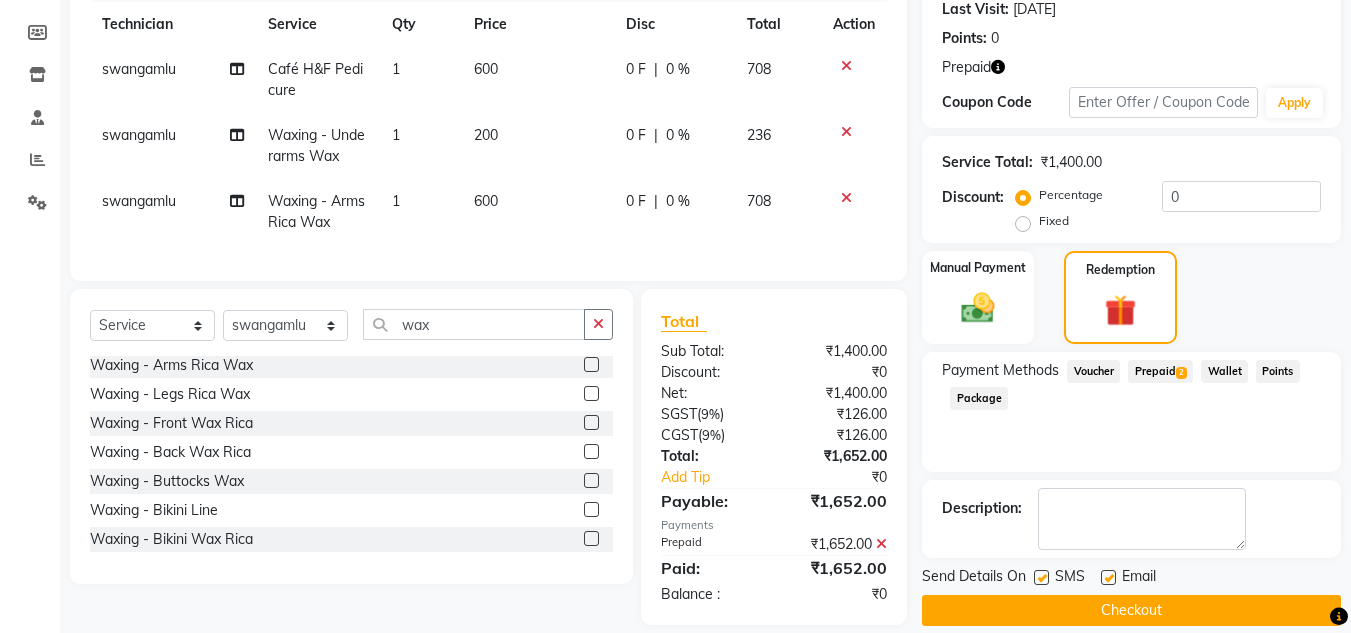 scroll, scrollTop: 320, scrollLeft: 0, axis: vertical 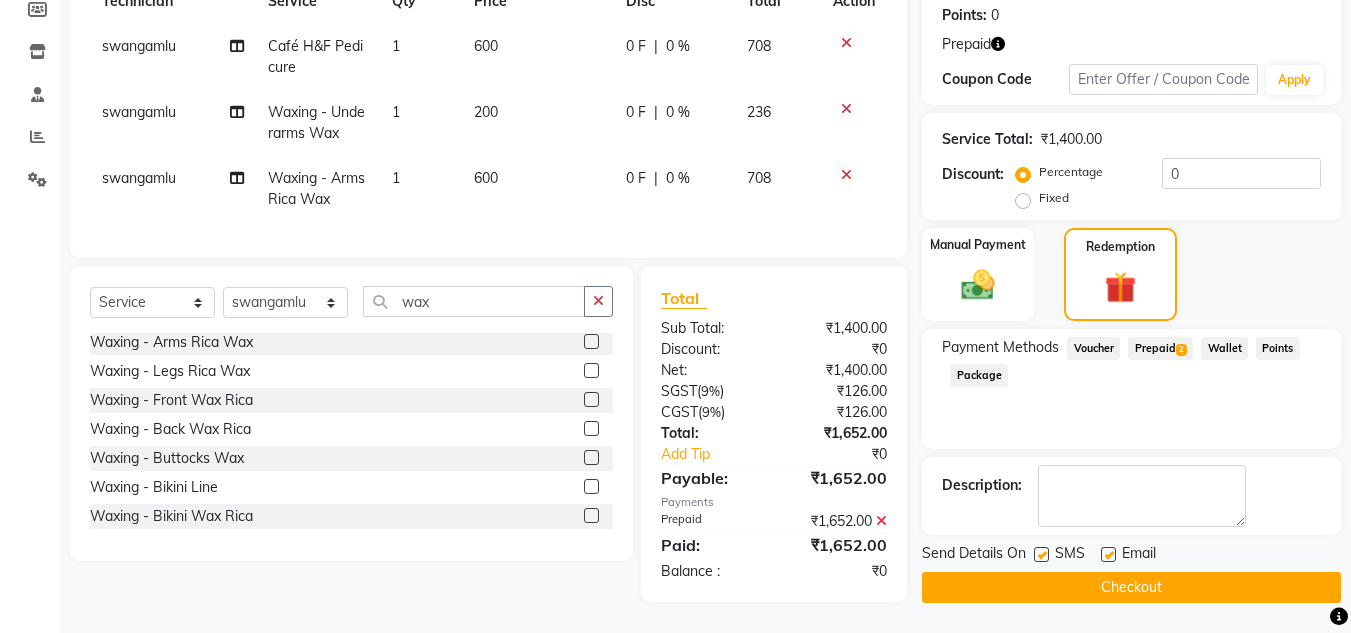 drag, startPoint x: 979, startPoint y: 470, endPoint x: 940, endPoint y: 404, distance: 76.66159 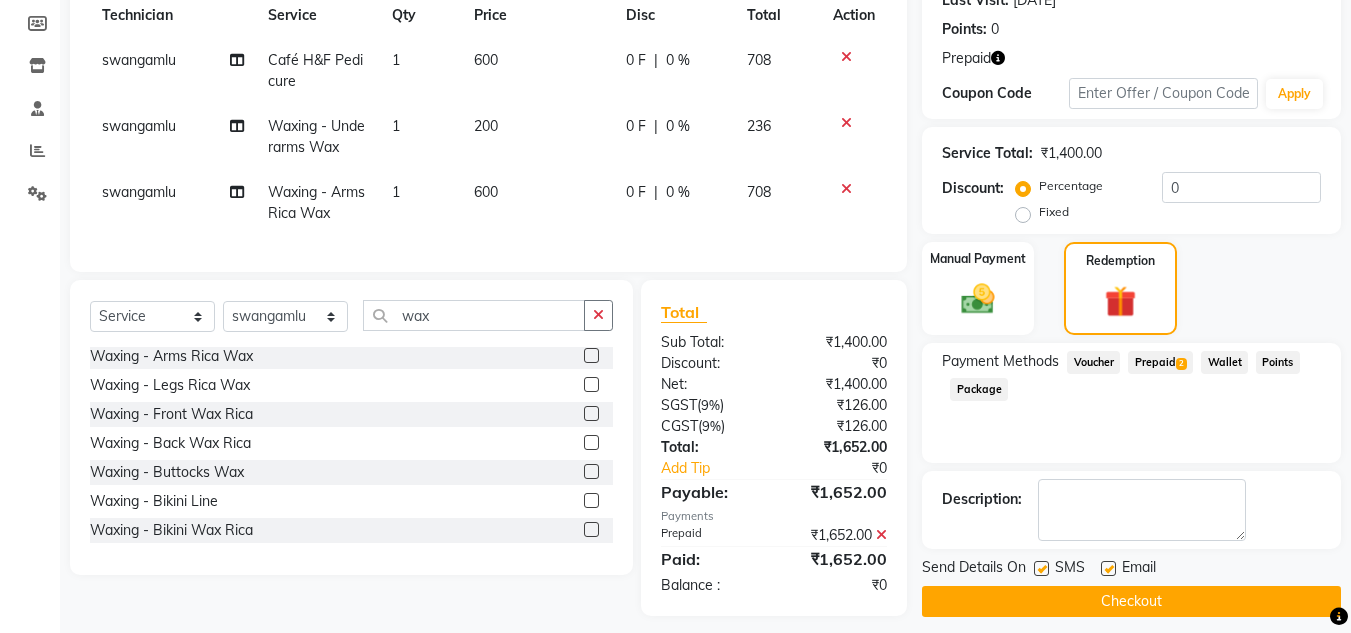 scroll, scrollTop: 320, scrollLeft: 0, axis: vertical 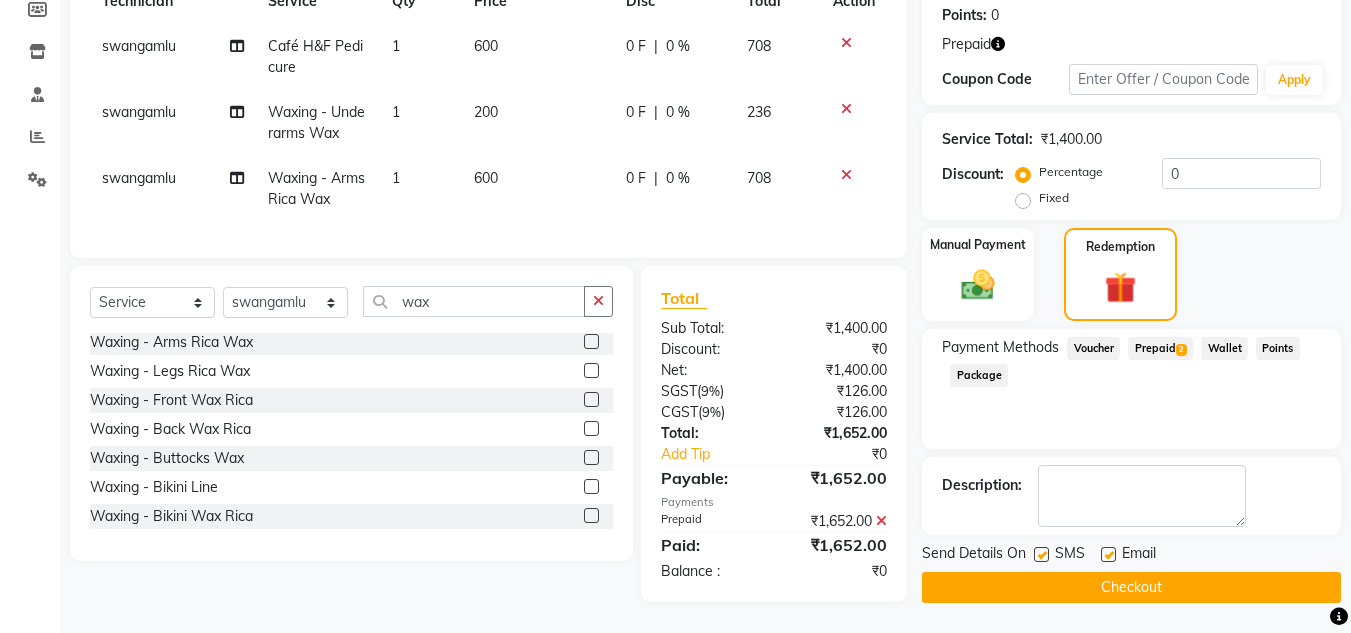 click 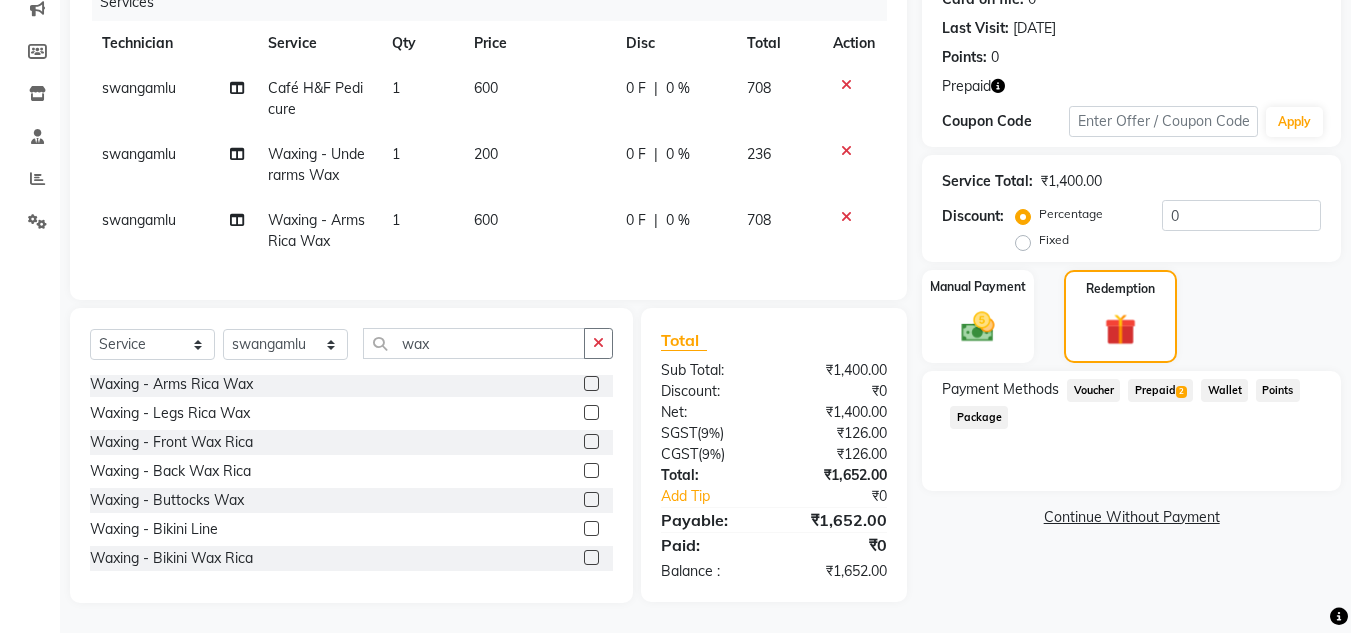 click on "Prepaid  2" 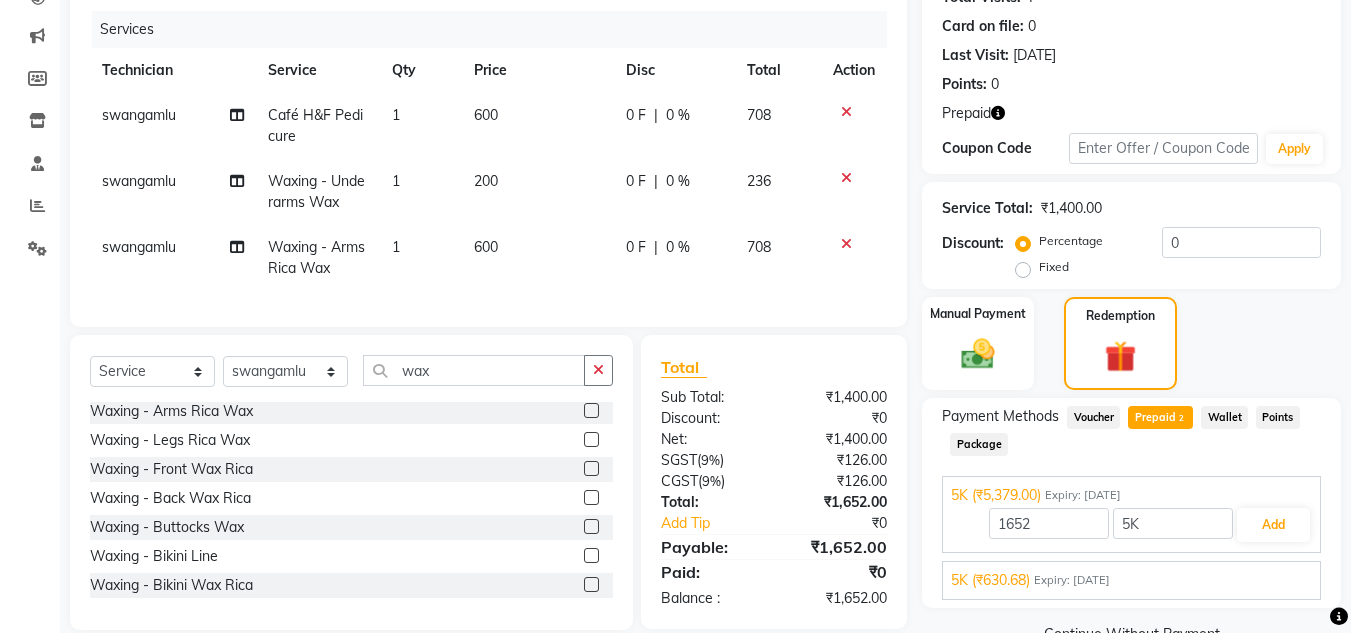 scroll, scrollTop: 283, scrollLeft: 0, axis: vertical 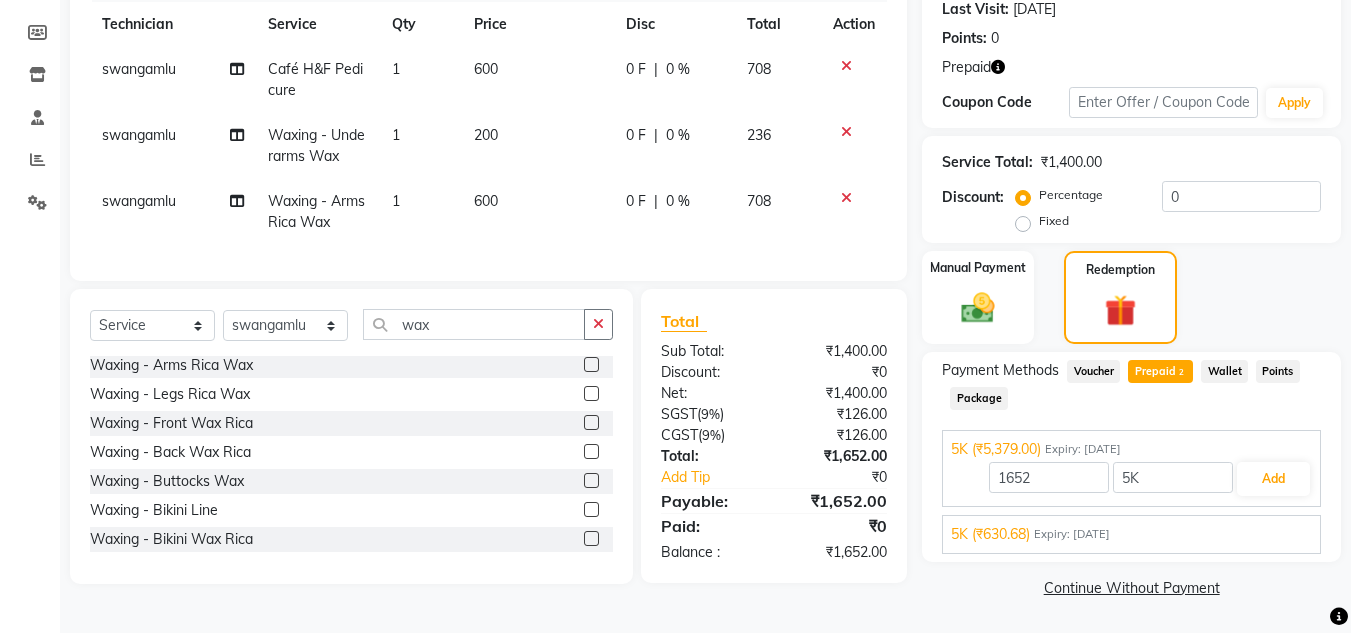 click on "5K (₹630.68) Expiry: [DATE]" at bounding box center [1131, 534] 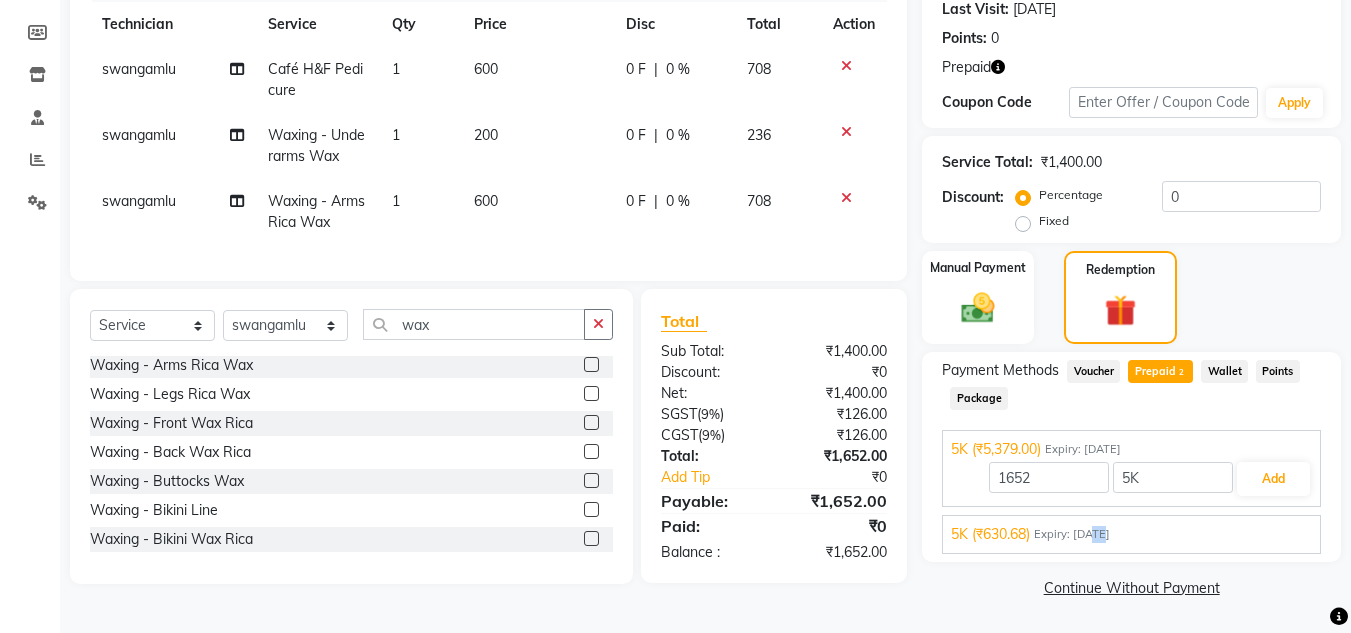 click on "Expiry: [DATE]" at bounding box center (1072, 534) 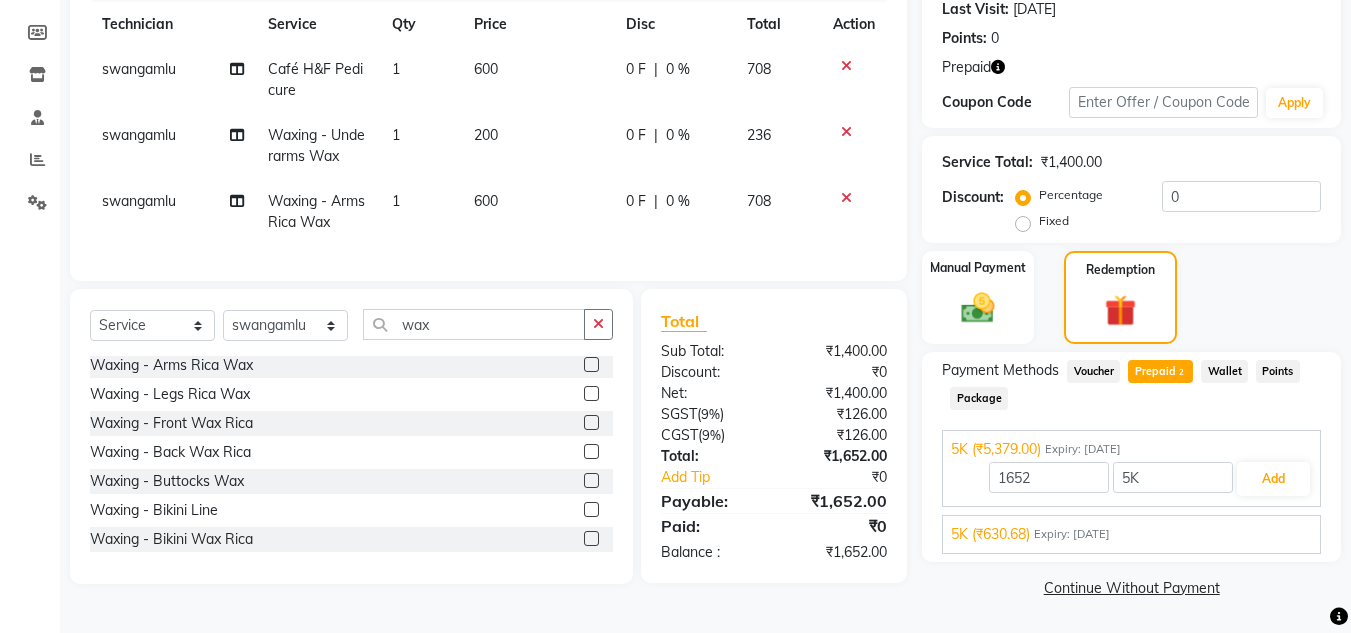 click on "5K (₹630.68) Expiry: [DATE]" at bounding box center [1131, 534] 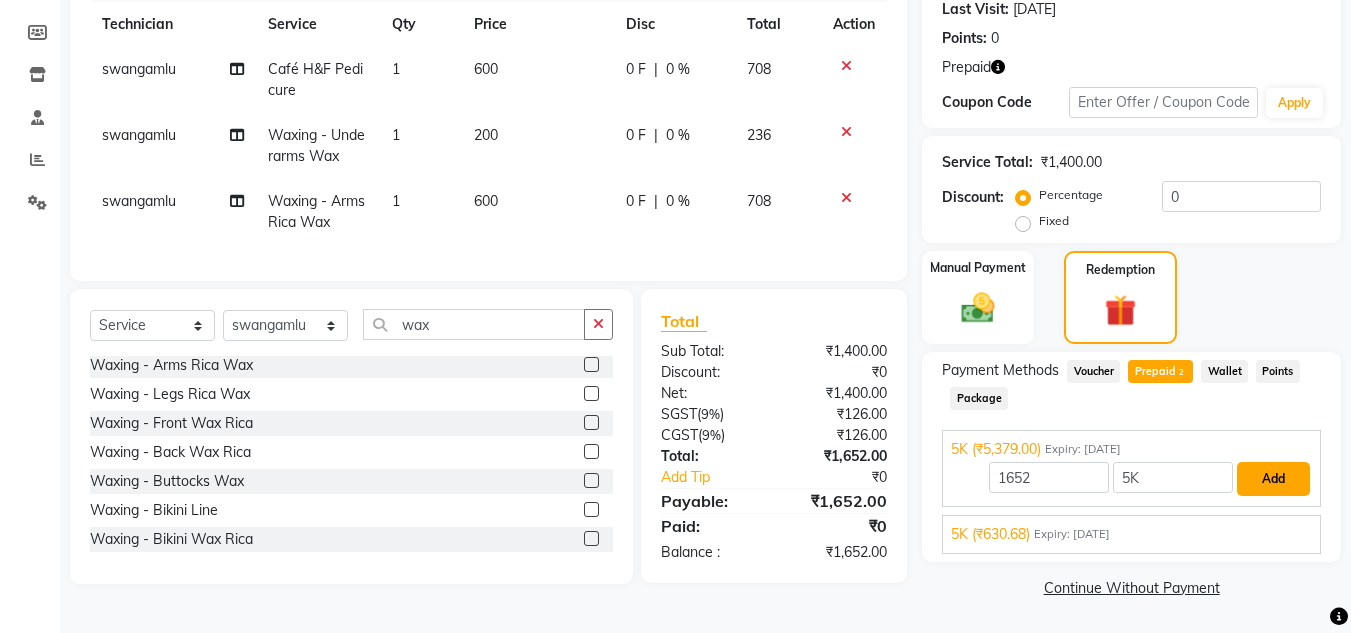 click on "Add" at bounding box center [1273, 479] 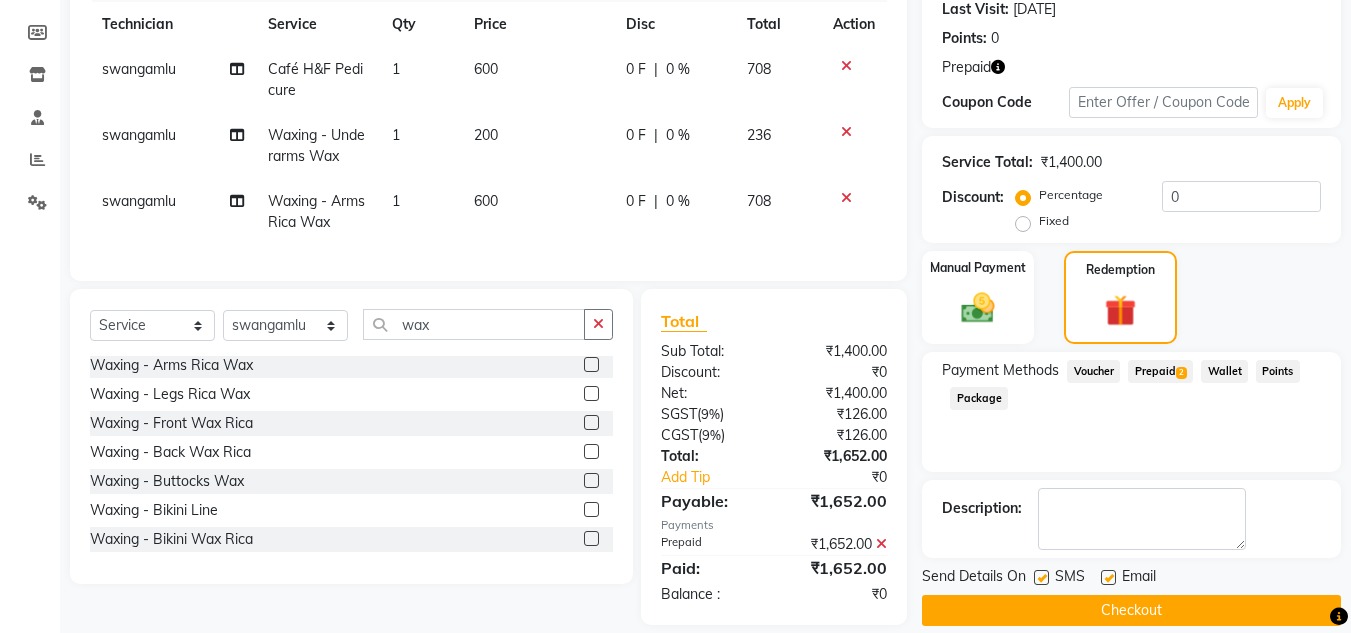 scroll, scrollTop: 320, scrollLeft: 0, axis: vertical 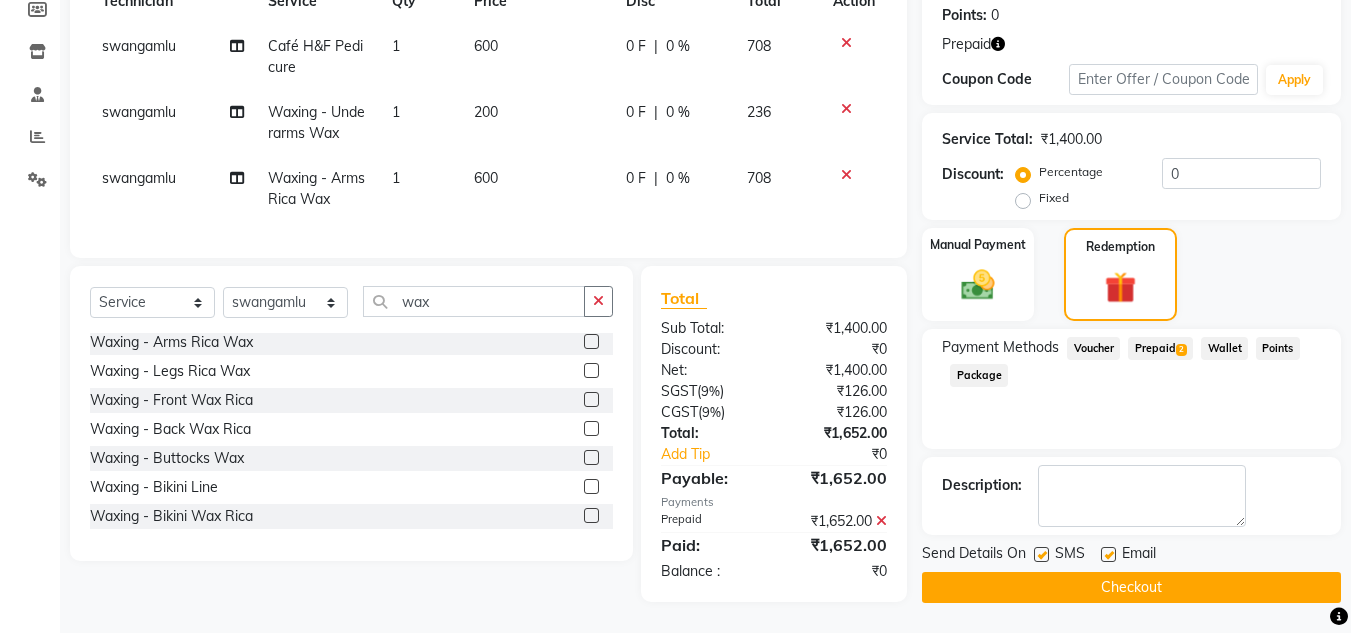 click 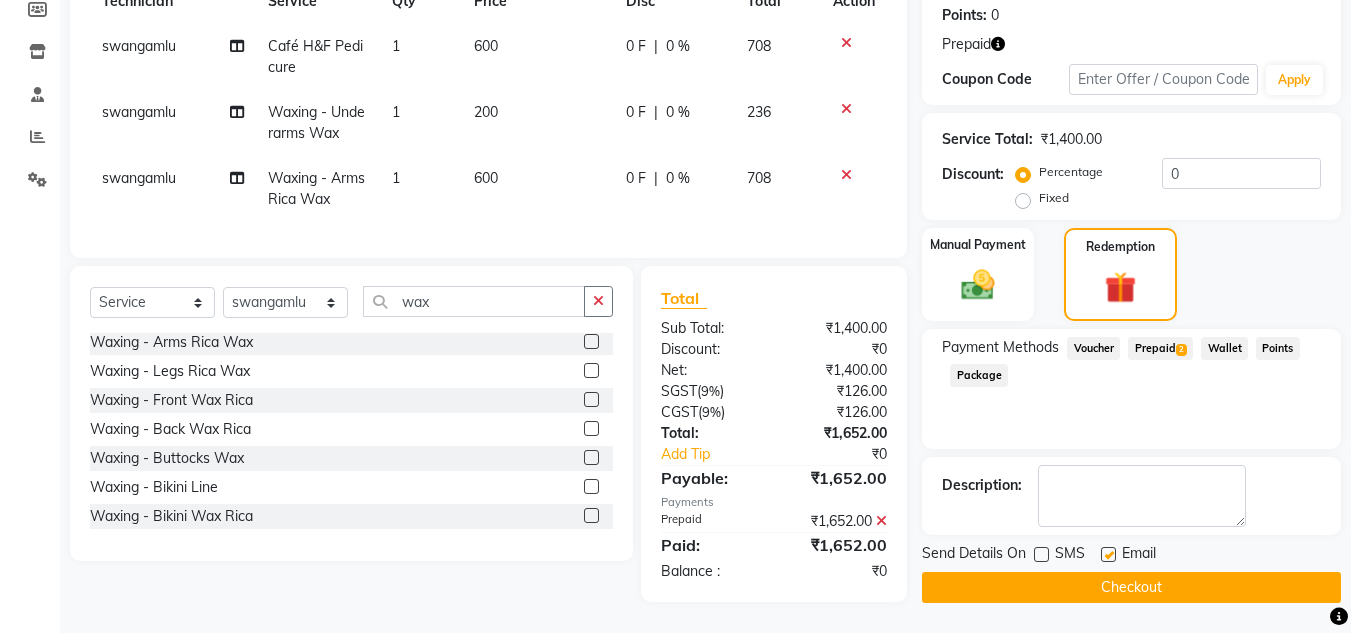 click 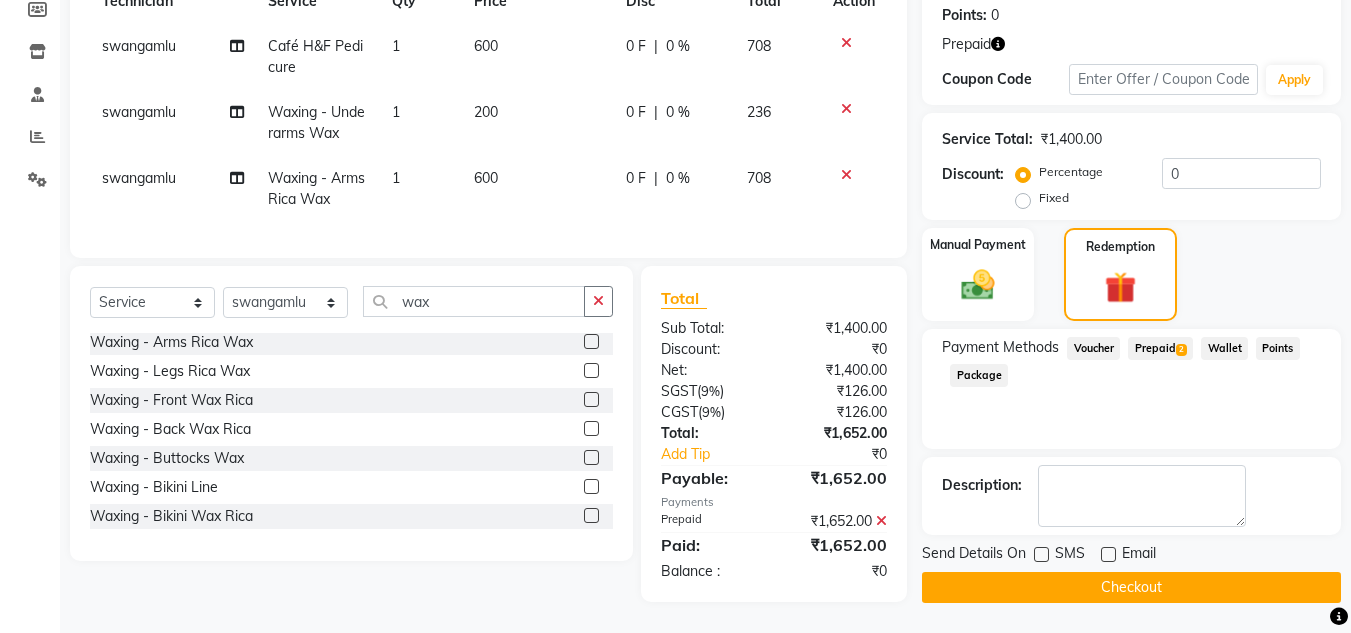 click on "Checkout" 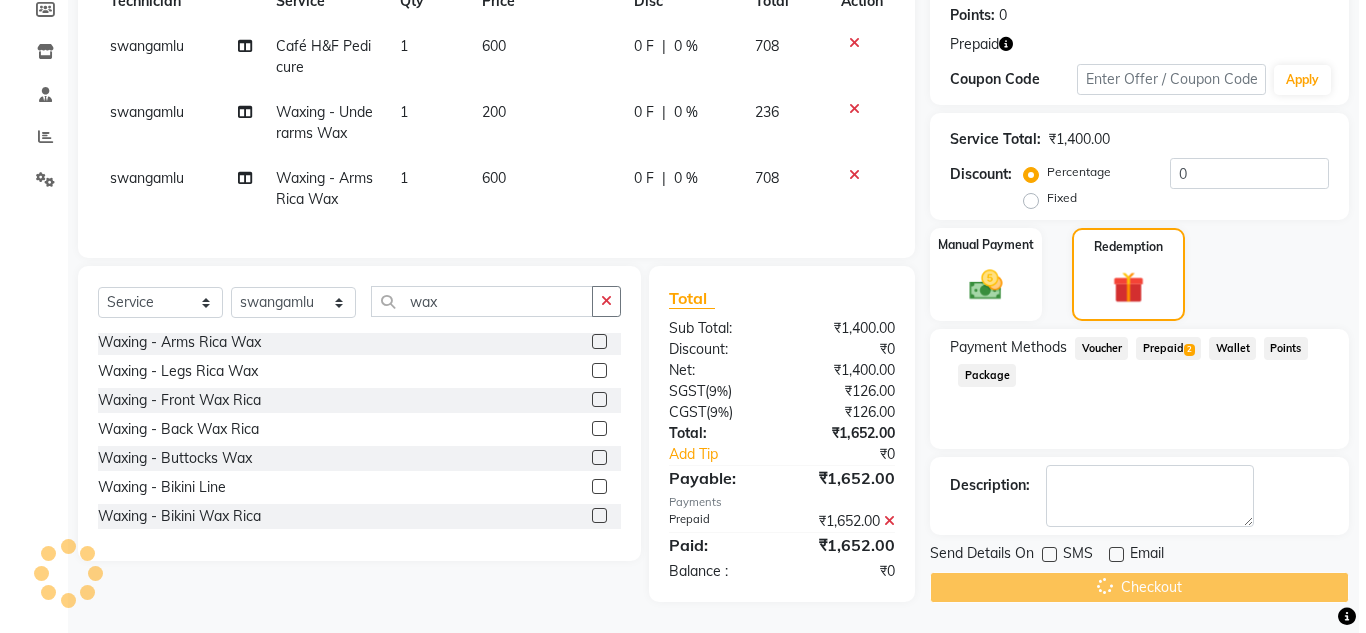 scroll, scrollTop: 0, scrollLeft: 0, axis: both 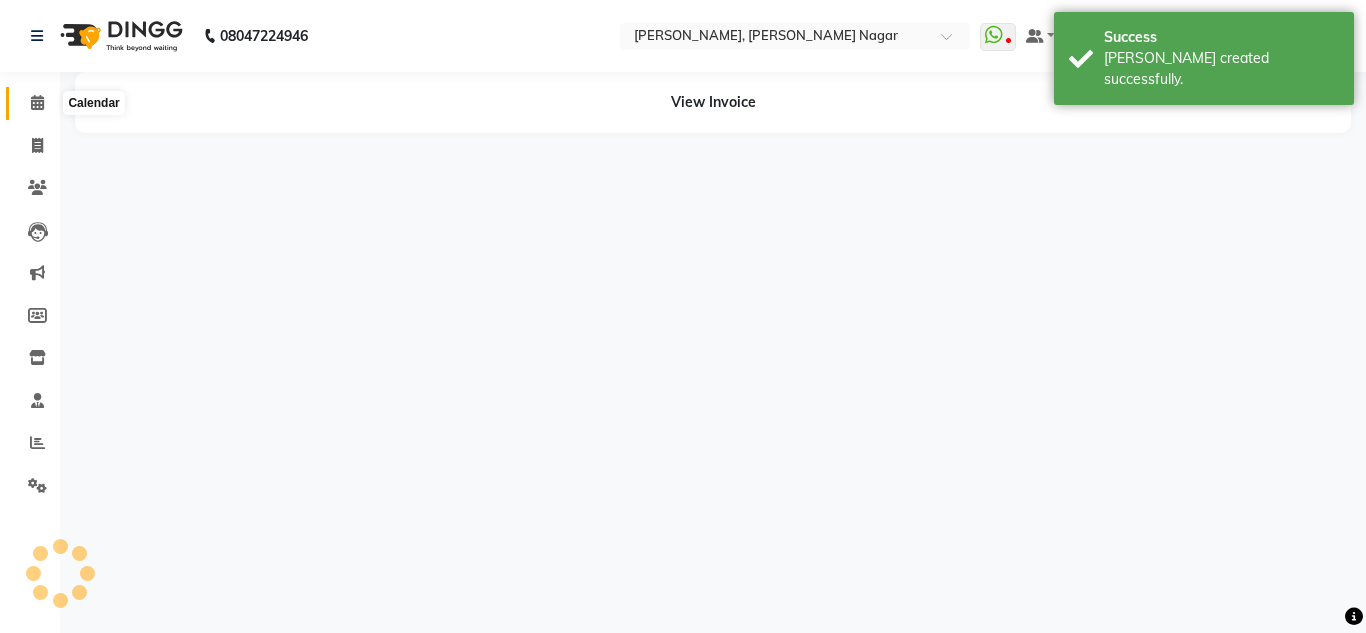 click 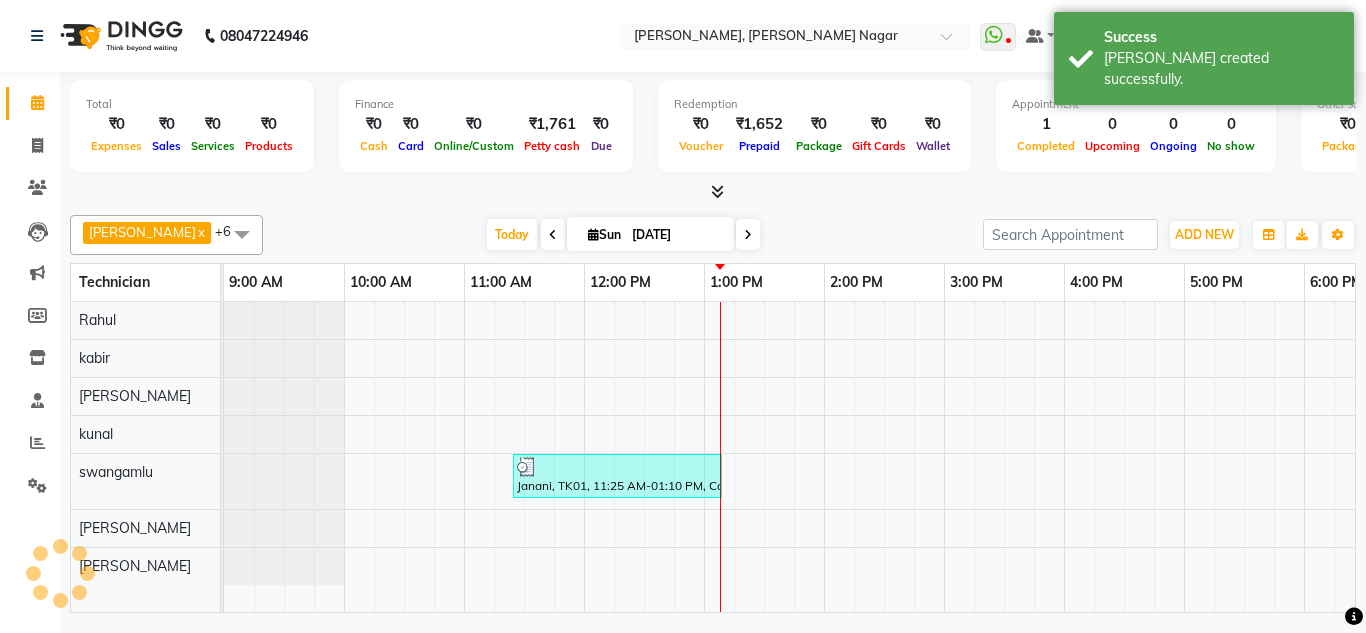 scroll, scrollTop: 0, scrollLeft: 0, axis: both 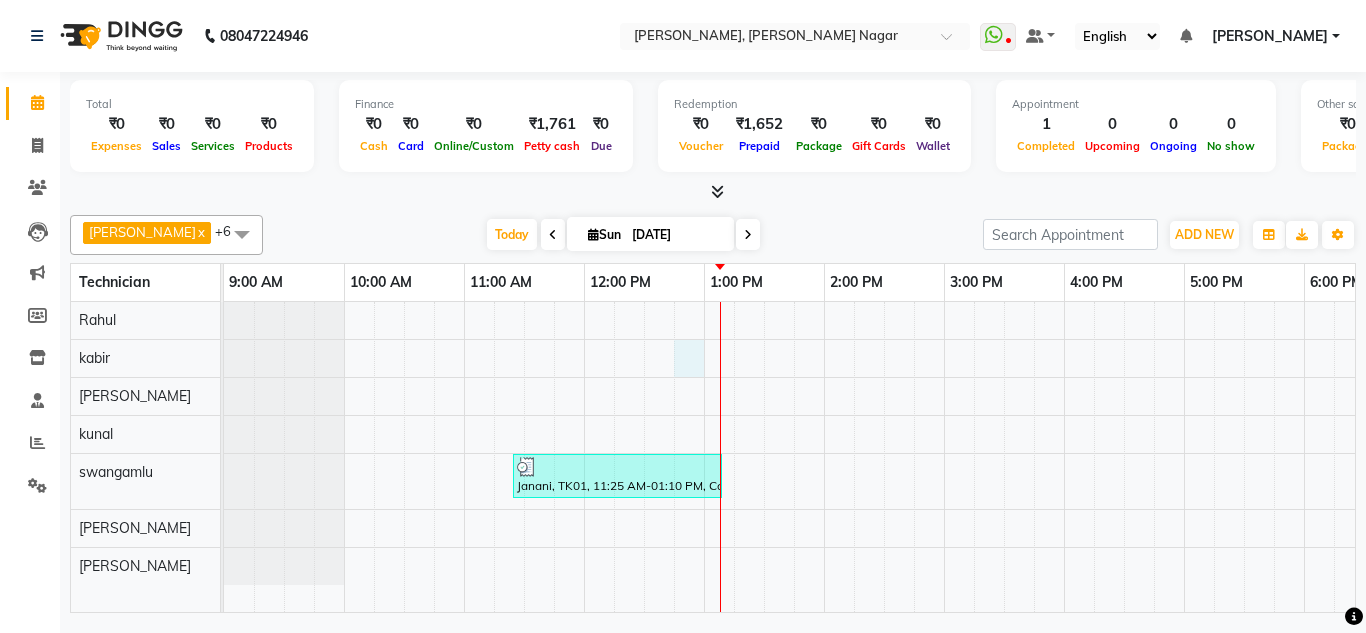 click on "Janani, TK01, 11:25 AM-01:10 PM, Café H&F Pedicure,Waxing - Underarms Wax,Waxing - Arms Rica Wax" at bounding box center (1004, 457) 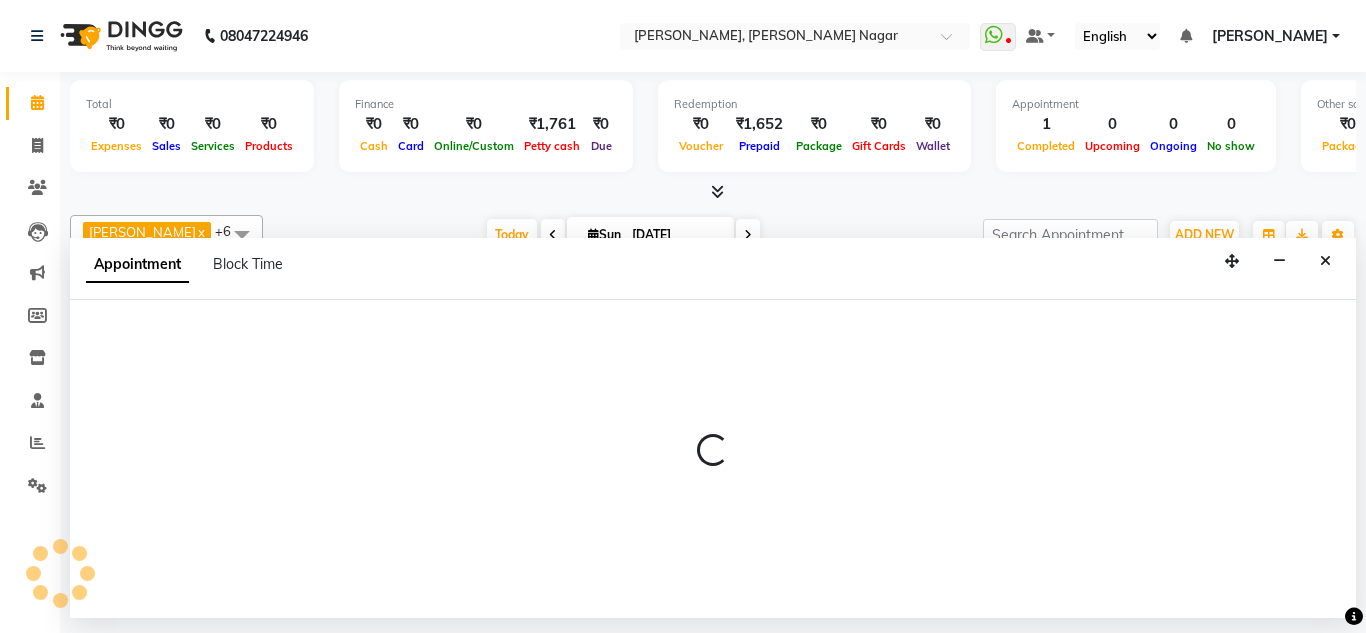 select on "81673" 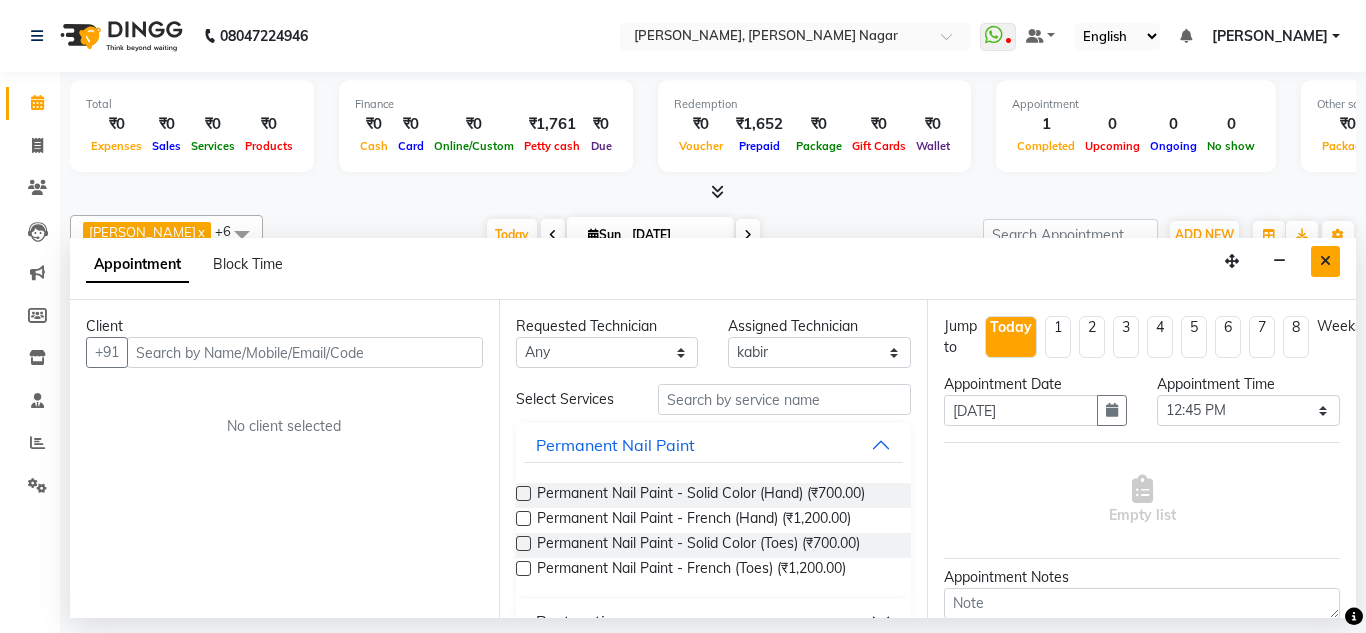 click at bounding box center [1325, 261] 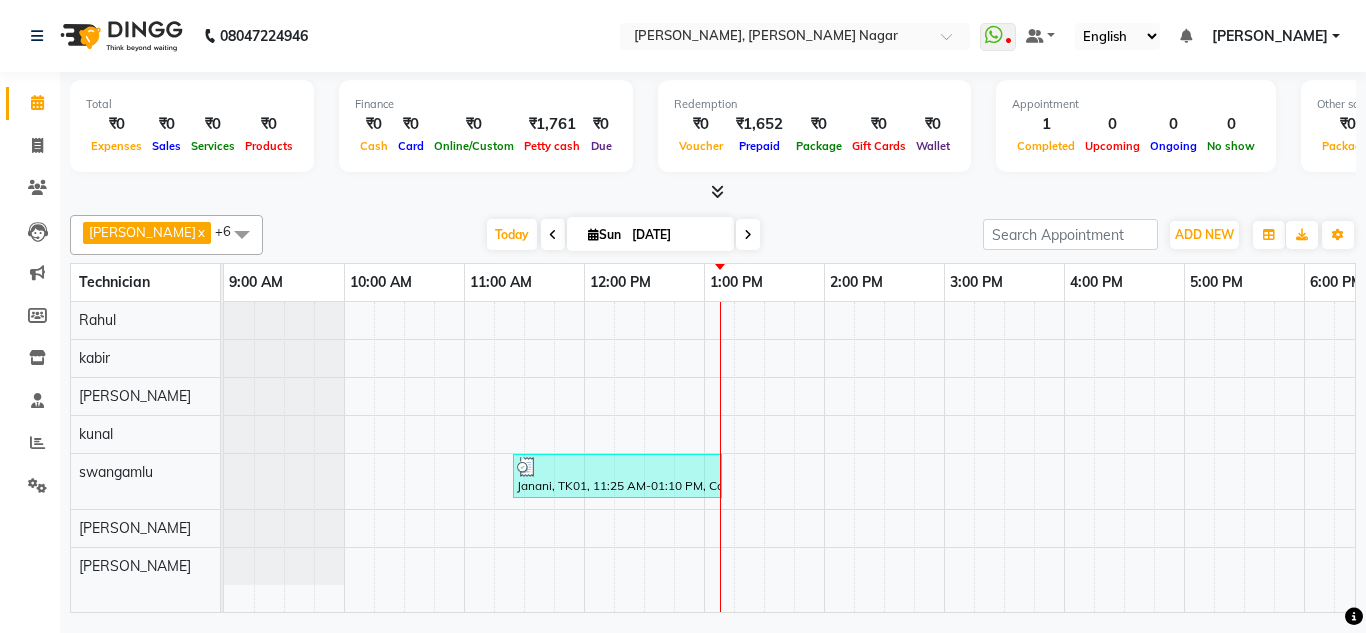 click on "Total  ₹0  Expenses ₹0  Sales ₹0  Services ₹0  Products Finance  ₹0  Cash ₹0  Card ₹0  Online/Custom ₹1,761 [PERSON_NAME] cash ₹0 Due  Redemption  ₹0 Voucher ₹1,652 Prepaid ₹0 Package ₹0  Gift Cards ₹0  Wallet  Appointment  1 Completed 0 Upcoming 0 Ongoing 0 No show  Other sales  ₹0  Packages ₹0  Memberships ₹0  Vouchers ₹0  Prepaids ₹0  Gift Cards" at bounding box center (713, 129) 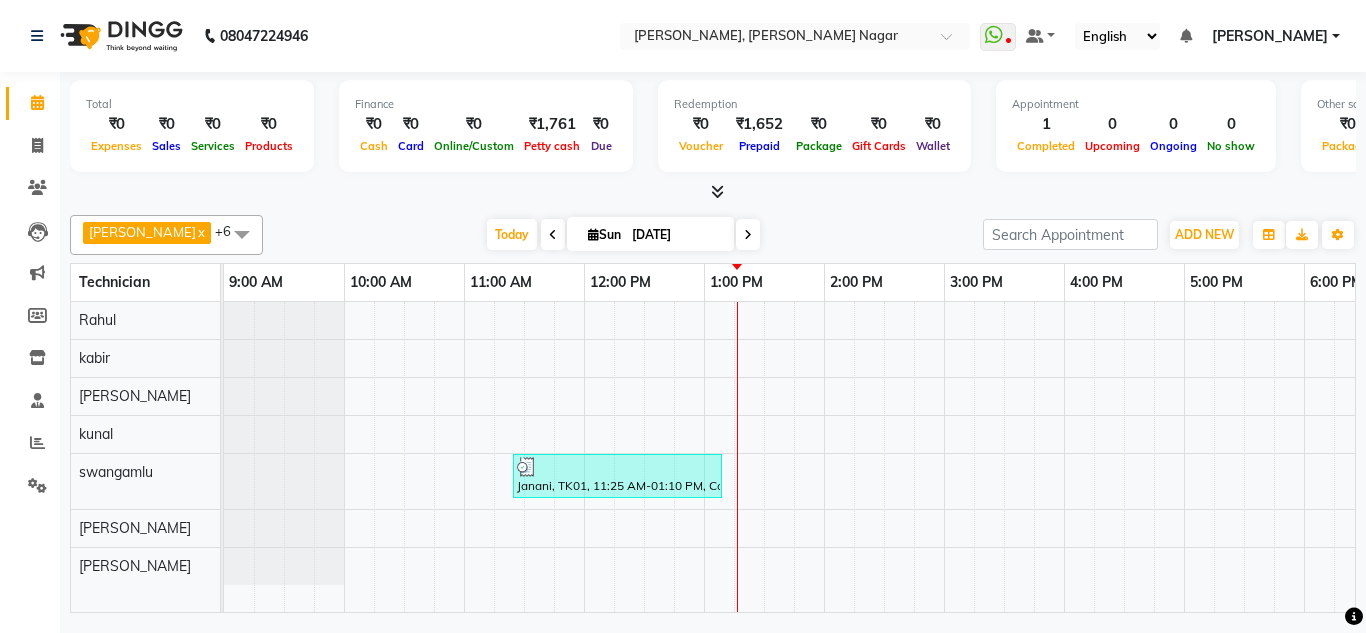 click at bounding box center [717, 191] 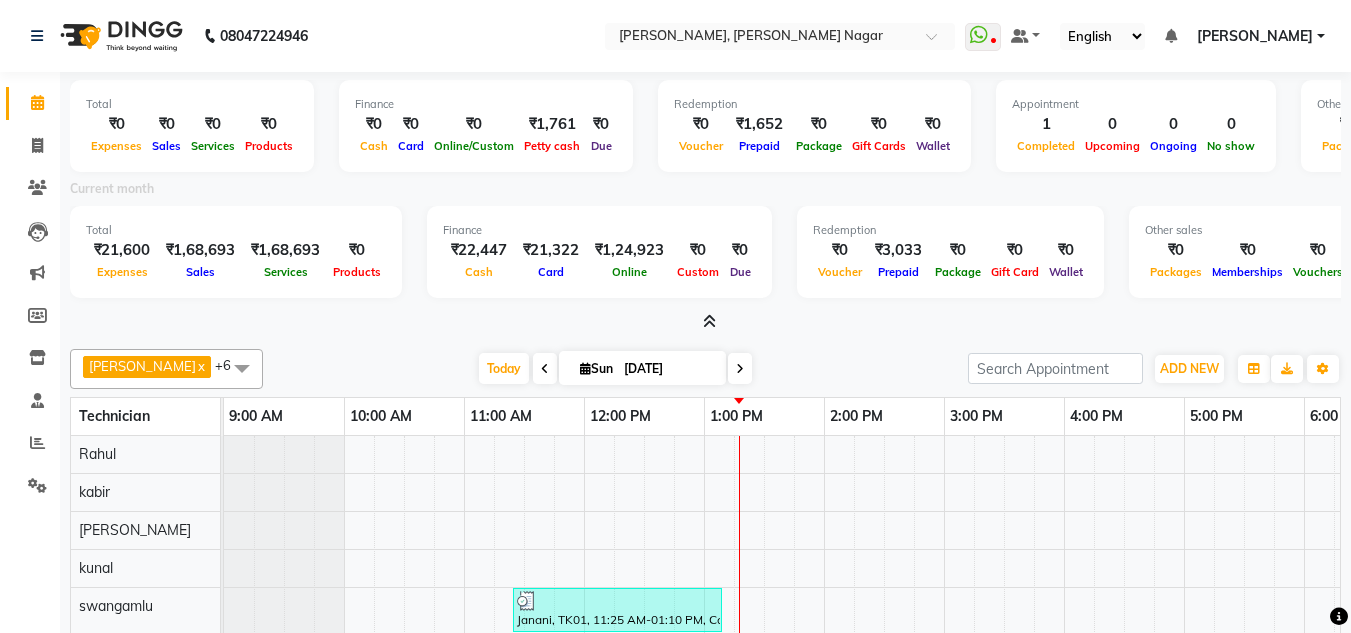 click at bounding box center [705, 322] 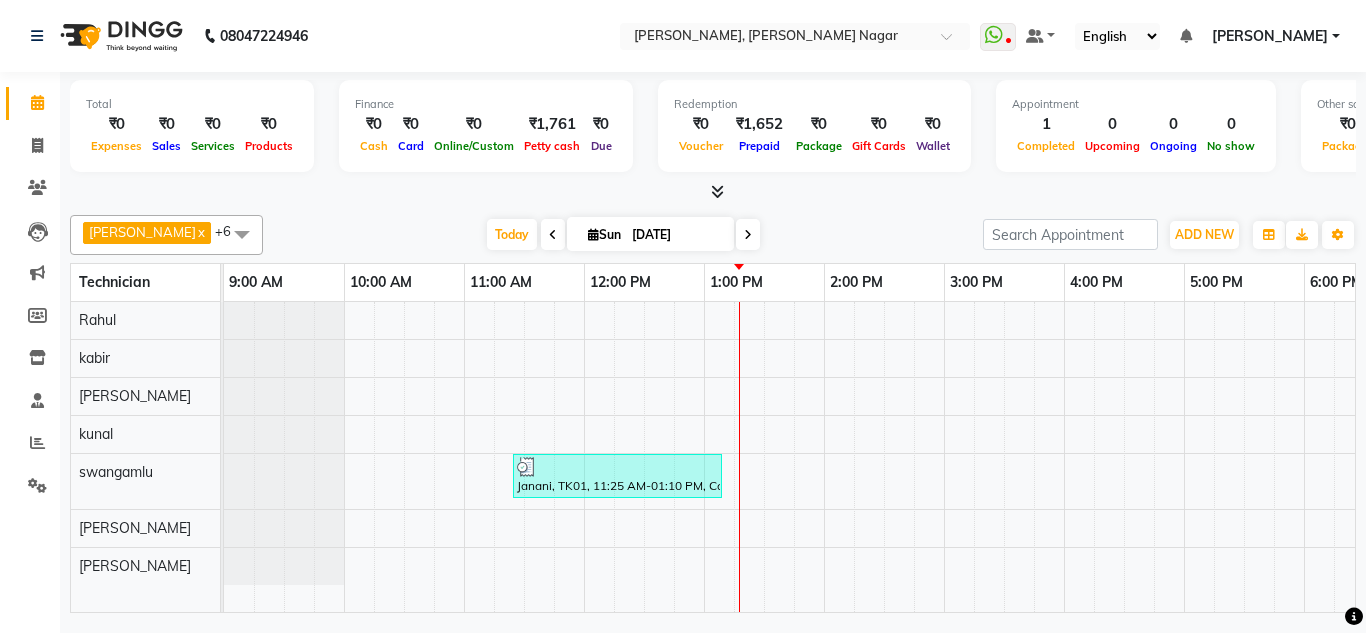 scroll, scrollTop: 0, scrollLeft: 429, axis: horizontal 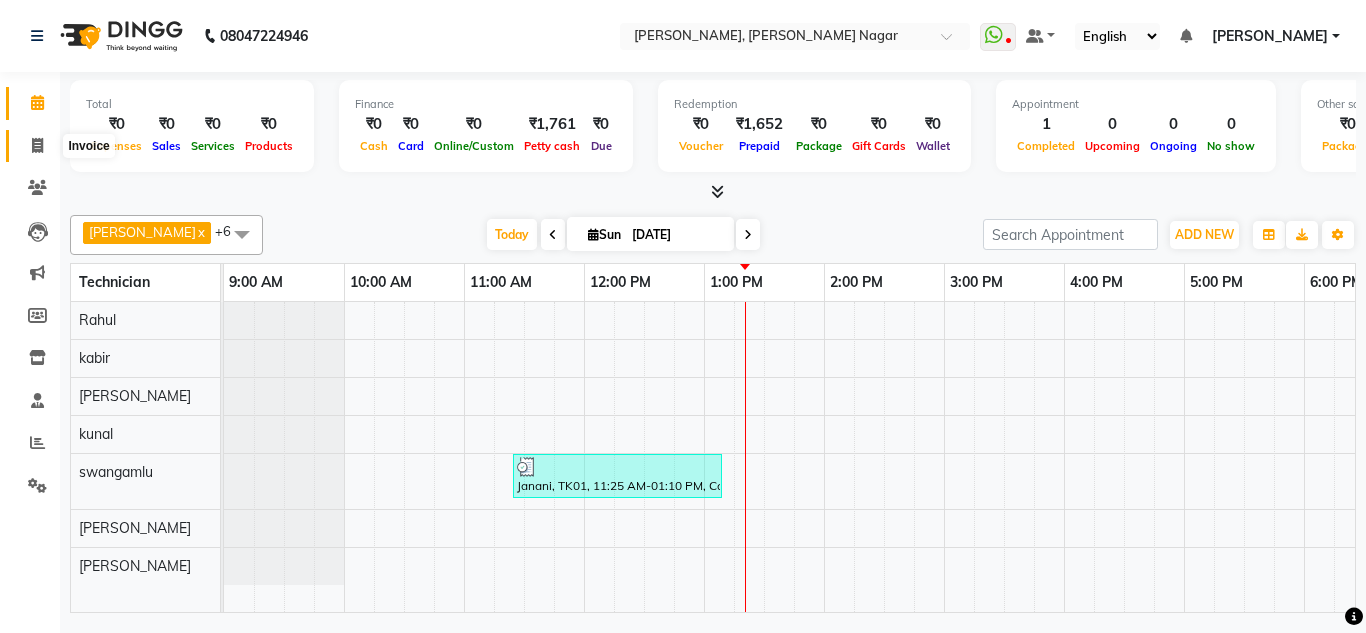 click 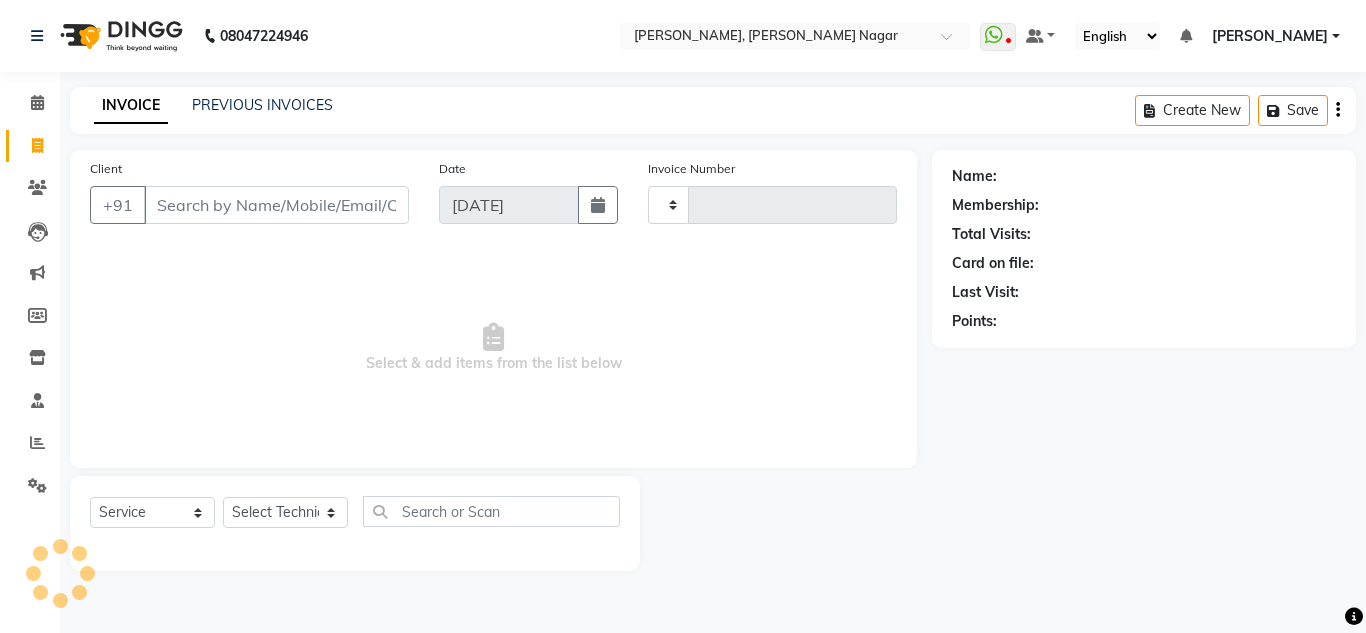 type on "0934" 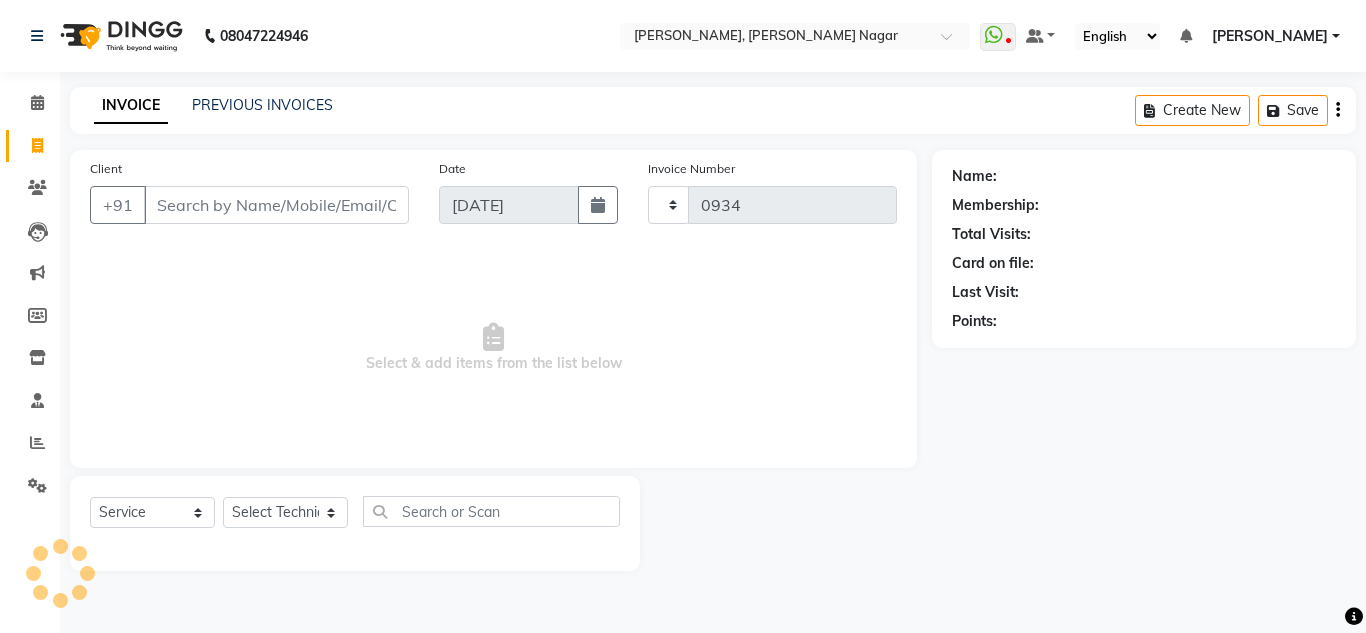 select on "7686" 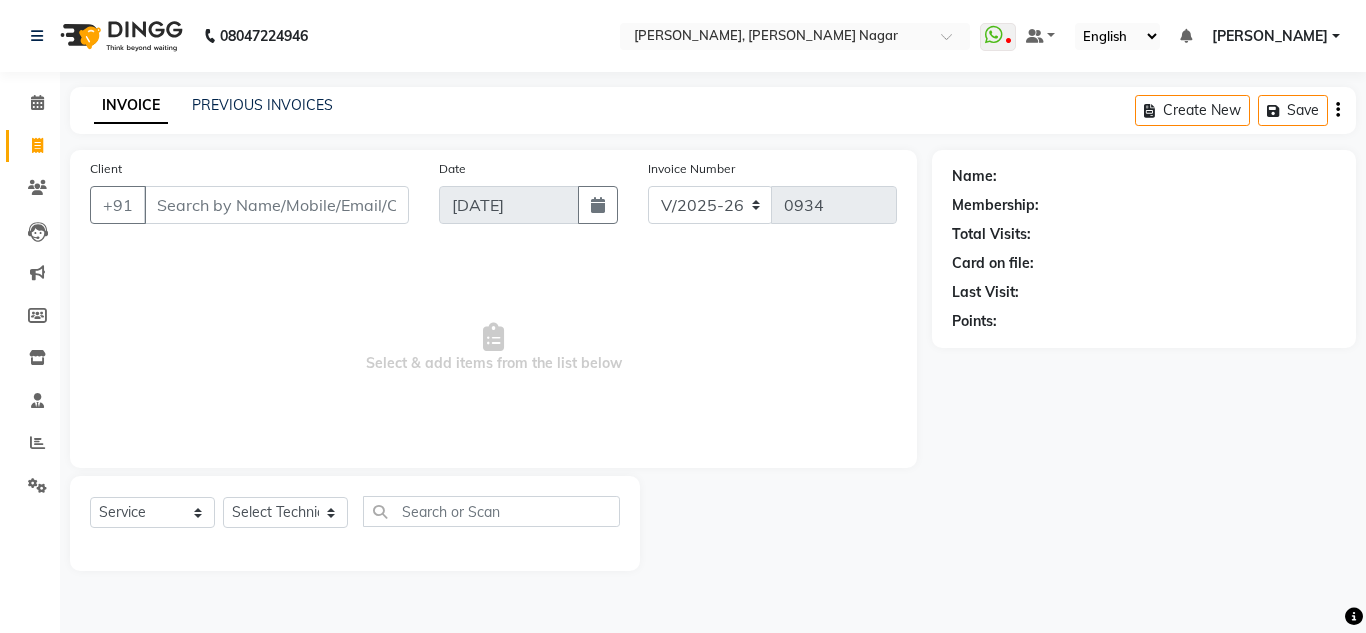 click on "Client" at bounding box center (276, 205) 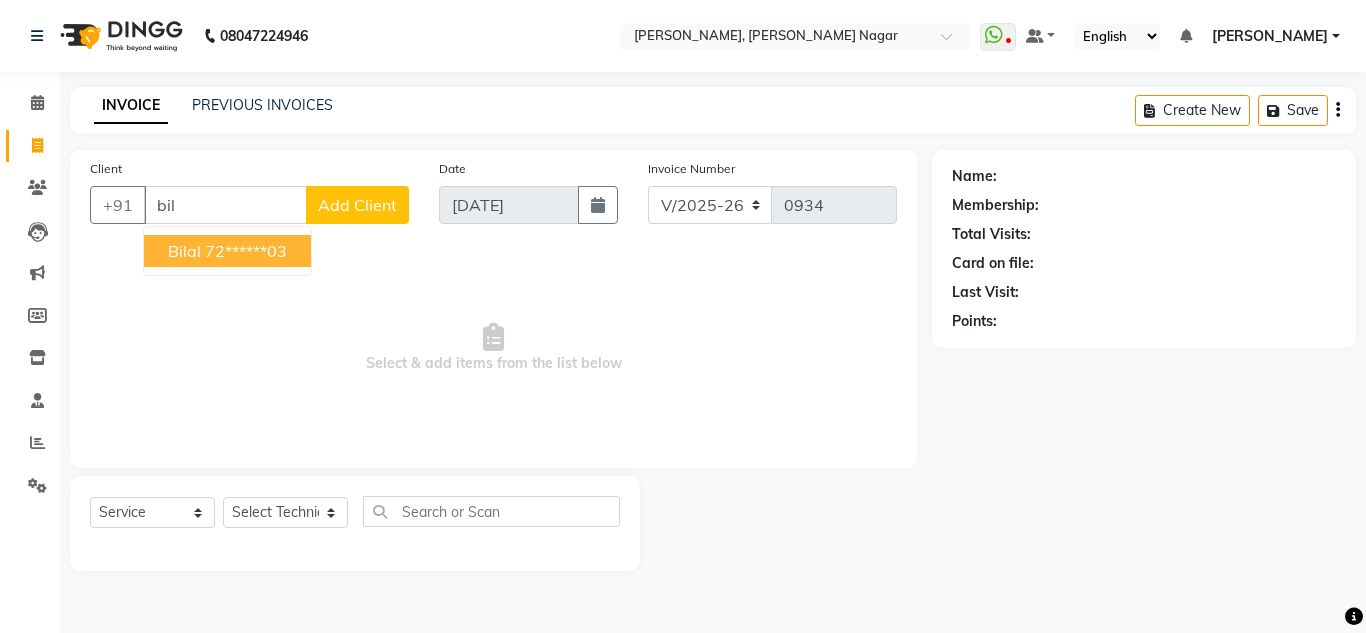 click on "Bilal" at bounding box center (184, 251) 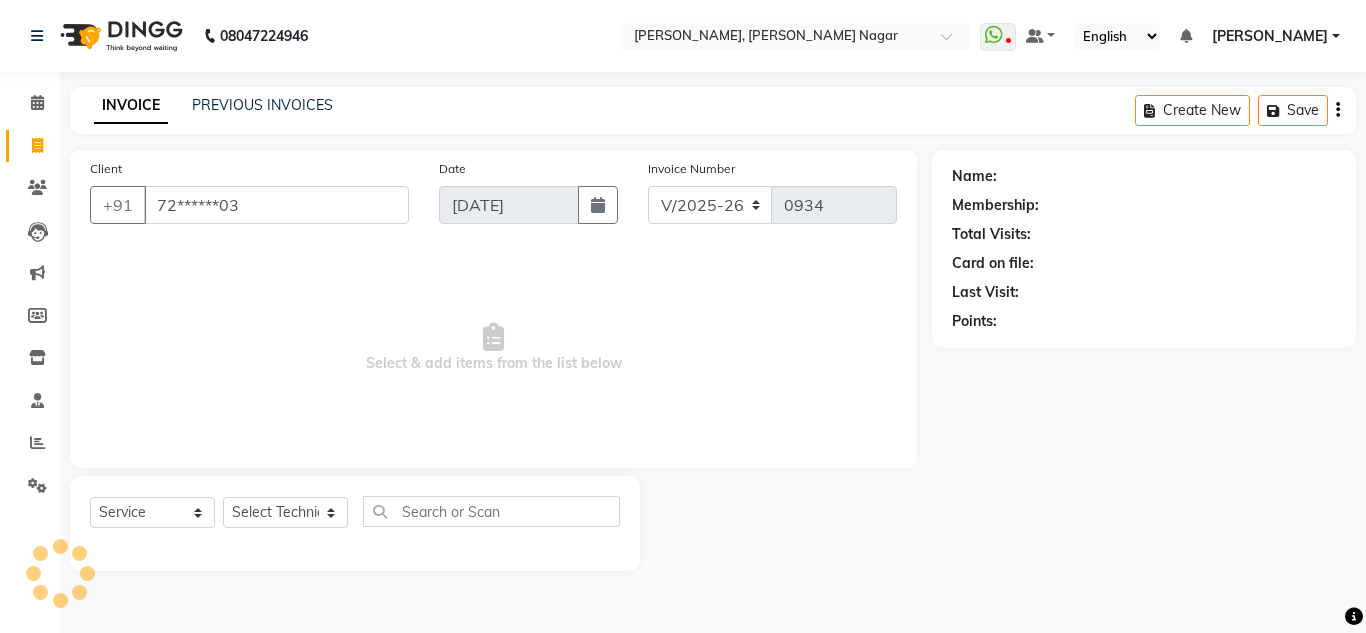 type on "72******03" 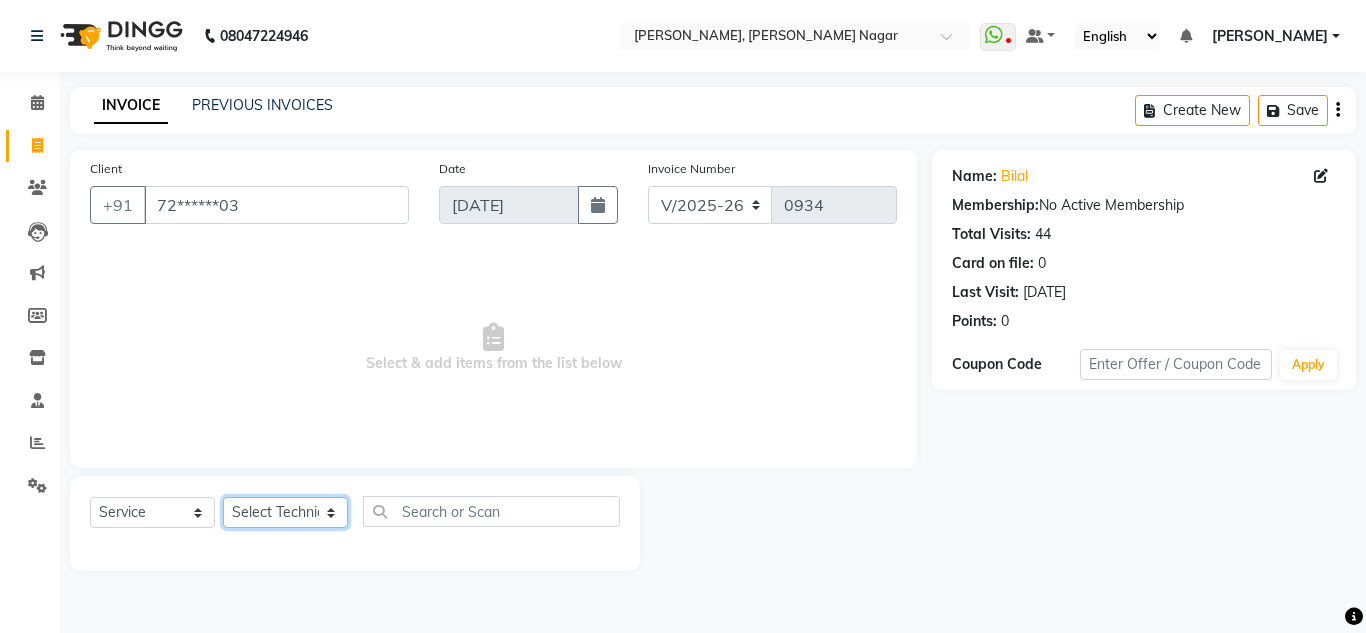 click on "Select Technician akki [PERSON_NAME] Sultha Bilal [PERSON_NAME] [PERSON_NAME]  [PERSON_NAME] Manager [PERSON_NAME]" 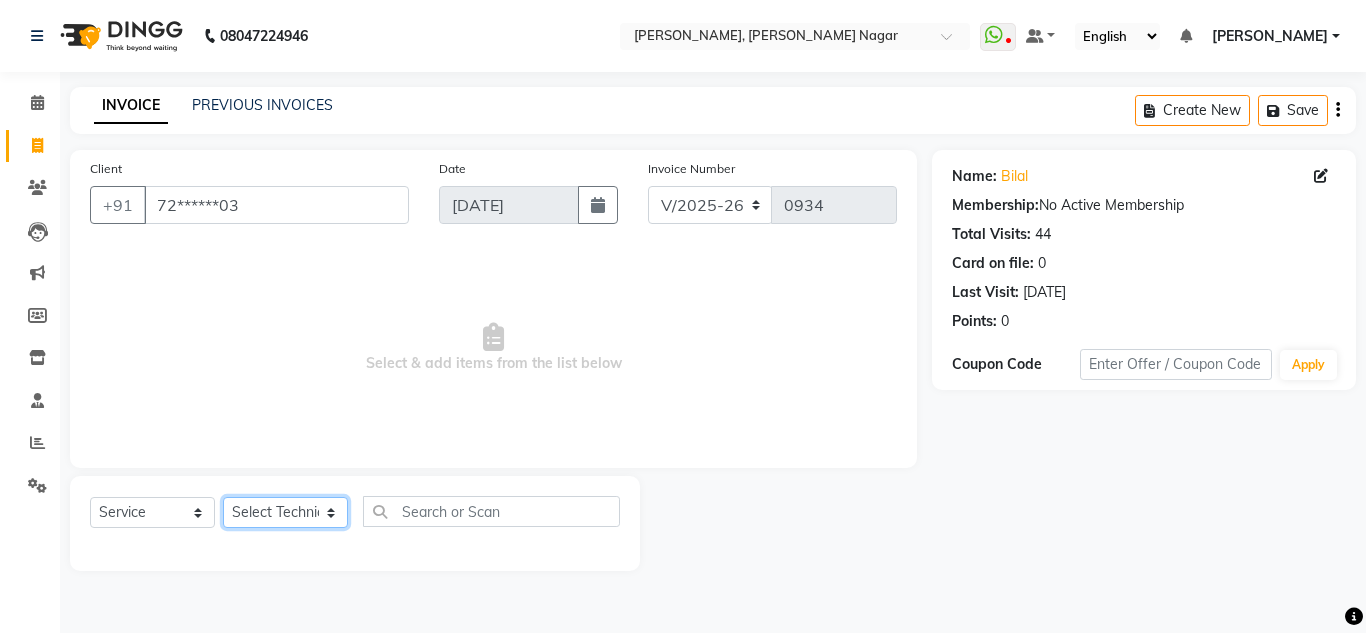 select on "84650" 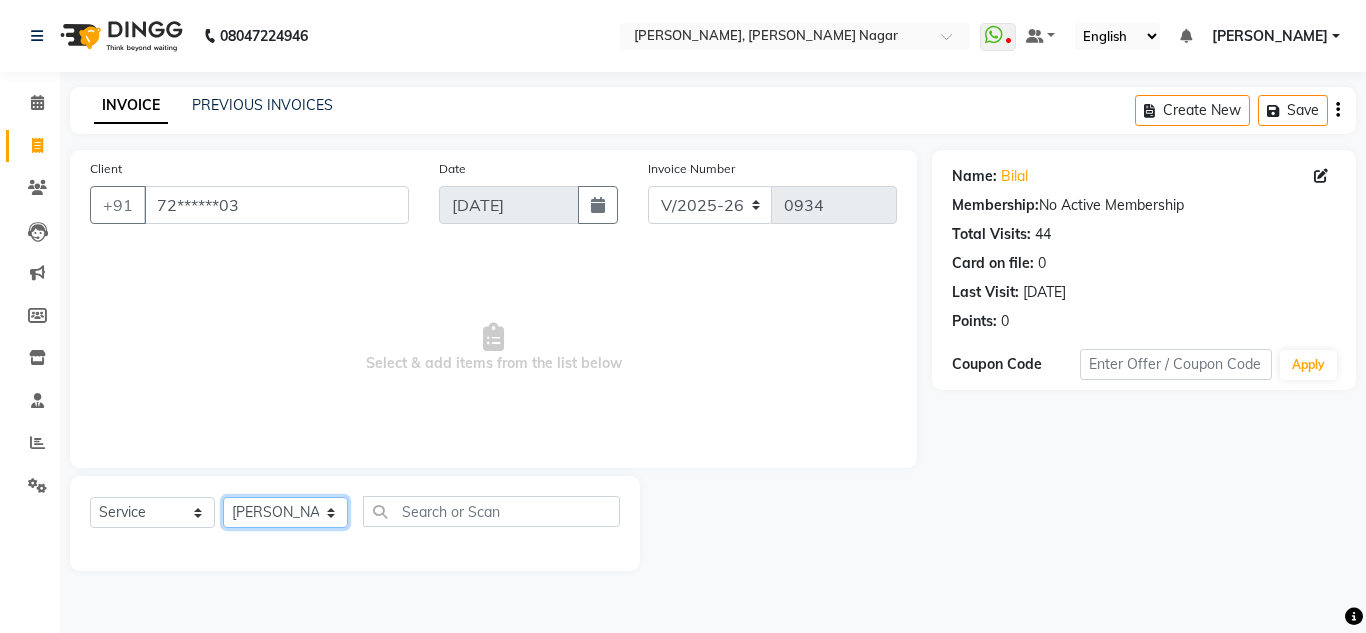 click on "Select Technician akki [PERSON_NAME] Sultha Bilal [PERSON_NAME] [PERSON_NAME]  [PERSON_NAME] Manager [PERSON_NAME]" 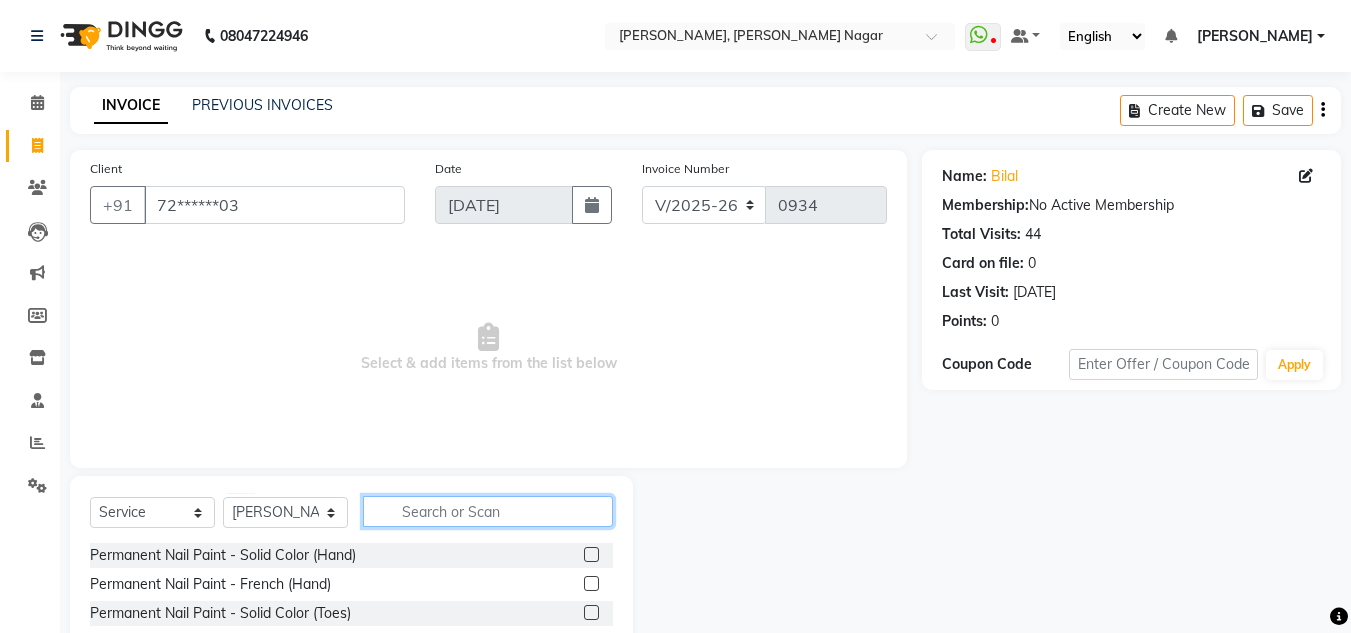click 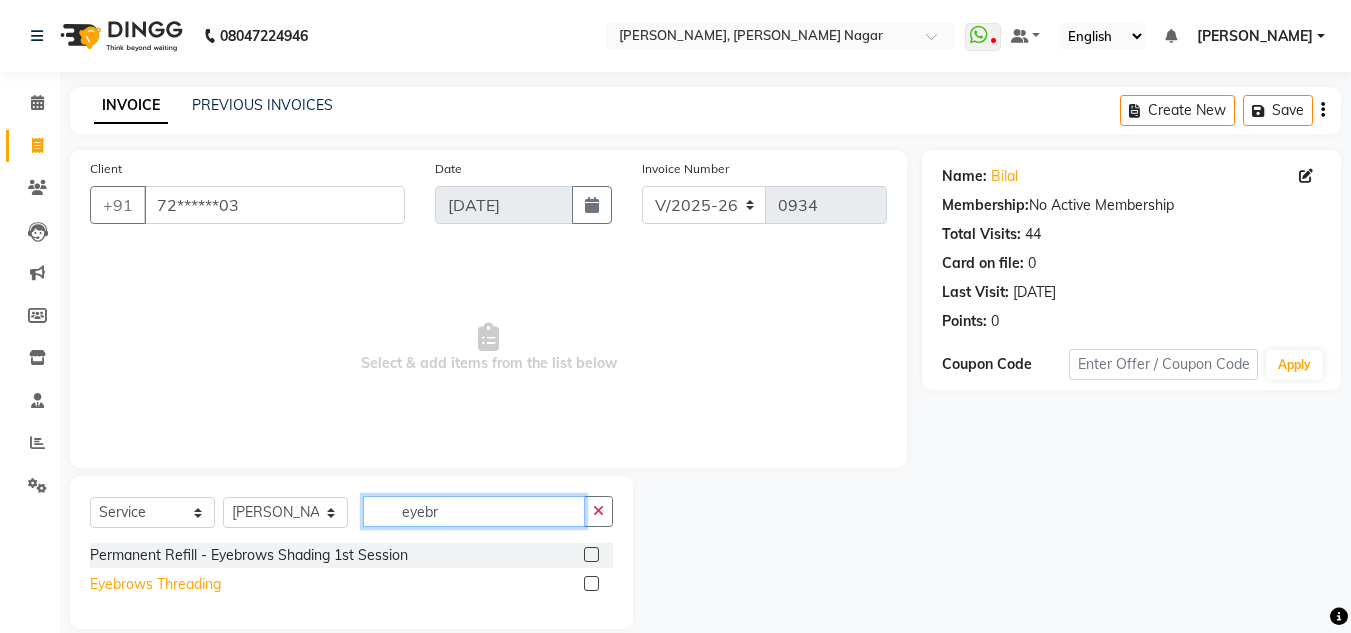 type on "eyebr" 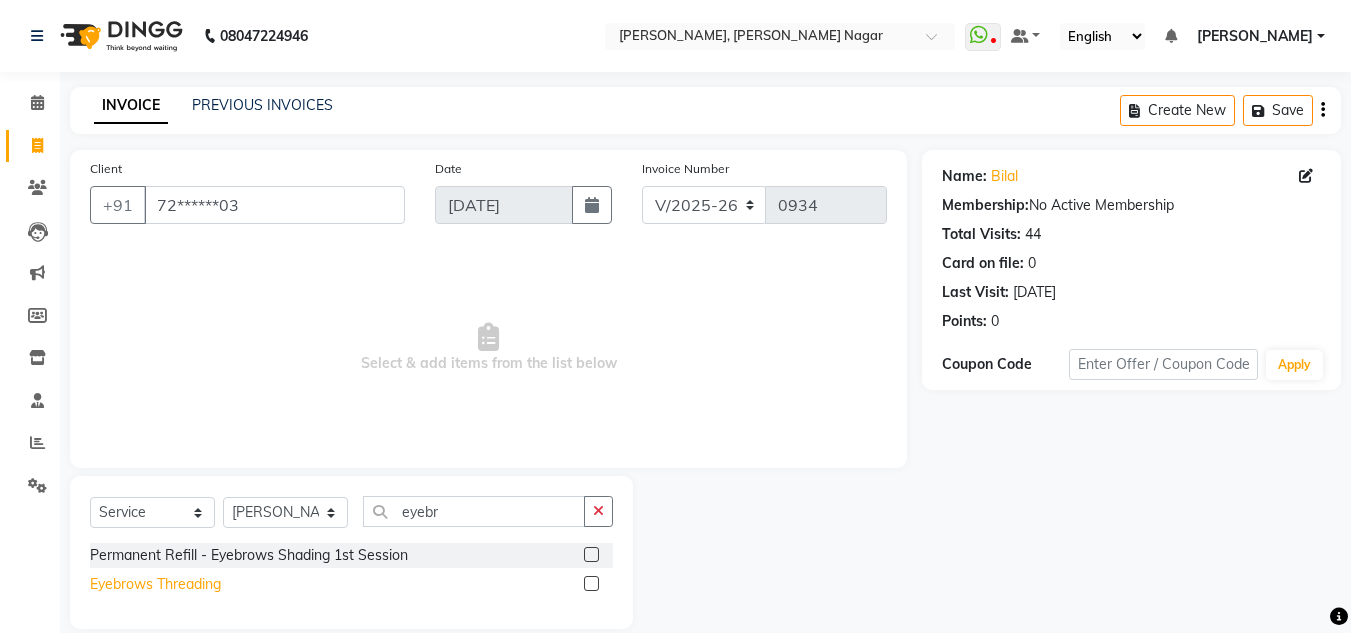 click on "Eyebrows Threading" 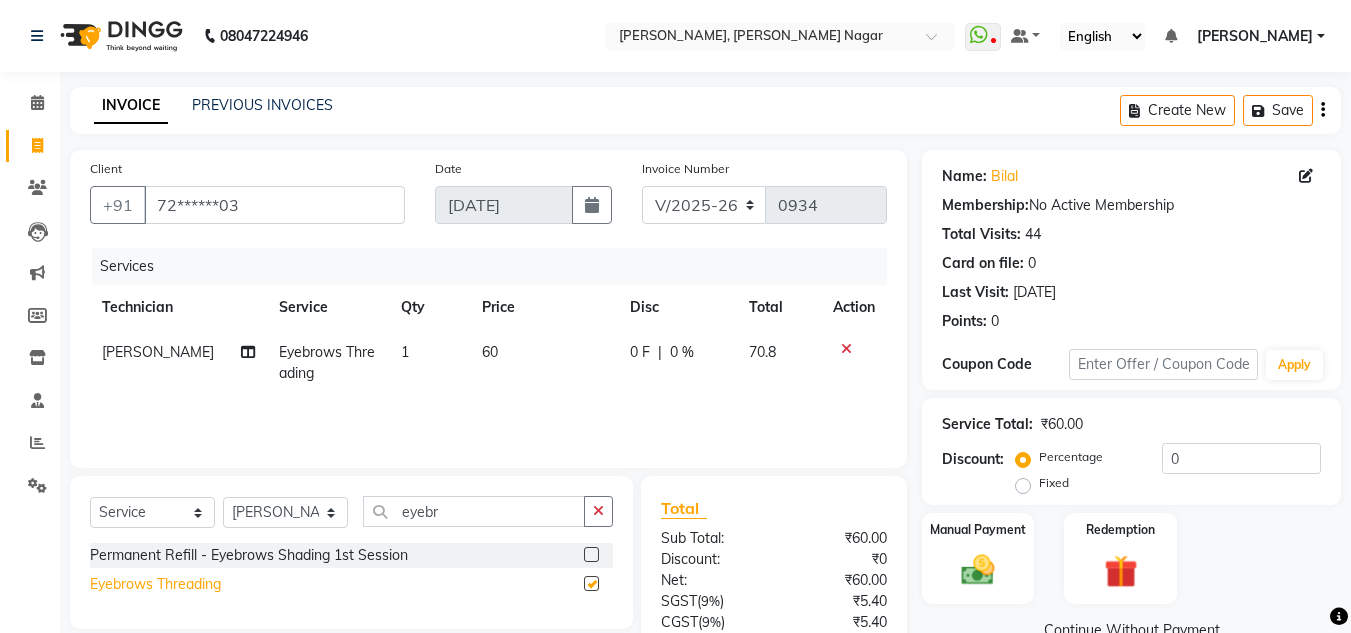 checkbox on "false" 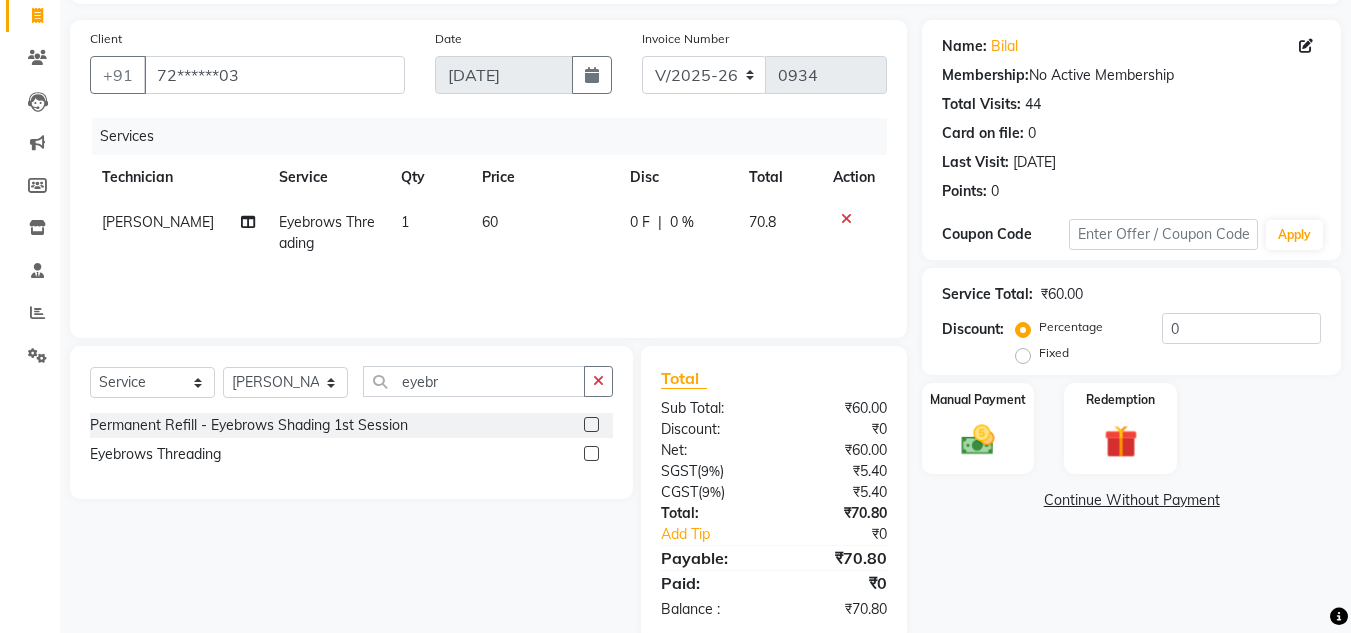 scroll, scrollTop: 167, scrollLeft: 0, axis: vertical 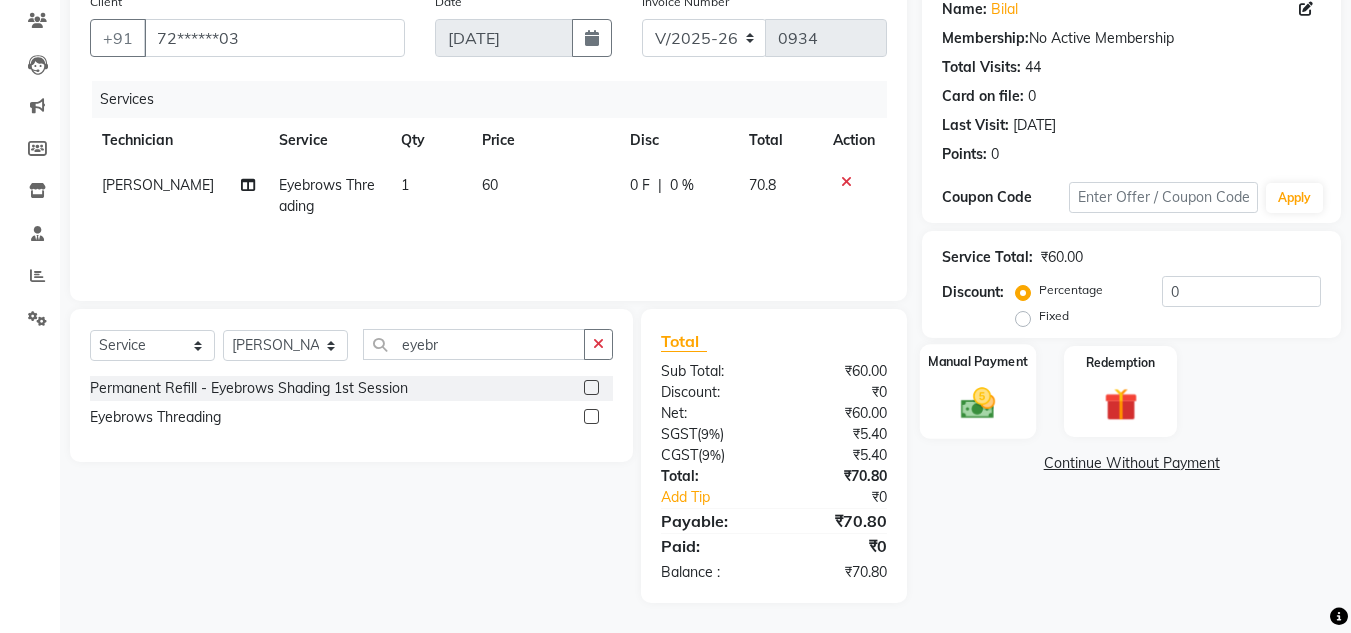 click 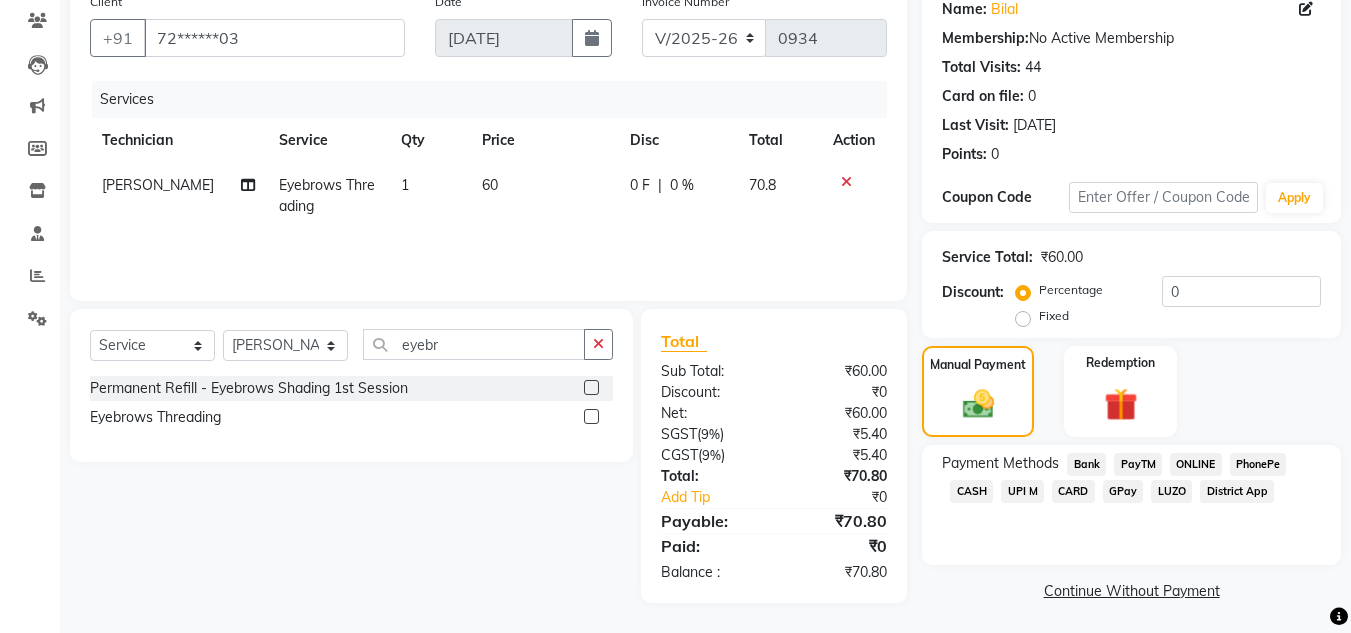 click on "CASH" 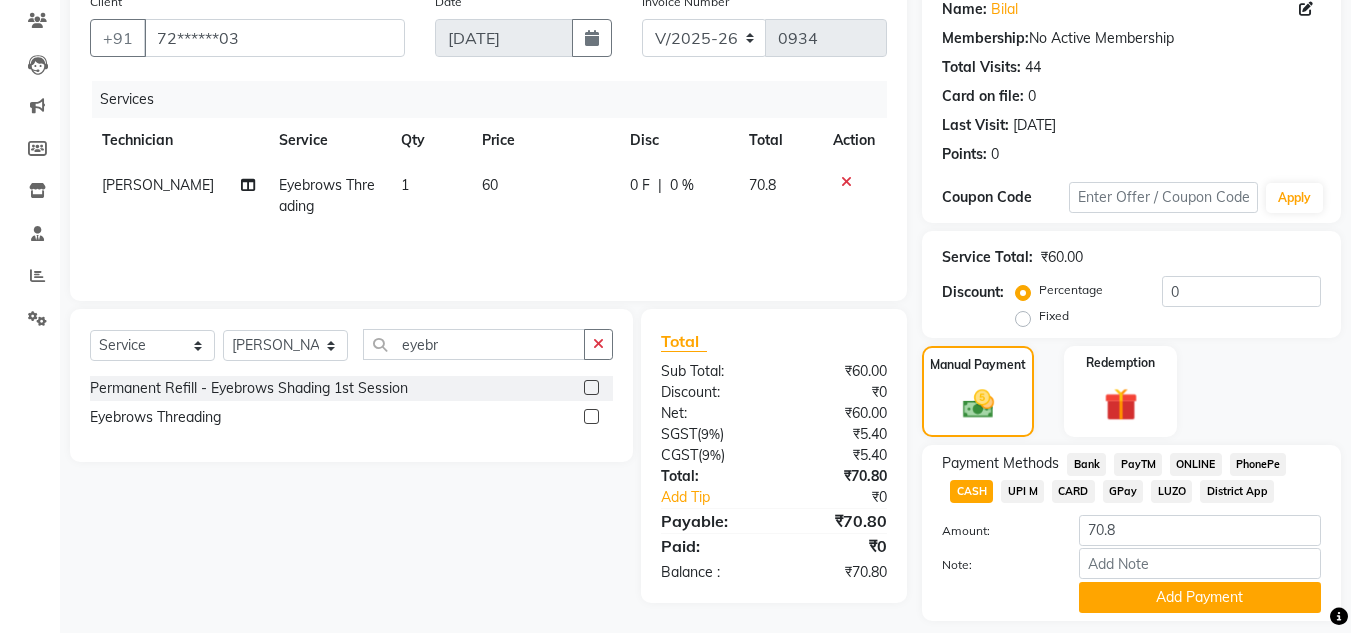 scroll, scrollTop: 226, scrollLeft: 0, axis: vertical 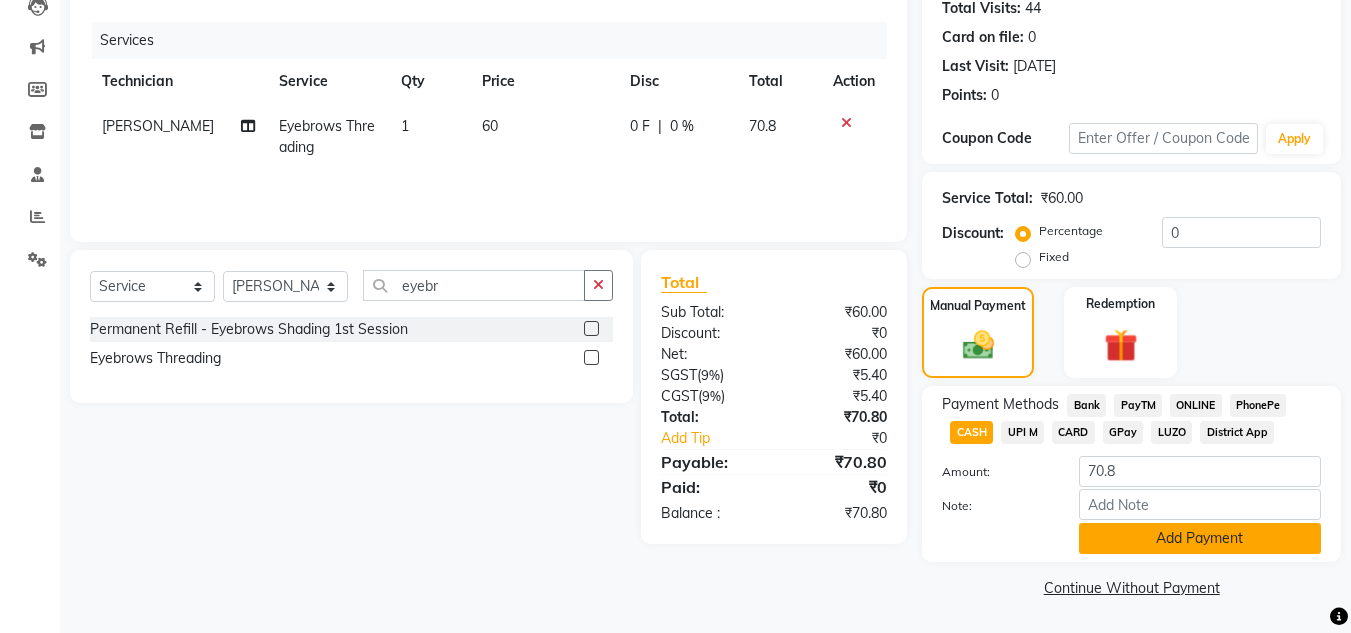 click on "Add Payment" 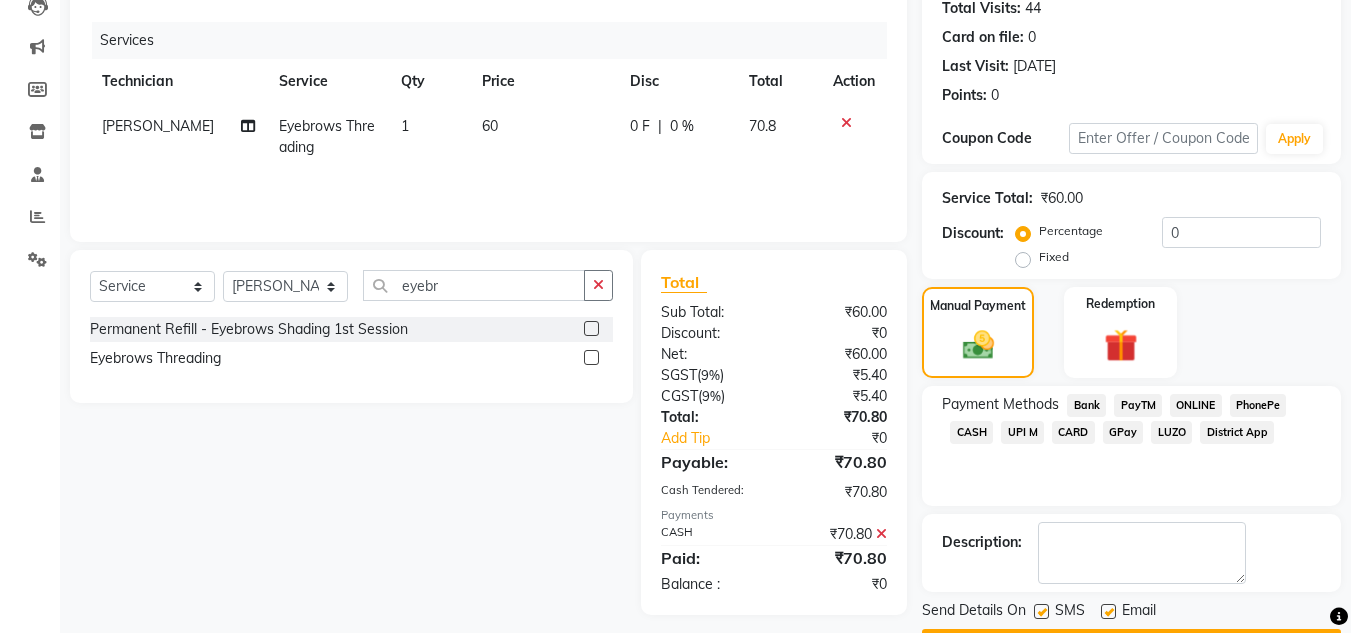 scroll, scrollTop: 283, scrollLeft: 0, axis: vertical 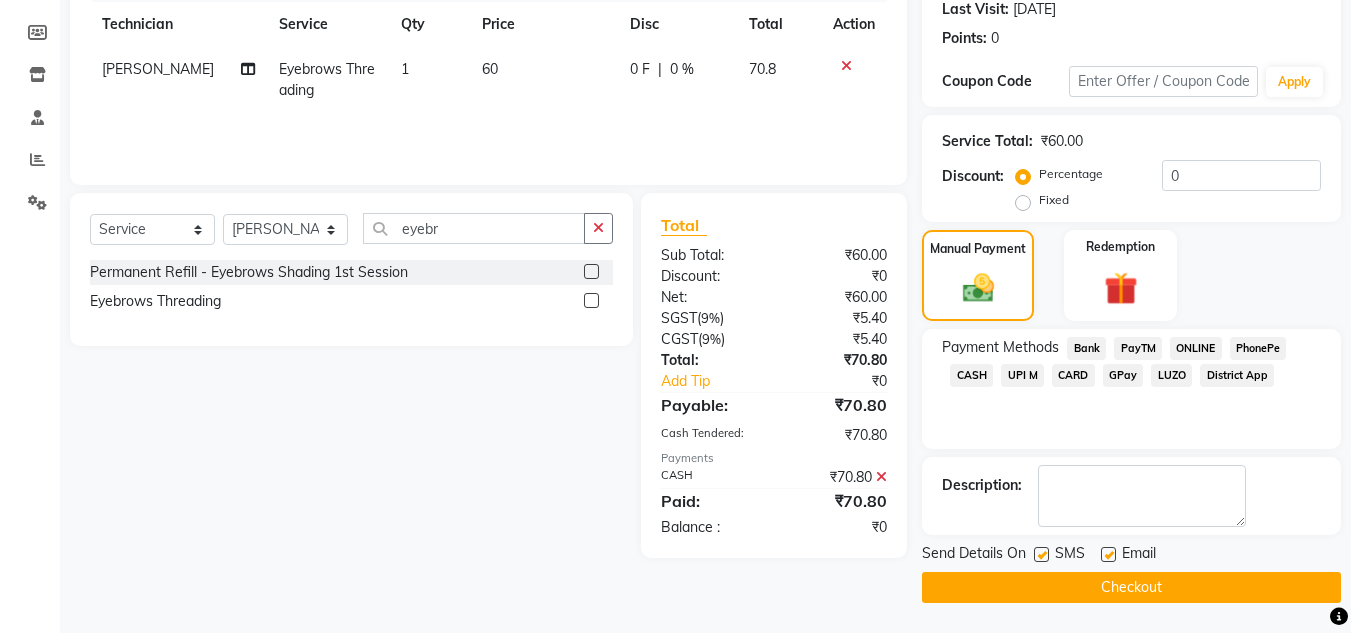 click on "Checkout" 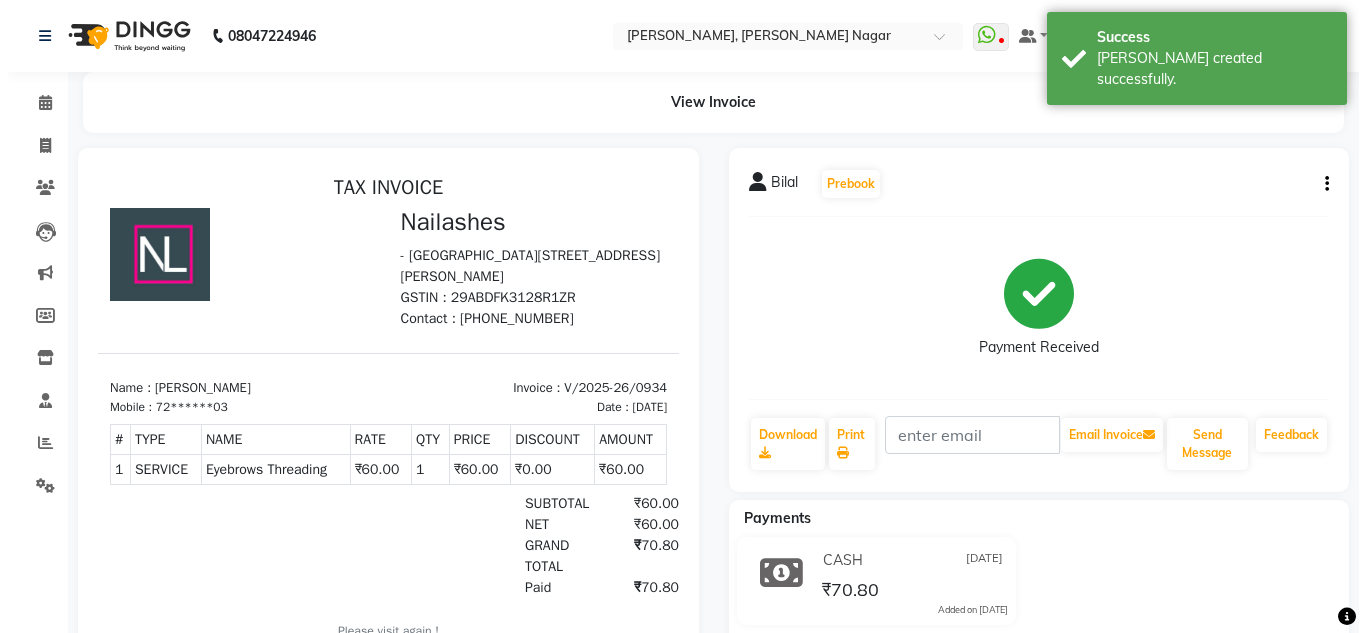 scroll, scrollTop: 0, scrollLeft: 0, axis: both 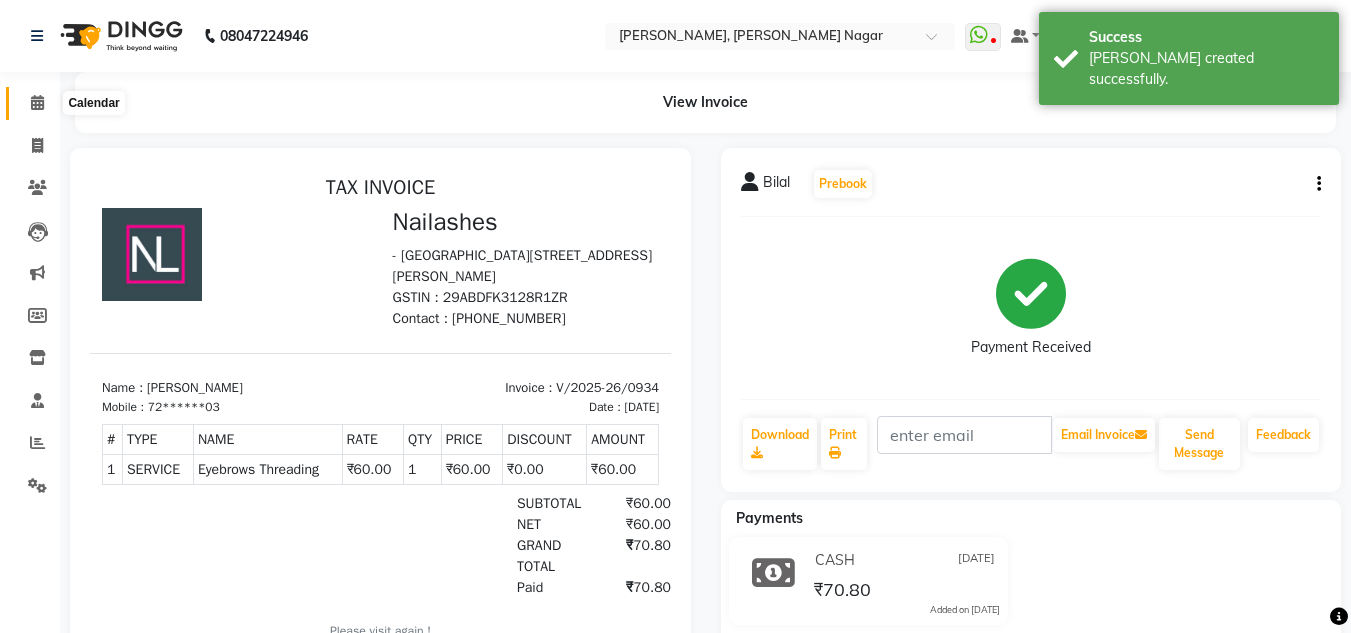 click 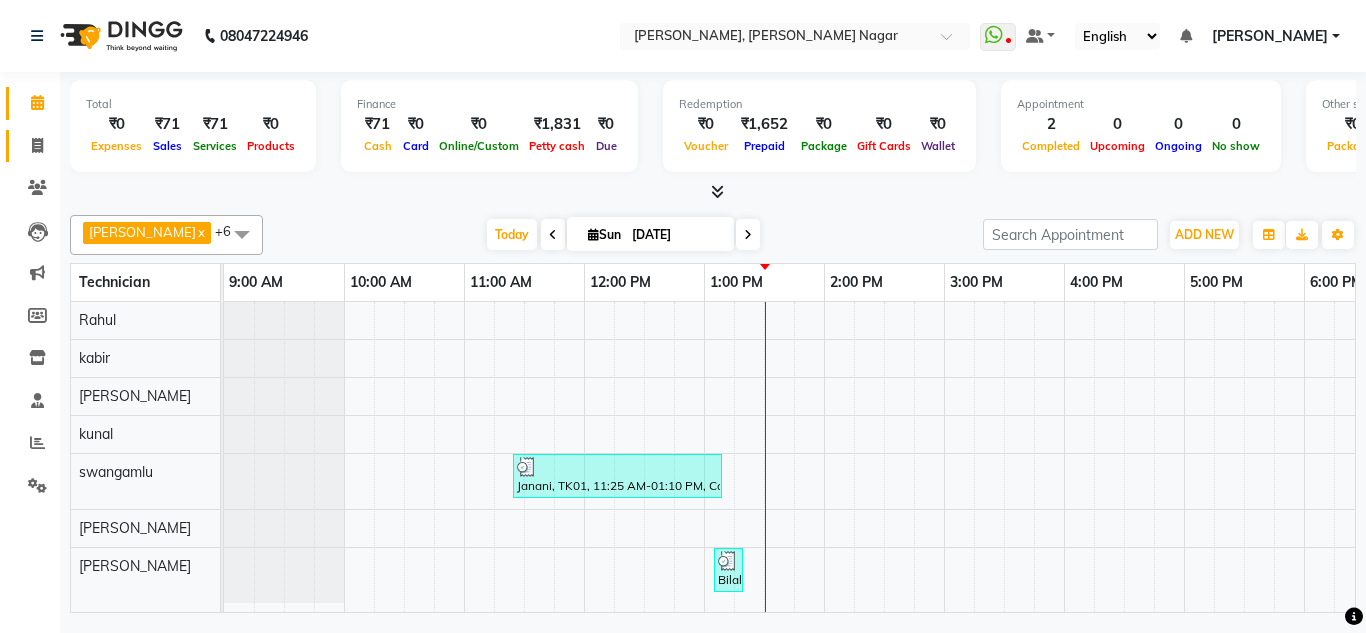 click on "Invoice" 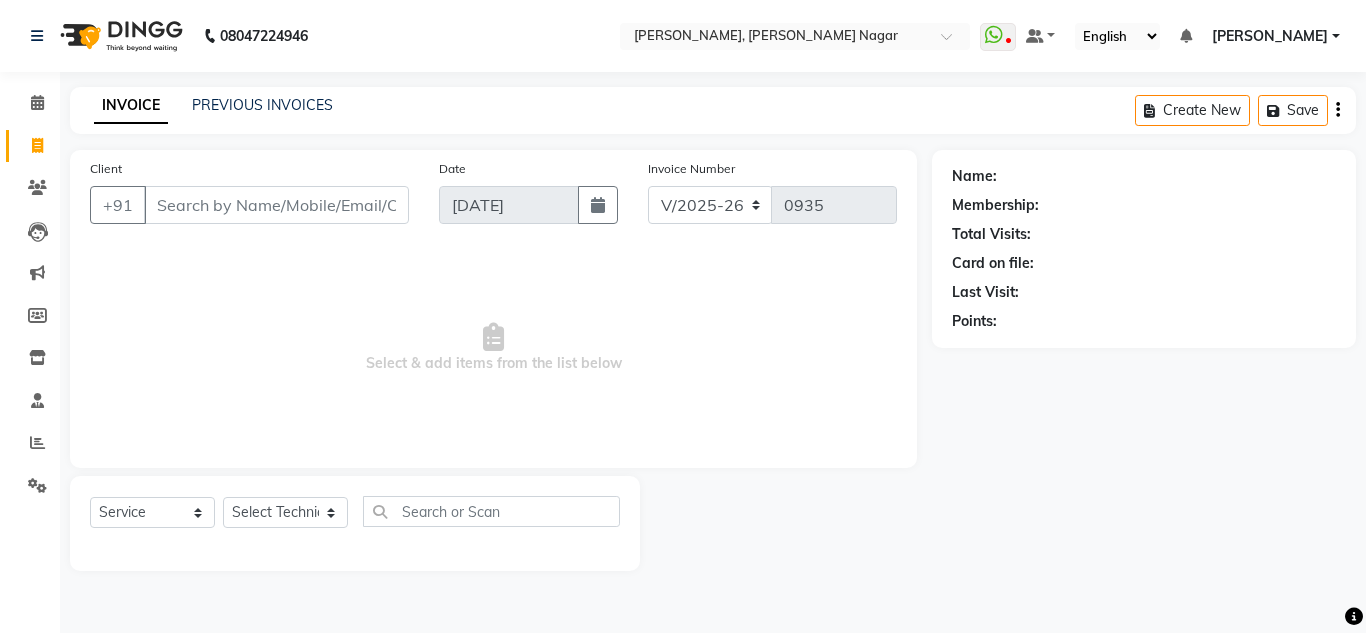 click on "Client" at bounding box center [276, 205] 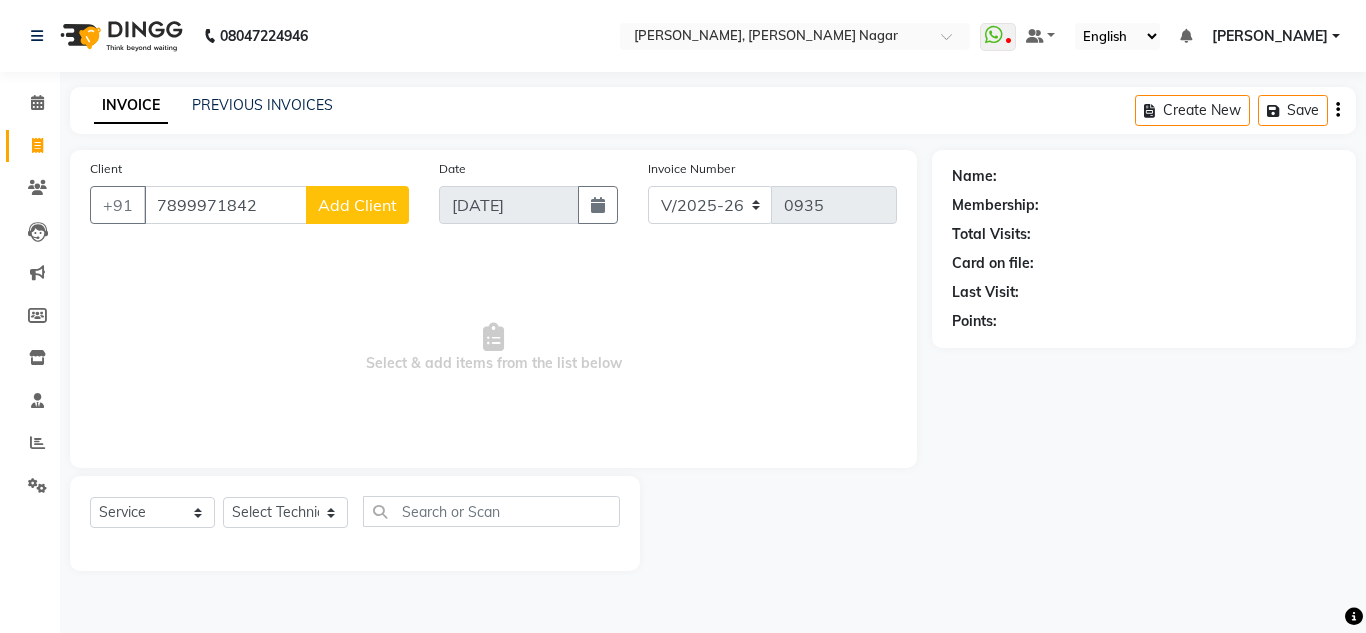 type on "7899971842" 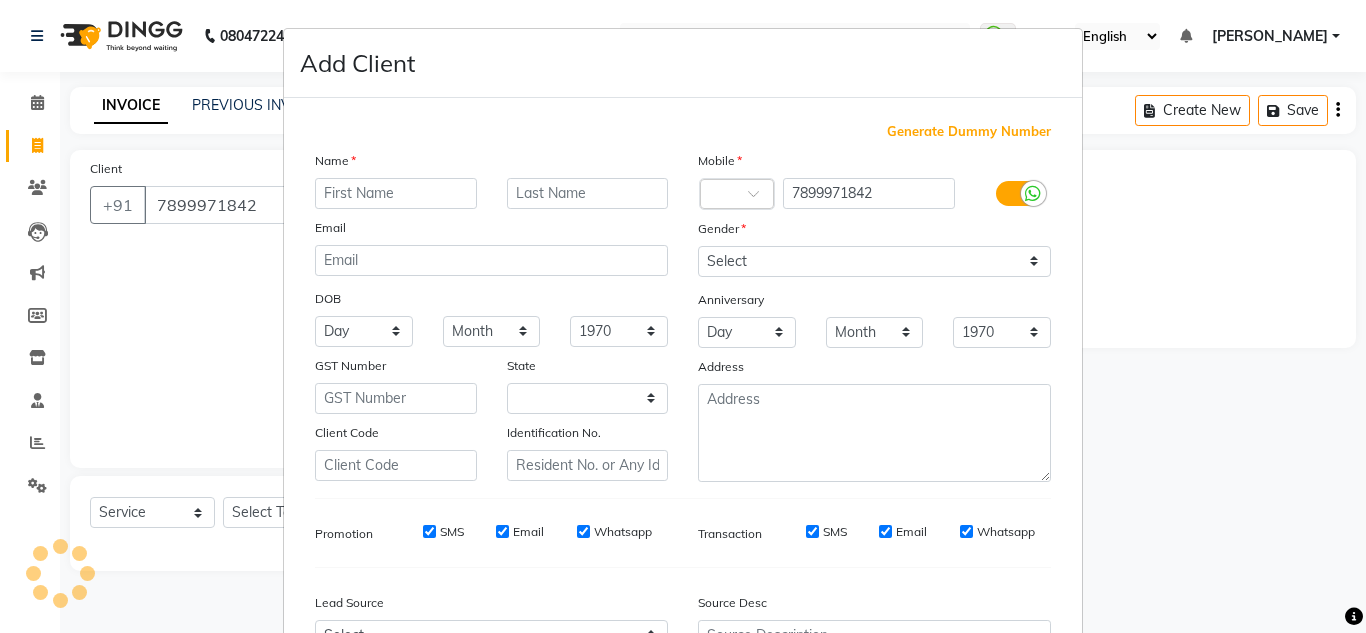select on "21" 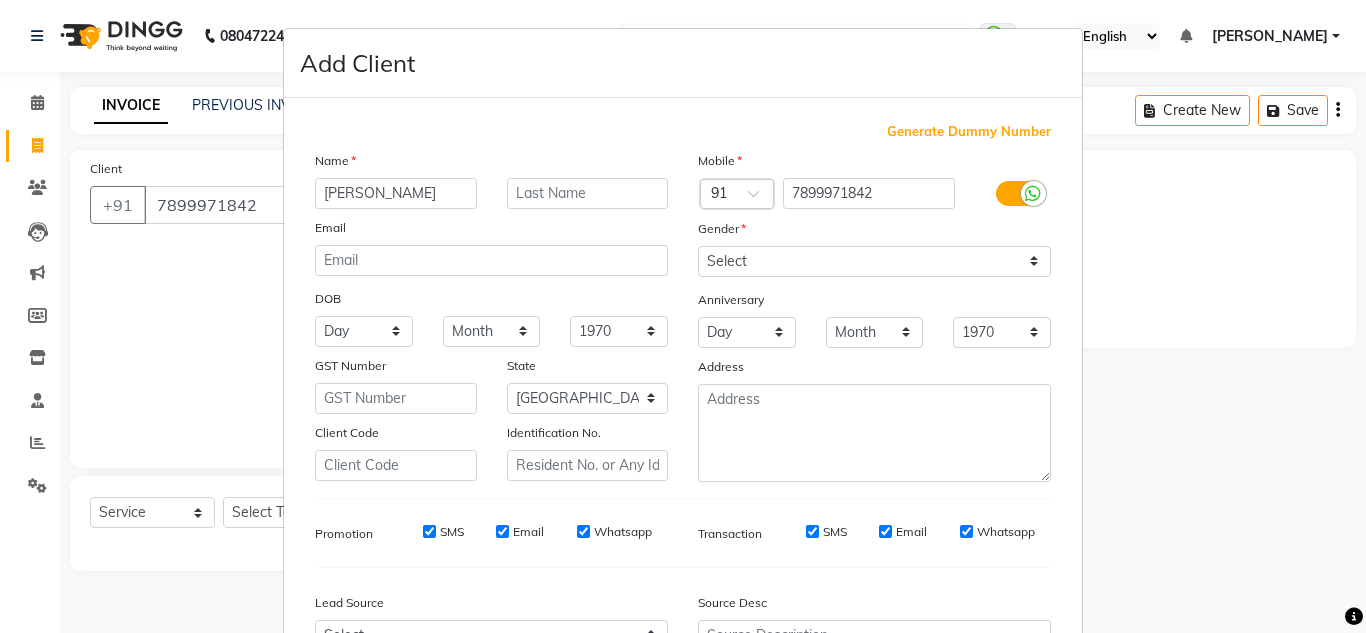 type on "[PERSON_NAME]" 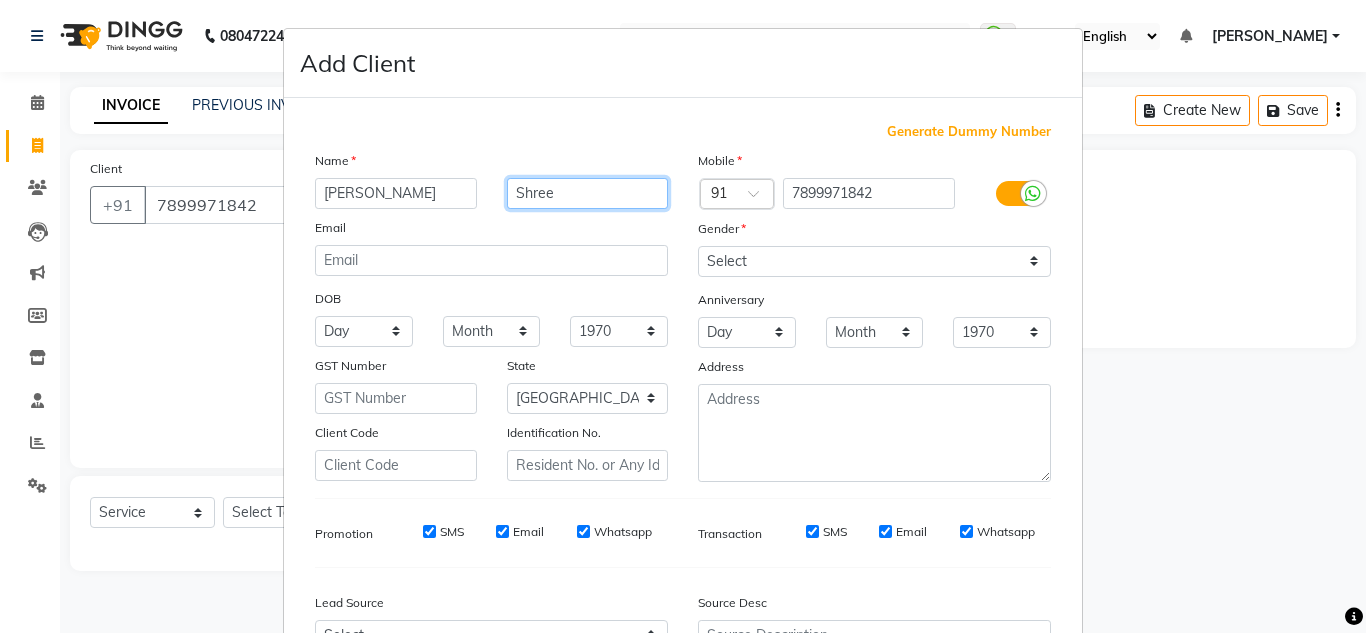 type on "Shree" 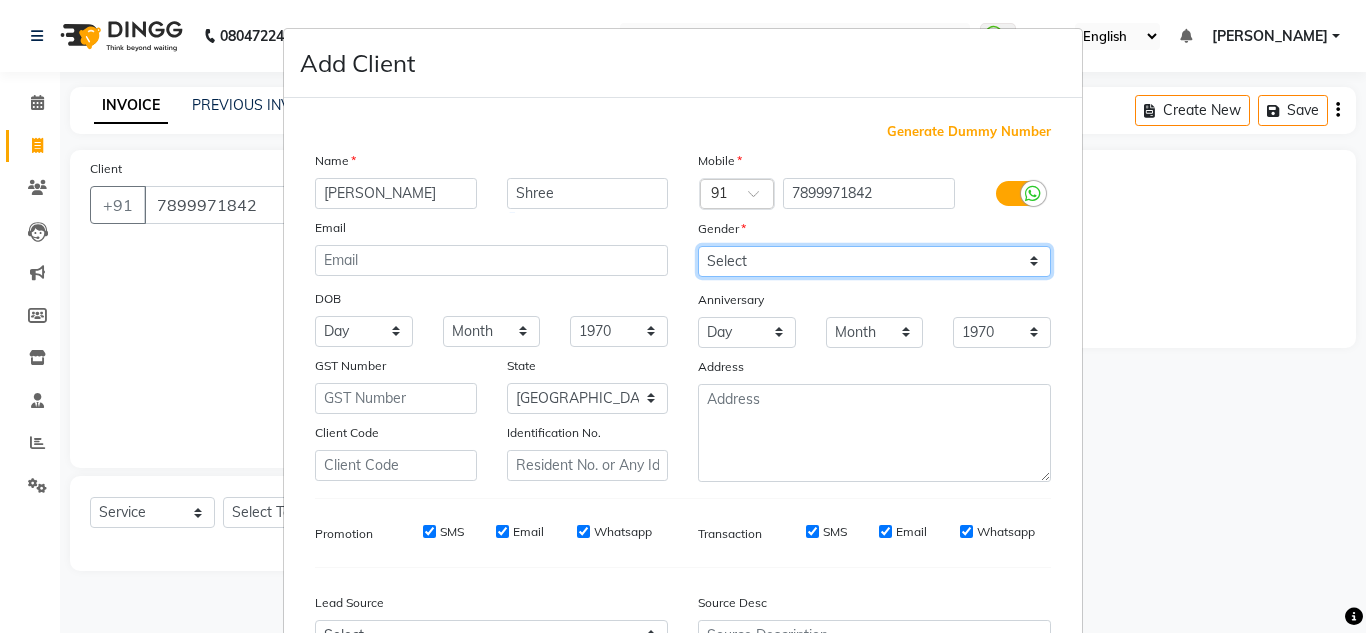 click on "Select [DEMOGRAPHIC_DATA] [DEMOGRAPHIC_DATA] Other Prefer Not To Say" at bounding box center [874, 261] 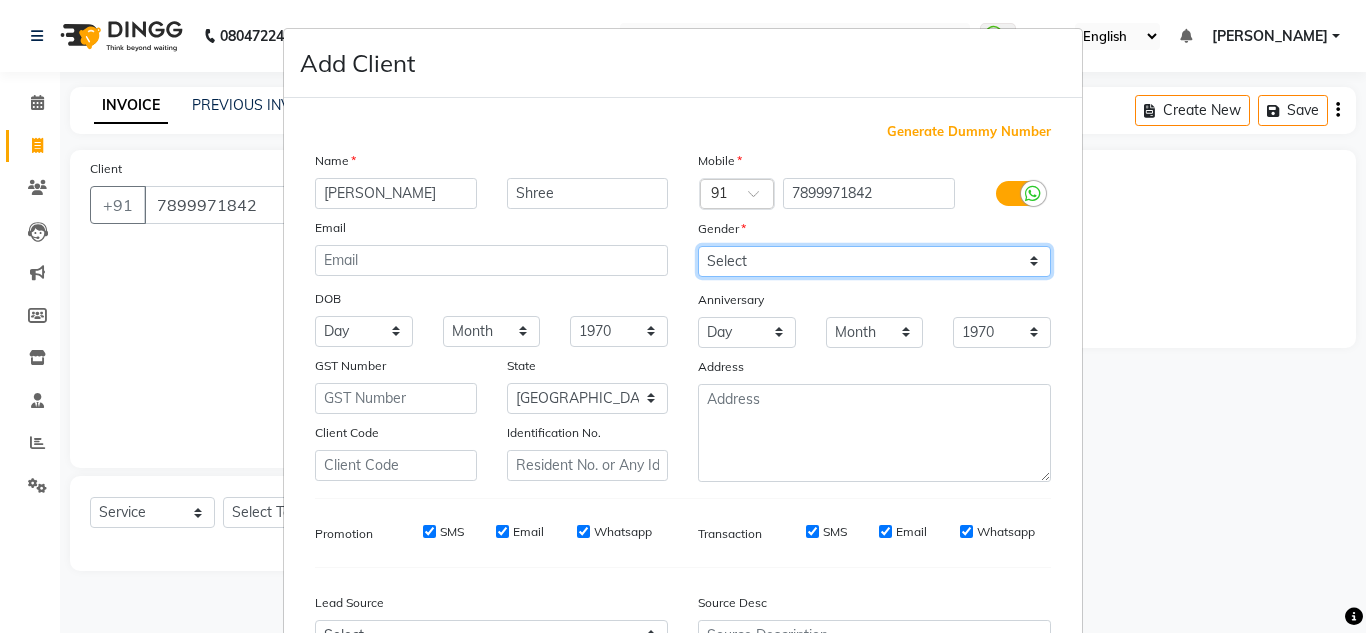 select on "[DEMOGRAPHIC_DATA]" 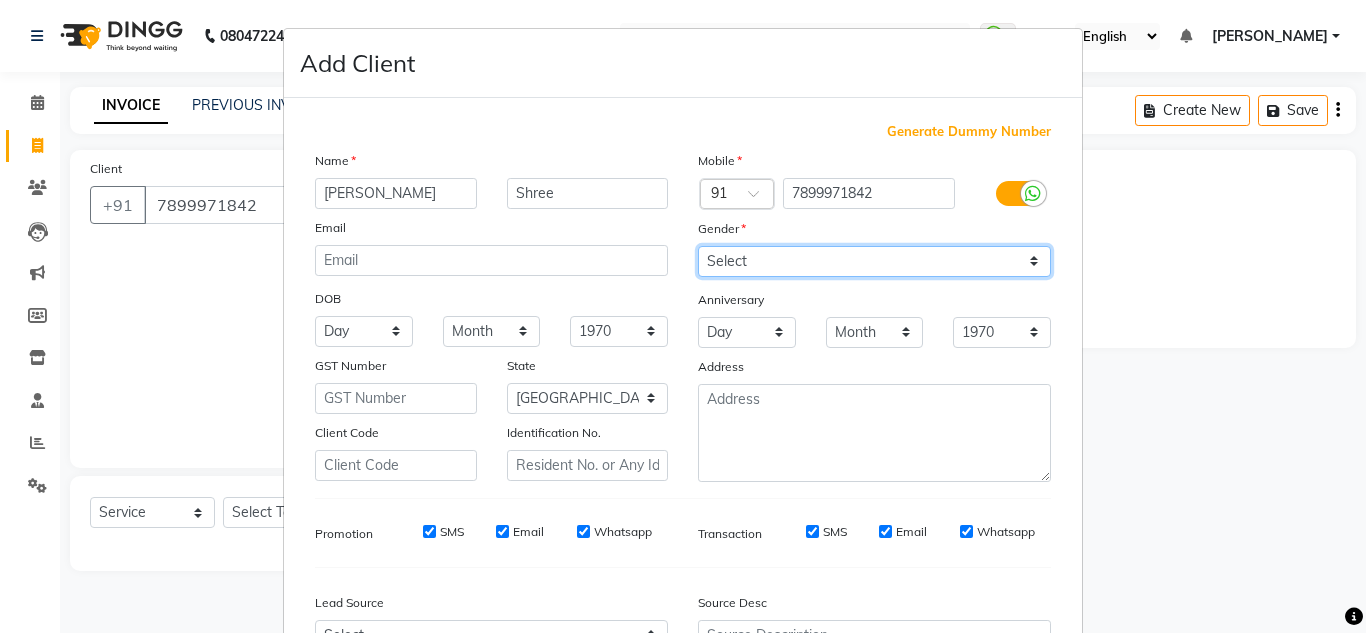 click on "Select [DEMOGRAPHIC_DATA] [DEMOGRAPHIC_DATA] Other Prefer Not To Say" at bounding box center [874, 261] 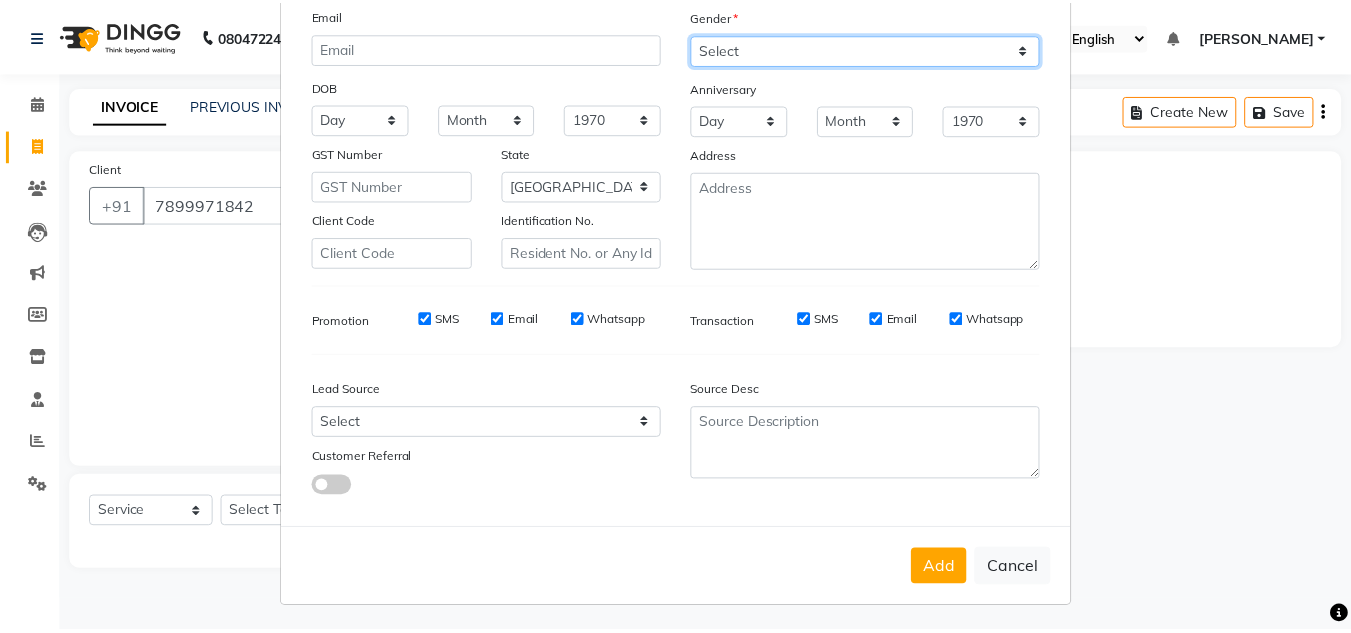 scroll, scrollTop: 216, scrollLeft: 0, axis: vertical 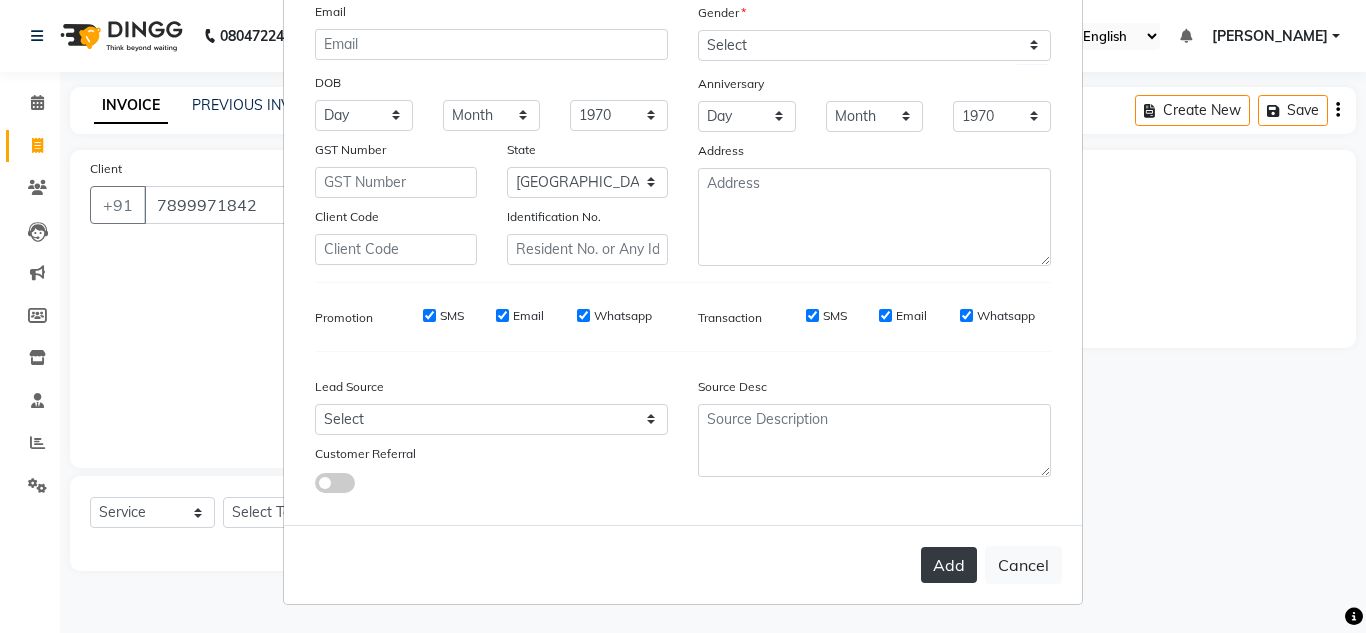 click on "Add" at bounding box center [949, 565] 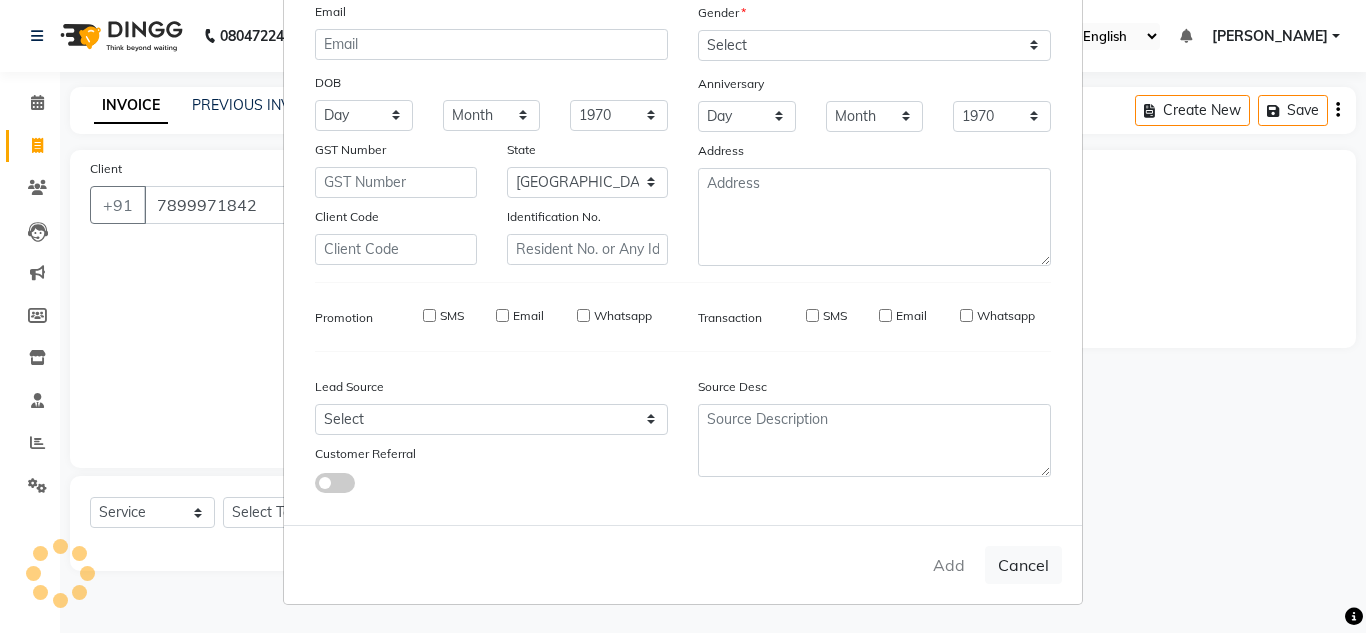 type on "78******42" 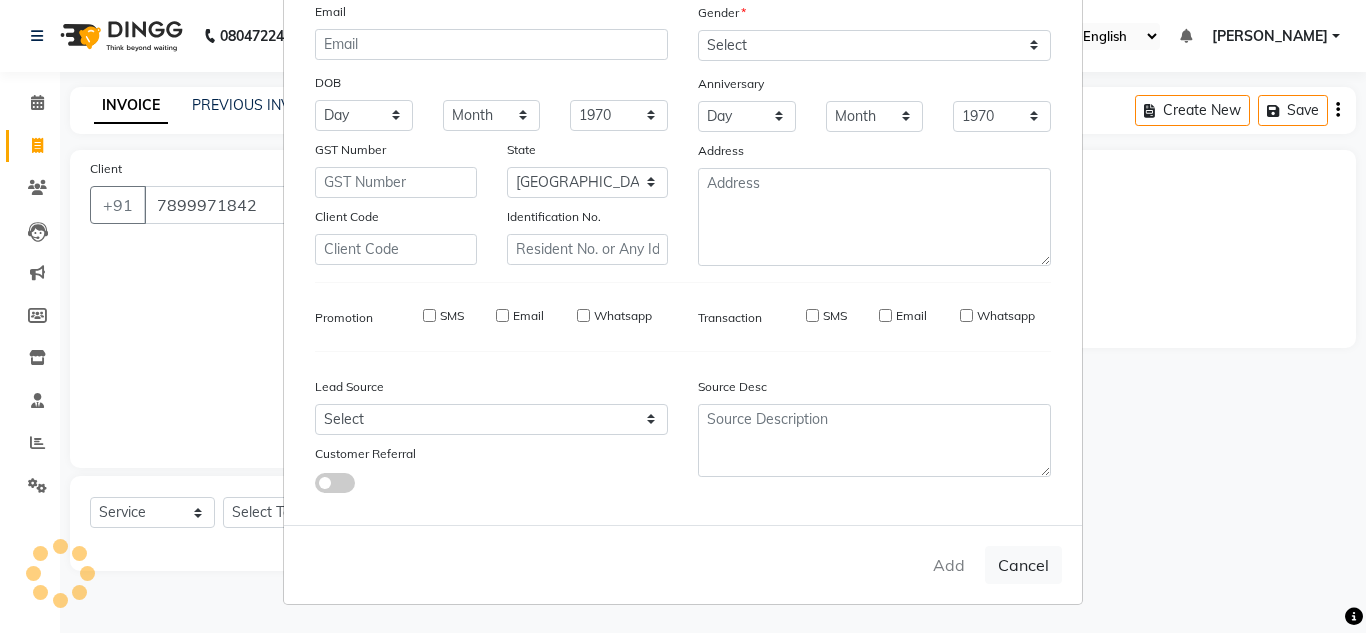 type 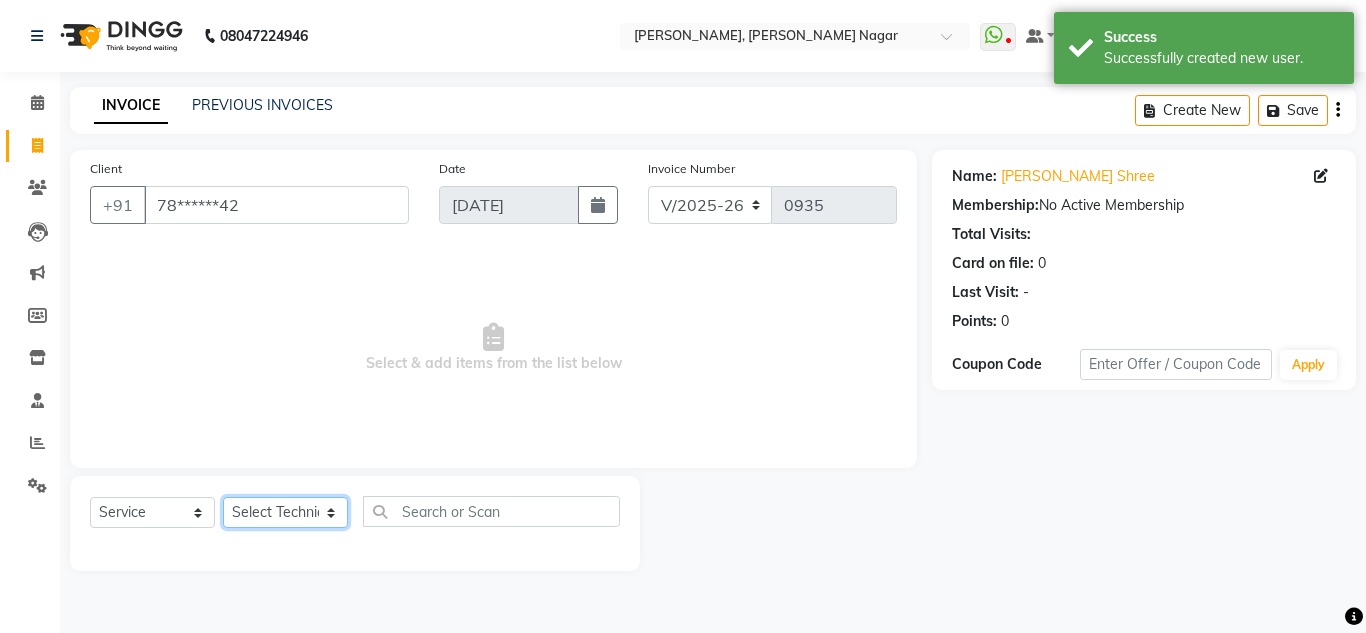 click on "Select Technician akki [PERSON_NAME] Sultha Bilal [PERSON_NAME] [PERSON_NAME]  [PERSON_NAME] Manager [PERSON_NAME]" 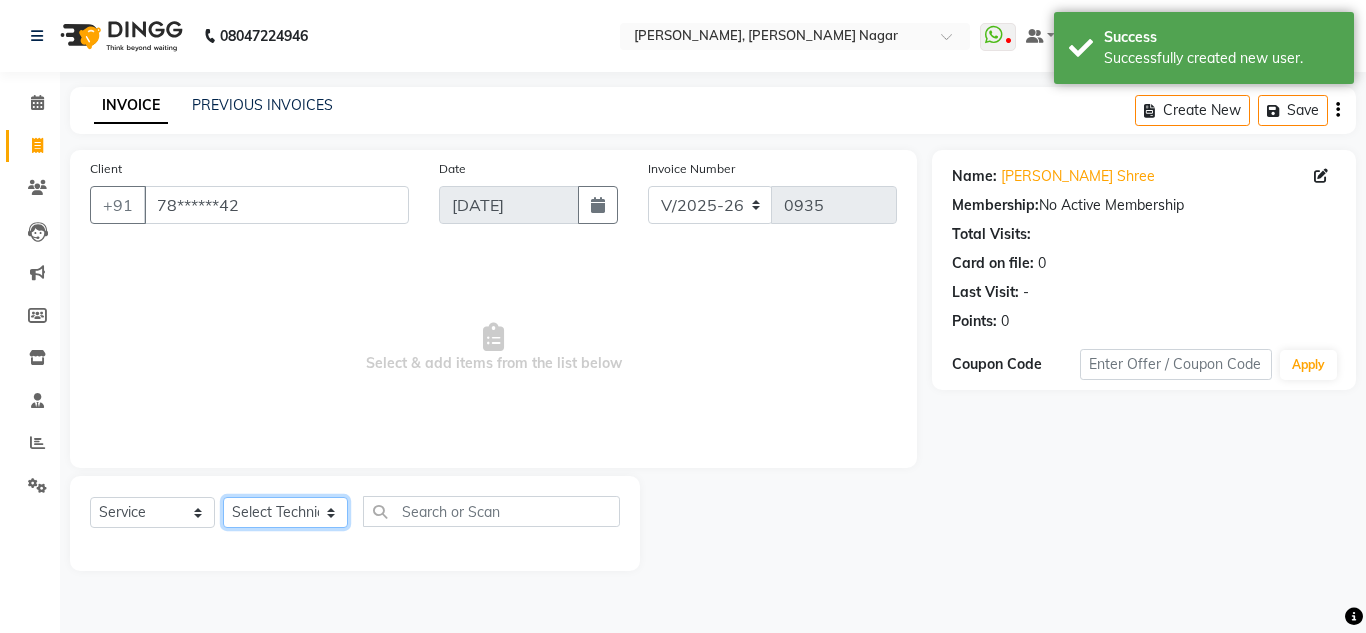 select on "81674" 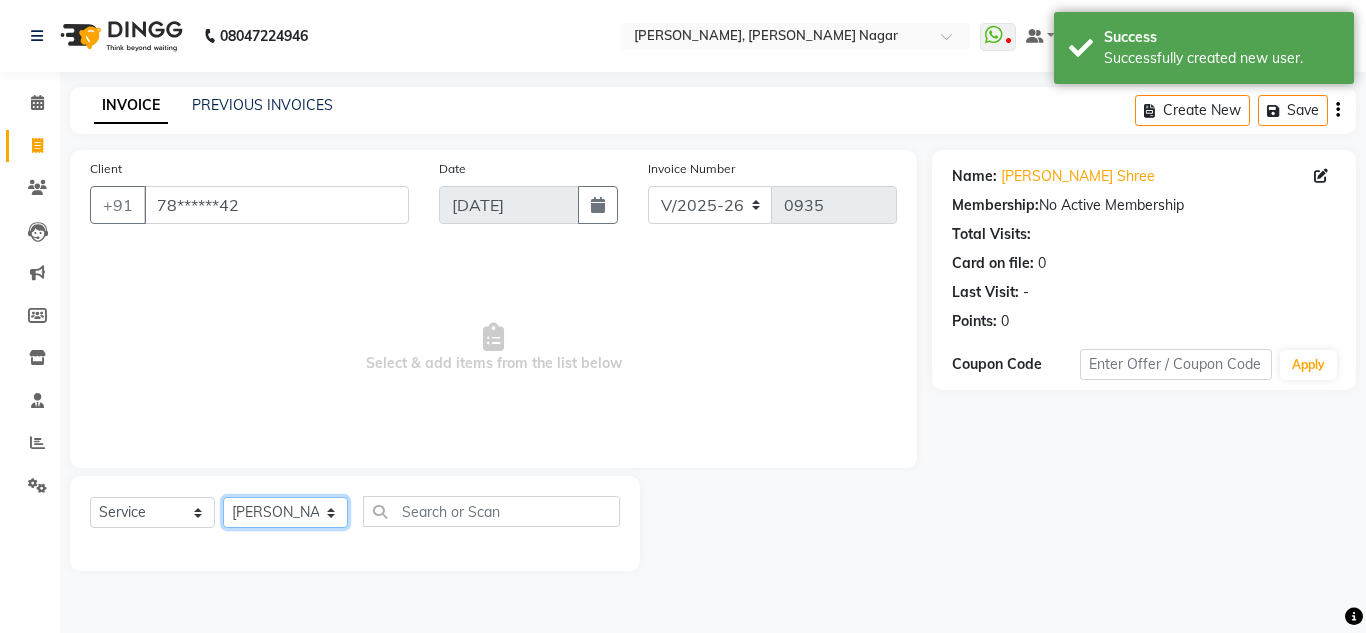 click on "Select Technician akki [PERSON_NAME] Sultha Bilal [PERSON_NAME] [PERSON_NAME]  [PERSON_NAME] Manager [PERSON_NAME]" 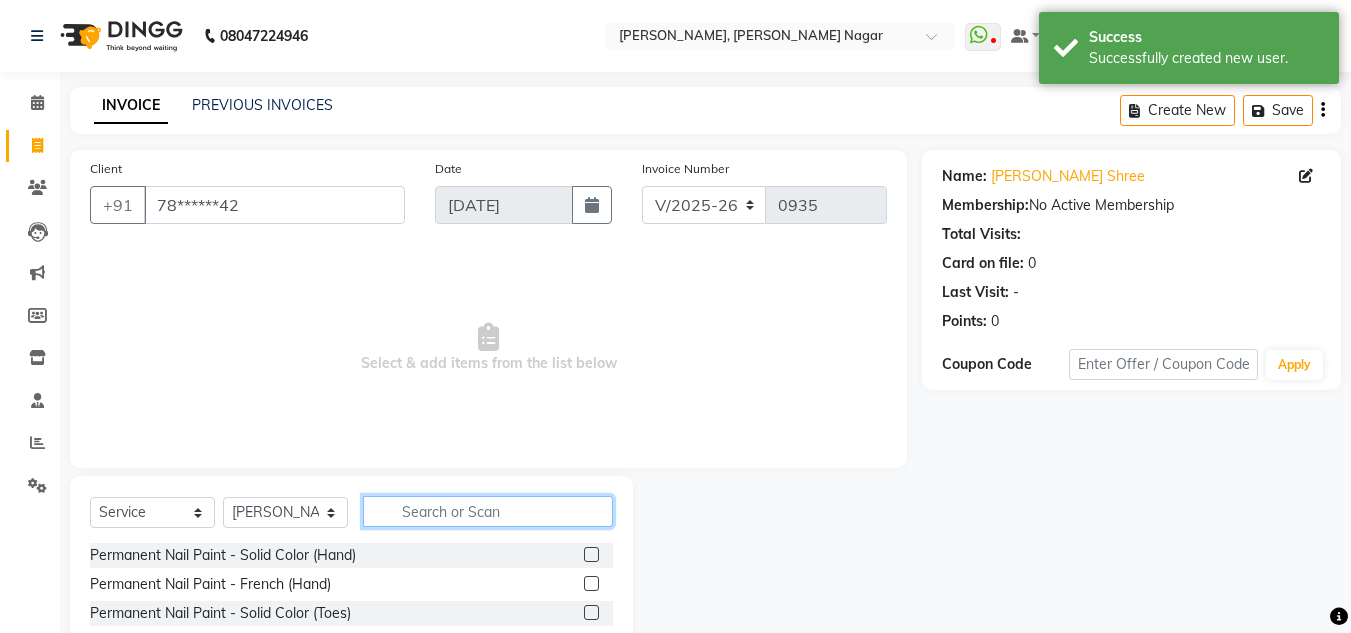 click 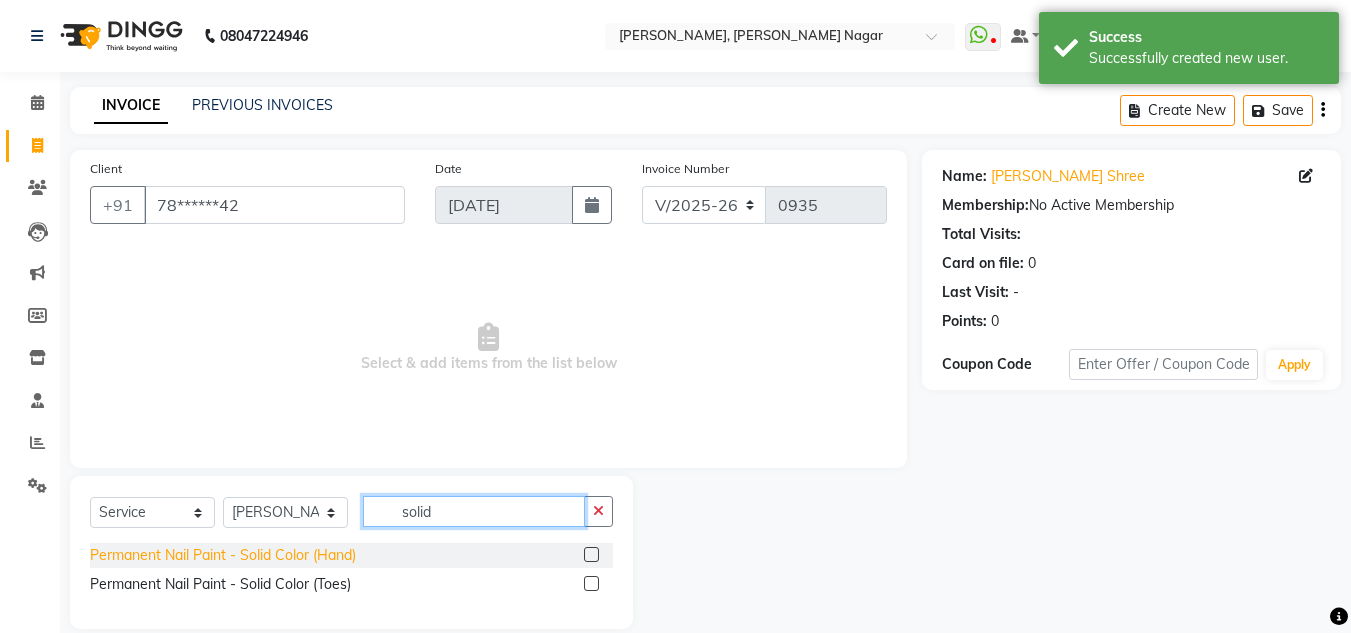 type on "solid" 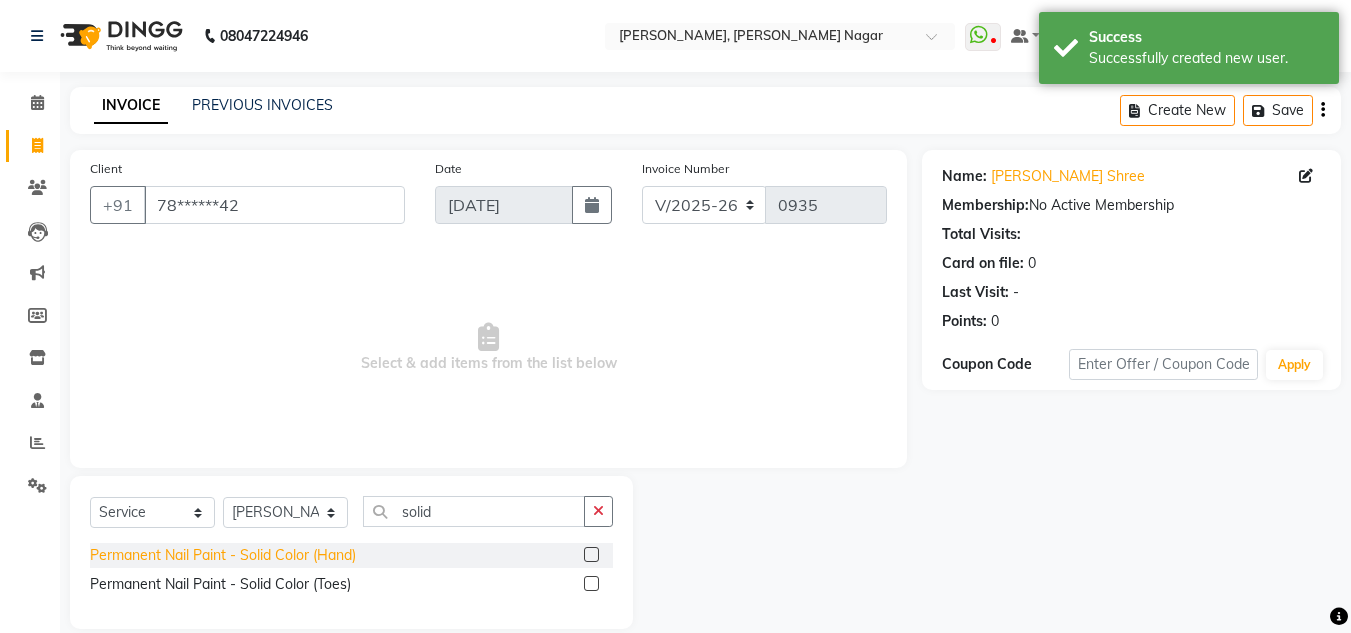 click on "Permanent Nail Paint - Solid Color (Hand)" 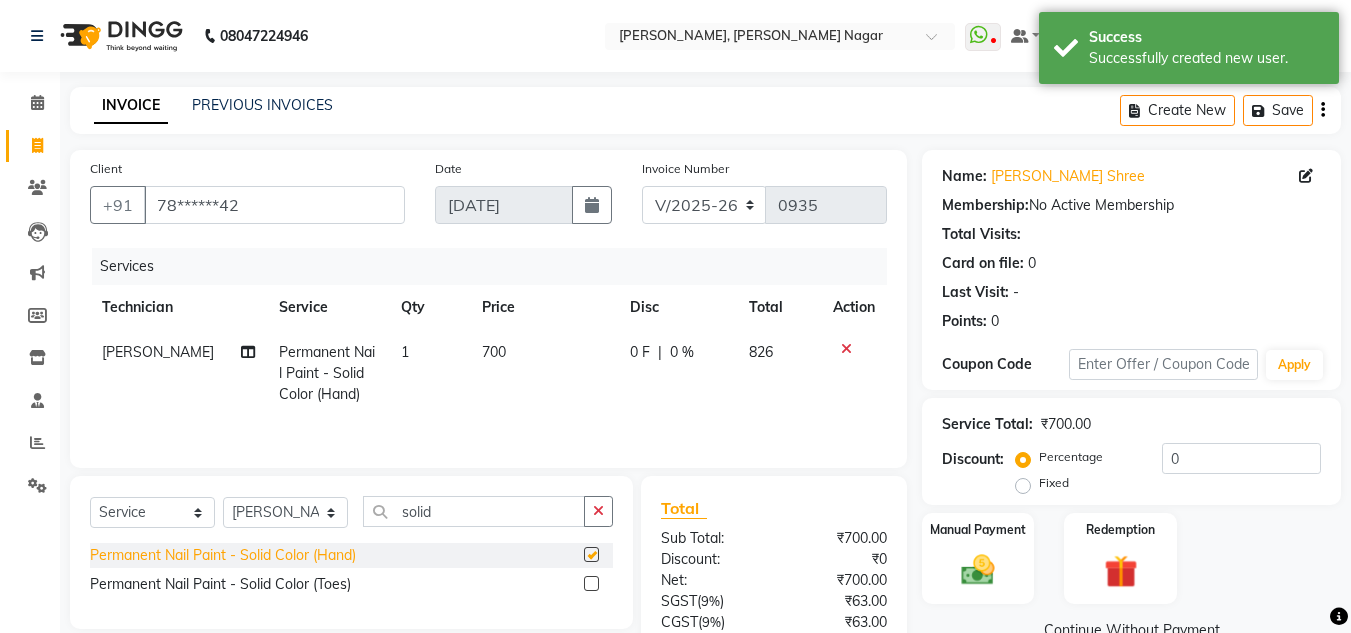 checkbox on "false" 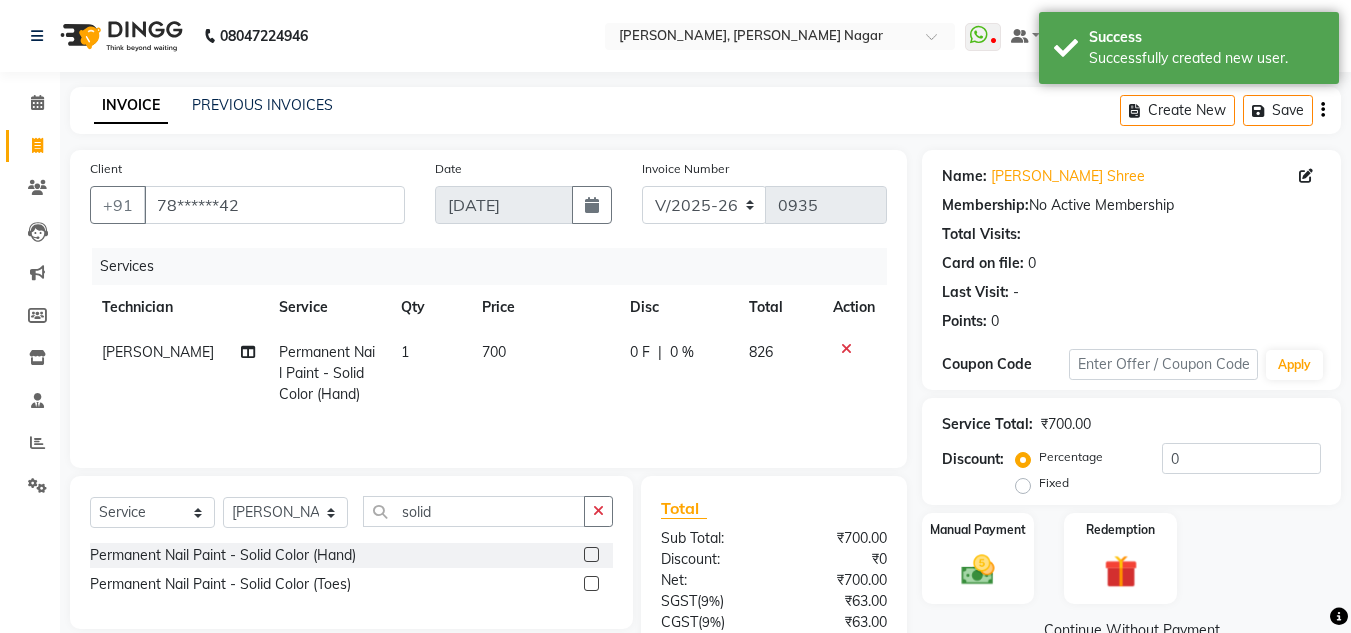scroll, scrollTop: 167, scrollLeft: 0, axis: vertical 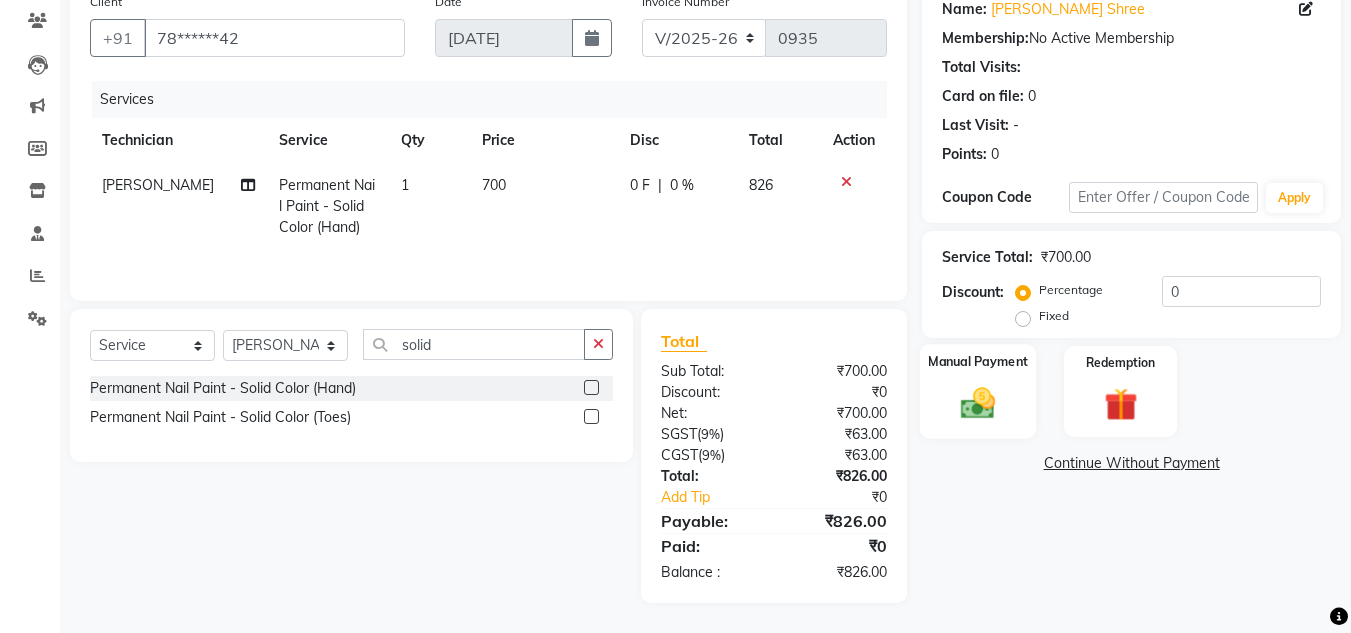 click 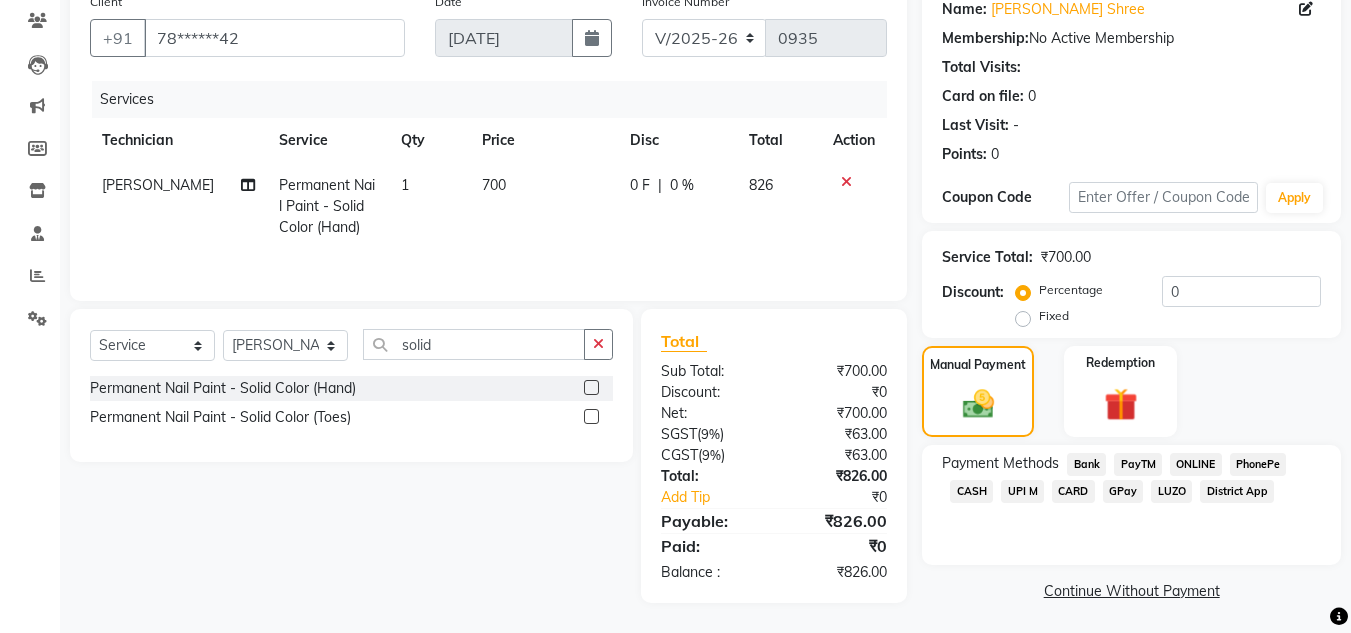 click on "ONLINE" 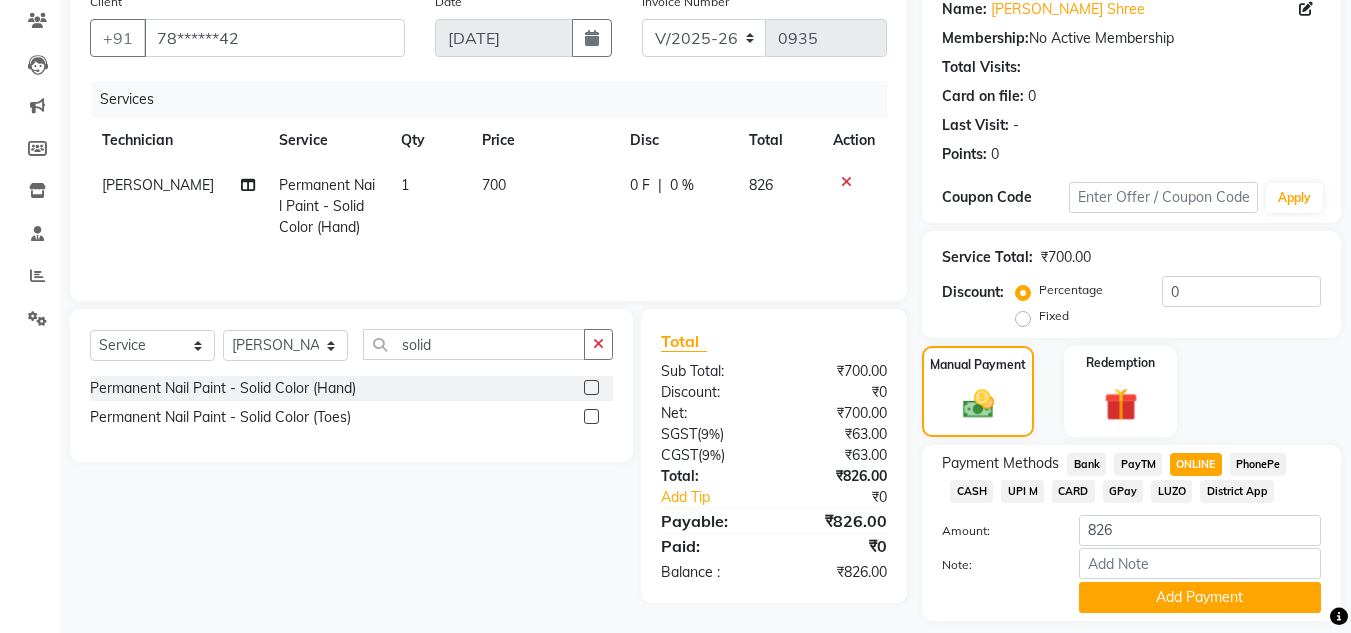 scroll, scrollTop: 226, scrollLeft: 0, axis: vertical 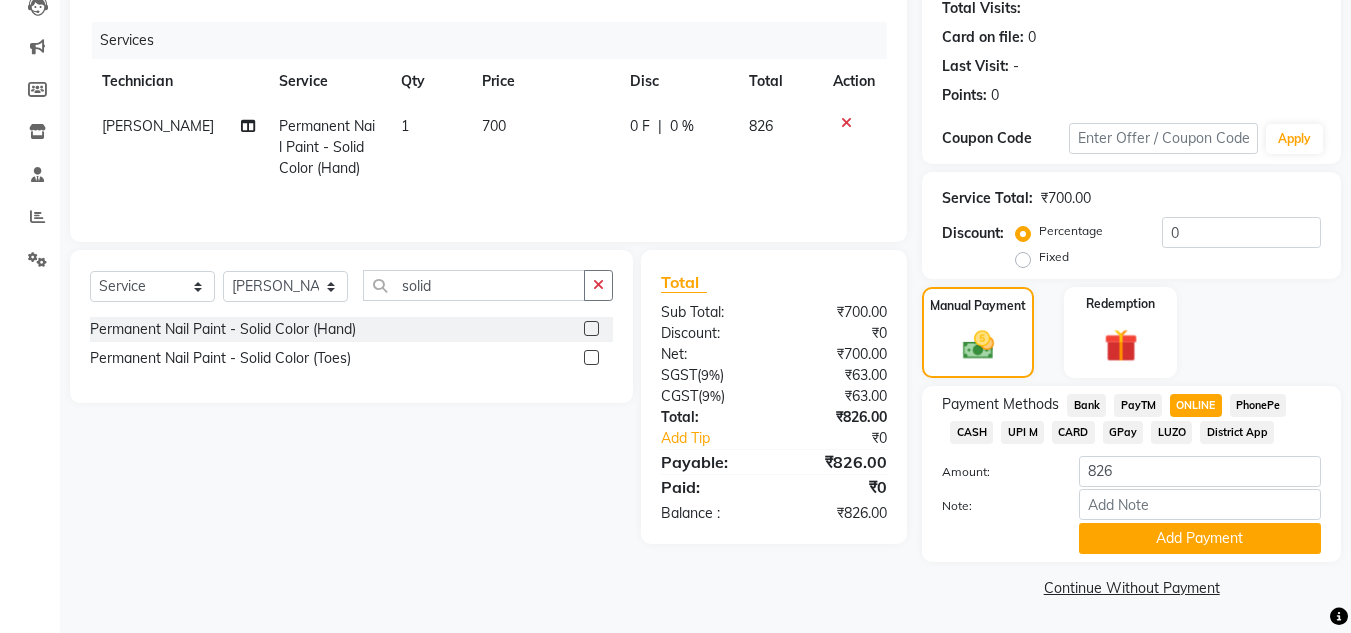 click on "Payment Methods  Bank   PayTM   ONLINE   PhonePe   CASH   UPI M   CARD   GPay   LUZO   District App  Amount: 826 Note: Add Payment" 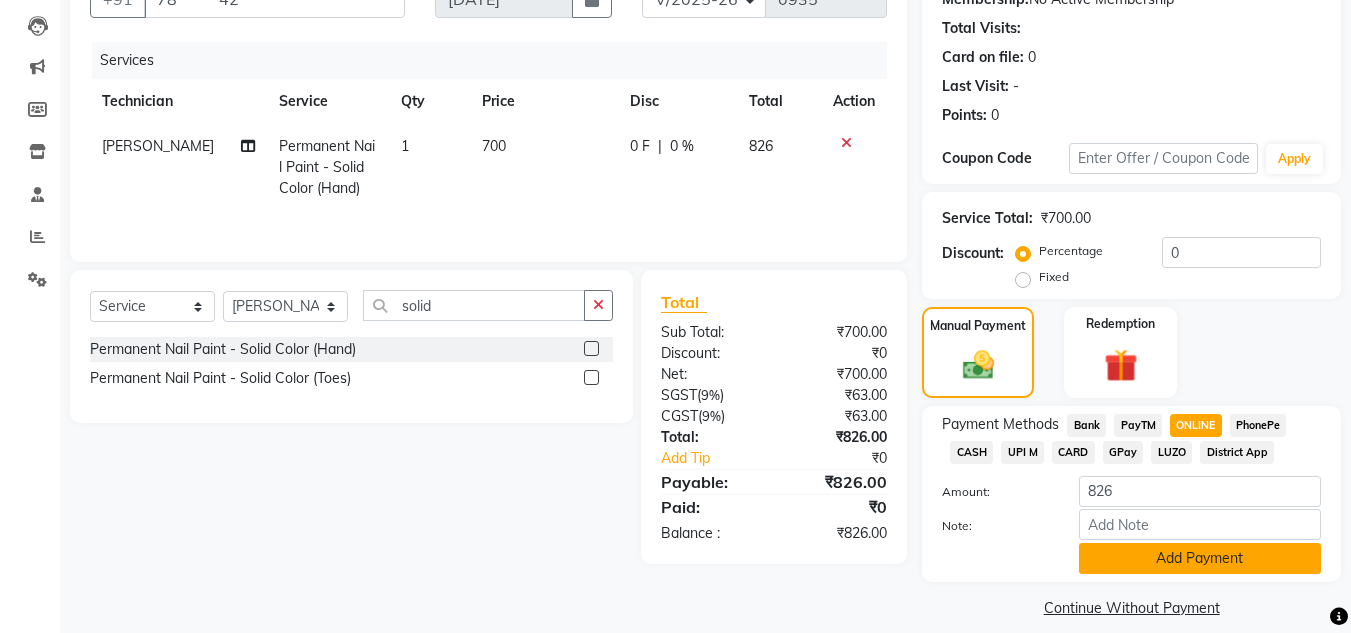 click on "Add Payment" 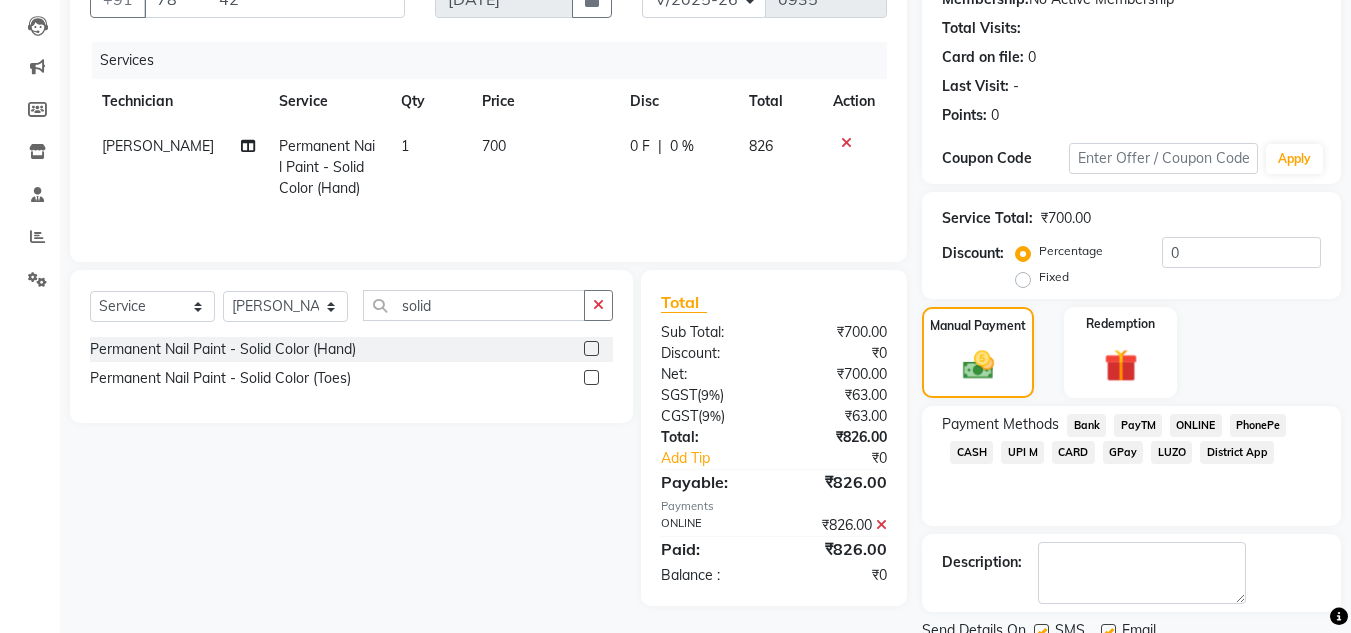 scroll, scrollTop: 283, scrollLeft: 0, axis: vertical 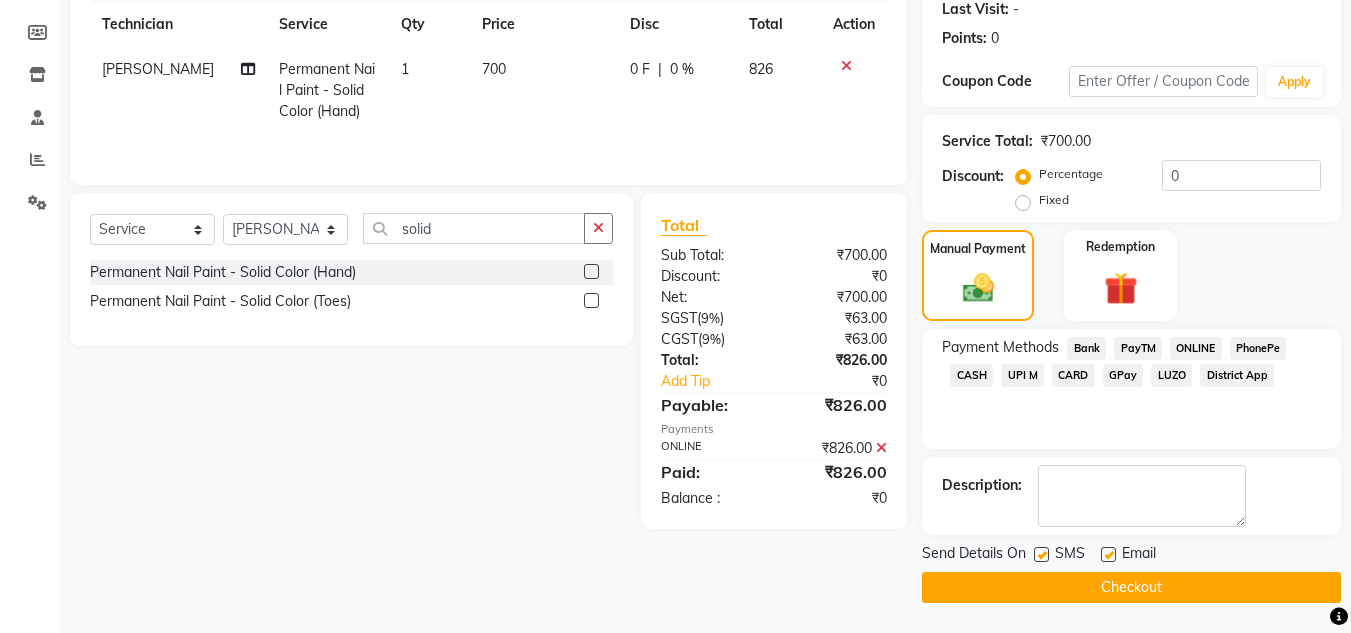 click on "Checkout" 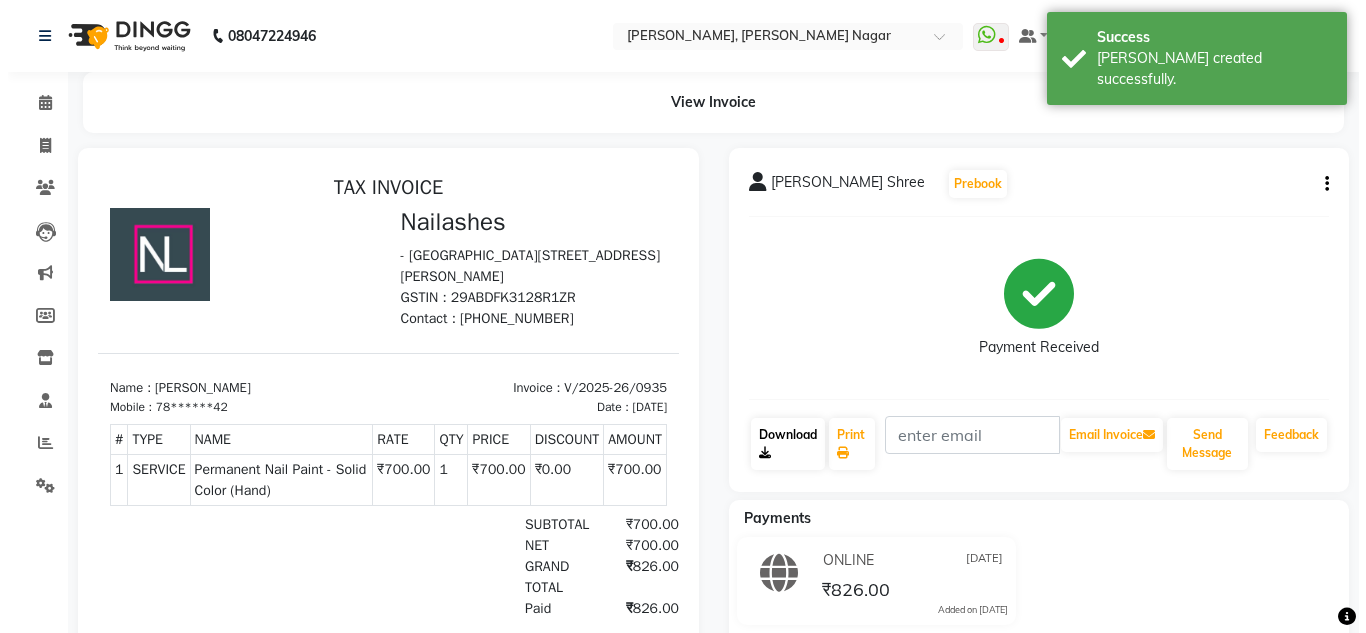 scroll, scrollTop: 0, scrollLeft: 0, axis: both 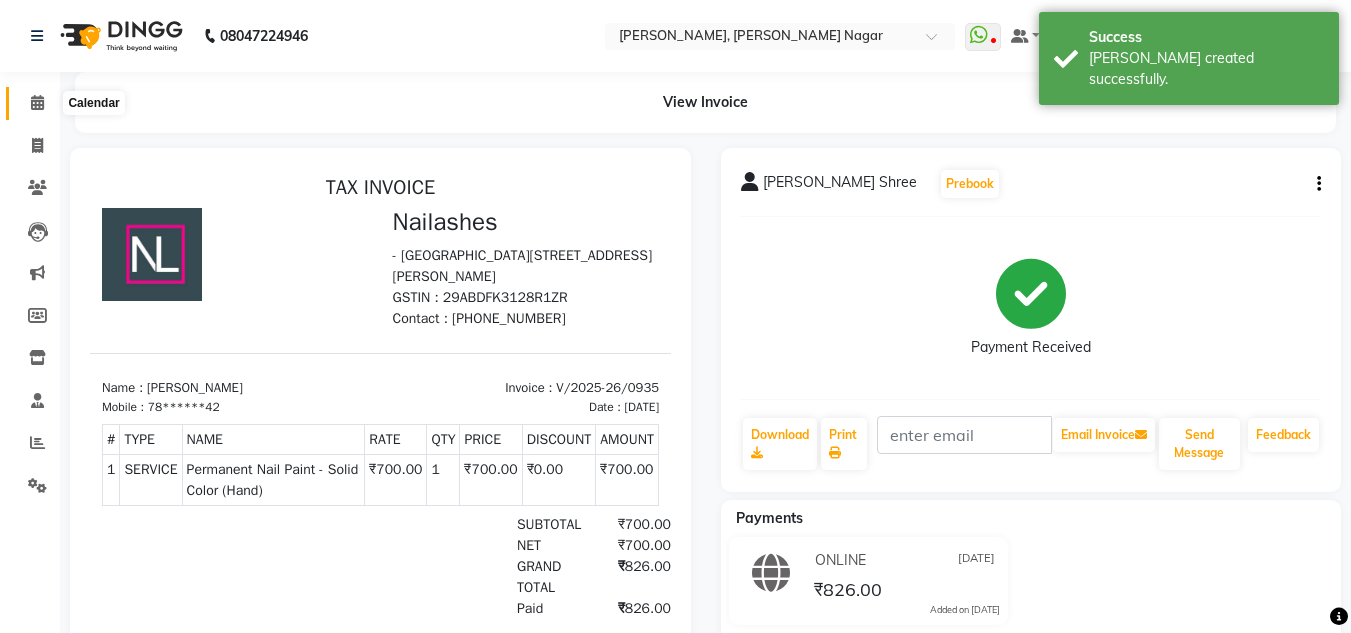click 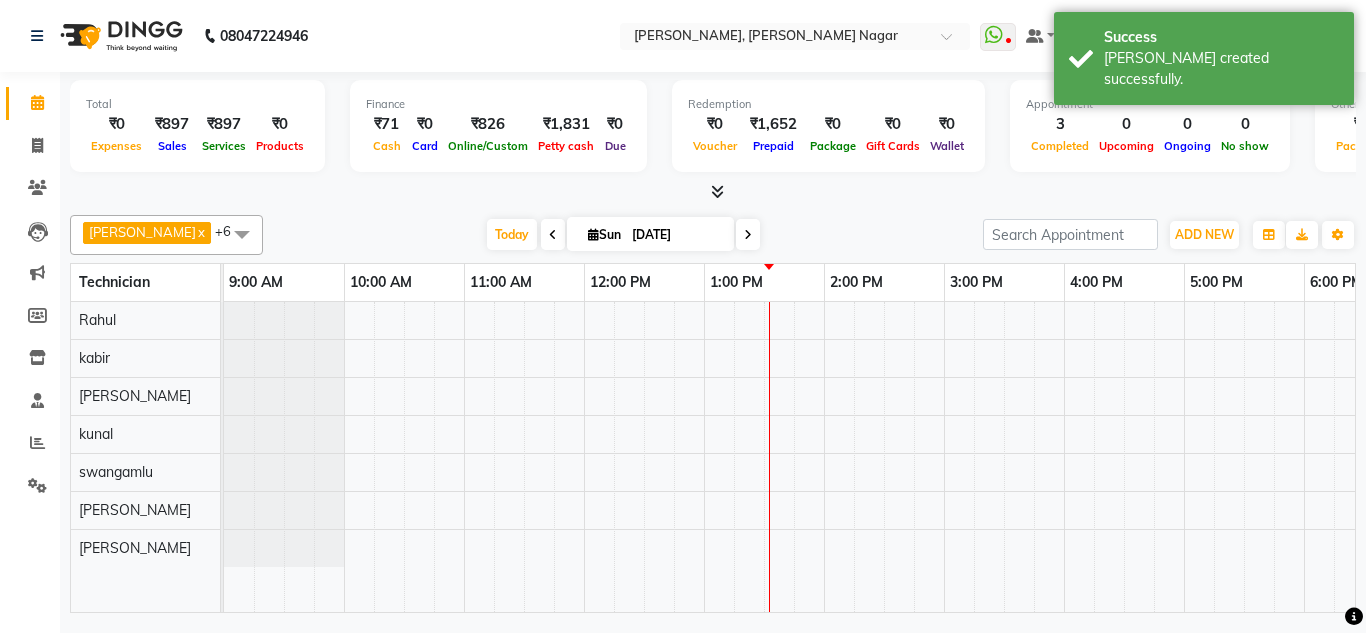 scroll, scrollTop: 0, scrollLeft: 0, axis: both 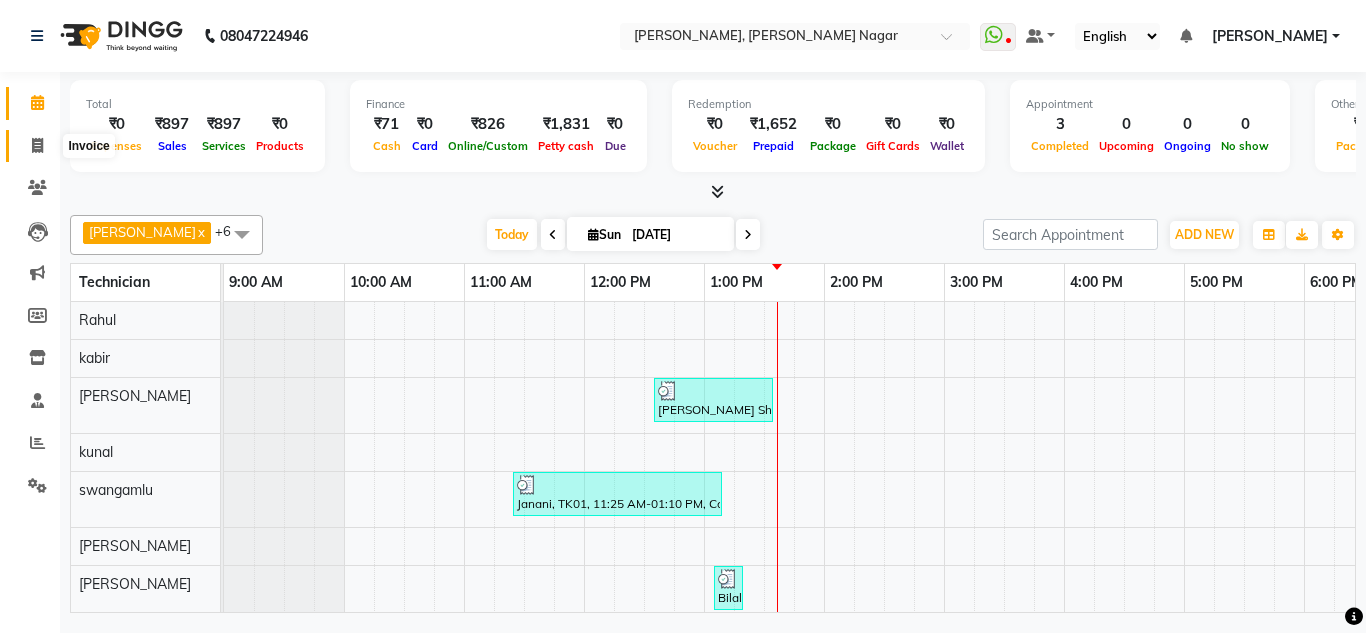 click 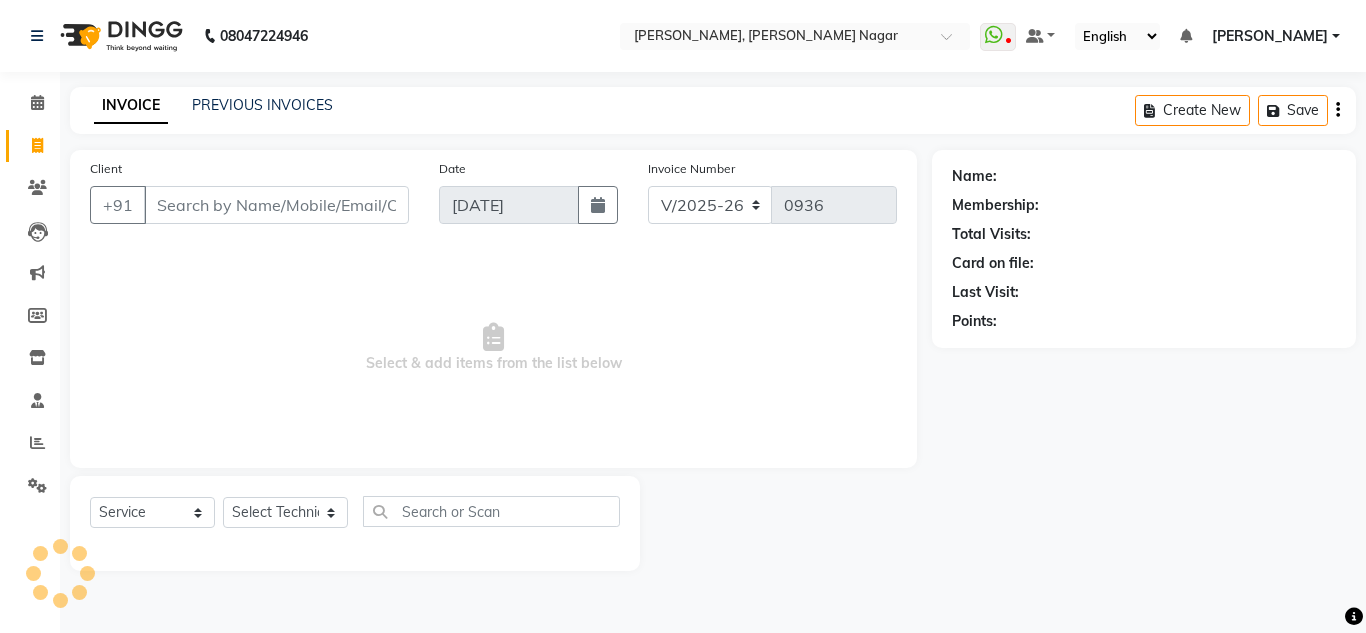 click on "Client" at bounding box center (276, 205) 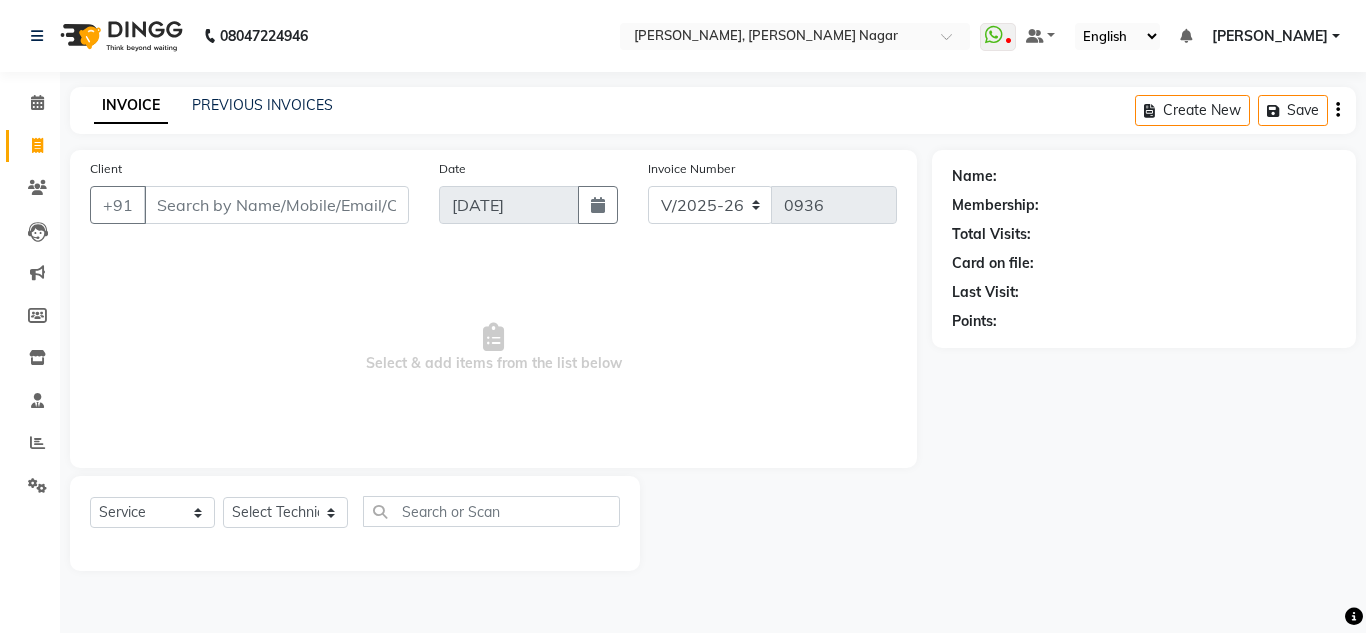 click on "Client" at bounding box center [276, 205] 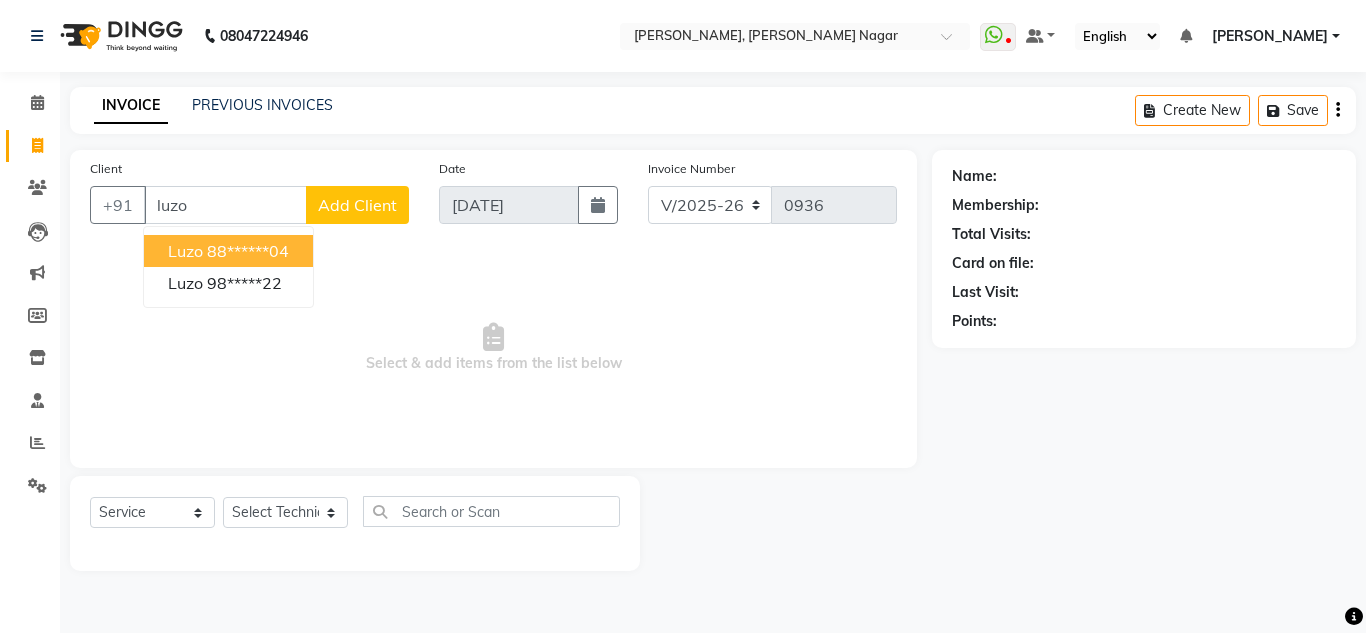 click on "Luzo  88******04" at bounding box center [228, 251] 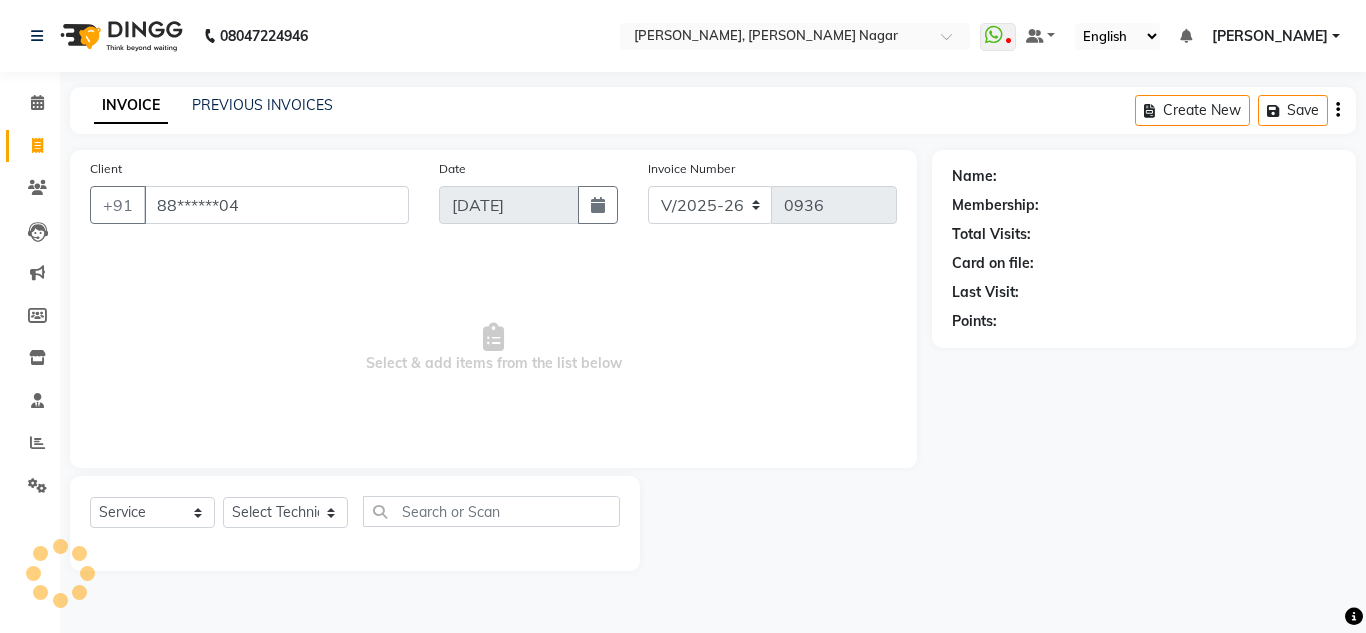 type on "88******04" 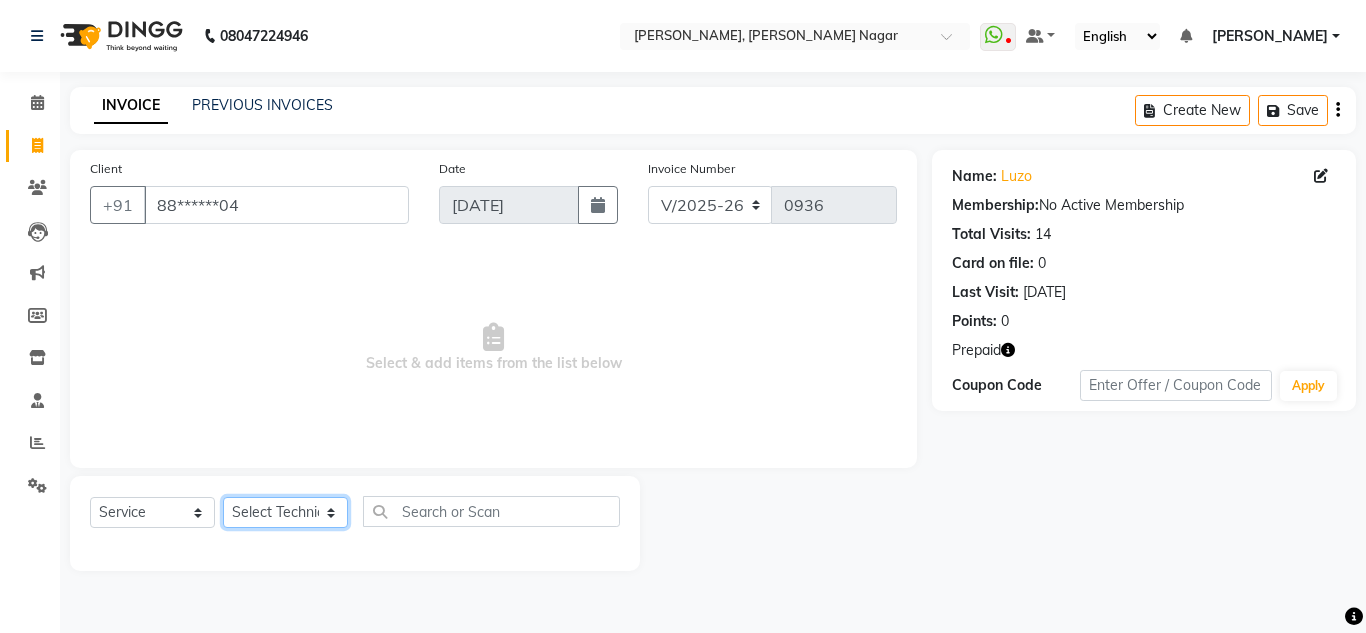 click on "Select Technician akki [PERSON_NAME] Sultha Bilal [PERSON_NAME] [PERSON_NAME]  [PERSON_NAME] Manager [PERSON_NAME]" 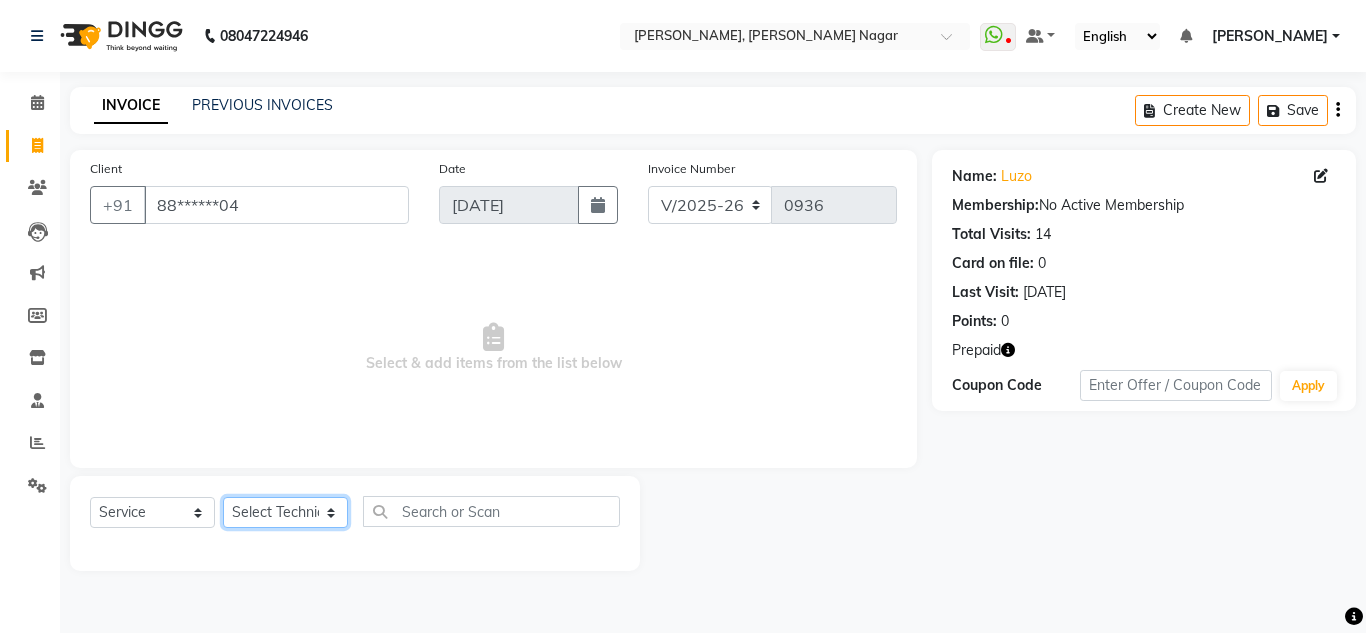 select on "68294" 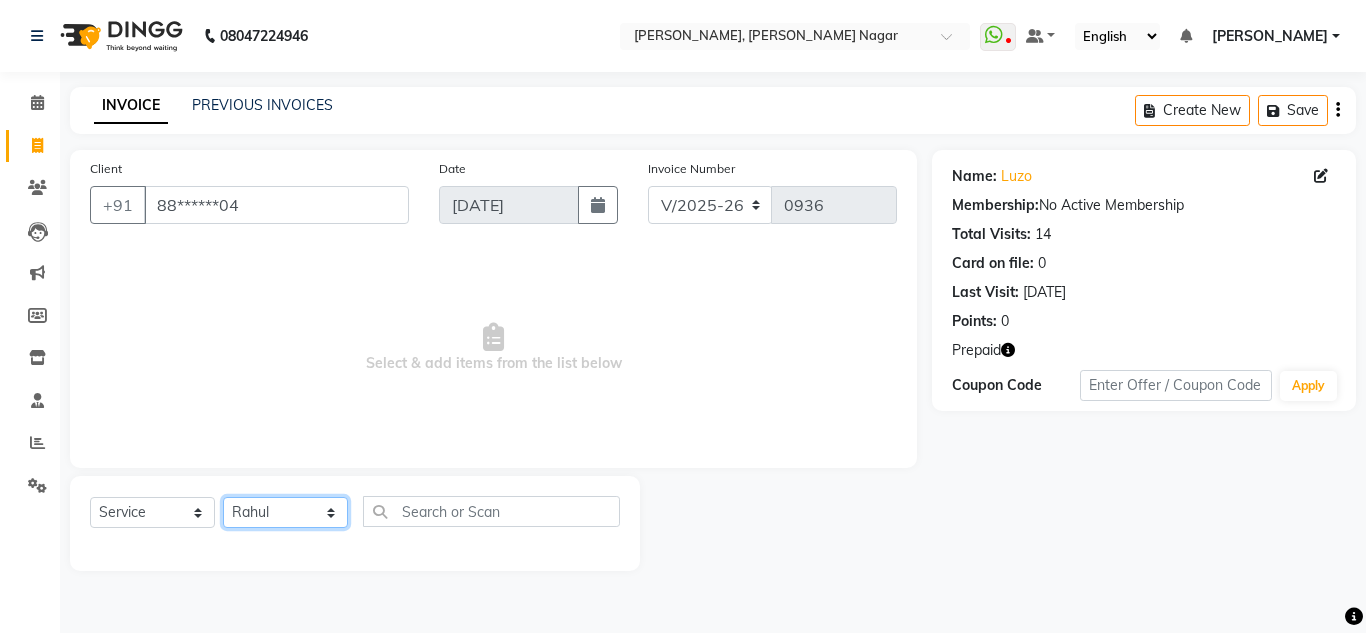 click on "Select Technician akki [PERSON_NAME] Sultha Bilal [PERSON_NAME] [PERSON_NAME]  [PERSON_NAME] Manager [PERSON_NAME]" 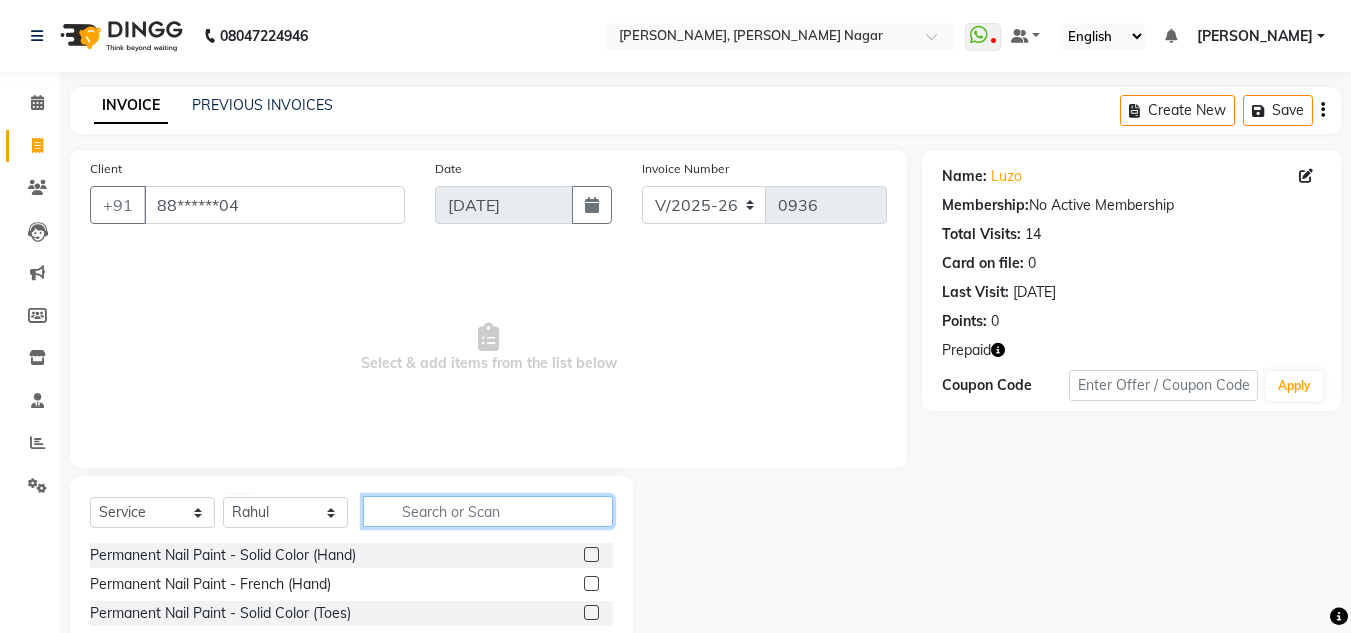 click 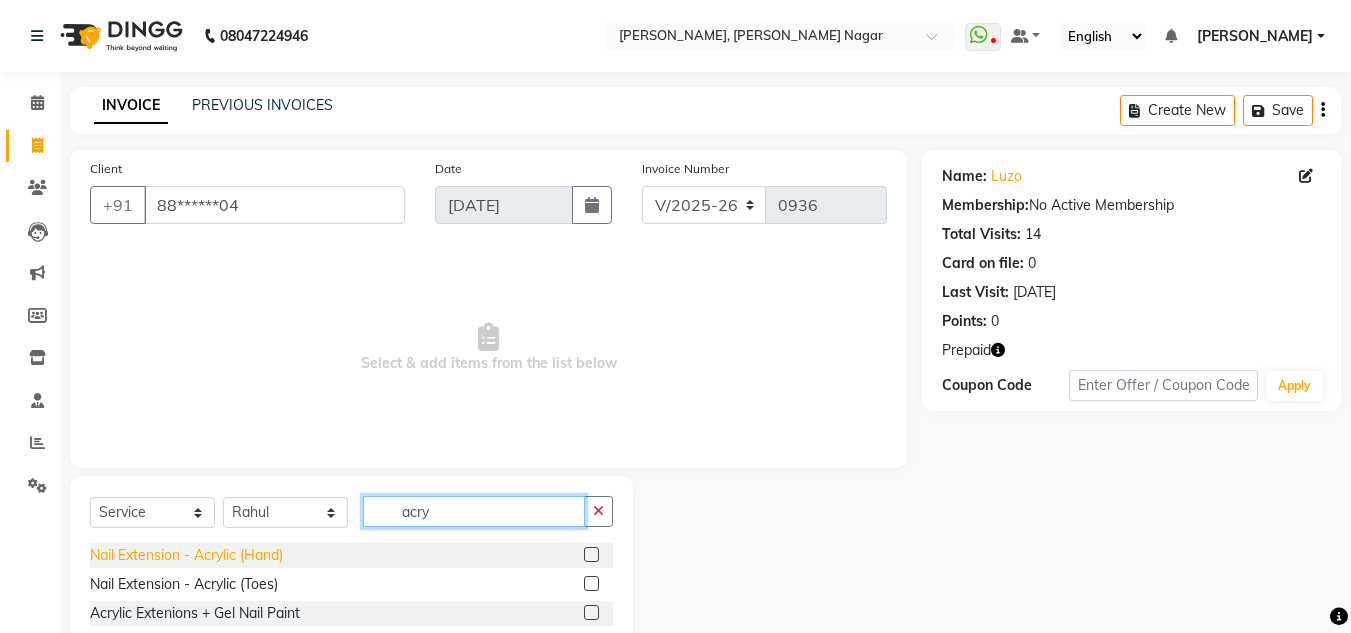 type on "acry" 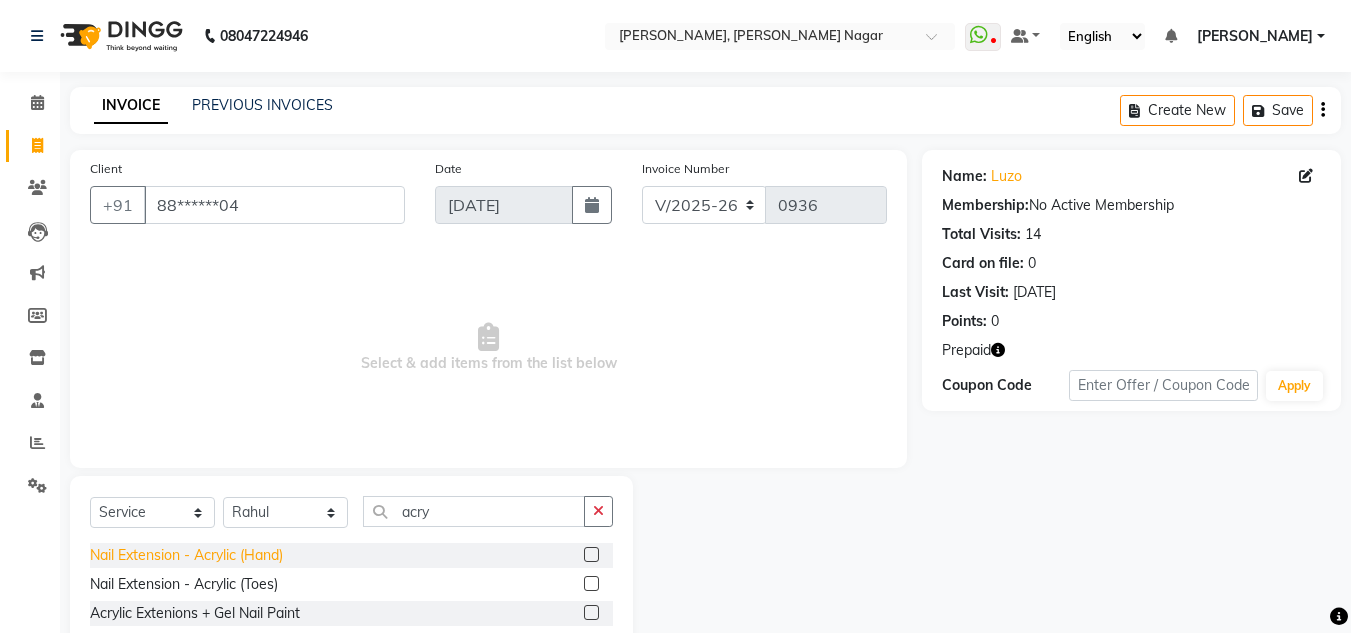click on "Nail Extension - Acrylic (Hand)" 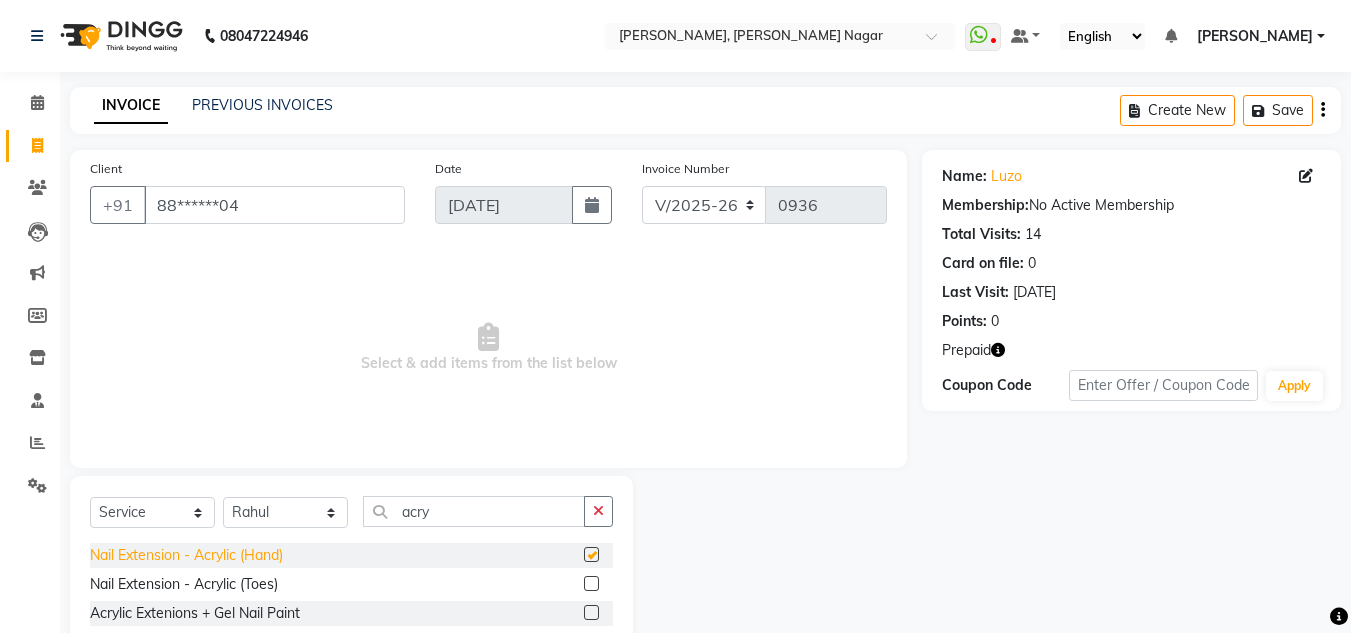 checkbox on "false" 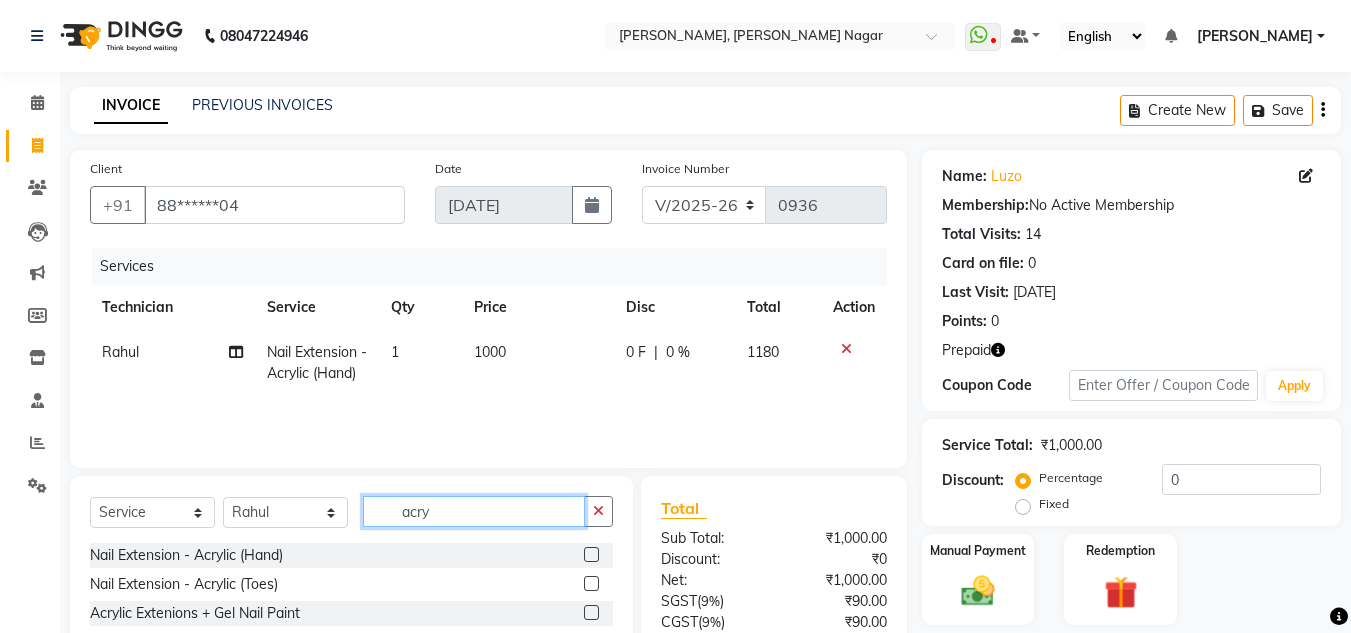 drag, startPoint x: 458, startPoint y: 511, endPoint x: 314, endPoint y: 506, distance: 144.08678 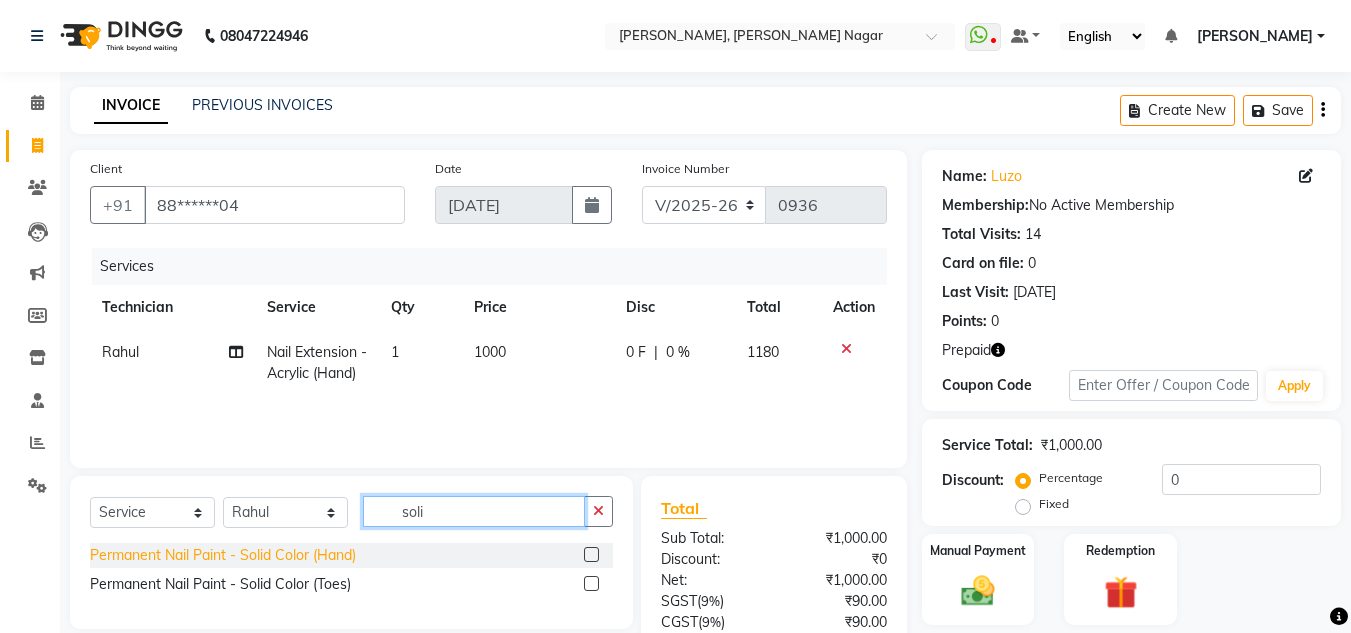type on "soli" 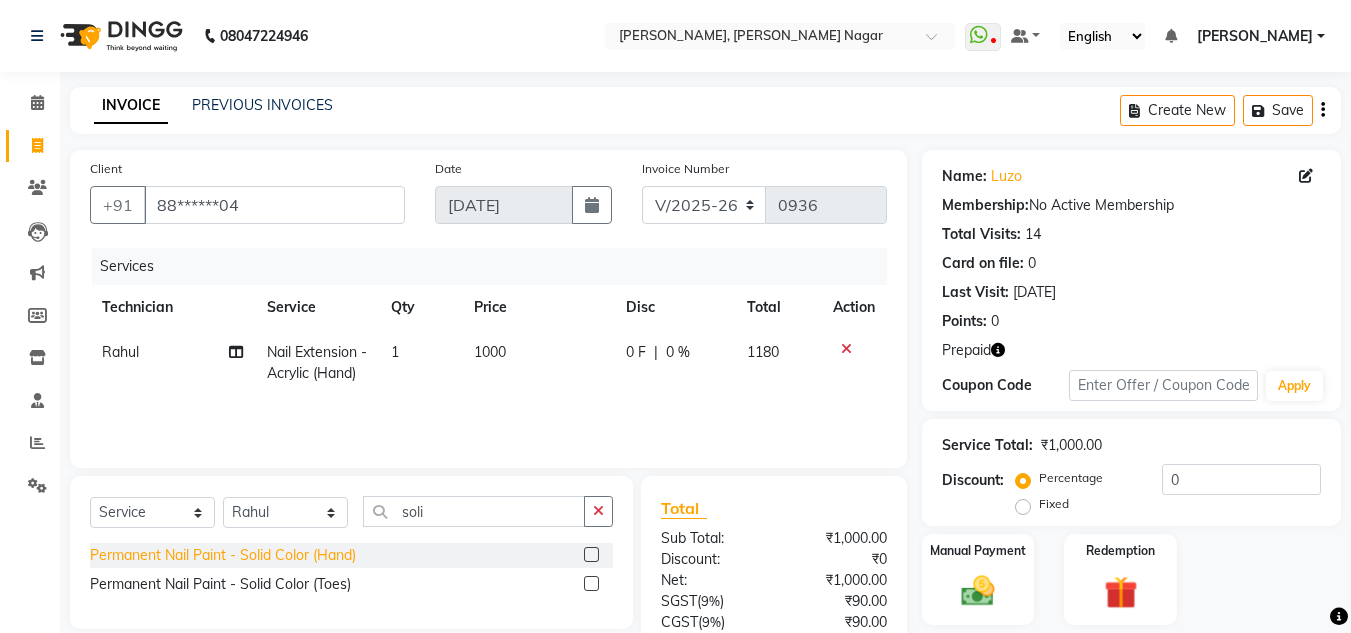 click on "Permanent Nail Paint - Solid Color (Hand)" 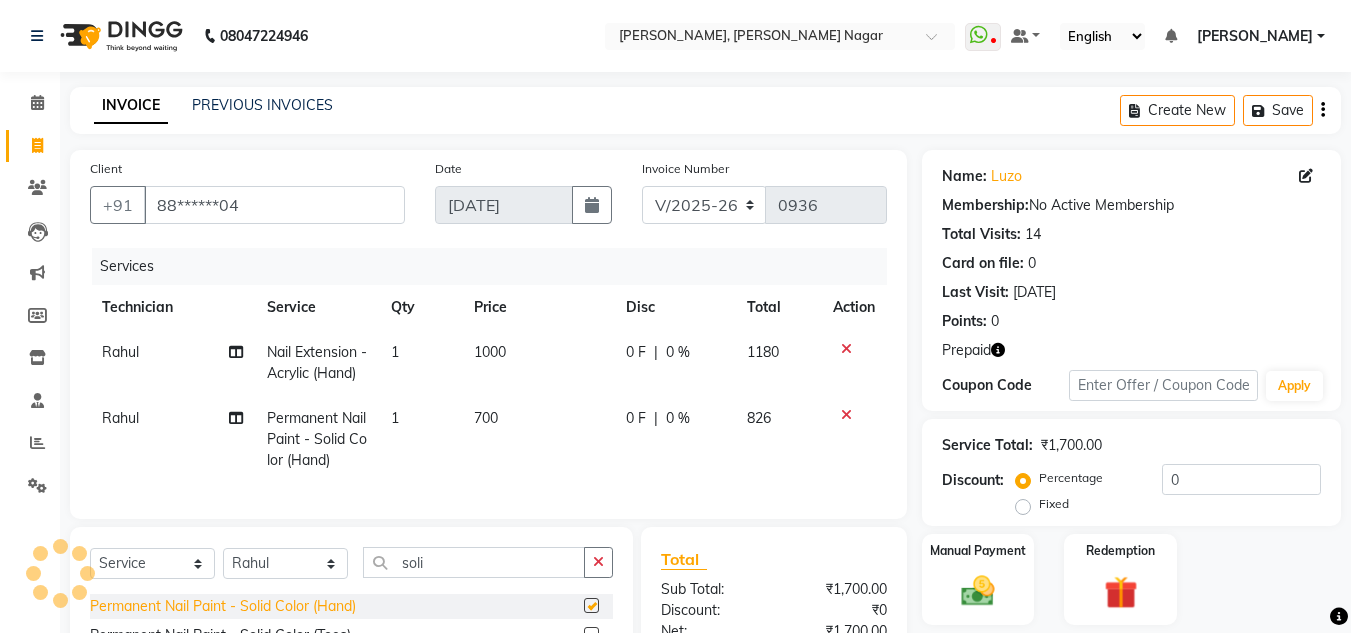 checkbox on "false" 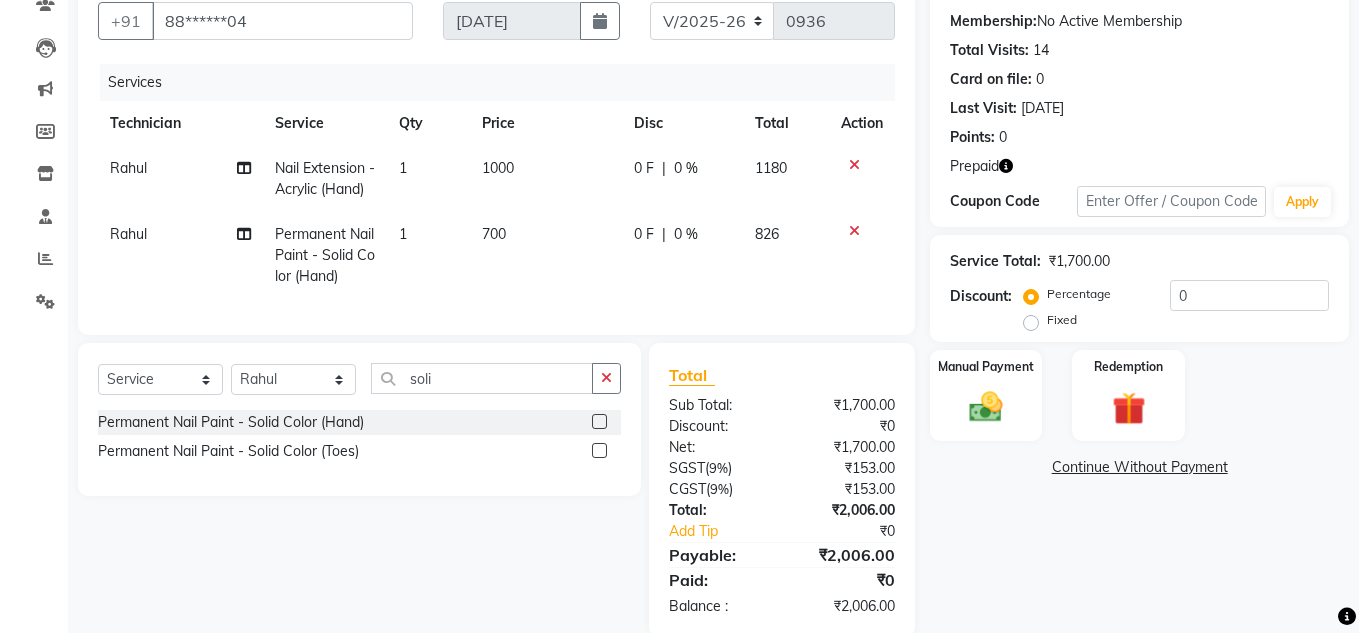 scroll, scrollTop: 0, scrollLeft: 0, axis: both 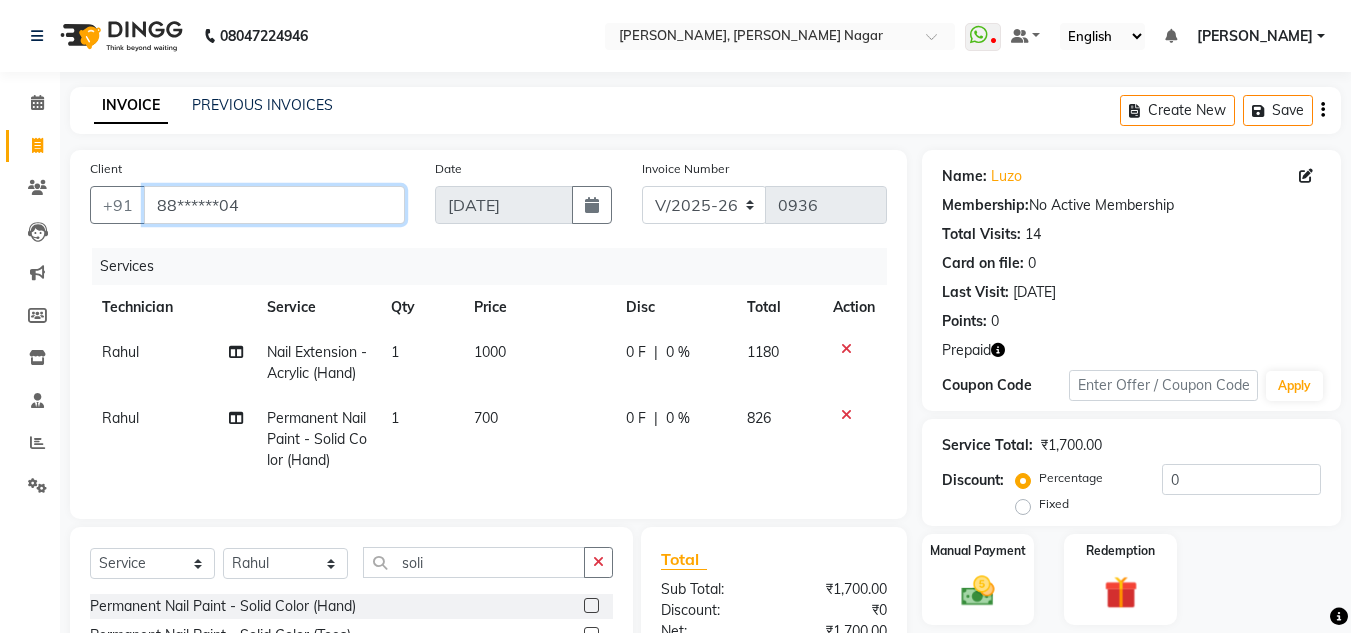 click on "88******04" at bounding box center (274, 205) 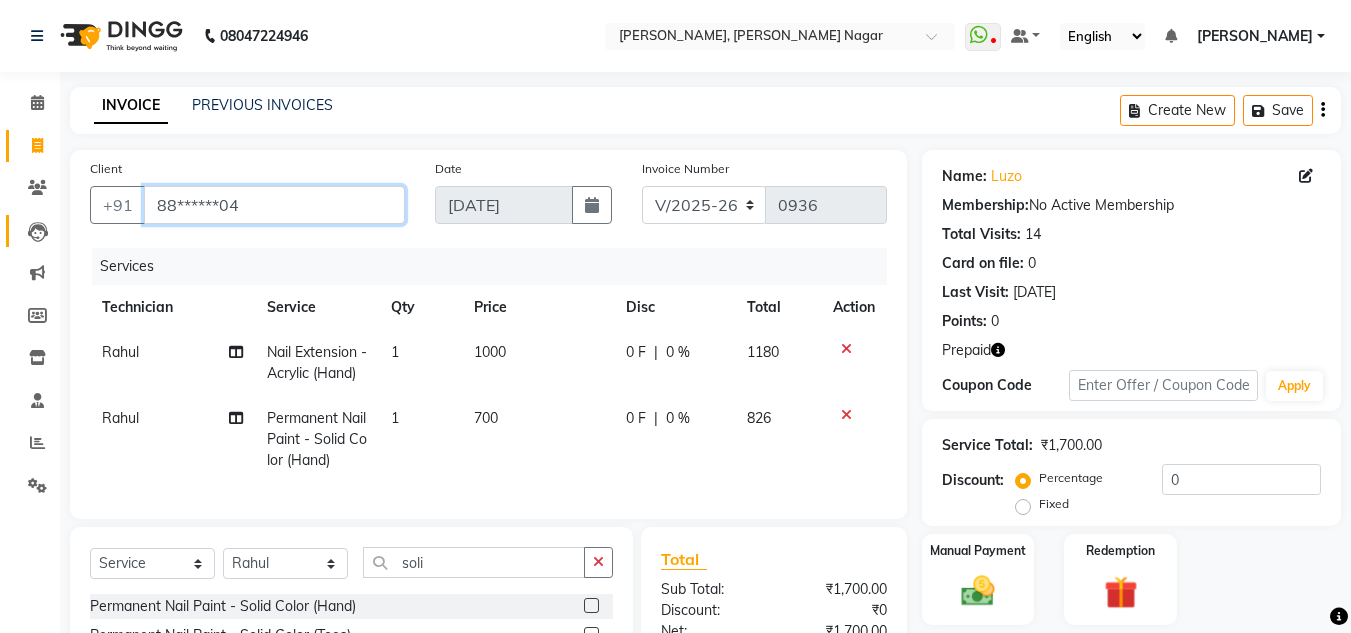 drag, startPoint x: 261, startPoint y: 207, endPoint x: 26, endPoint y: 236, distance: 236.78261 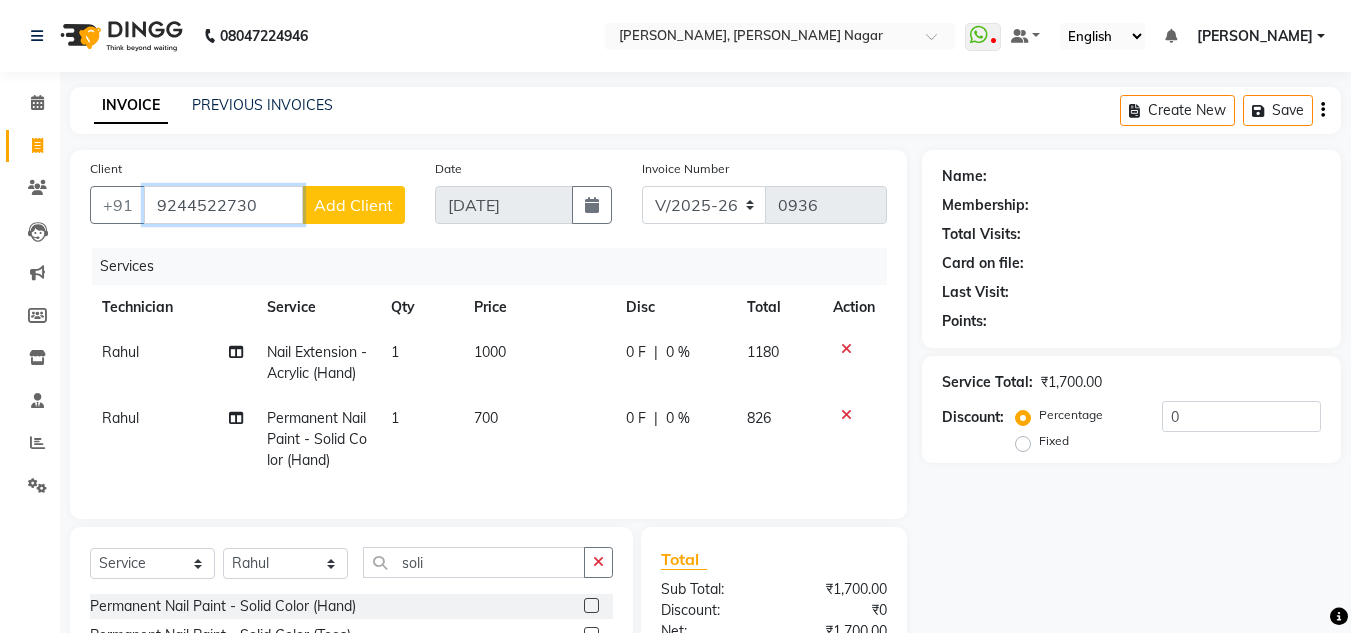 type on "9244522730" 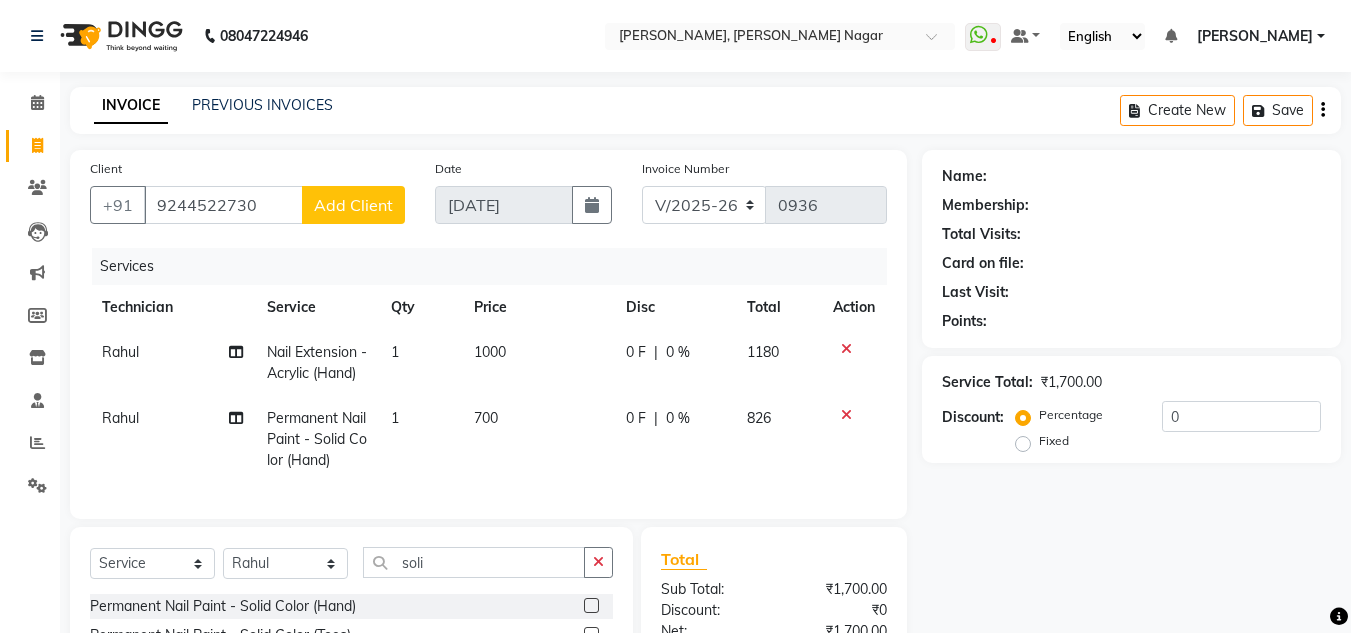 click on "Add Client" 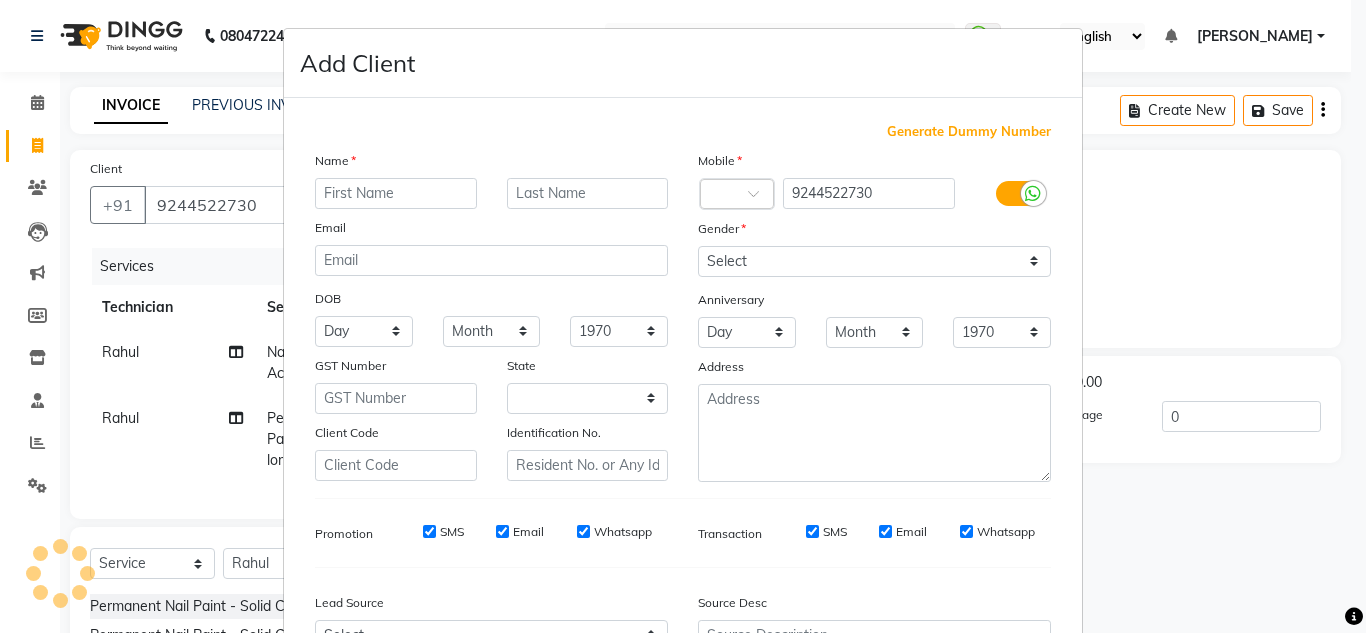 select on "21" 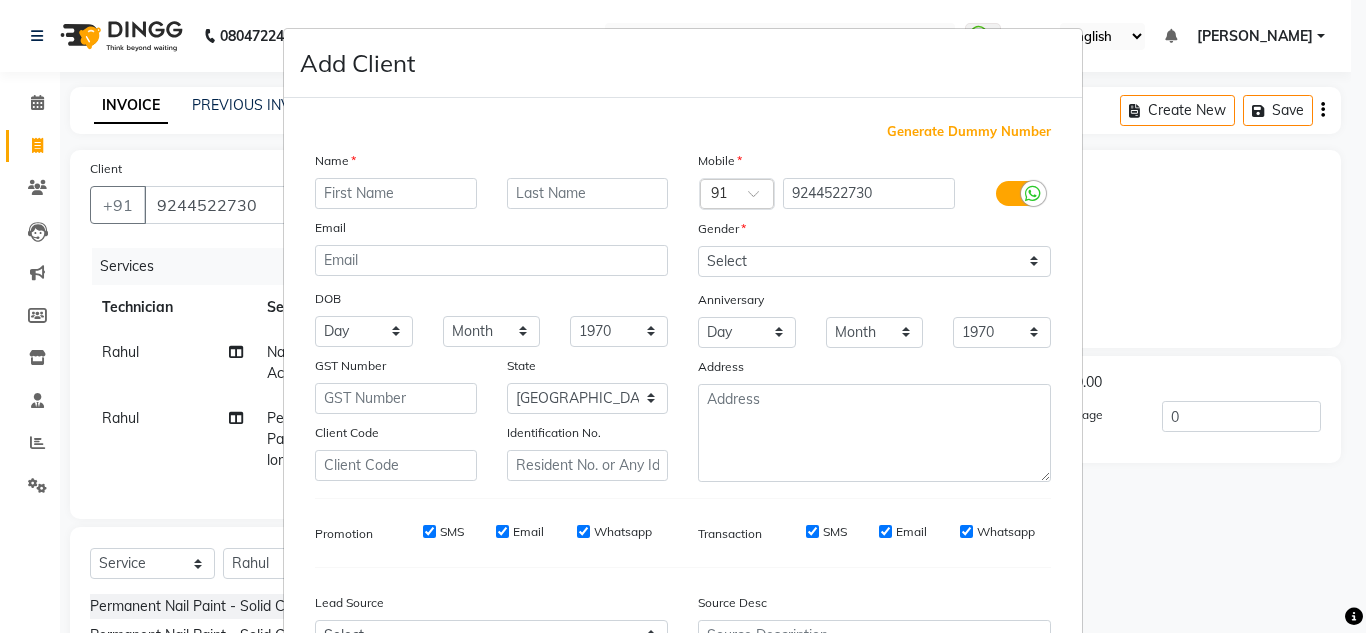 click at bounding box center [396, 193] 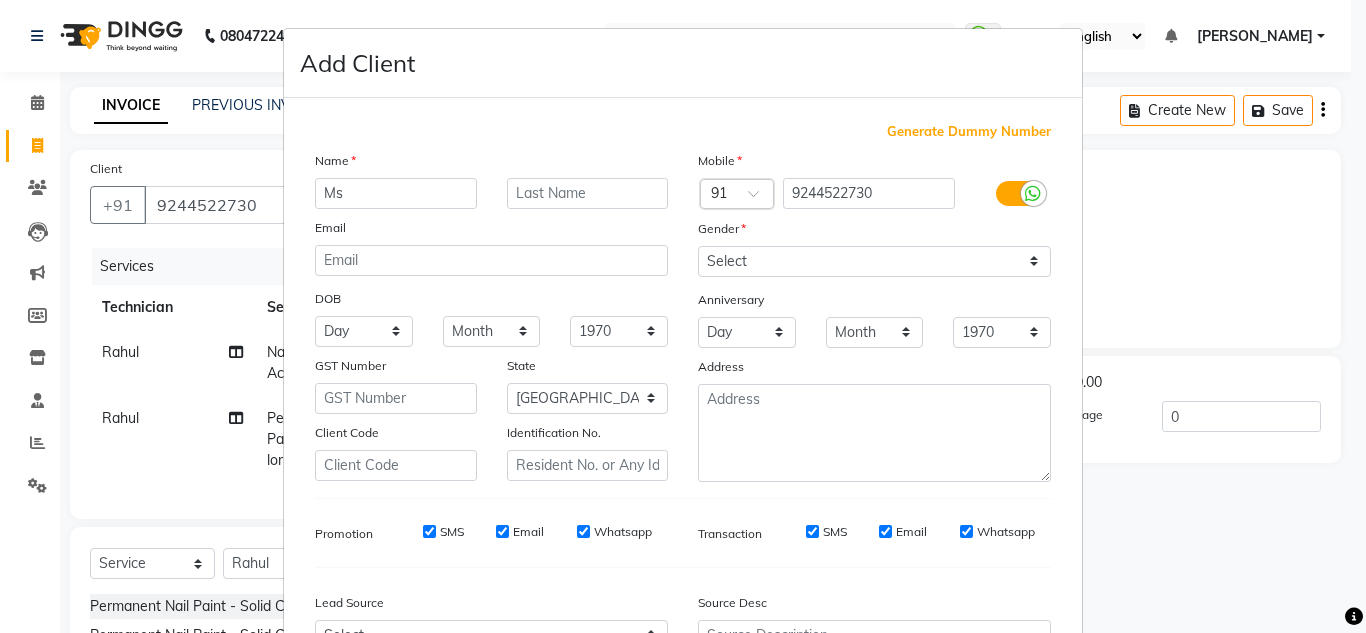 type on "Ms" 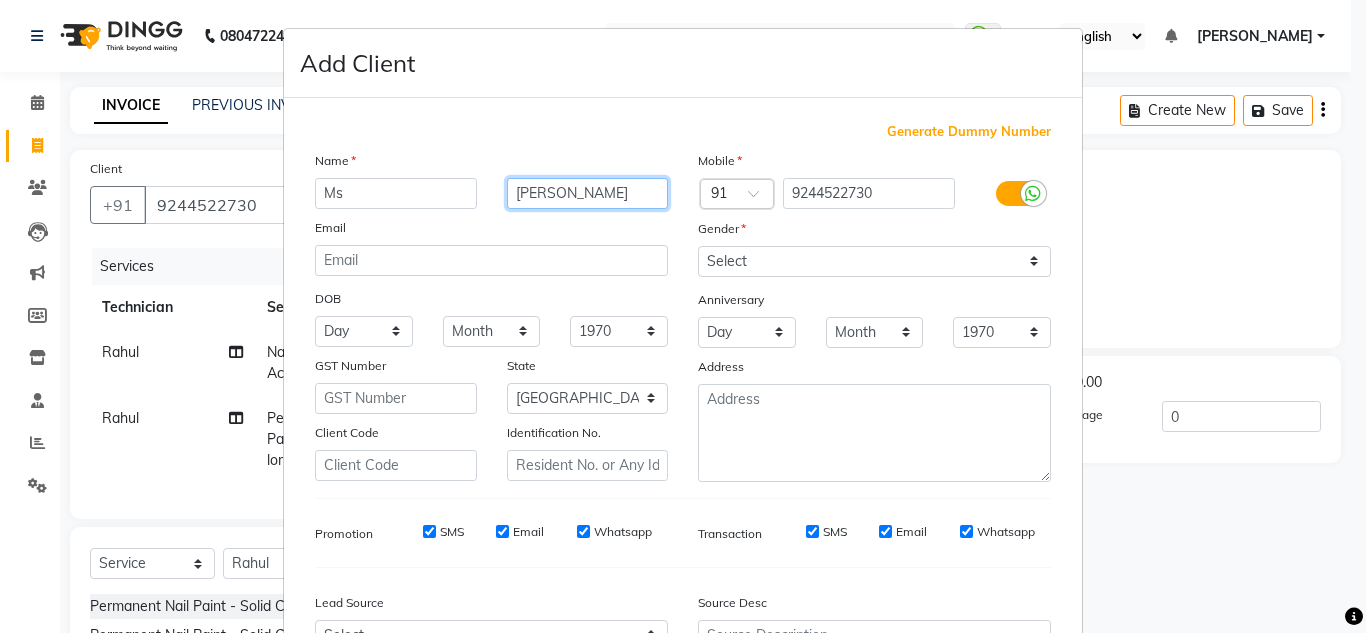 type on "[PERSON_NAME]" 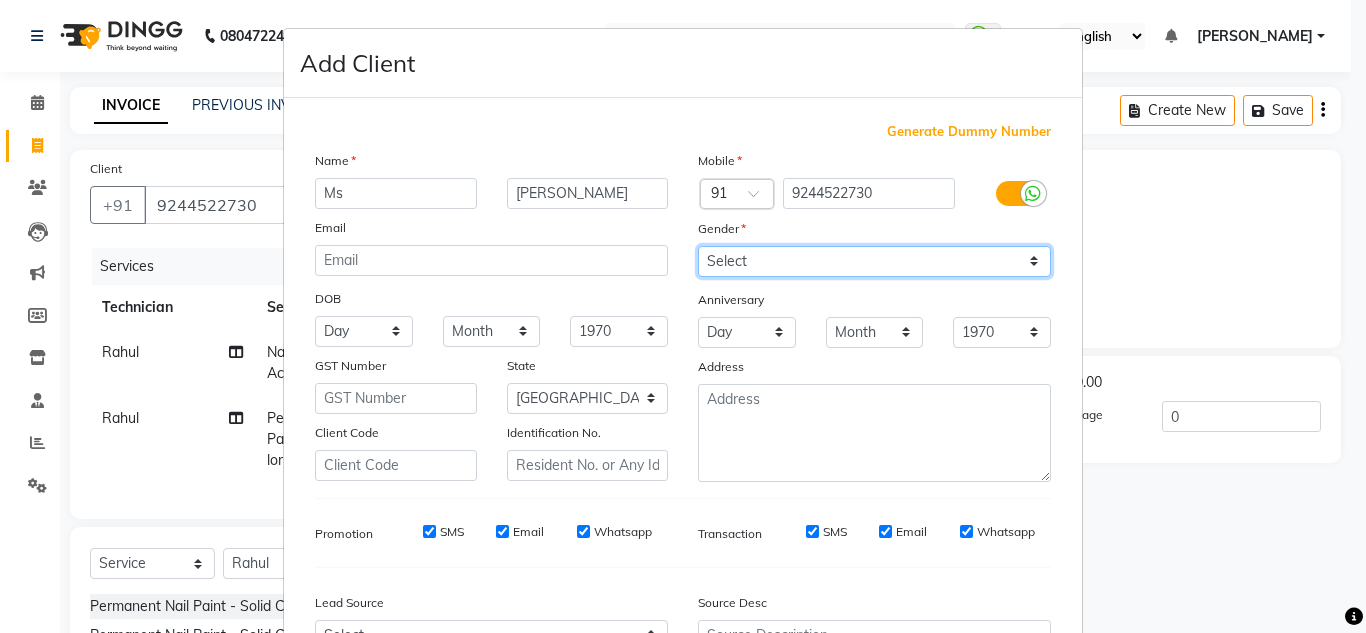 click on "Select [DEMOGRAPHIC_DATA] [DEMOGRAPHIC_DATA] Other Prefer Not To Say" at bounding box center (874, 261) 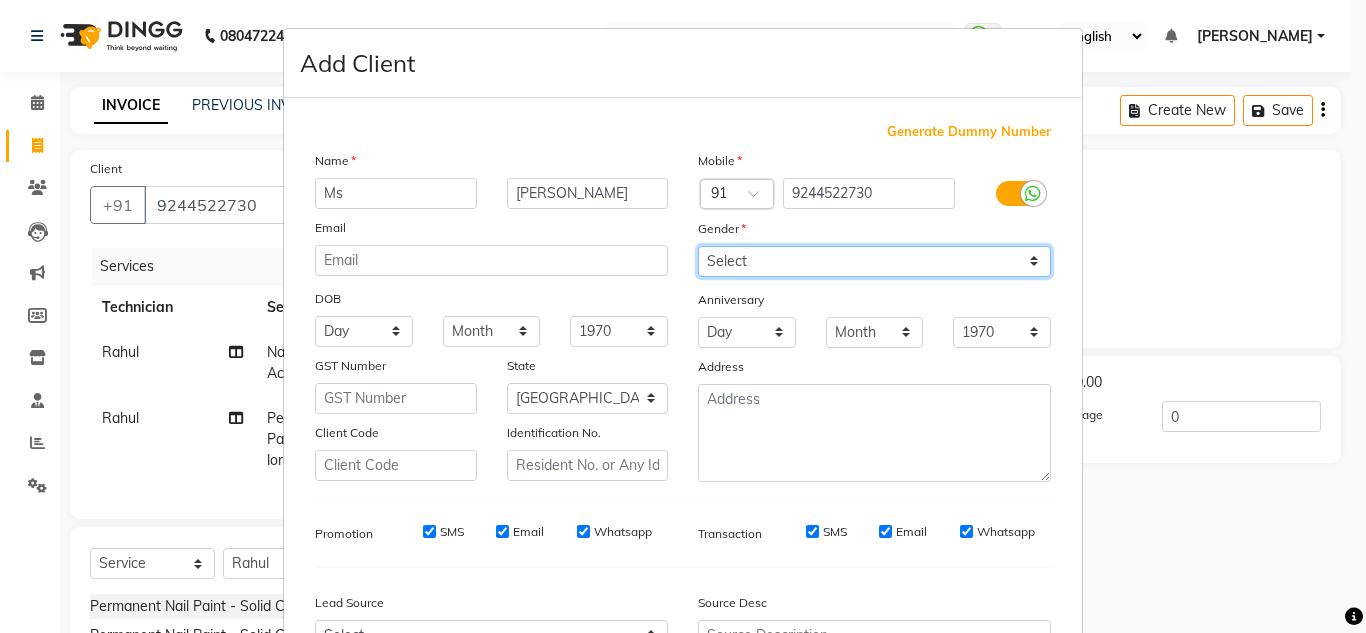select on "[DEMOGRAPHIC_DATA]" 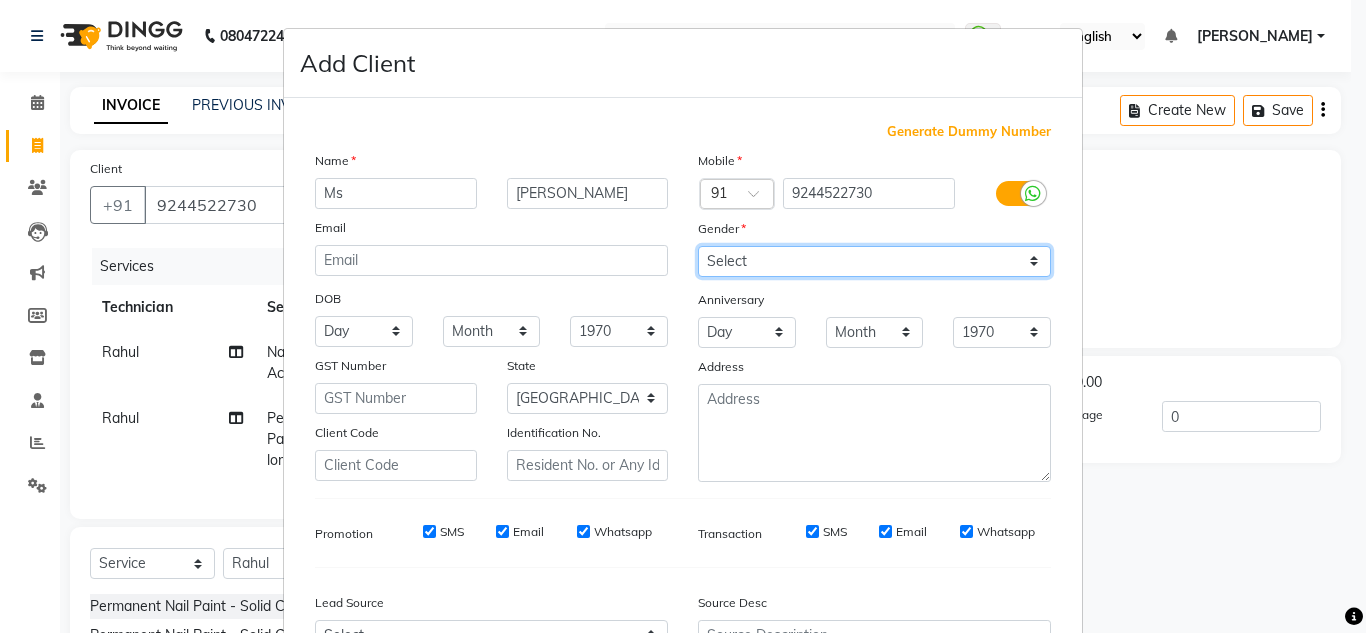click on "Select [DEMOGRAPHIC_DATA] [DEMOGRAPHIC_DATA] Other Prefer Not To Say" at bounding box center [874, 261] 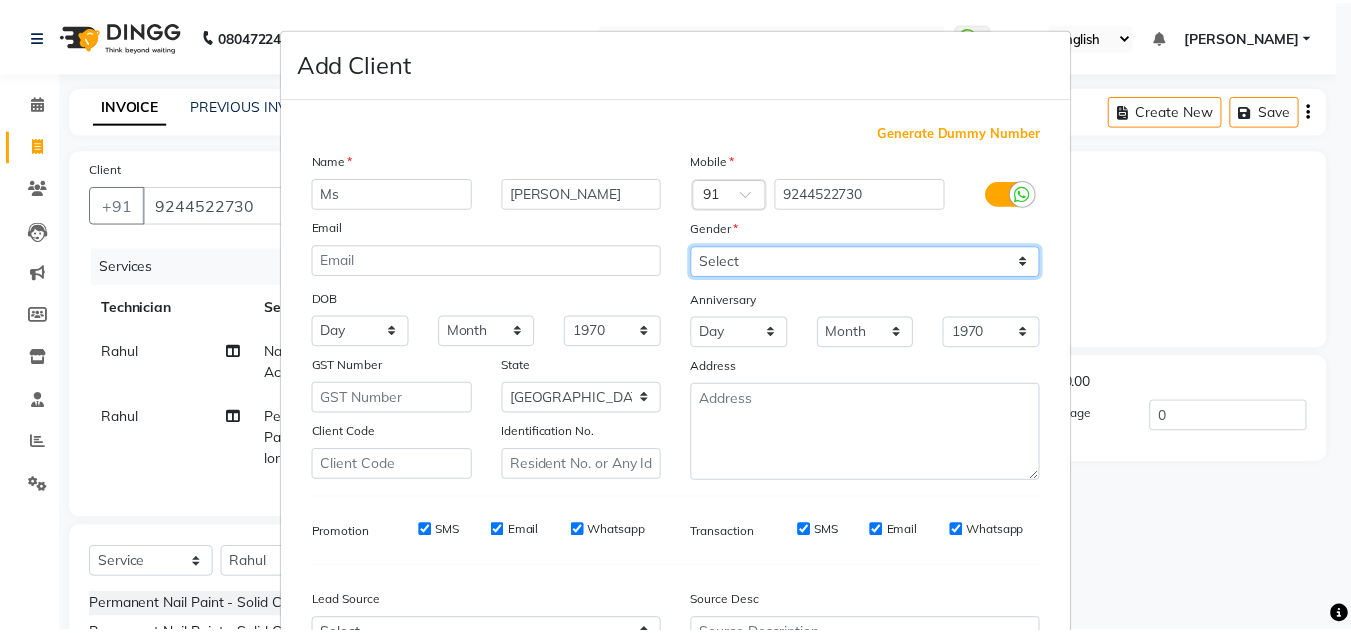 scroll, scrollTop: 216, scrollLeft: 0, axis: vertical 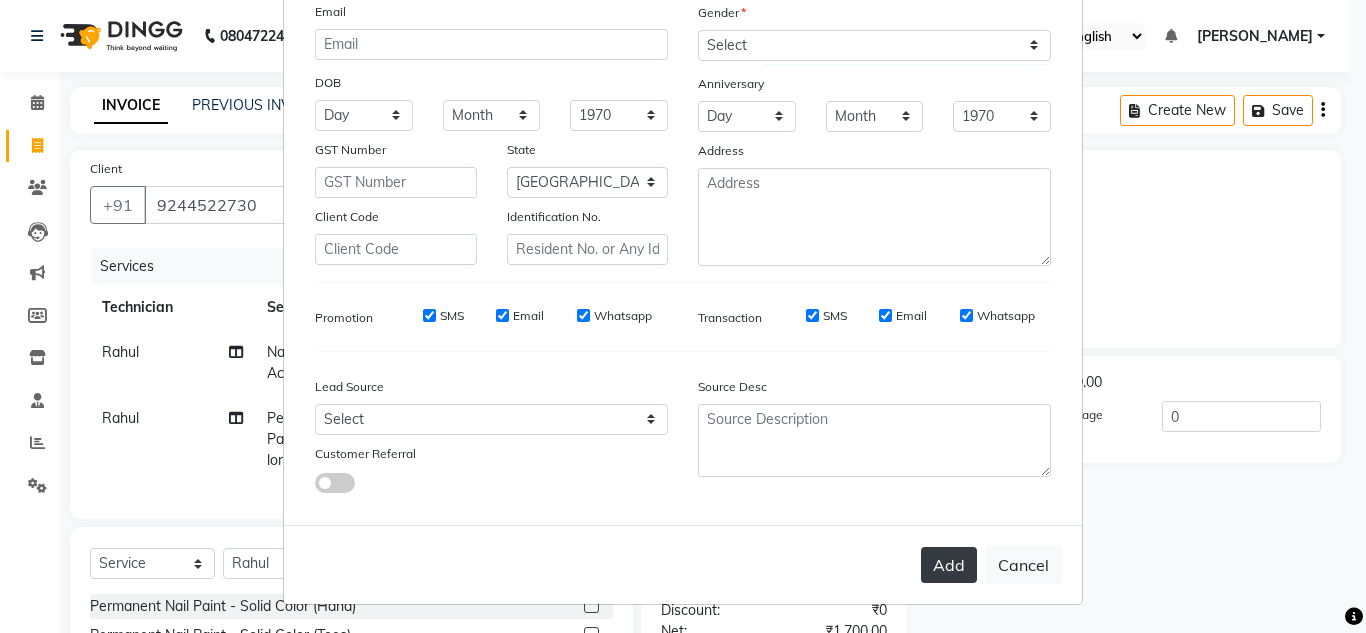 click on "Add" at bounding box center [949, 565] 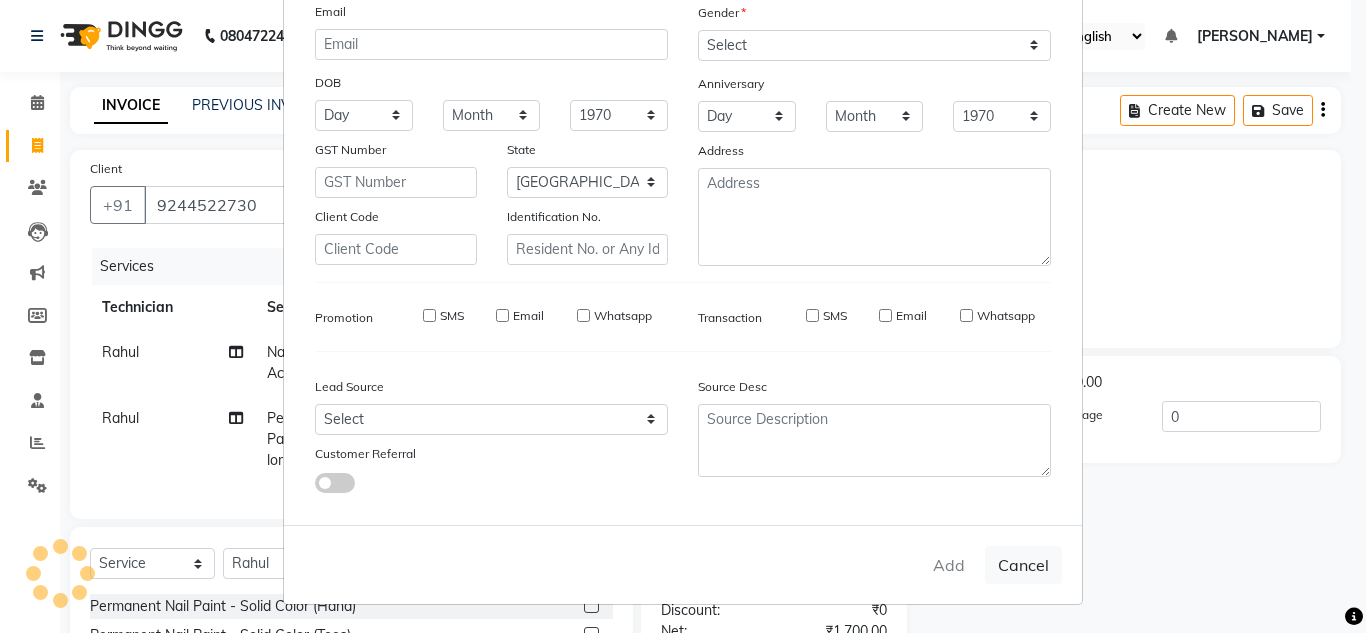 type on "92******30" 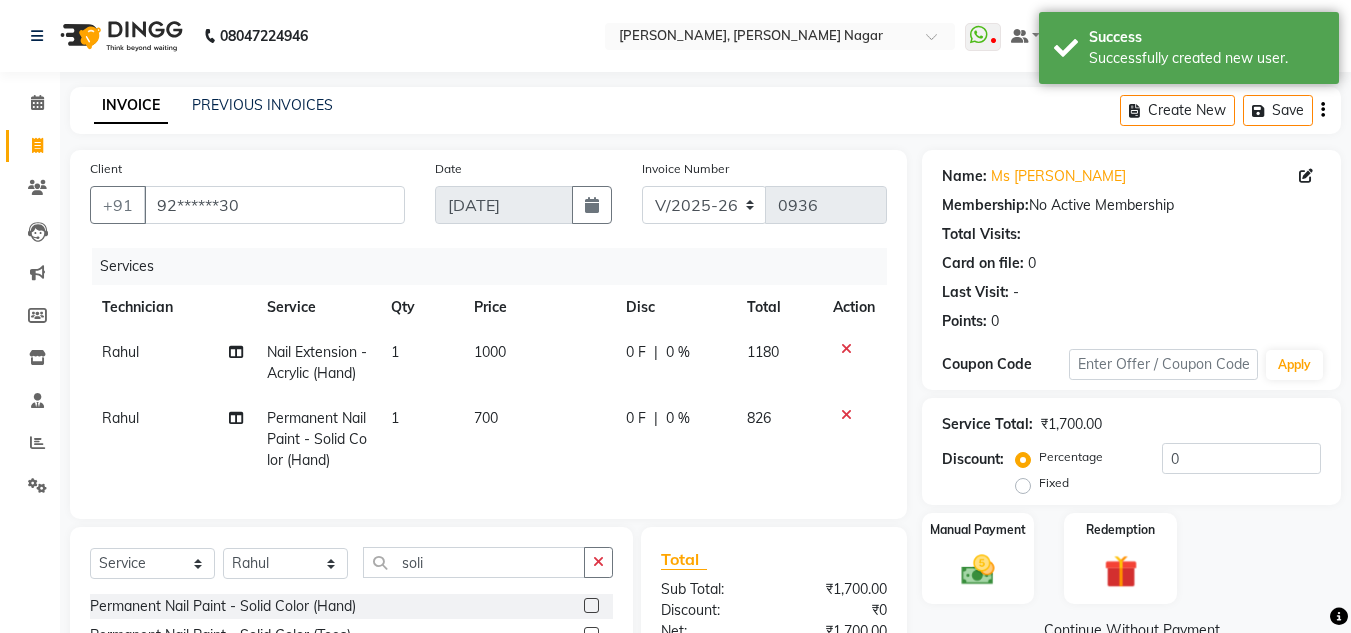 scroll, scrollTop: 254, scrollLeft: 0, axis: vertical 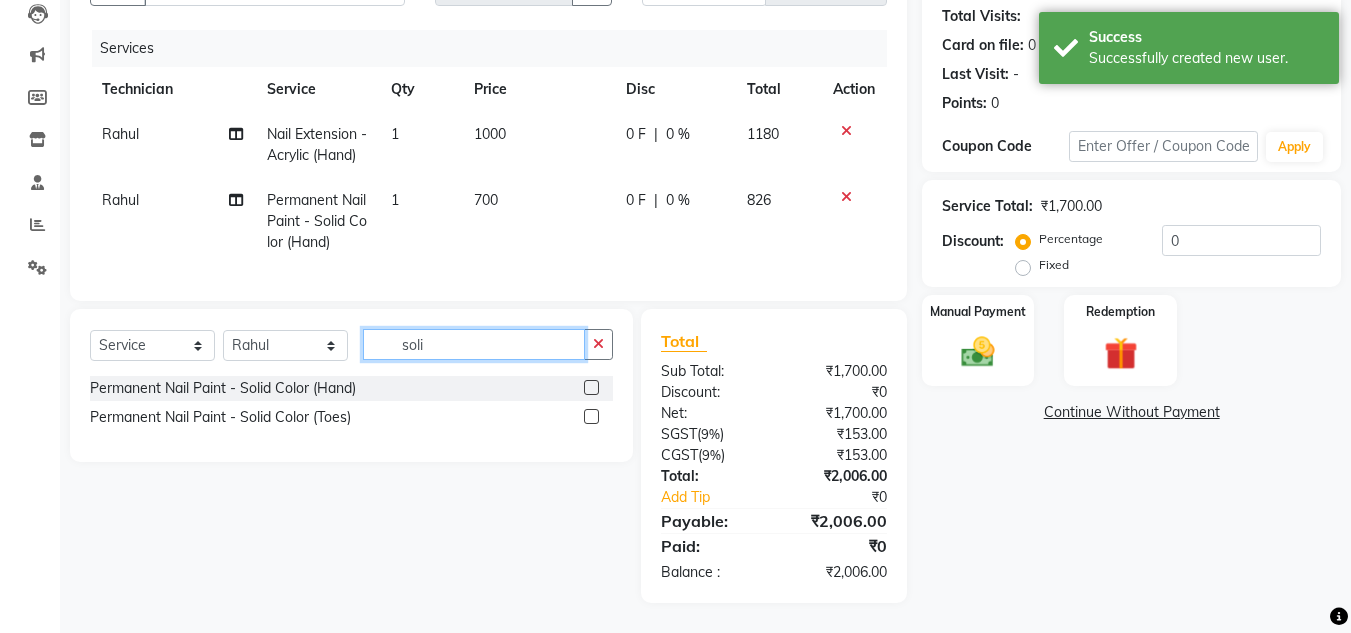 drag, startPoint x: 462, startPoint y: 342, endPoint x: 329, endPoint y: 319, distance: 134.97408 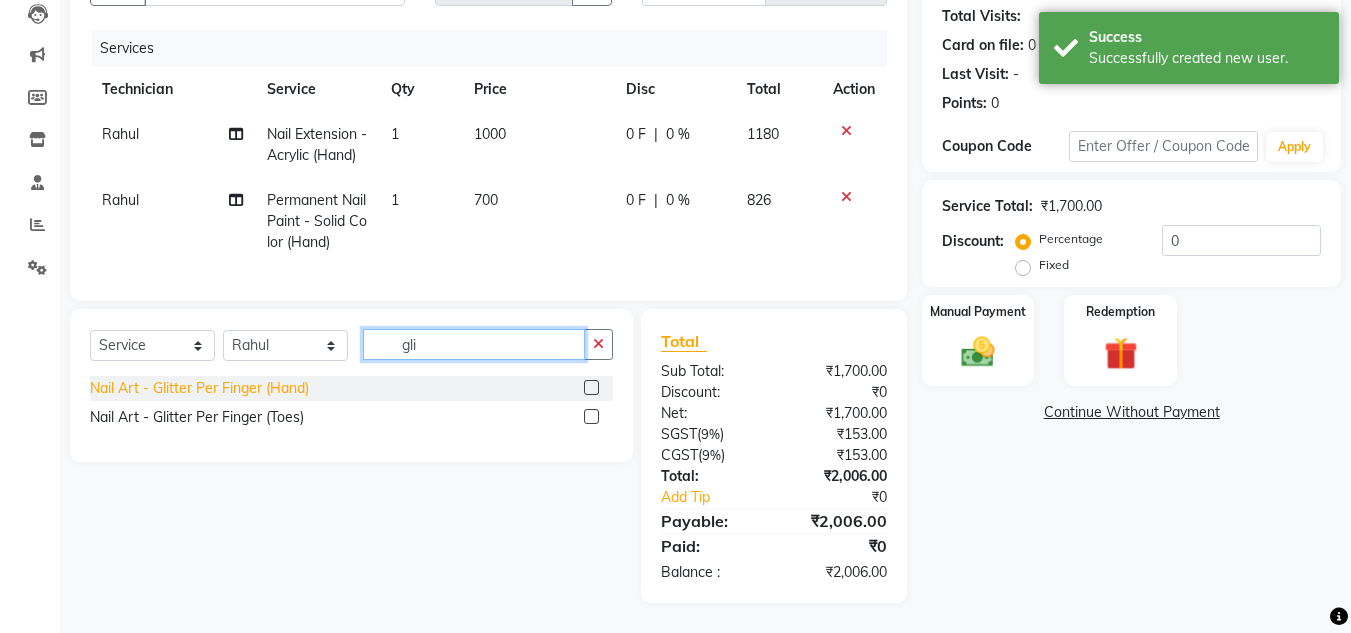 type on "gli" 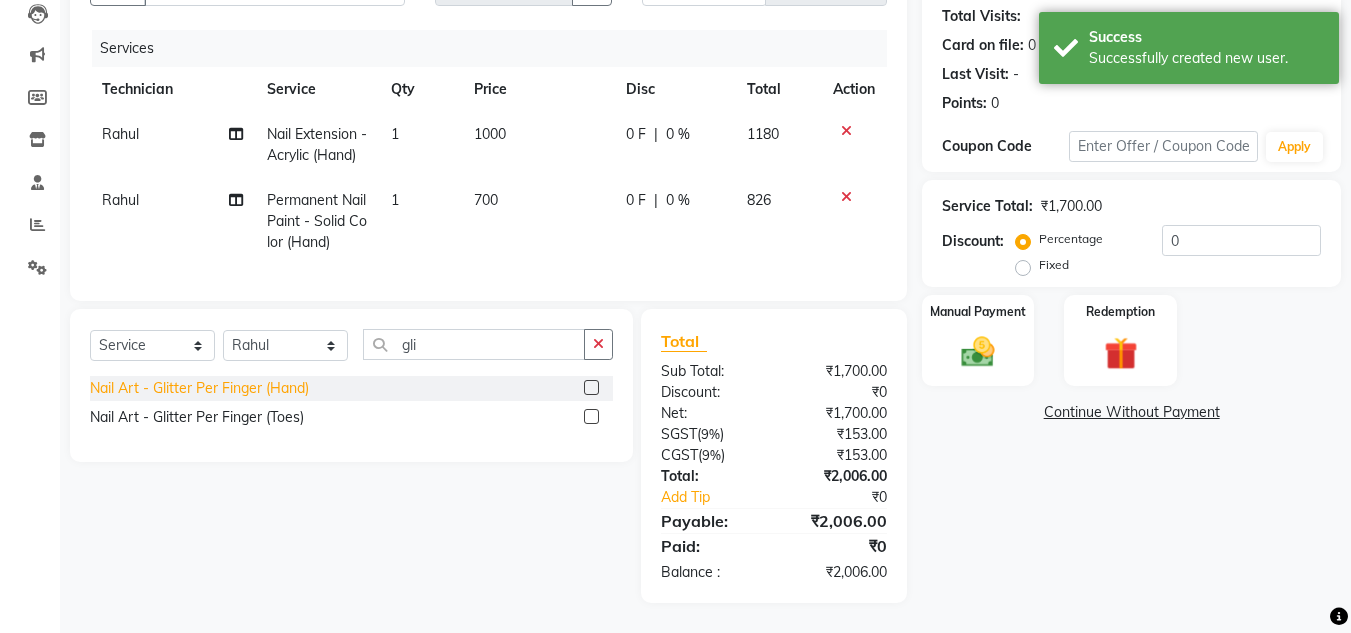click on "Nail Art - Glitter Per Finger (Hand)" 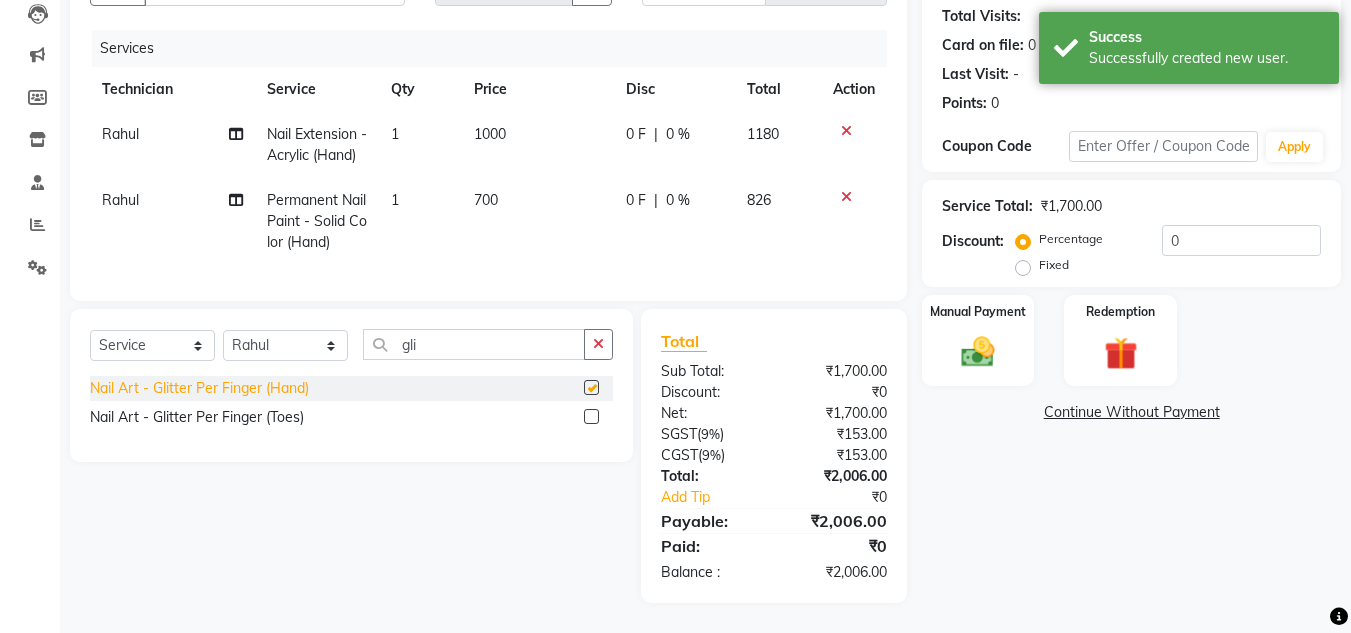 checkbox on "false" 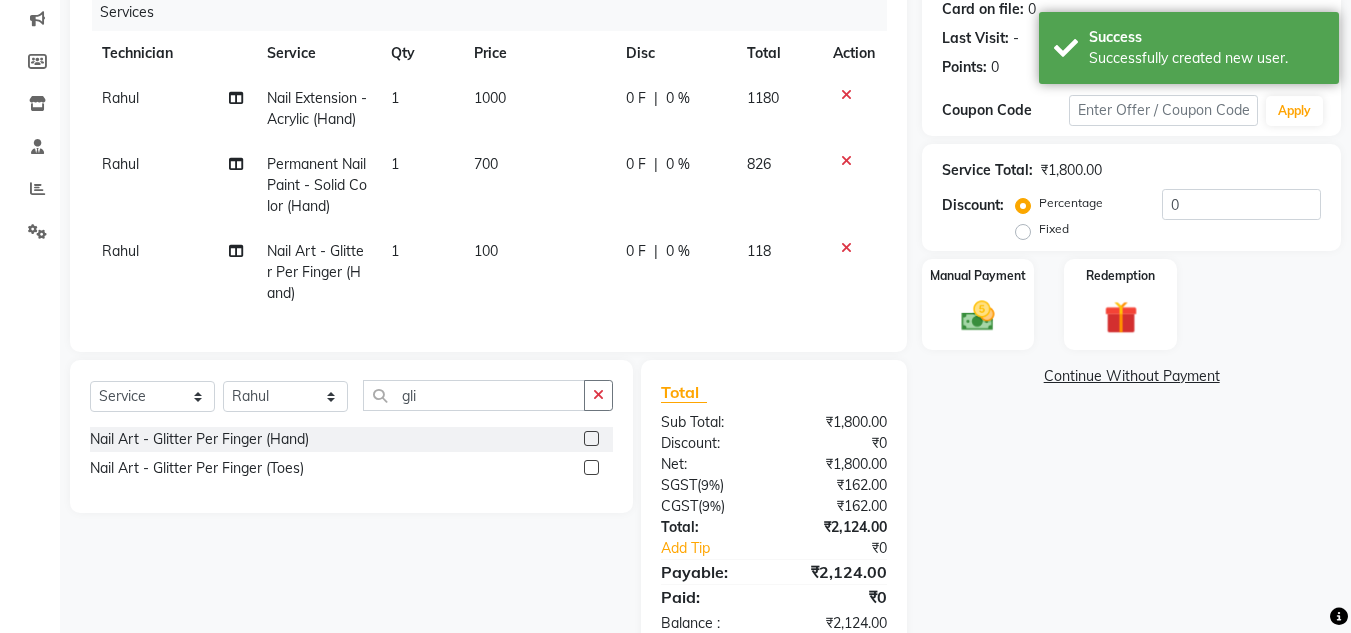 click on "1" 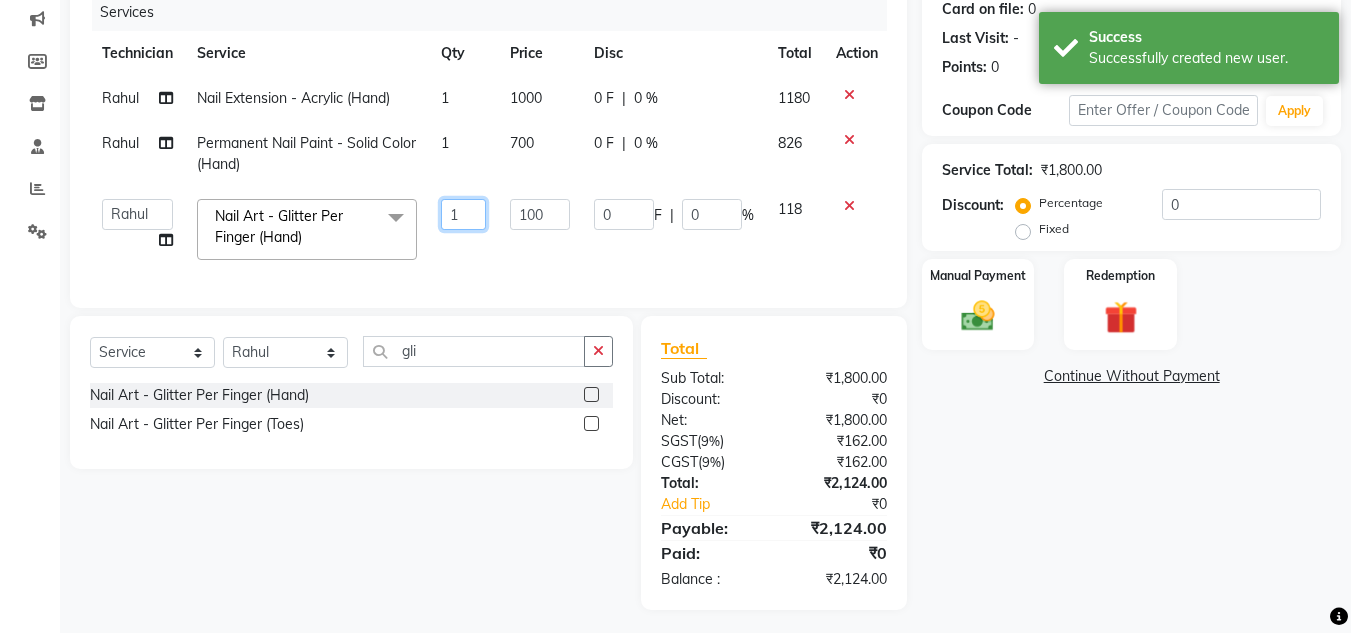 drag, startPoint x: 474, startPoint y: 213, endPoint x: 371, endPoint y: 210, distance: 103.04368 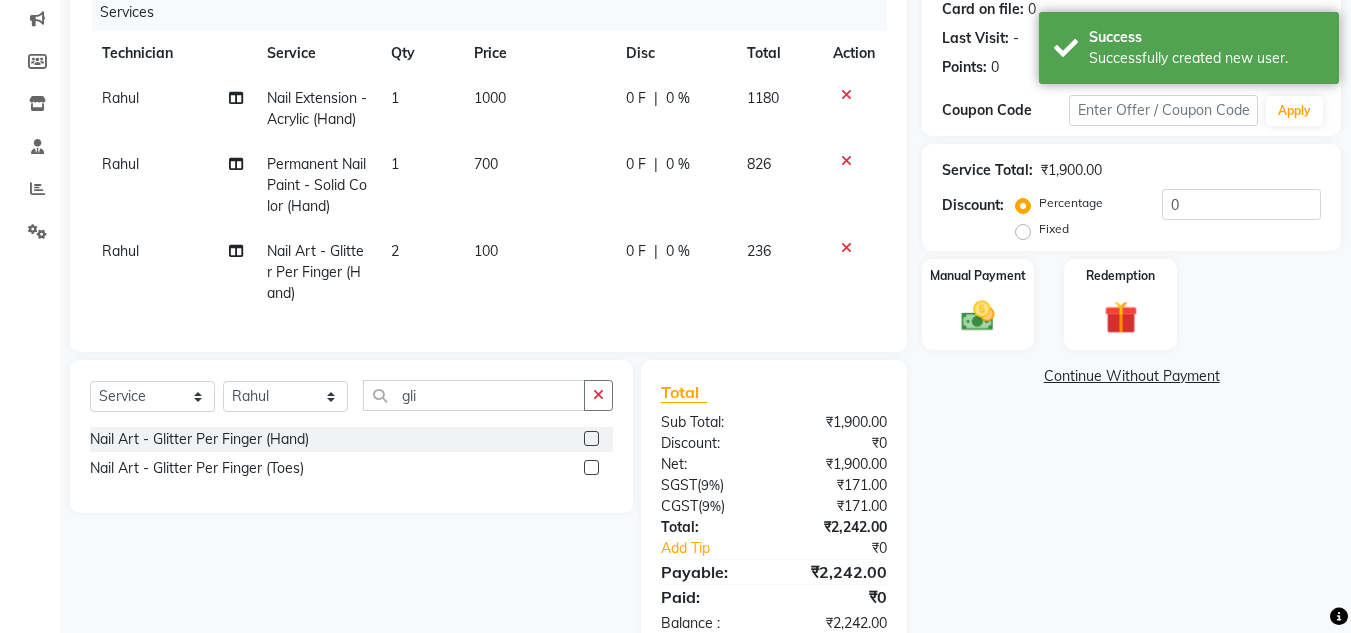 click on "Rahul Nail Extension - Acrylic (Hand) 1 1000 0 F | 0 % 1180 Rahul Permanent Nail Paint - Solid Color (Hand) 1 700 0 F | 0 % 826 Rahul Nail Art - Glitter Per Finger (Hand) 2 100 0 F | 0 % 236" 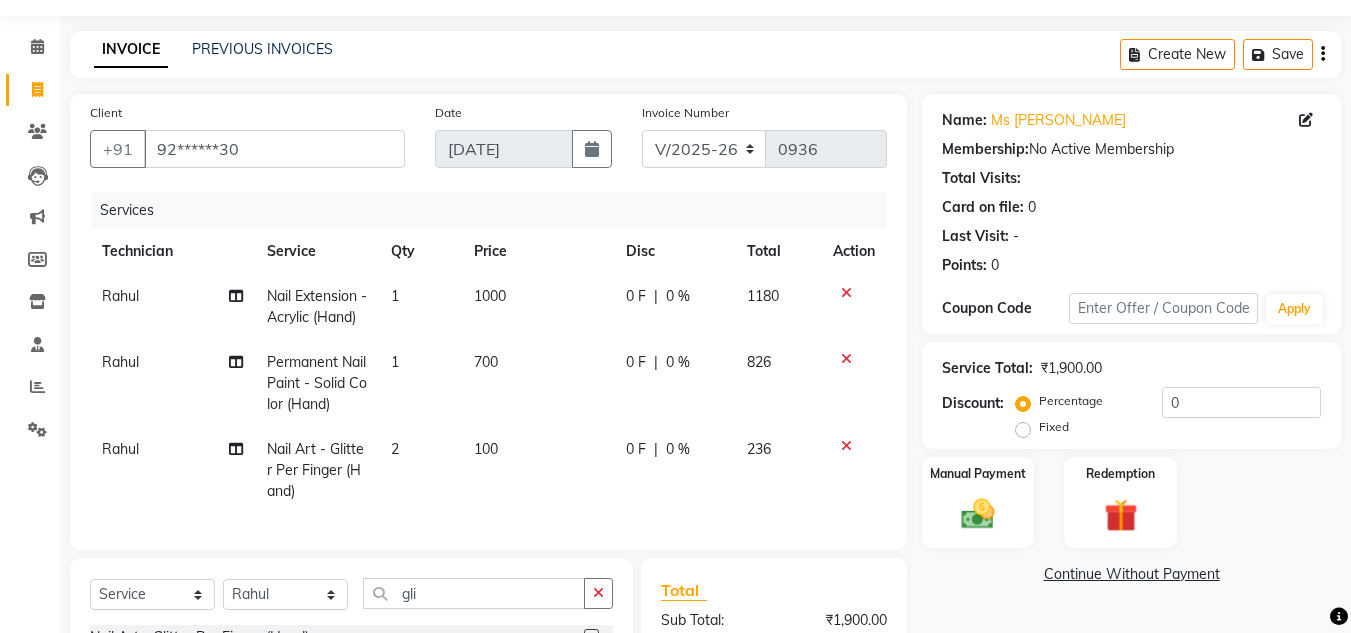 scroll, scrollTop: 55, scrollLeft: 0, axis: vertical 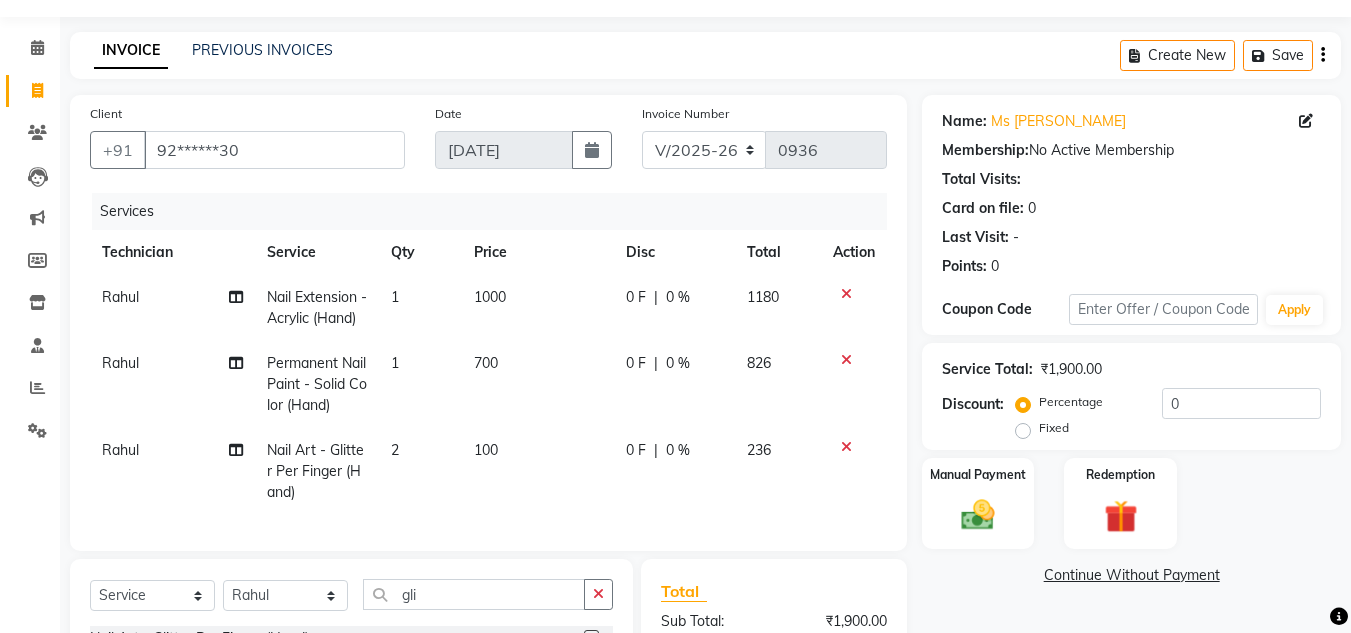 click on "Fixed" 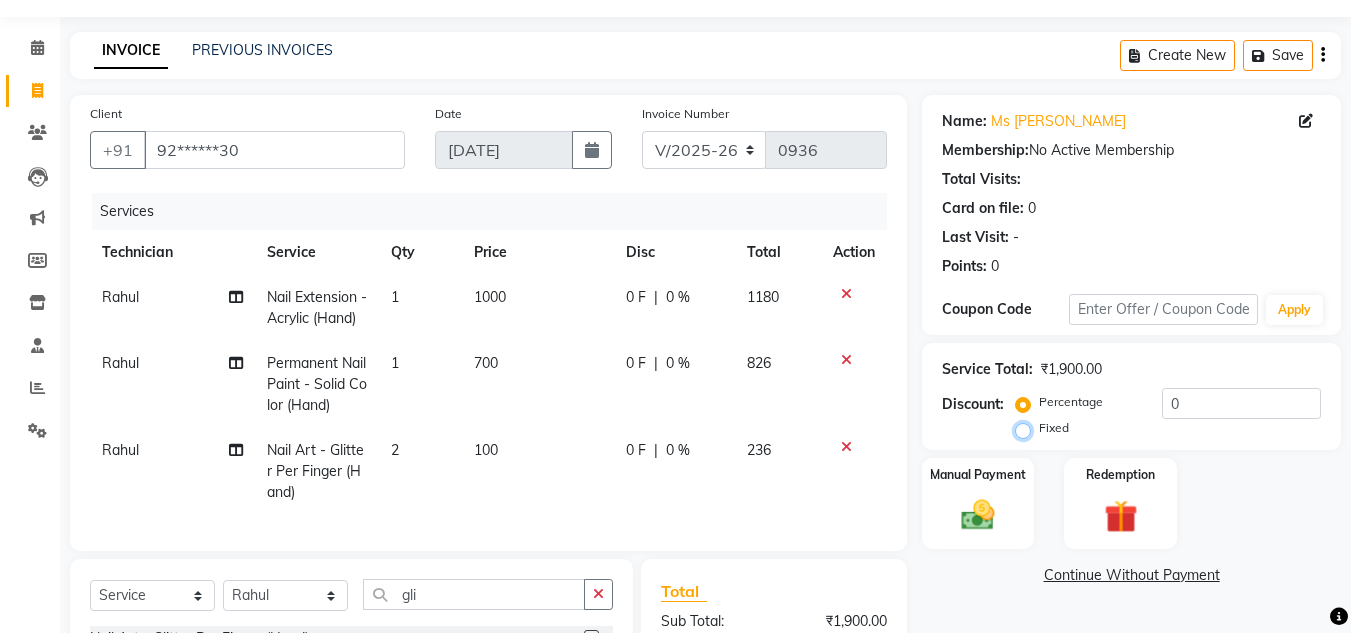 click on "Fixed" at bounding box center (1027, 428) 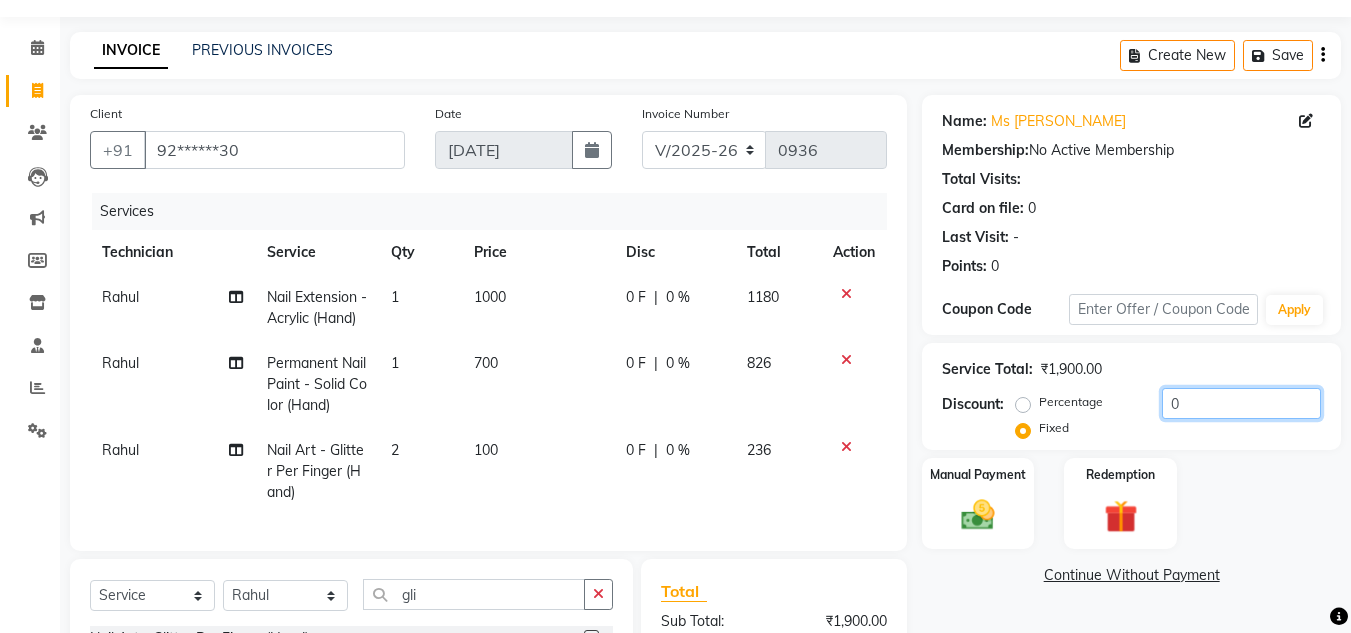drag, startPoint x: 1191, startPoint y: 403, endPoint x: 1045, endPoint y: 399, distance: 146.05478 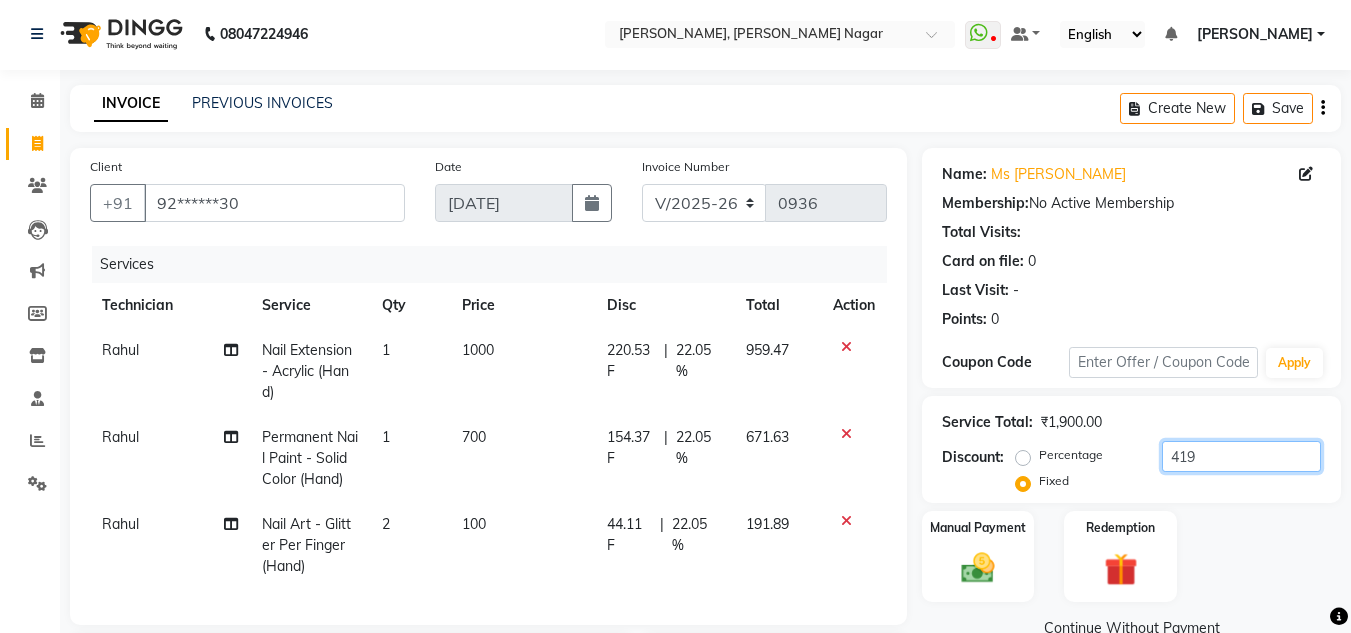 scroll, scrollTop: 0, scrollLeft: 0, axis: both 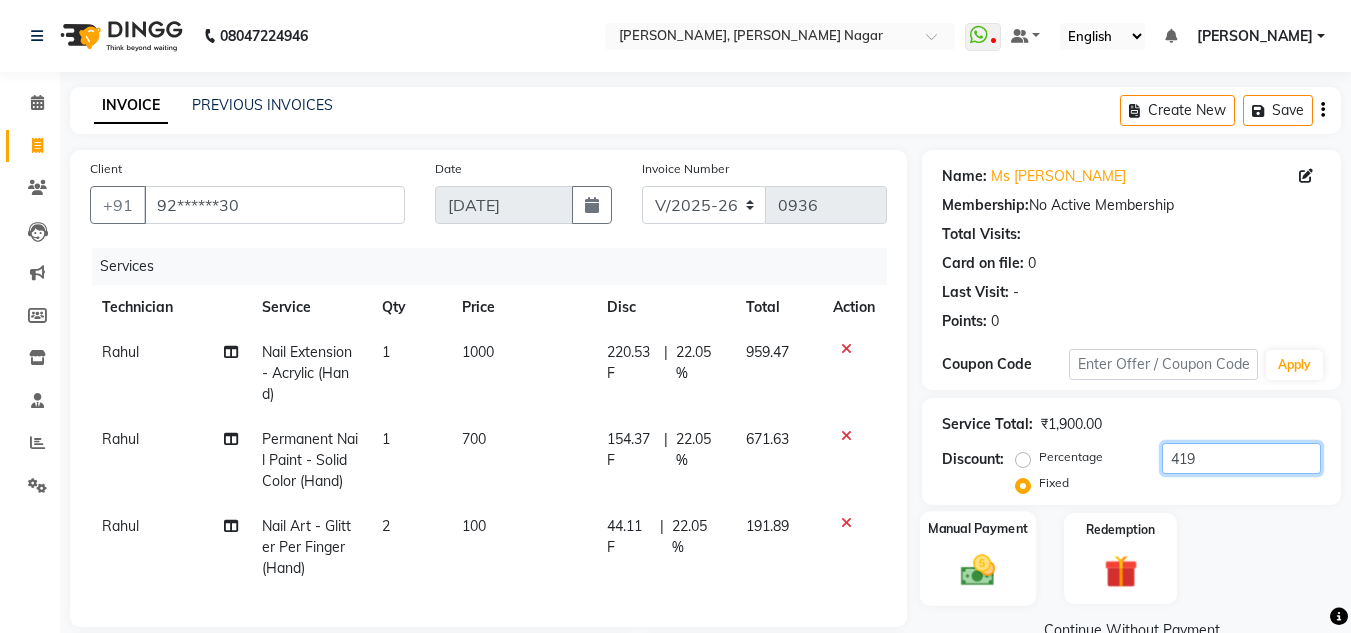 type on "419" 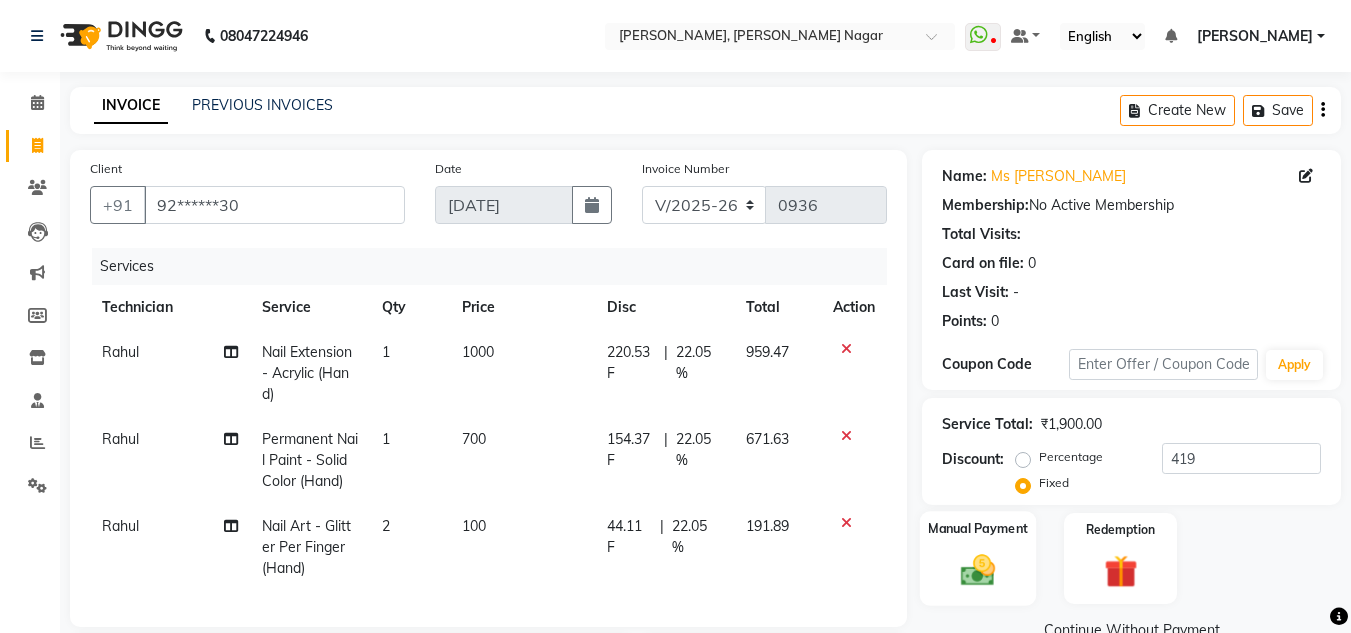 click on "Manual Payment" 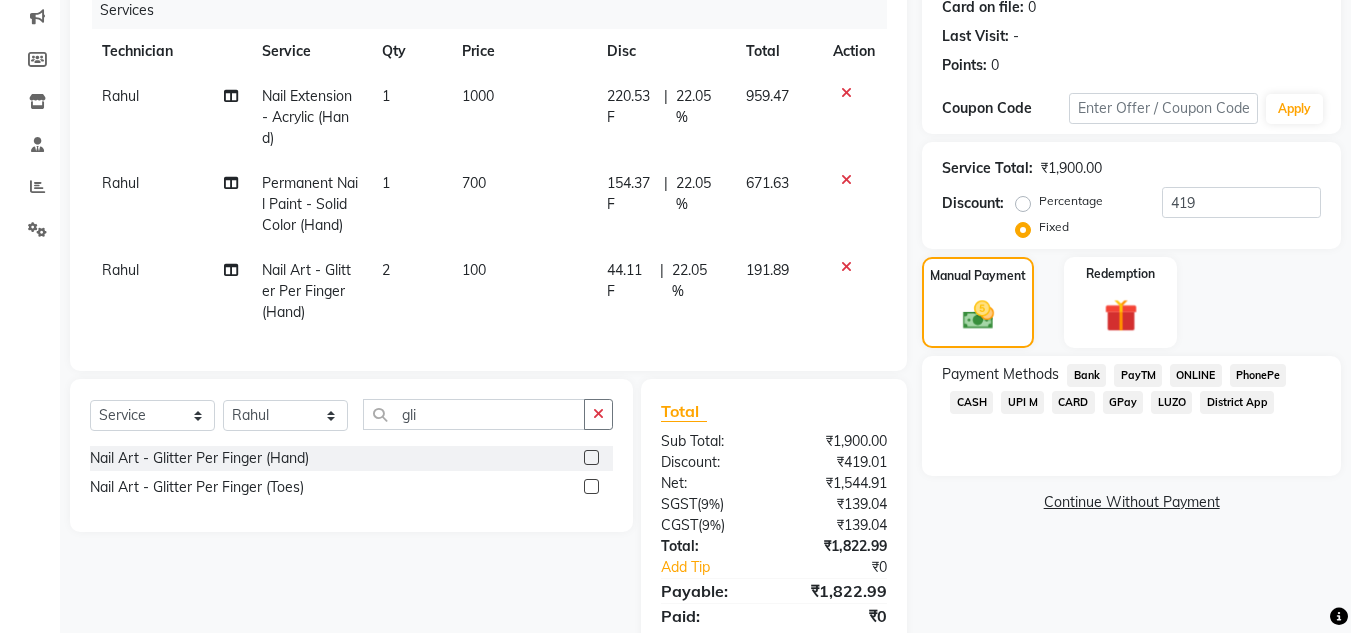 scroll, scrollTop: 341, scrollLeft: 0, axis: vertical 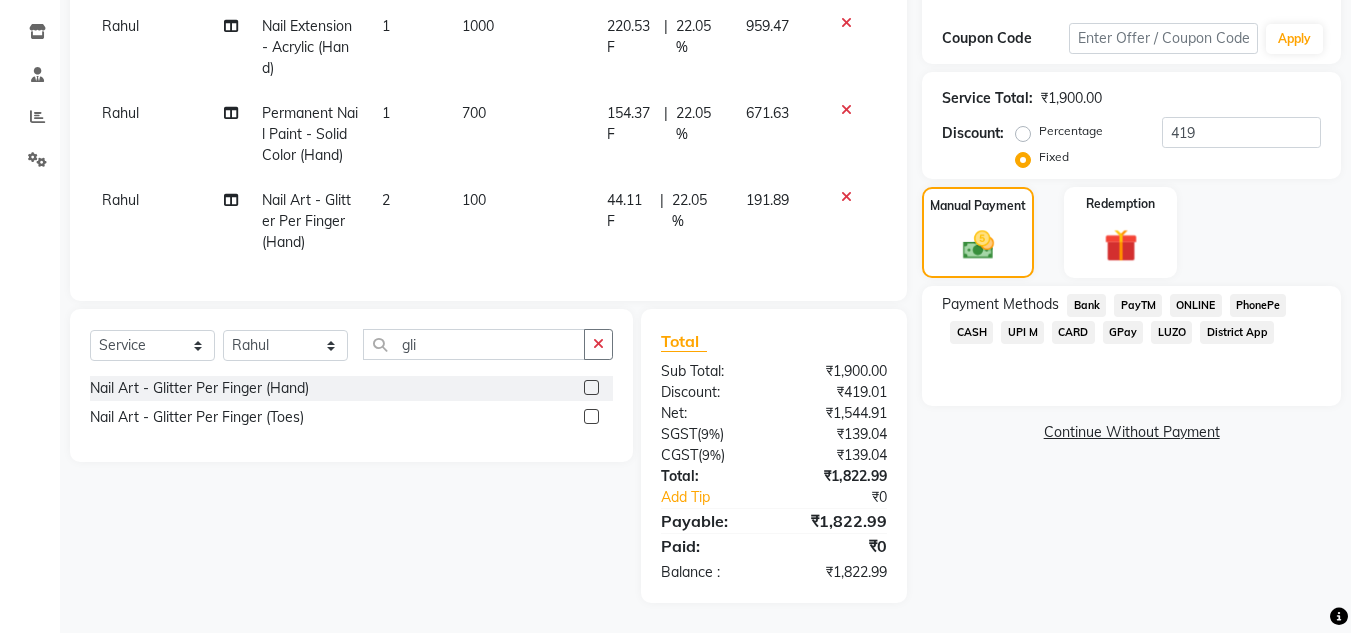 click on "ONLINE" 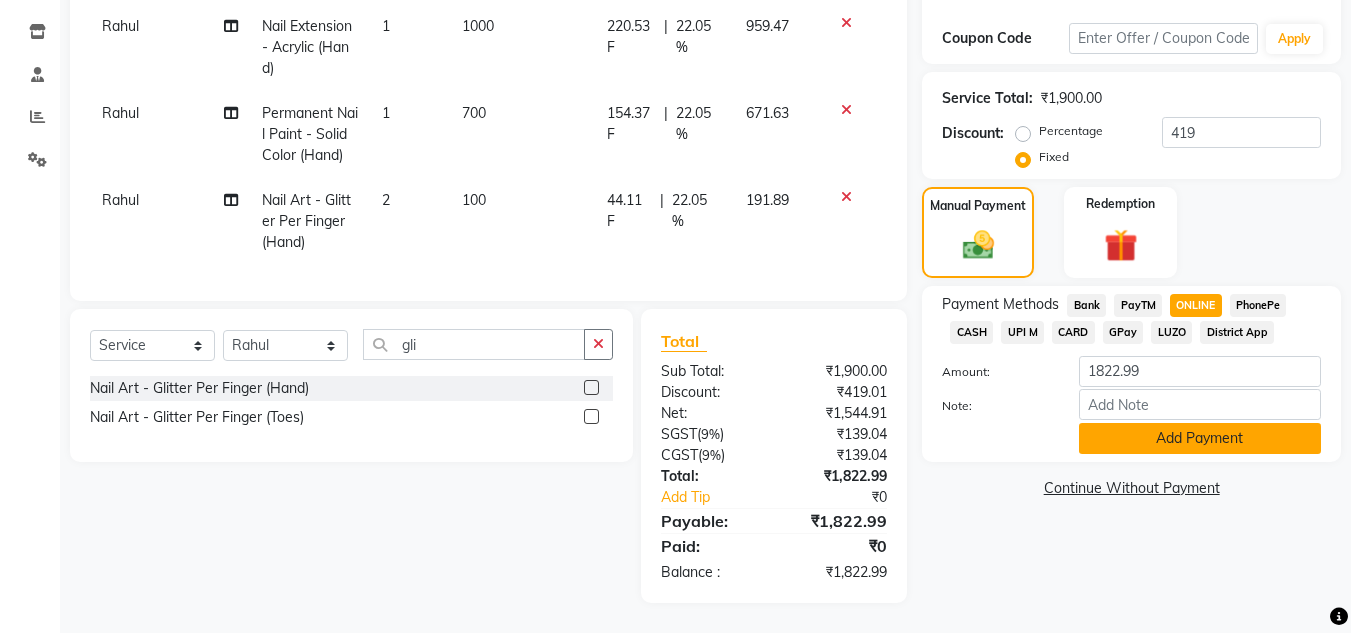 click on "Add Payment" 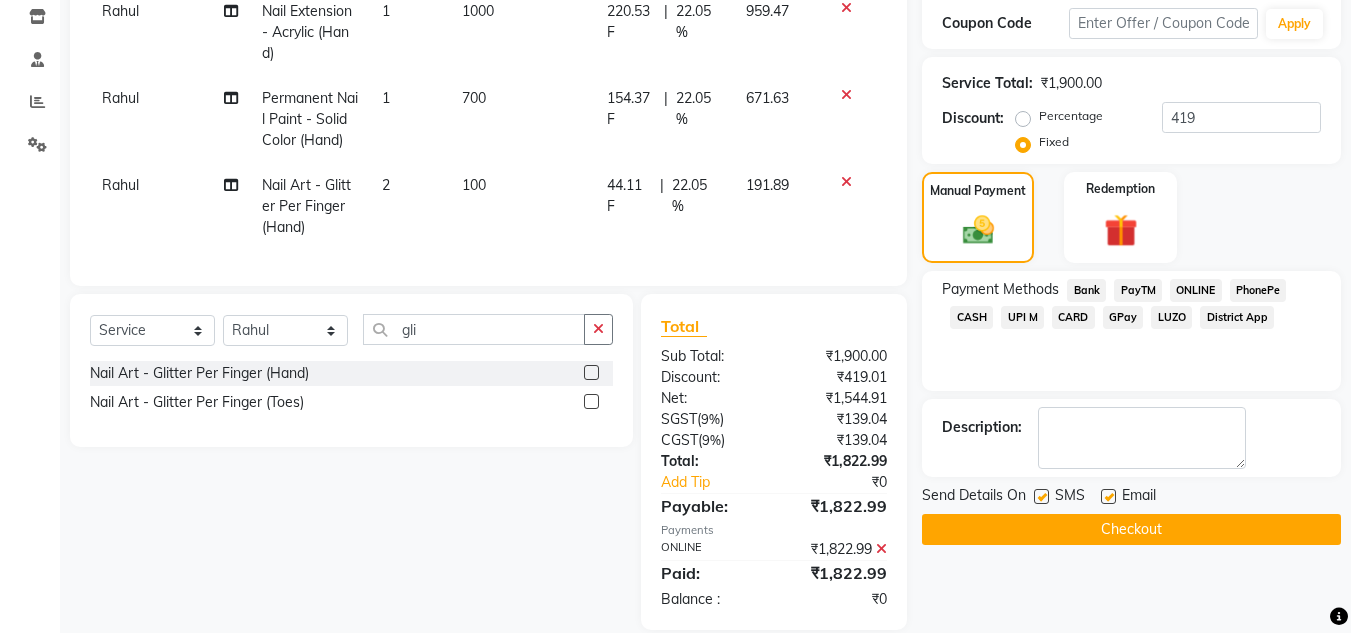 click on "Checkout" 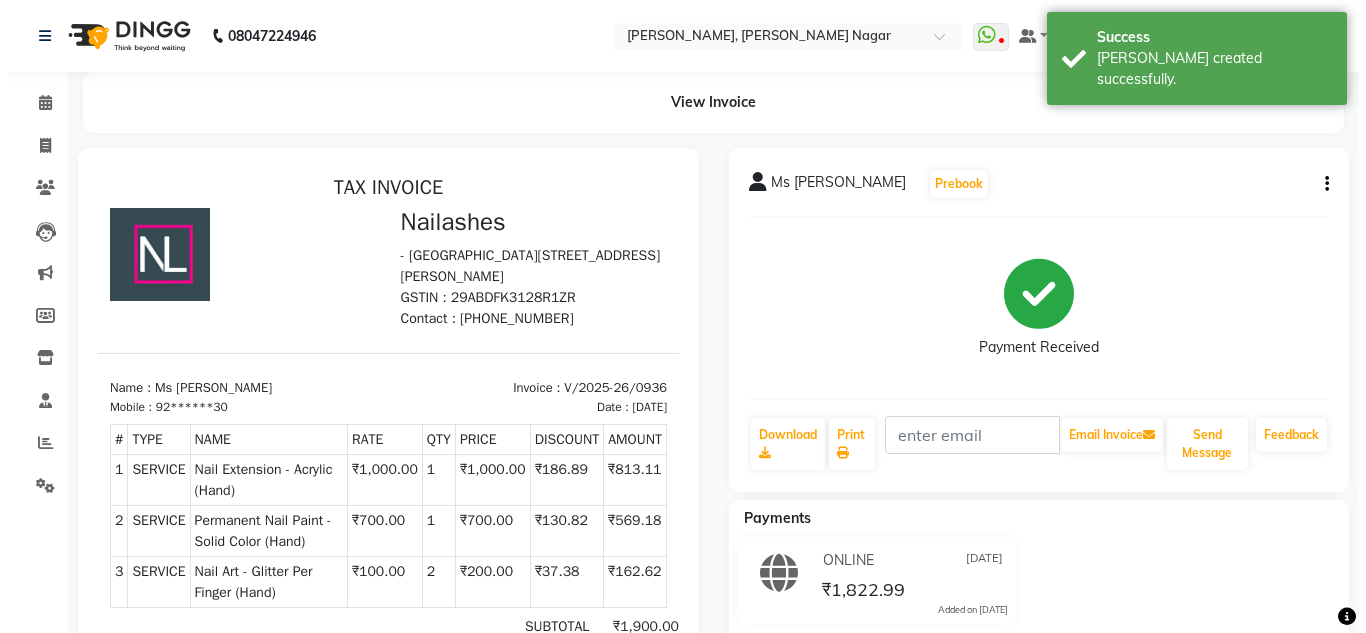 scroll, scrollTop: 0, scrollLeft: 0, axis: both 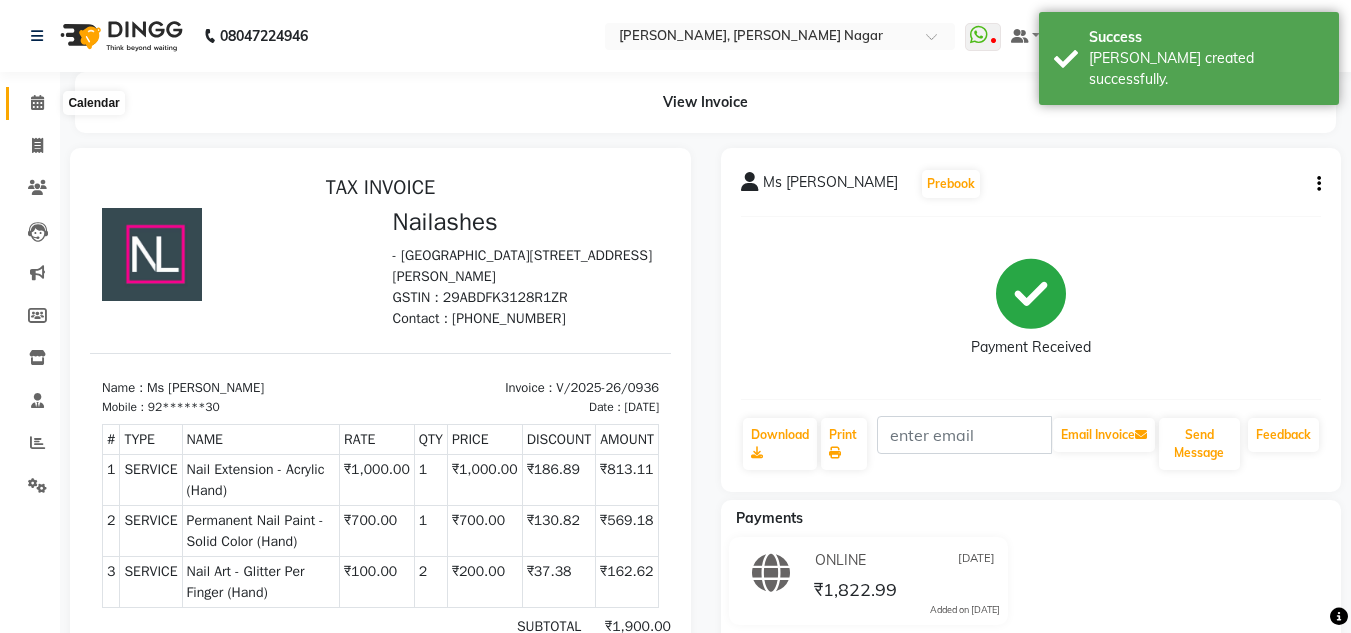 click 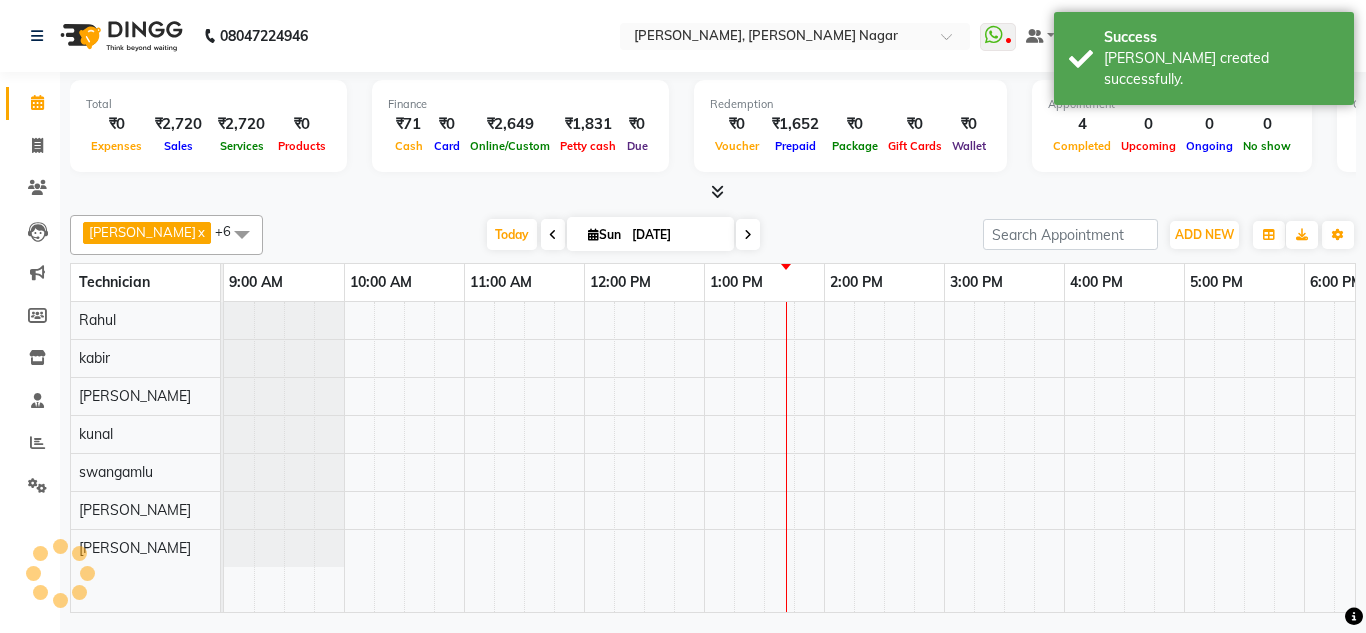 scroll, scrollTop: 0, scrollLeft: 0, axis: both 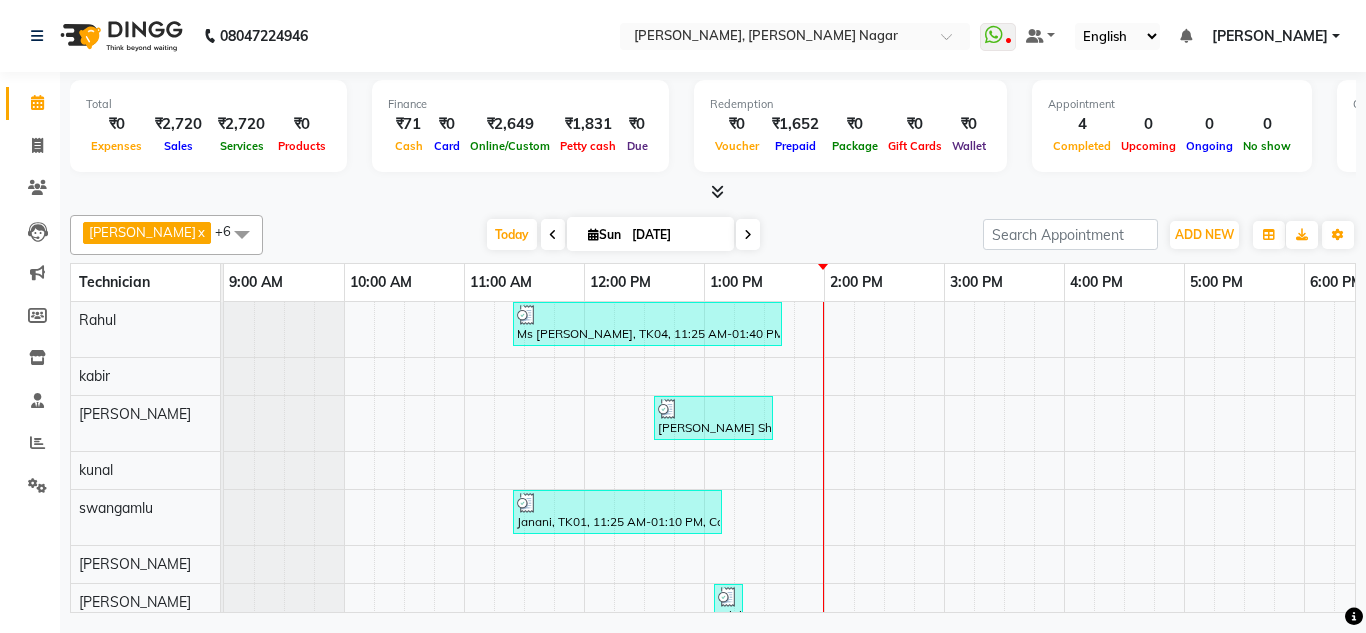 click at bounding box center (717, 191) 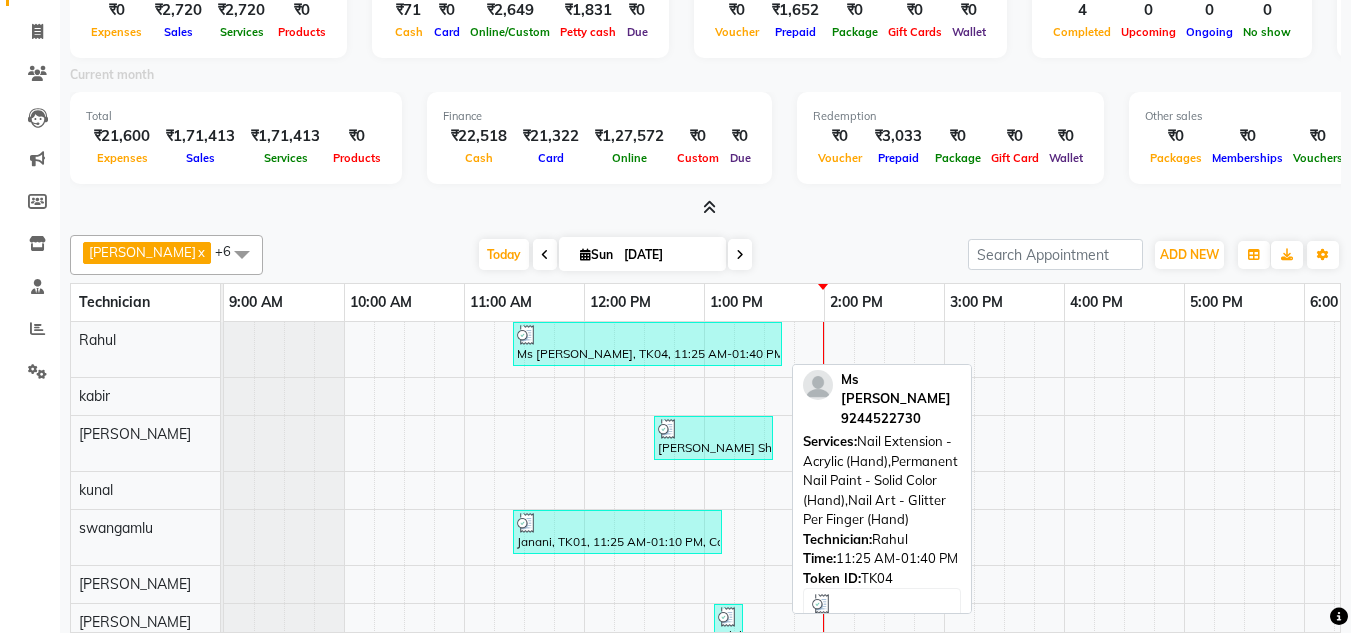 scroll, scrollTop: 119, scrollLeft: 0, axis: vertical 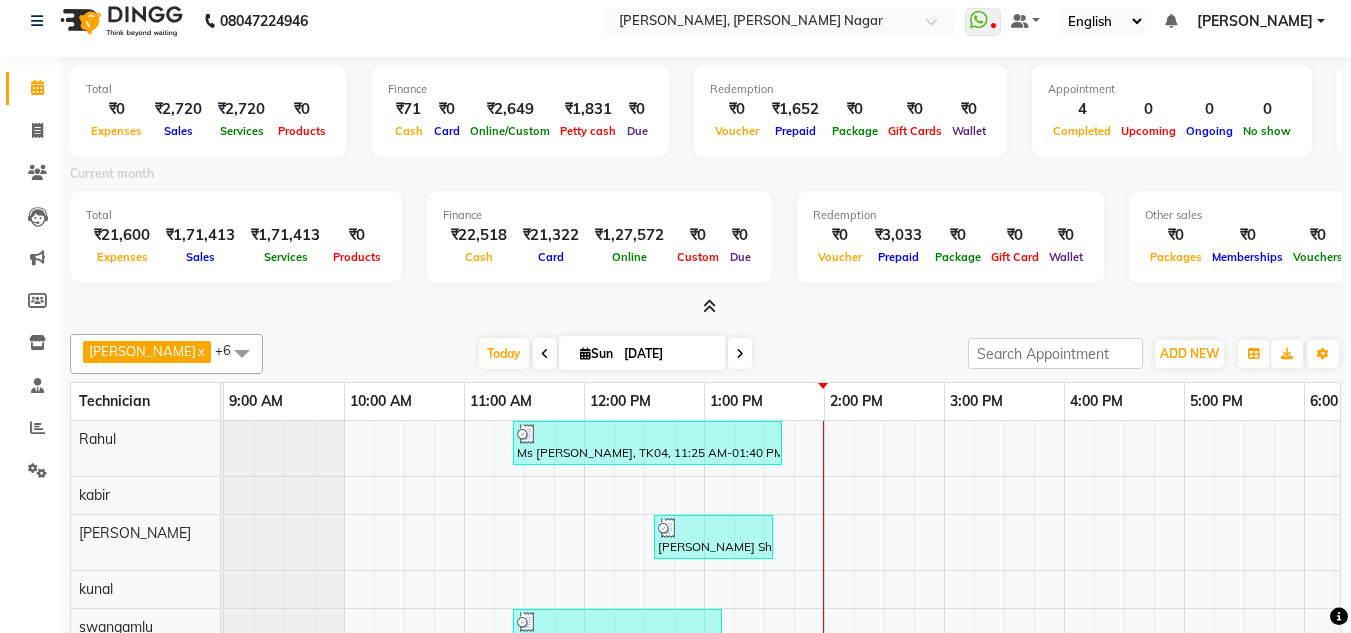 click at bounding box center [709, 306] 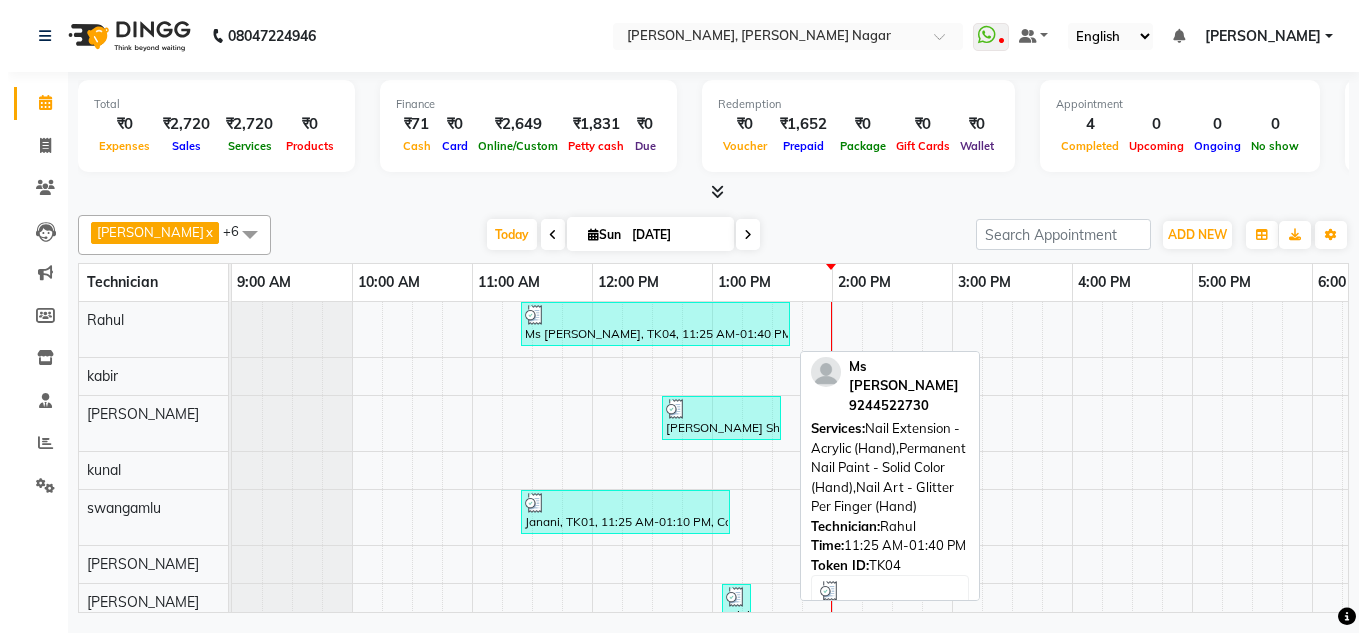 scroll, scrollTop: 0, scrollLeft: 0, axis: both 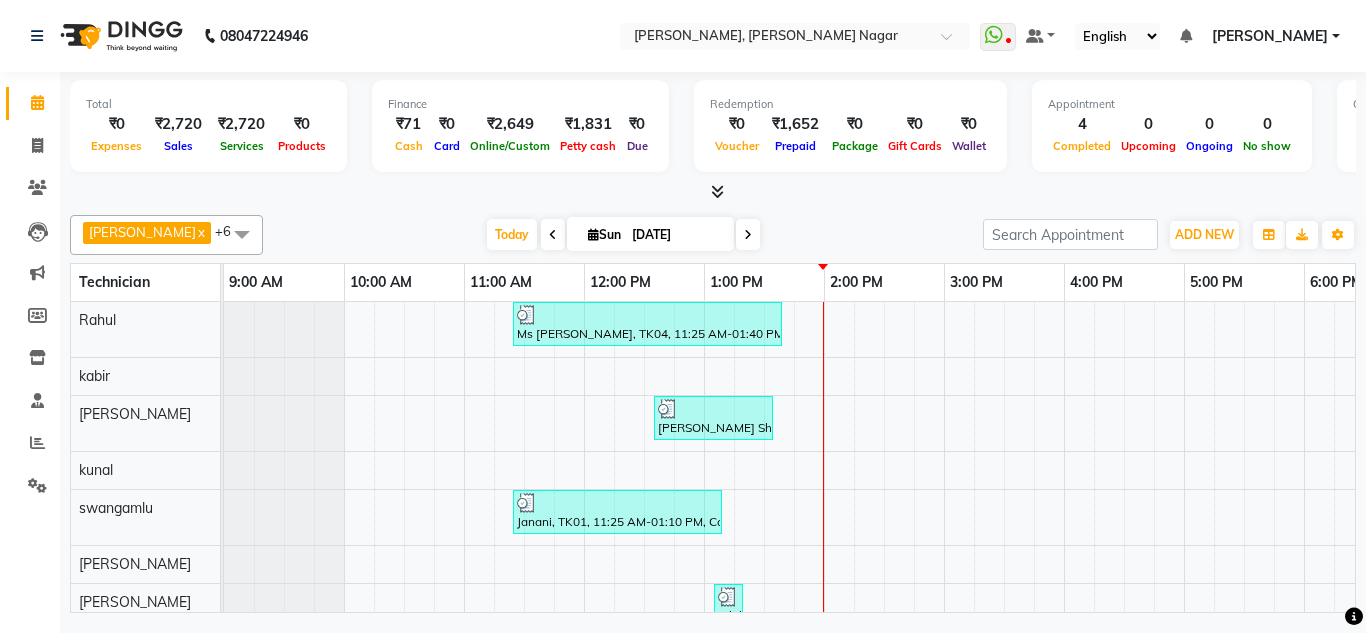 click at bounding box center [717, 191] 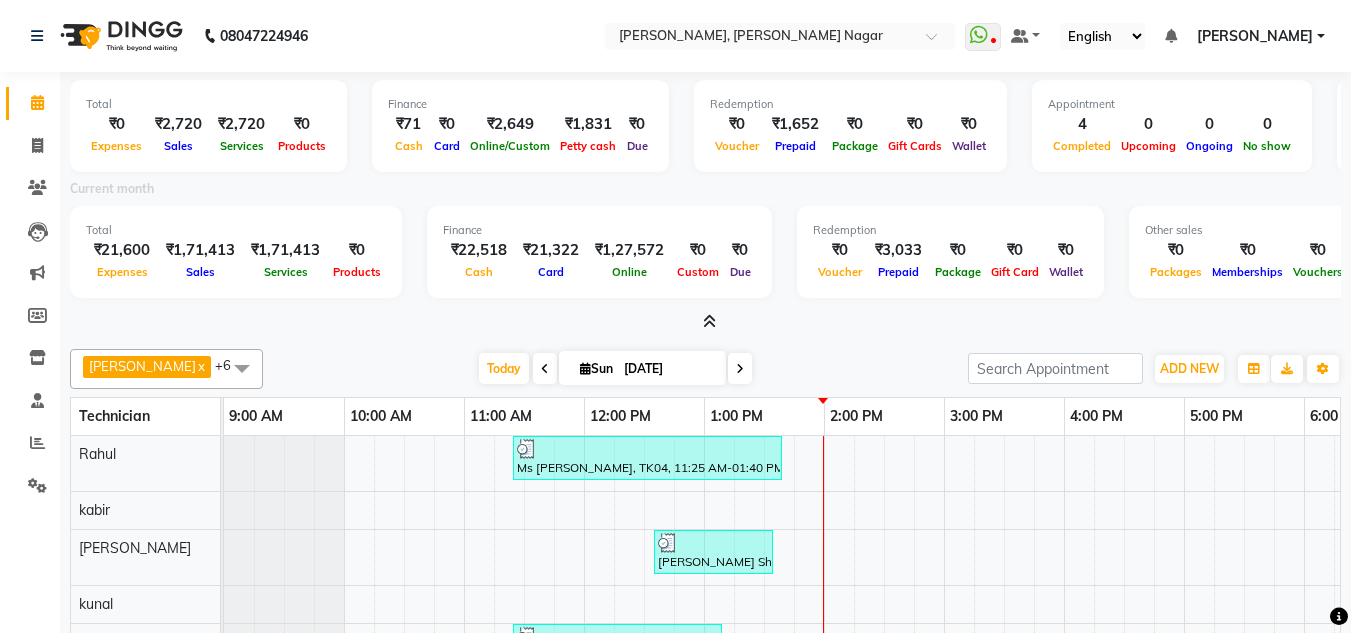 click at bounding box center [709, 321] 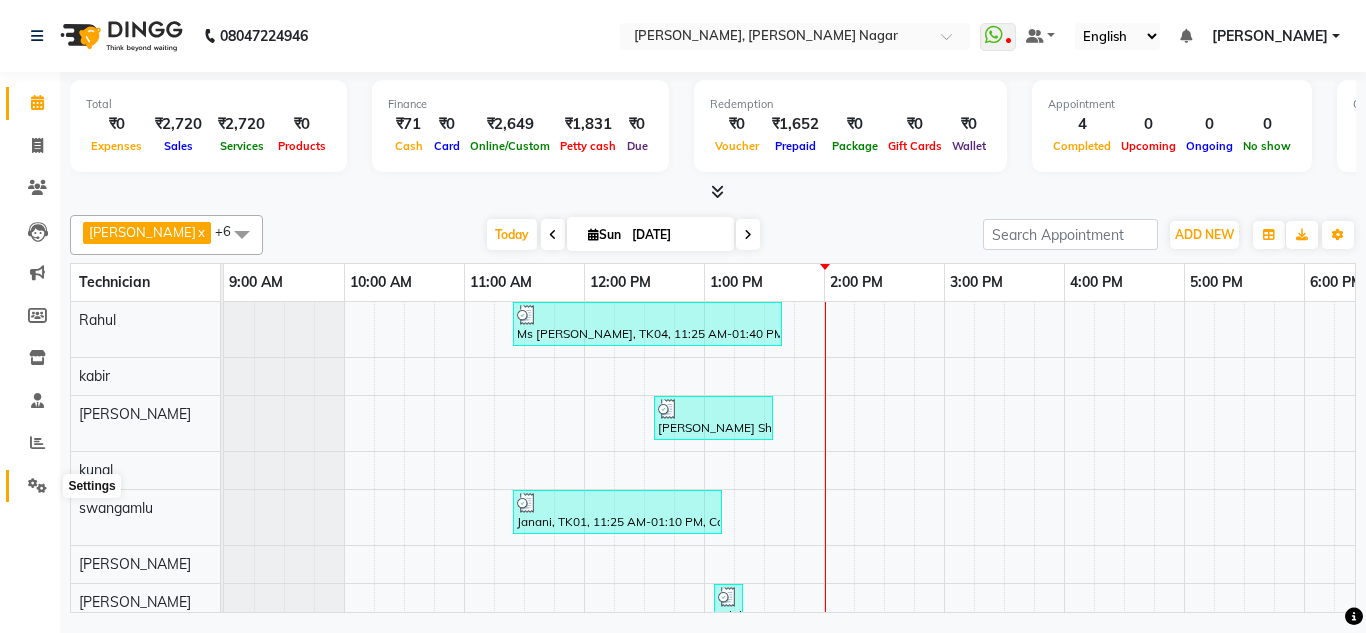click 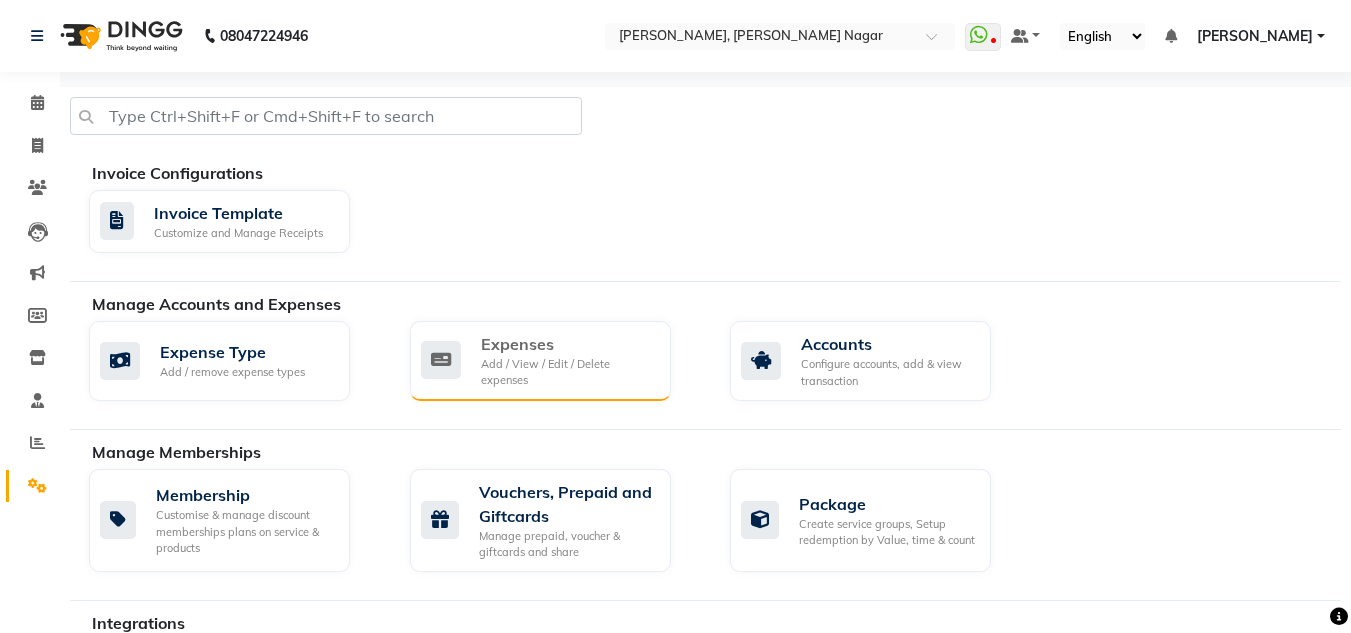 click on "Expenses" 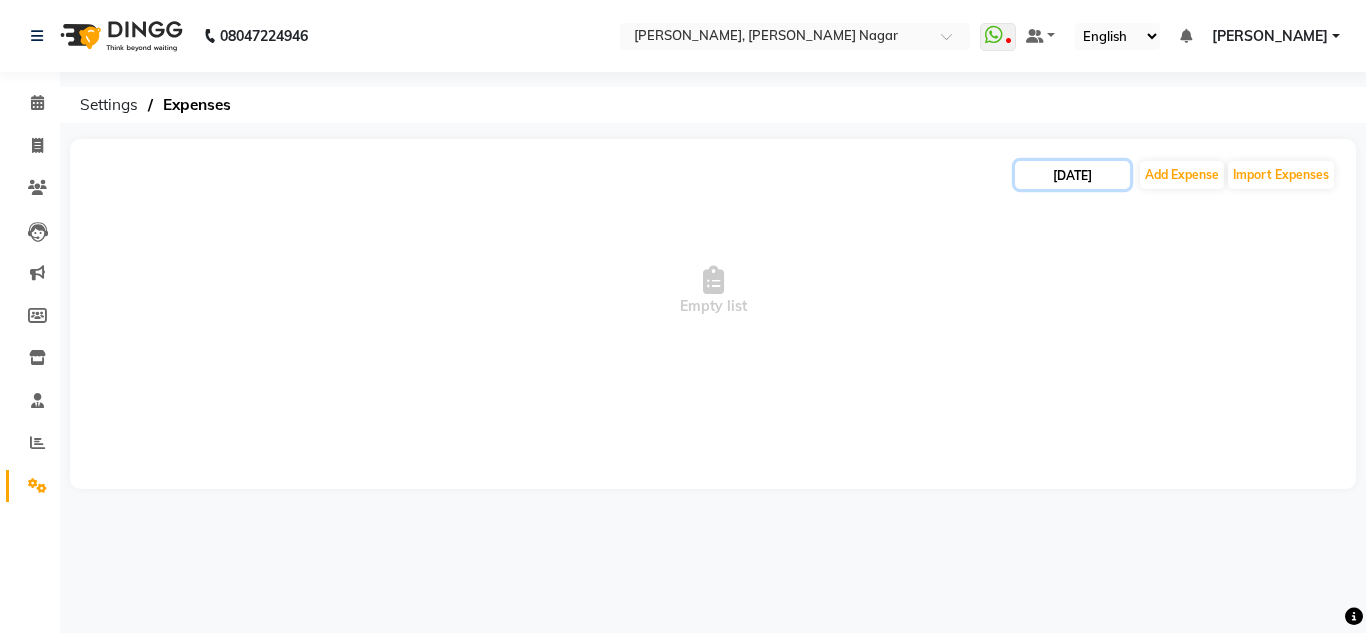 click on "[DATE]" 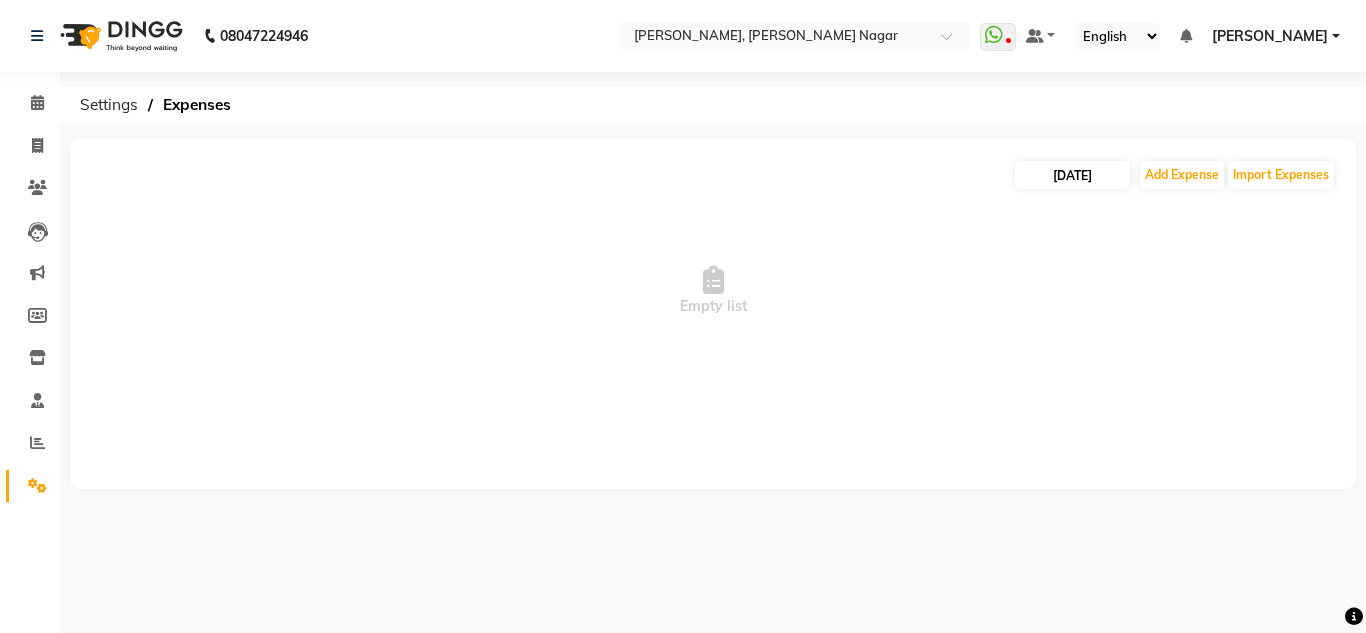 select on "7" 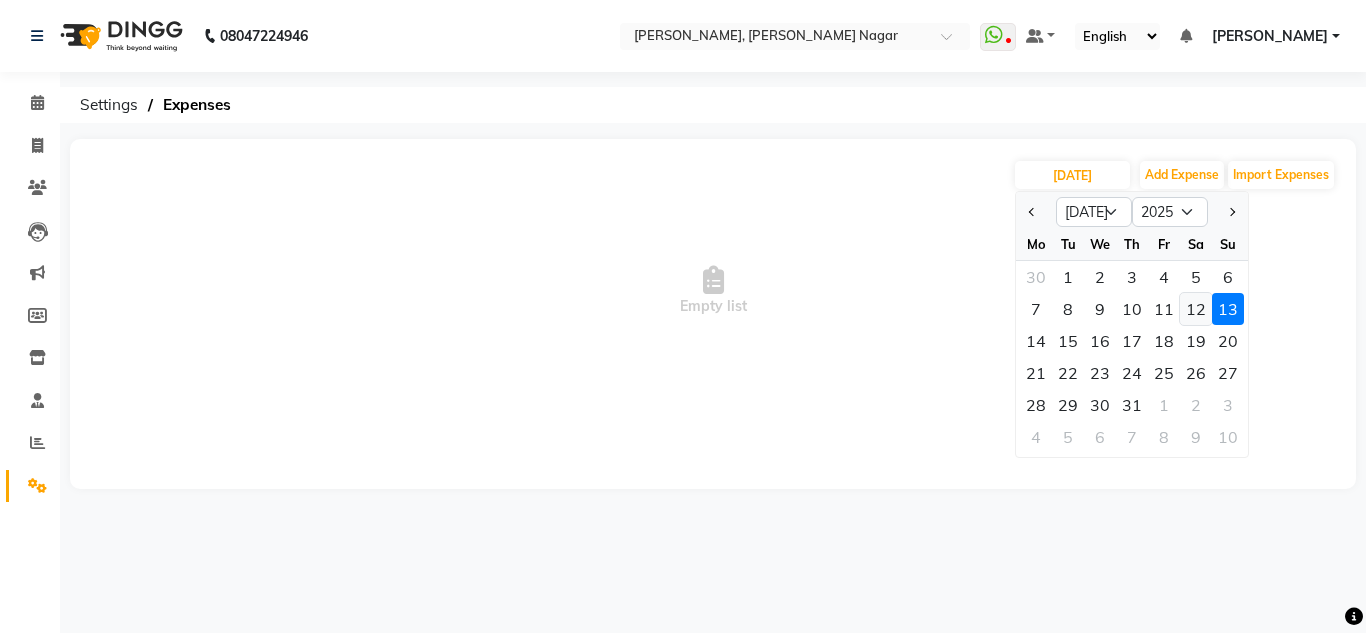 click on "12" 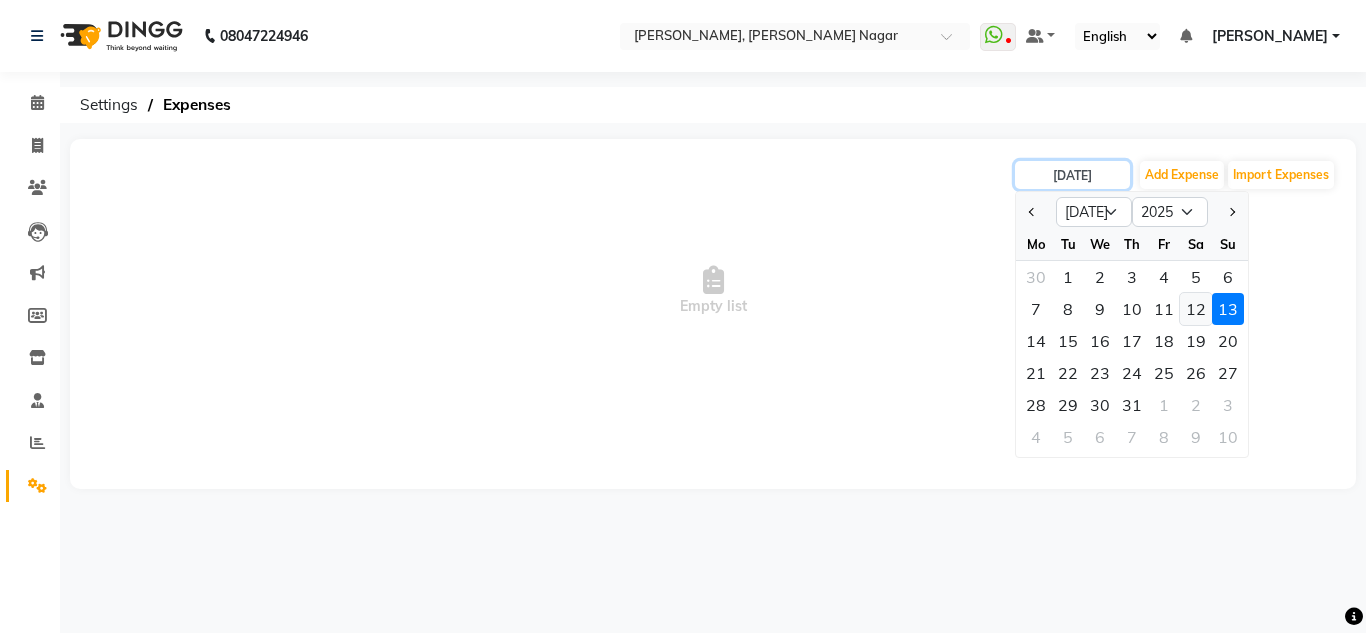 type on "12-07-2025" 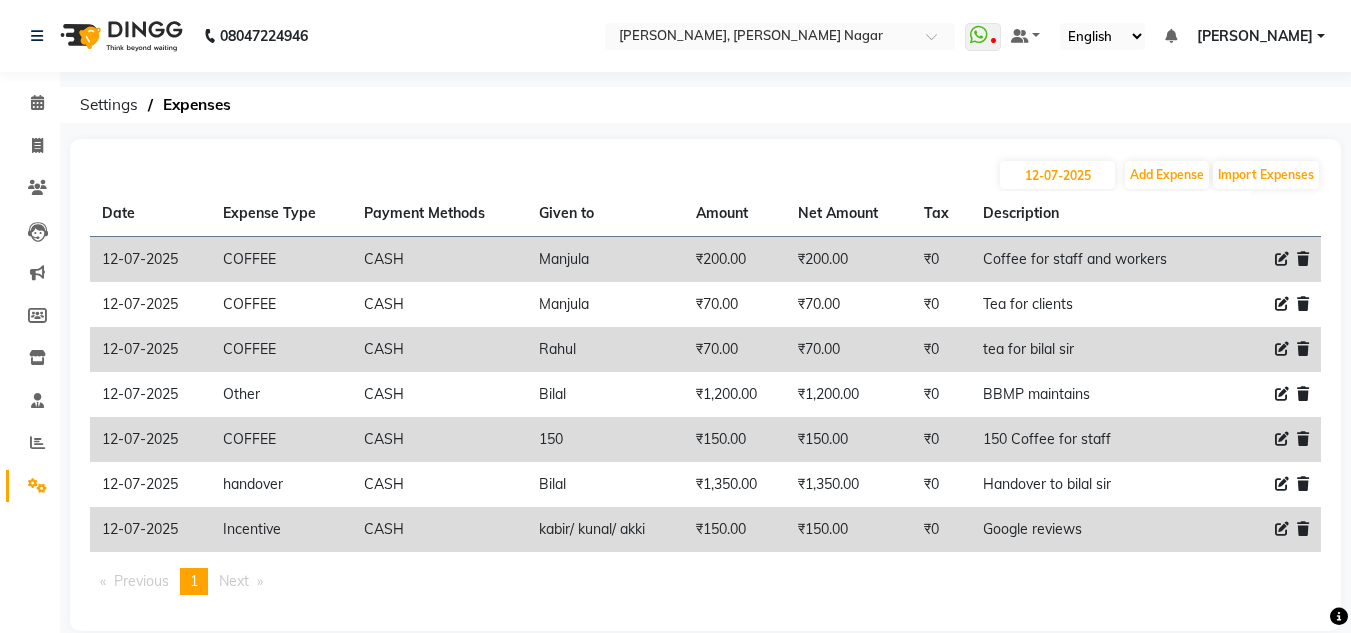 click 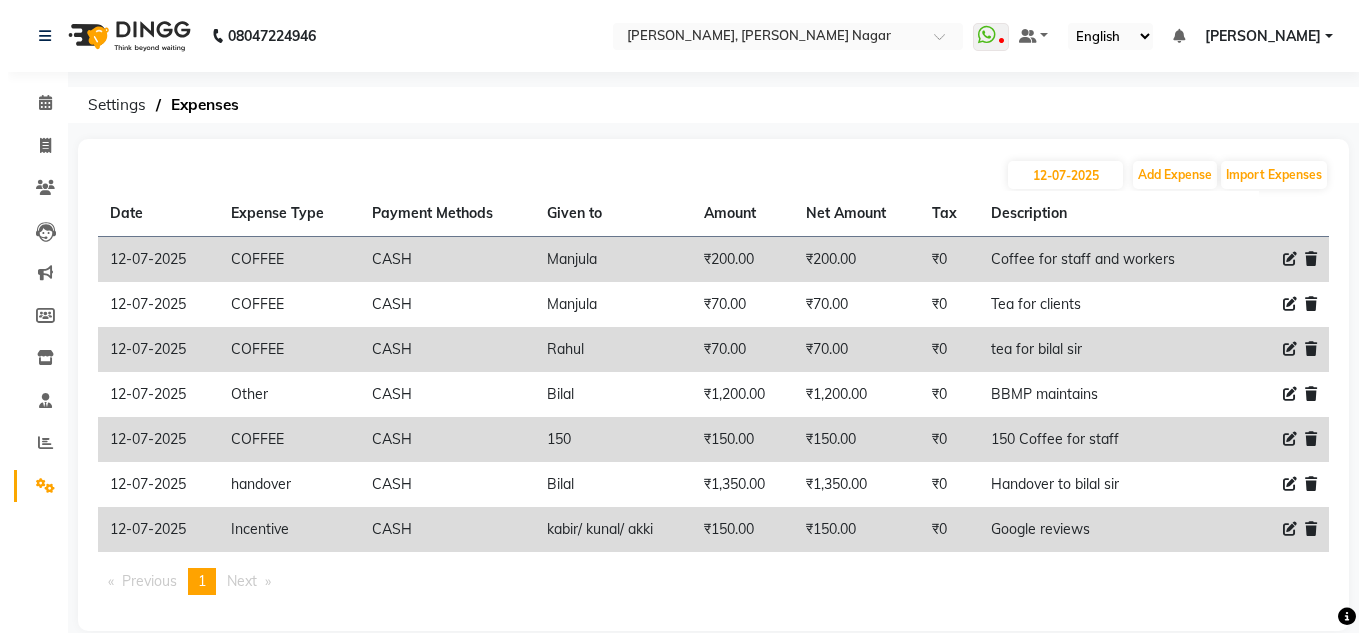 select on "3135" 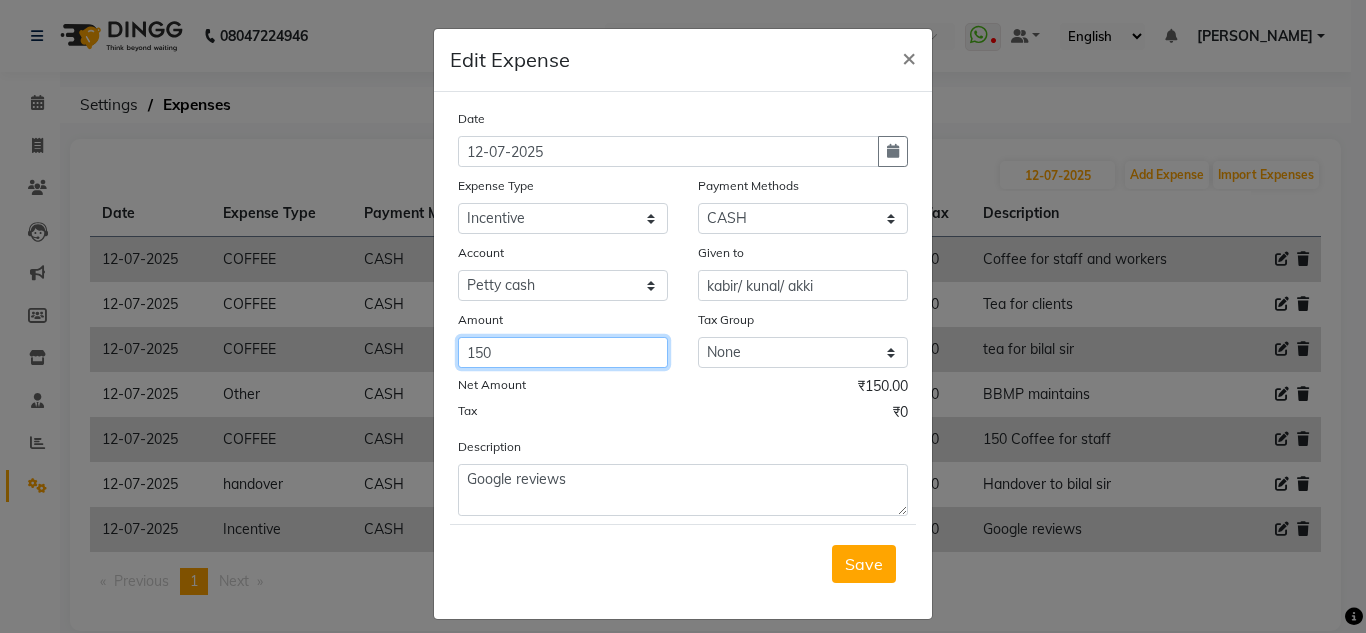 click on "150" 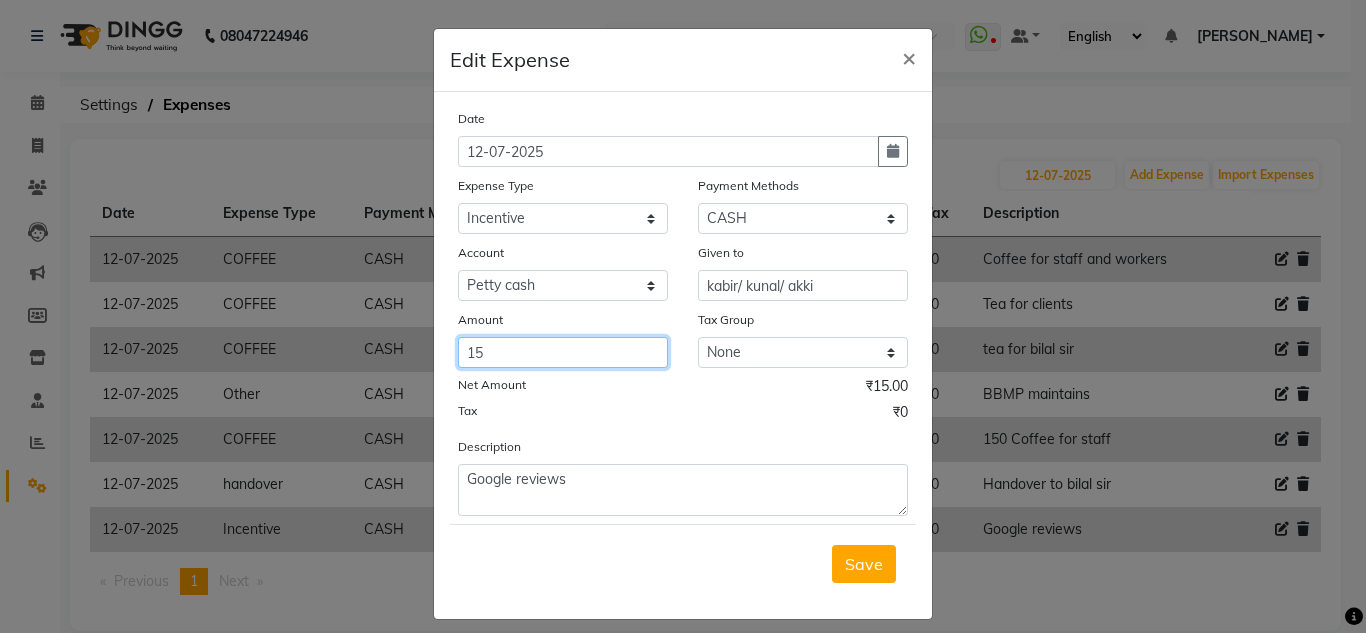 type on "1" 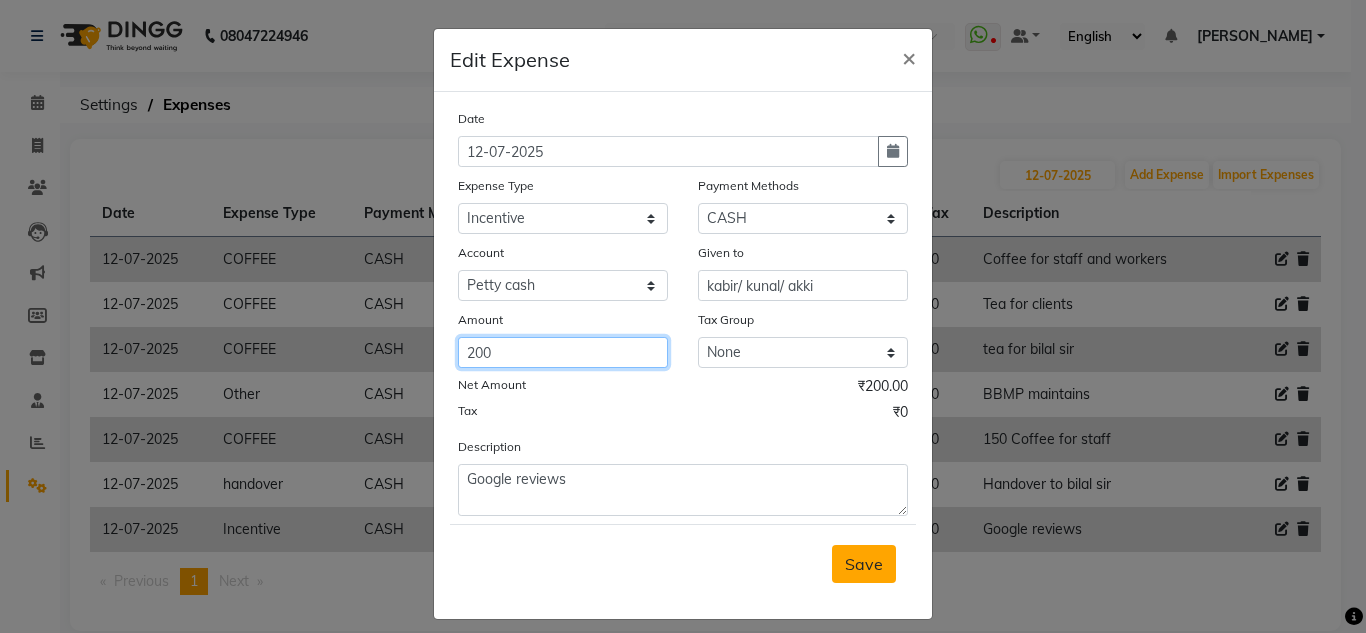 type on "200" 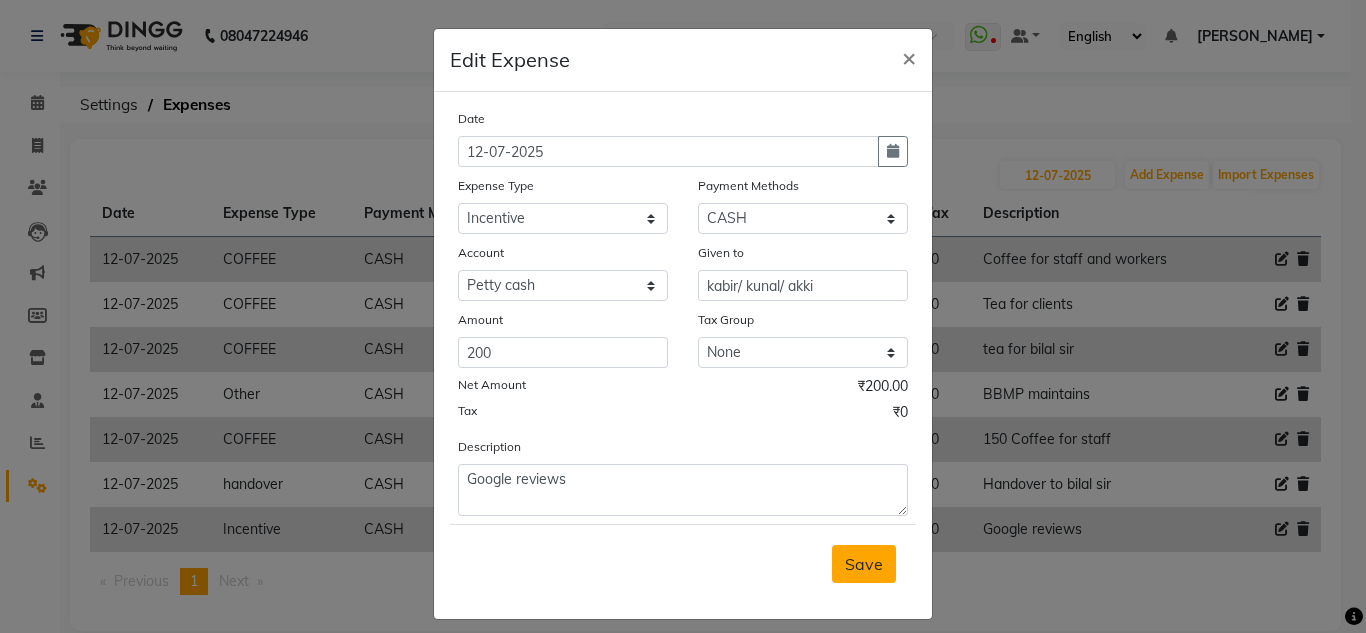 click on "Save" at bounding box center [864, 564] 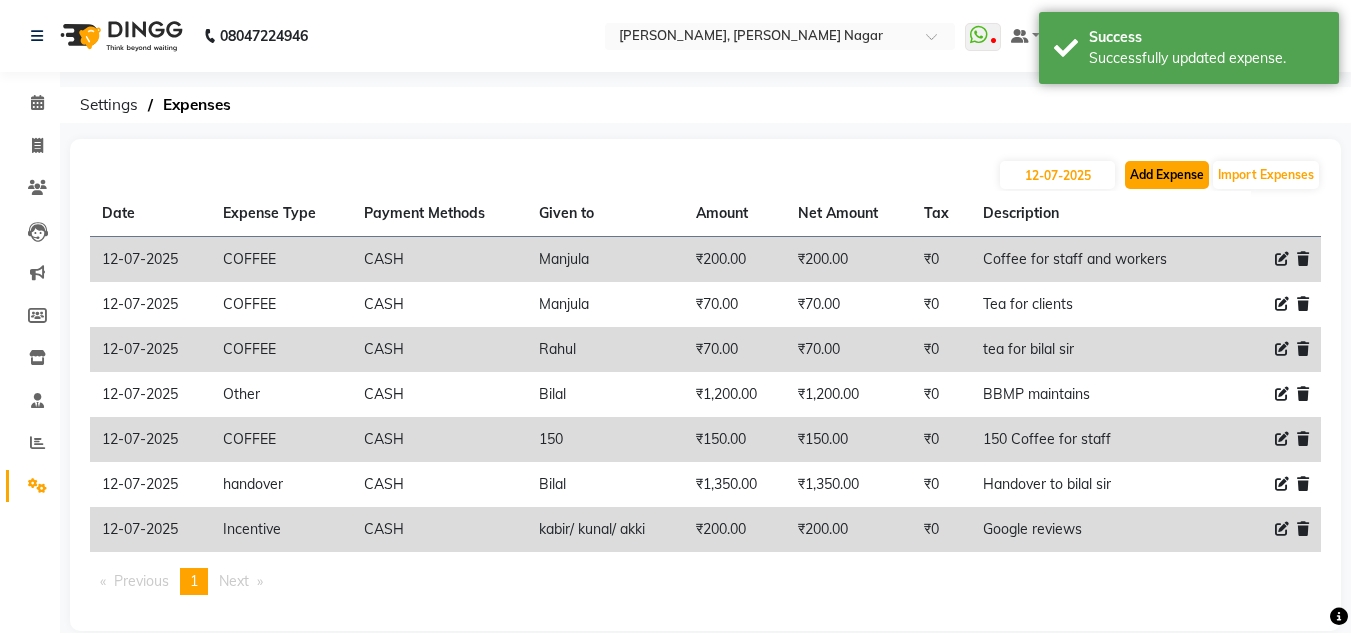 click on "Add Expense" 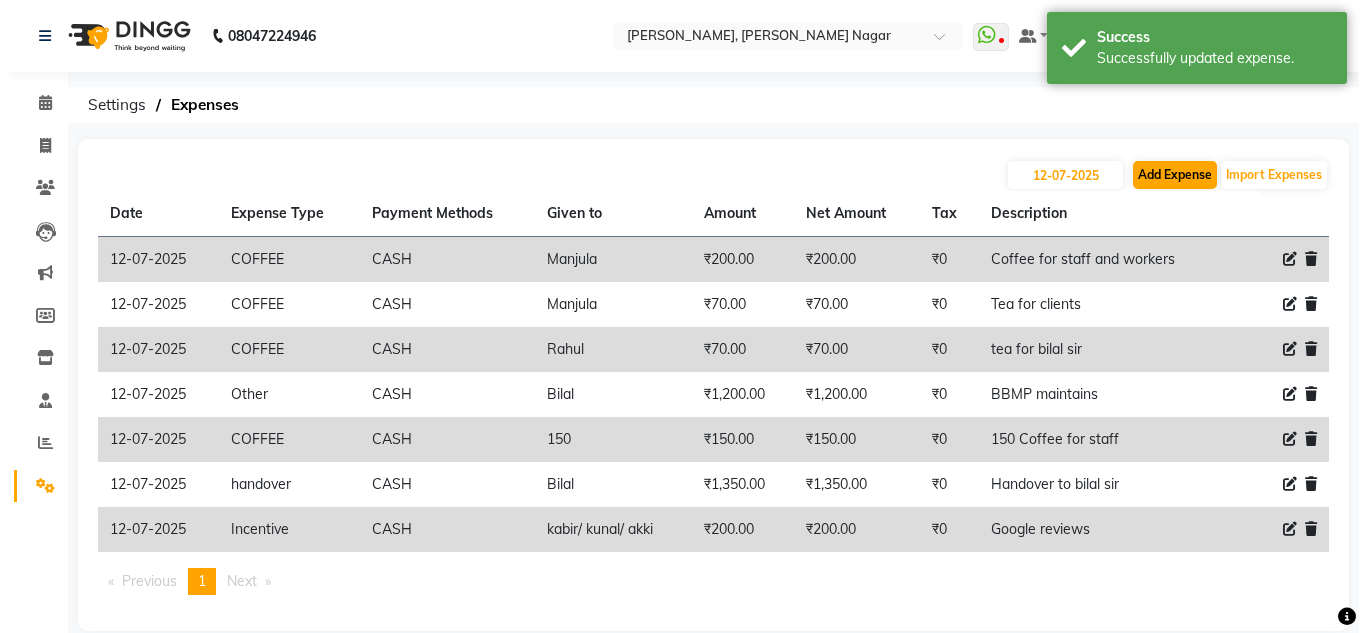 select on "1" 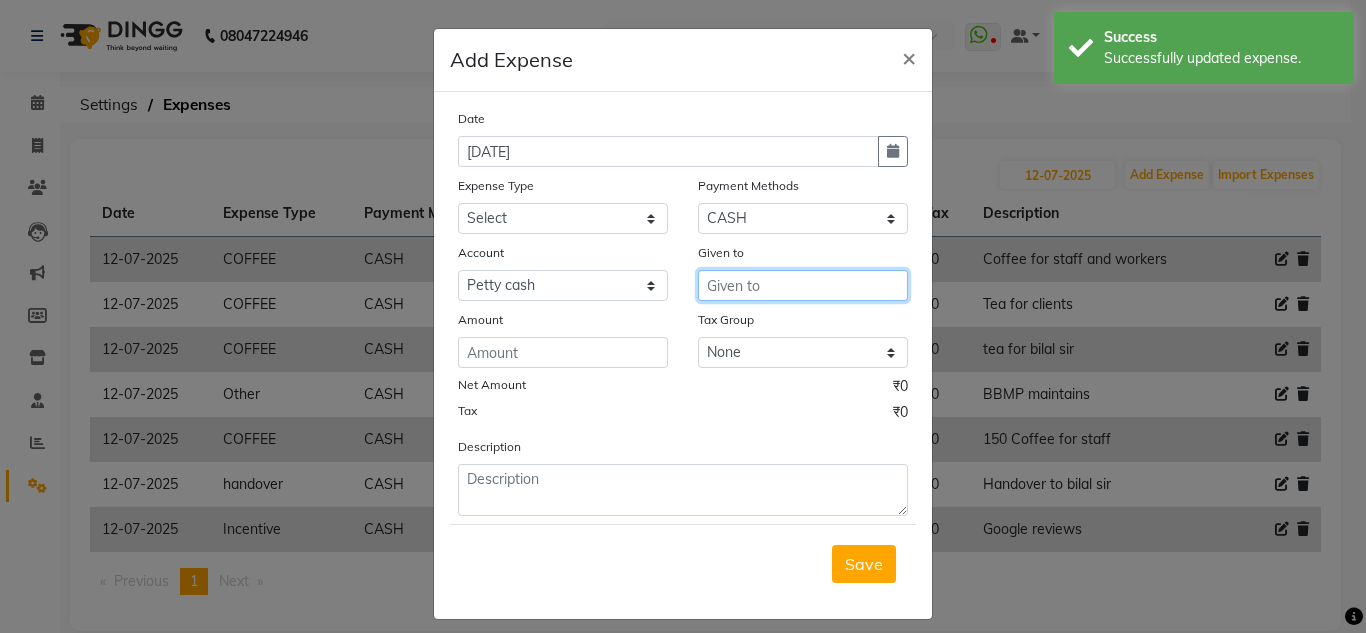 click at bounding box center (803, 285) 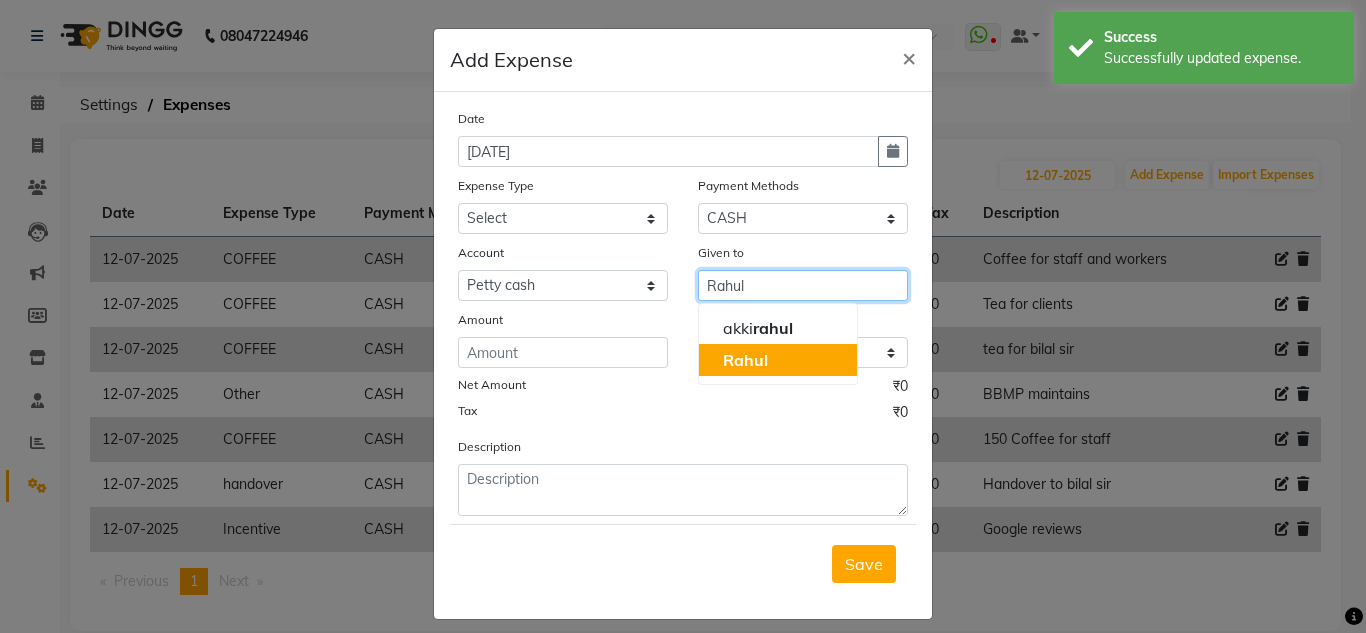 click on "Rahul" 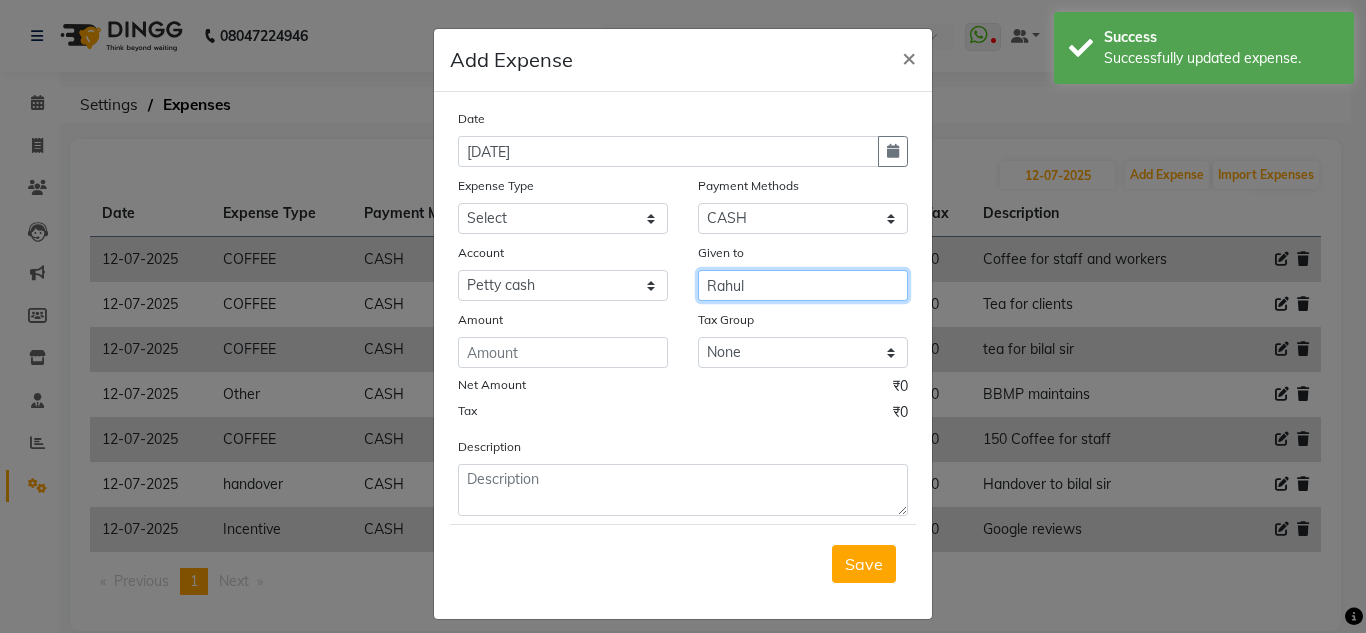 type on "Rahul" 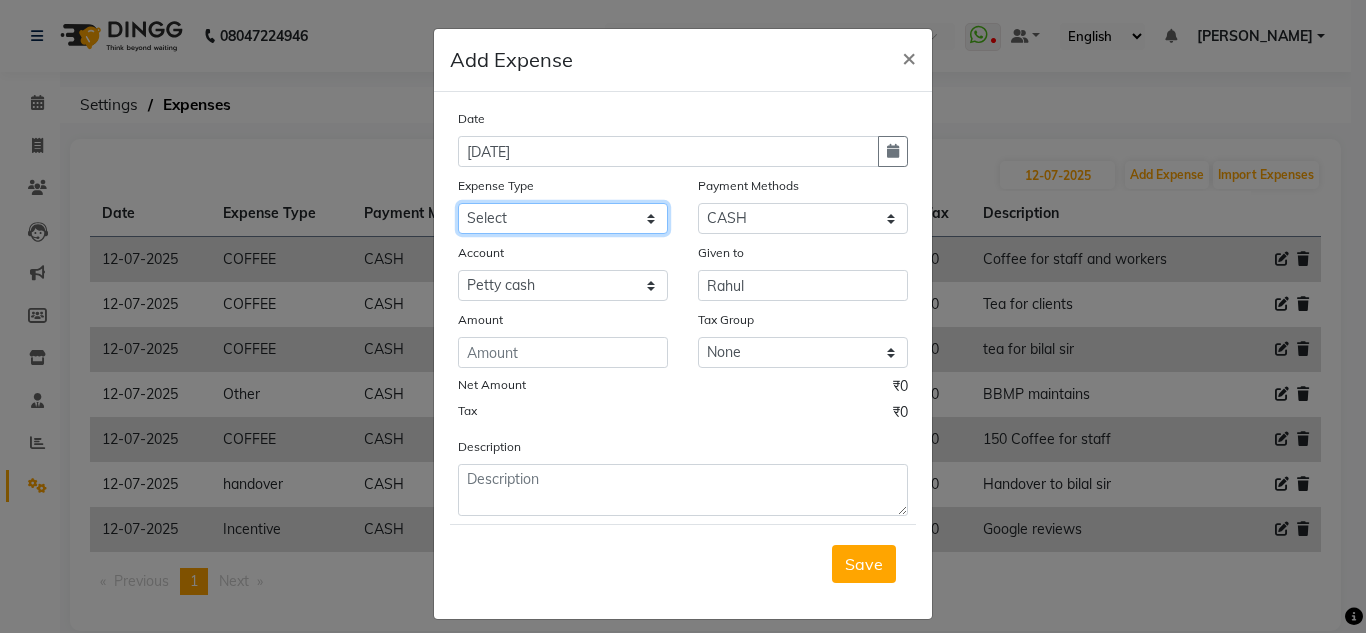 click on "Select acetone Advance Salary bank deposite BBMP Beauty products Bed charges BIRTHDAY CAKE Bonus [PERSON_NAME] CASH EXPENSE VOUCHER Cash handover Client Refreshment coconut water for clients COFFEE coffee powder Commission Conveyance Cotton Courier decoration Diesel for generator Donation Drinking Water Electricity Eyelashes return Face mask floor cleaner flowers daily garbage generator diesel green tea GST handover HANDWASH House Keeping Material House keeping Salary Incentive Internet Bill juice LAUNDRY Maintainance Marketing Medical Membership Milk Milk miscelleneous Naturals salon NEWSPAPER O T Other Pantry PETROL Phone Bill Plants plumber pooja items Porter priest Product Purchase product return Product sale puja items RAPIDO Refund Rent Shop Rent Staff Accommodation Royalty Salary Staff cab charges Staff dinner Staff Flight Ticket Staff  Hiring from another Branch Staff Snacks Stationary sugar sweets TEAM DINNER TIPS Tissue [DEMOGRAPHIC_DATA] Utilities Water Bottle Water cane week of salary Wi Fi Payment" 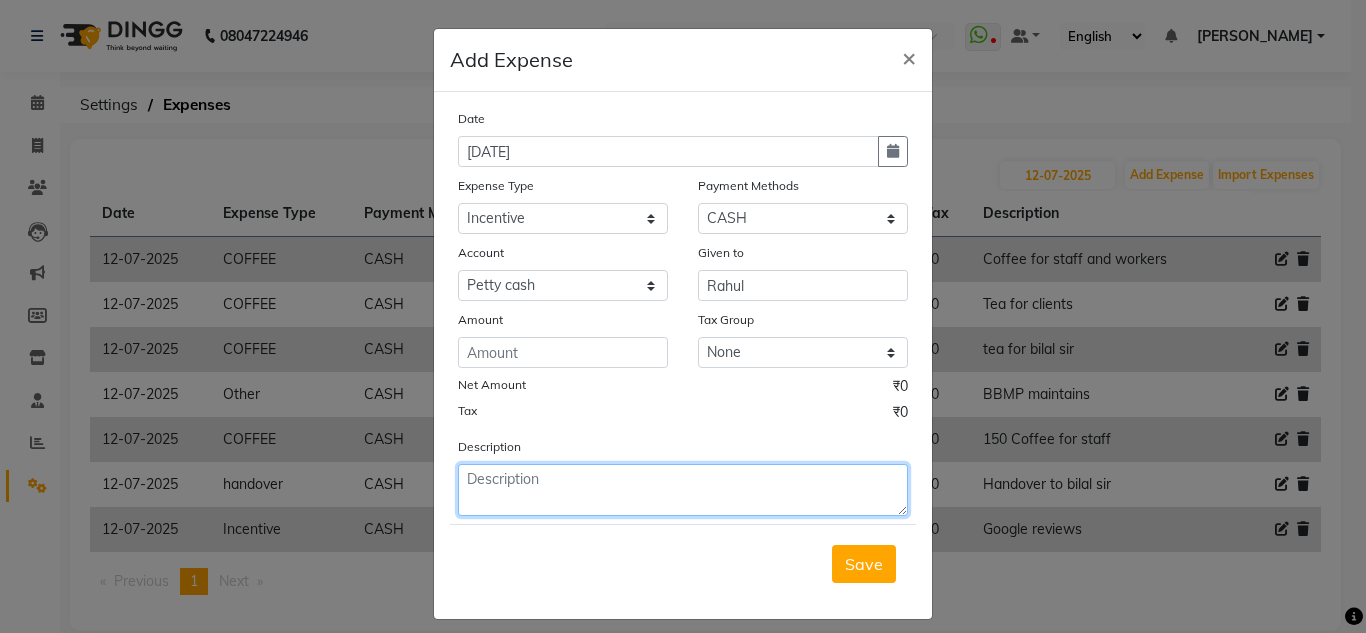 click 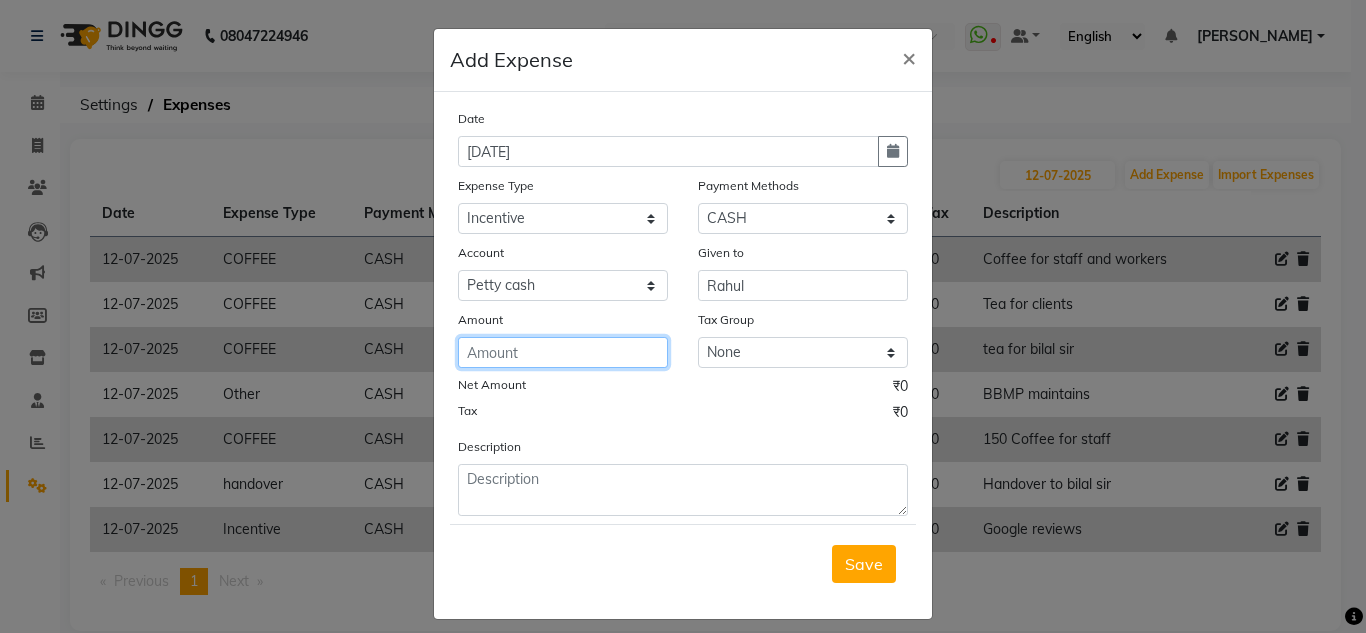 click 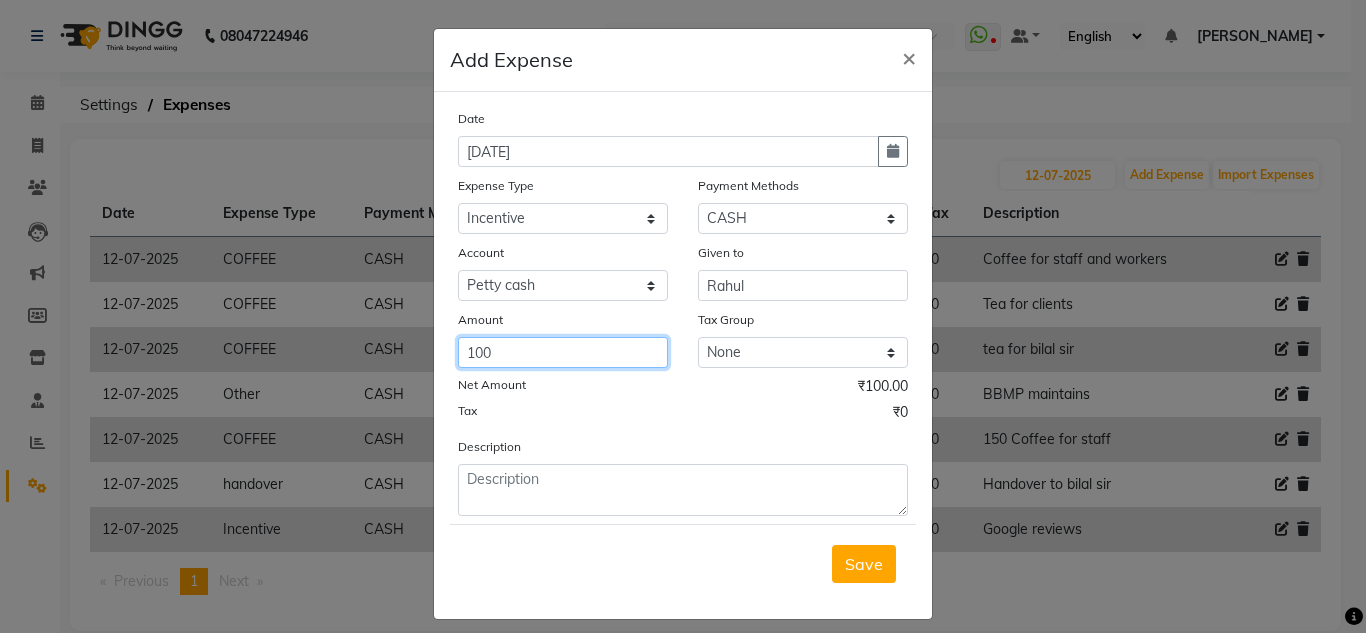 type on "100" 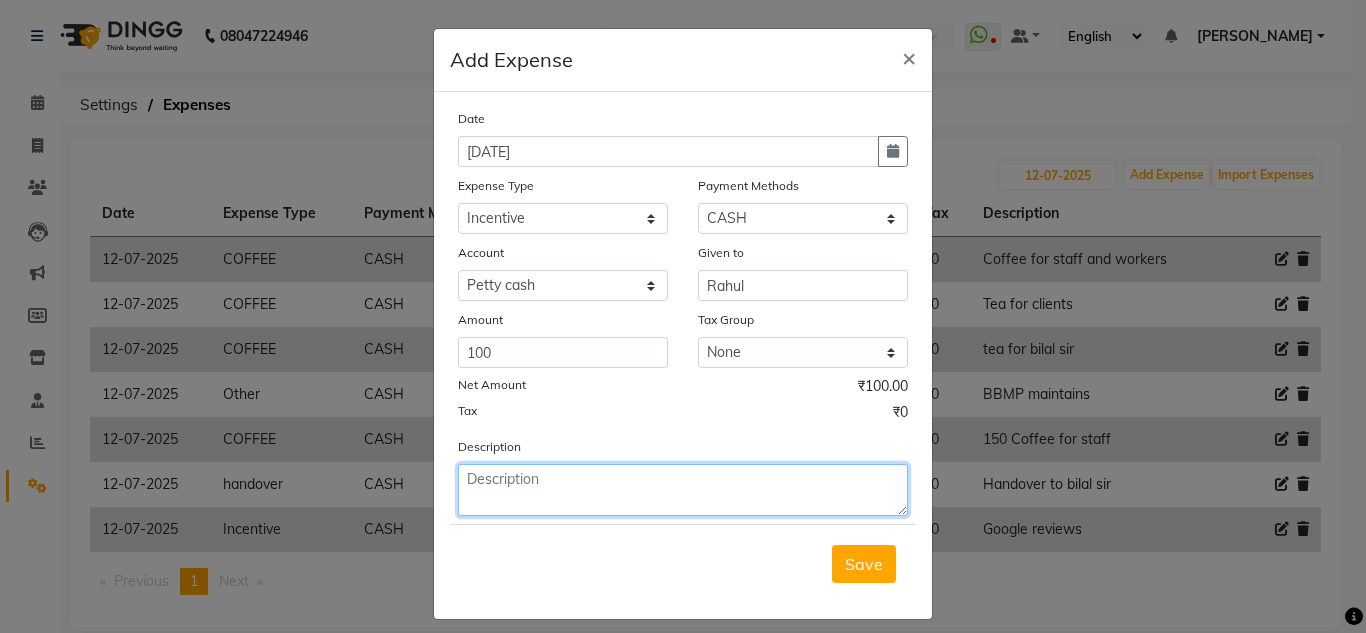 click 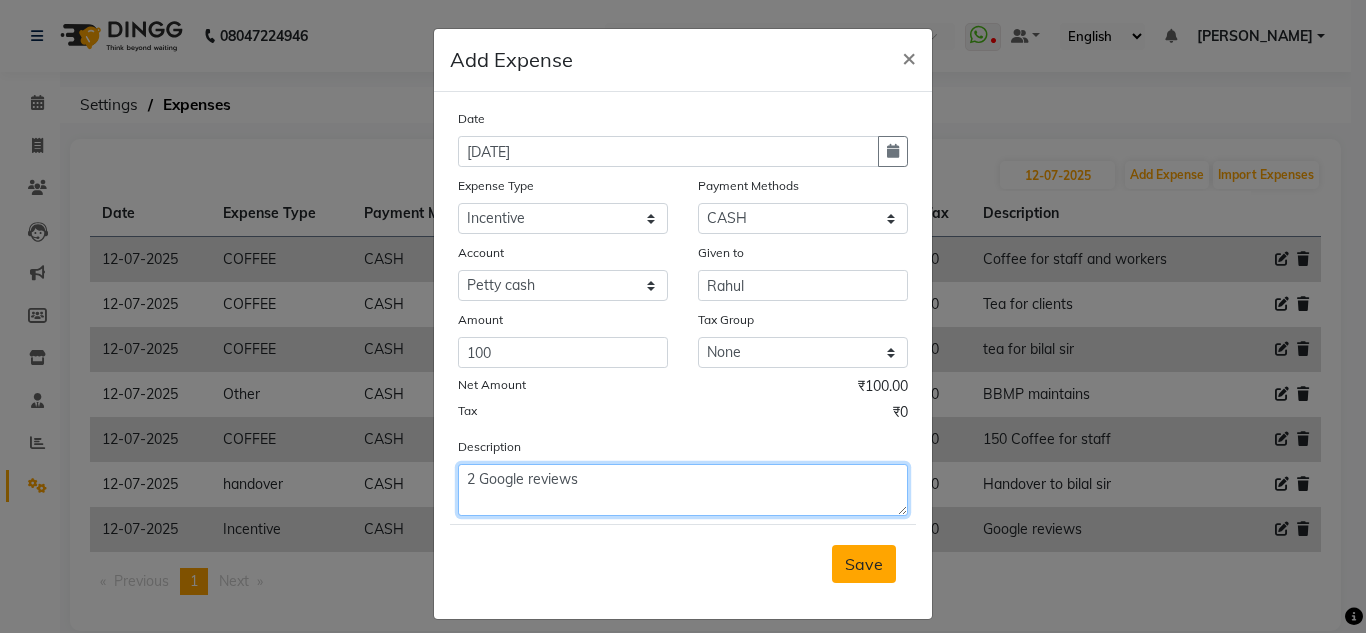 type on "2 Google reviews" 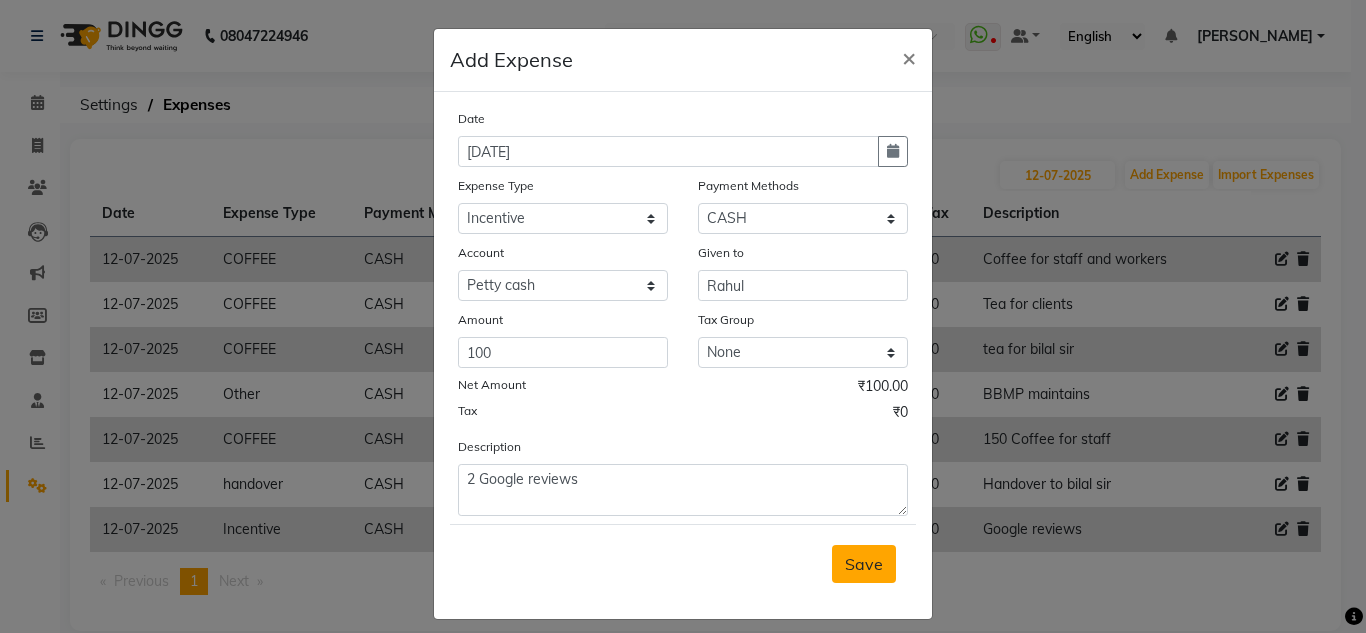 click on "Save" at bounding box center (864, 564) 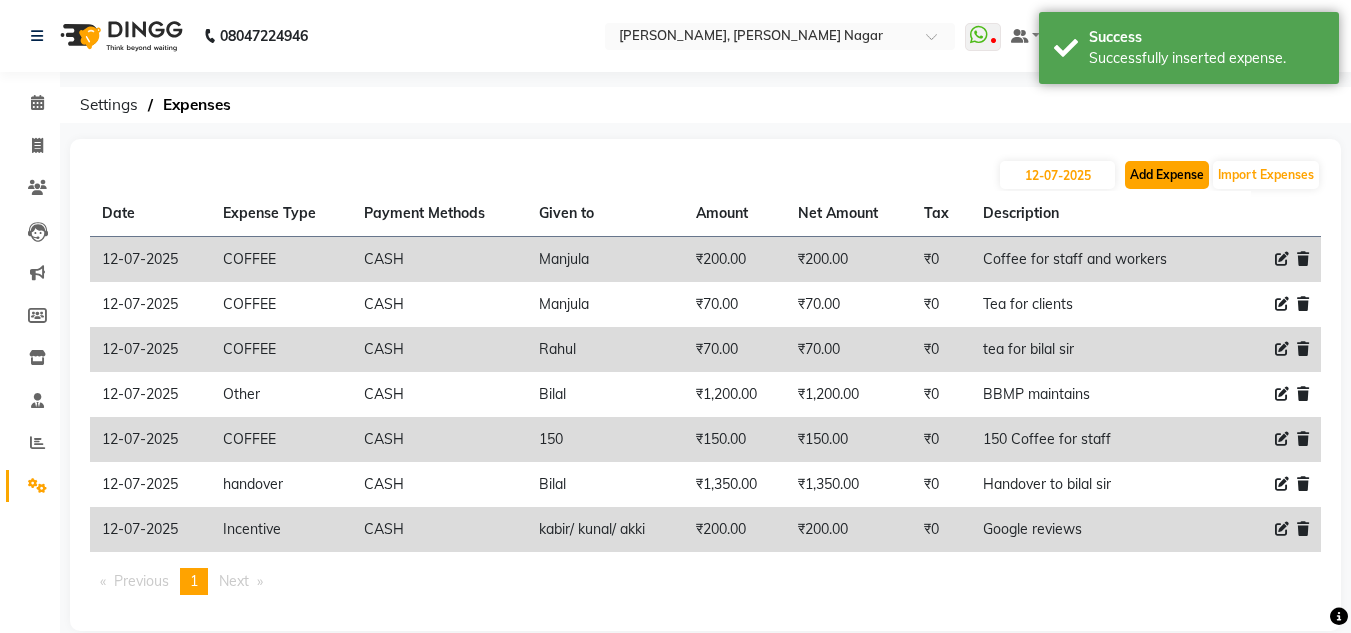 click on "Add Expense" 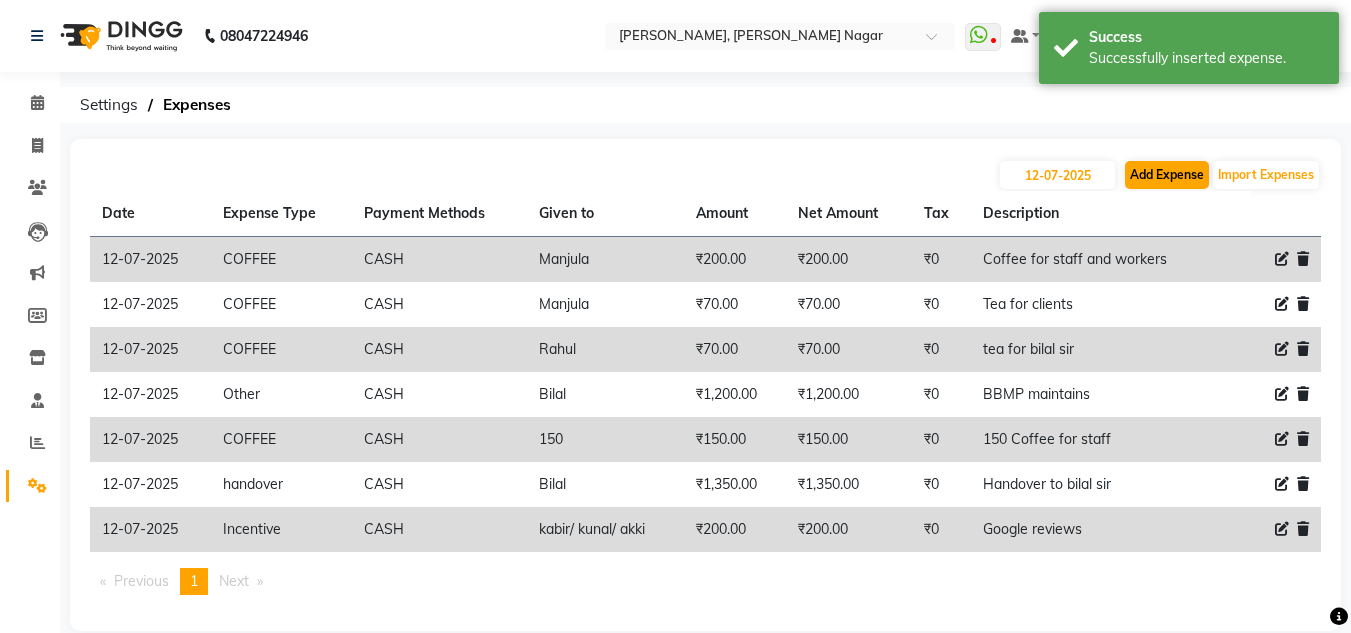 select on "1" 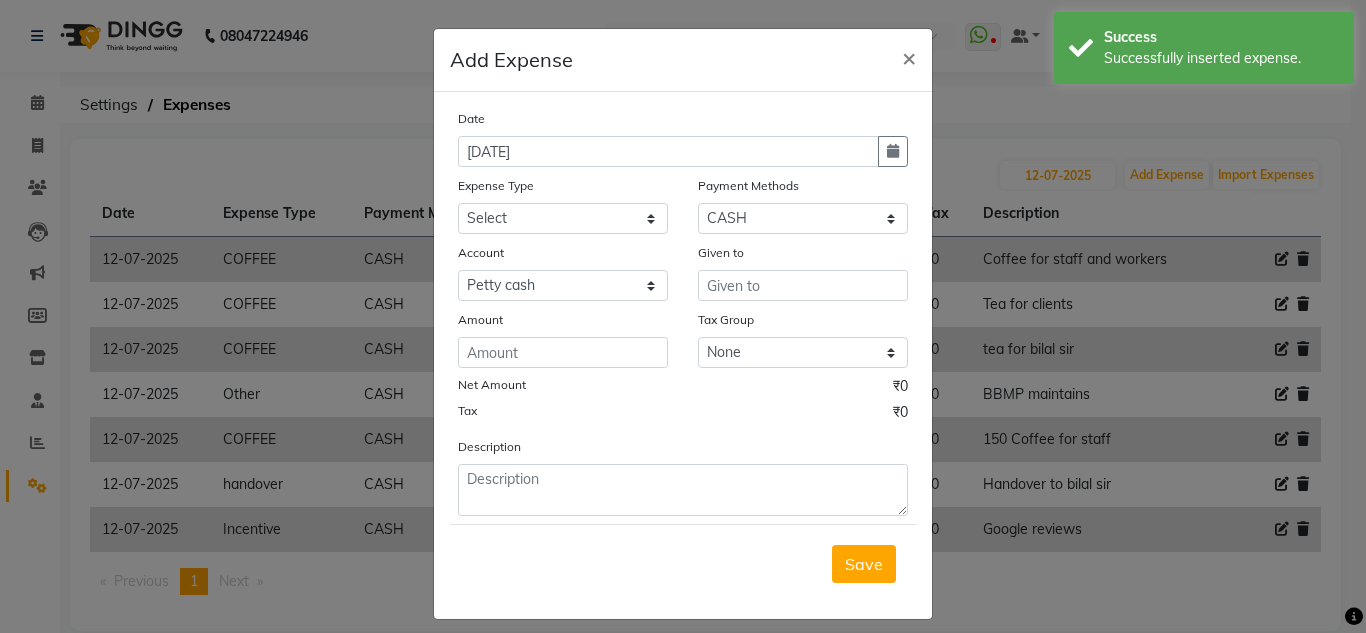 click on "Date" 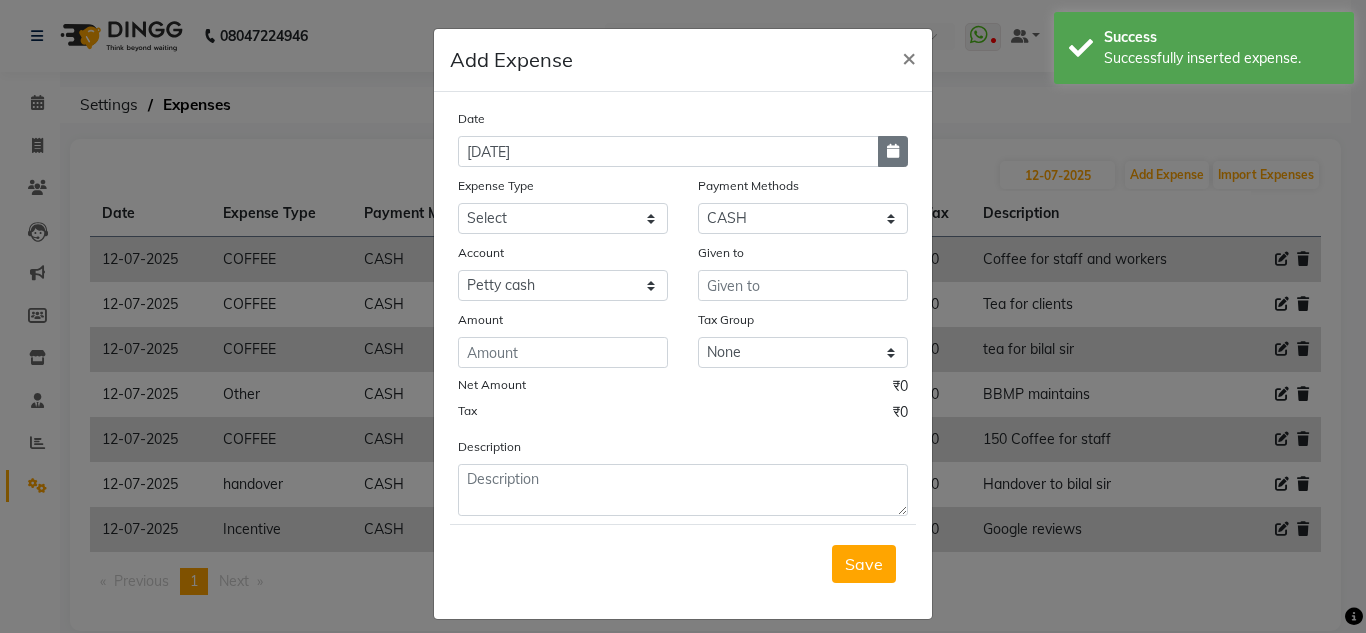 click 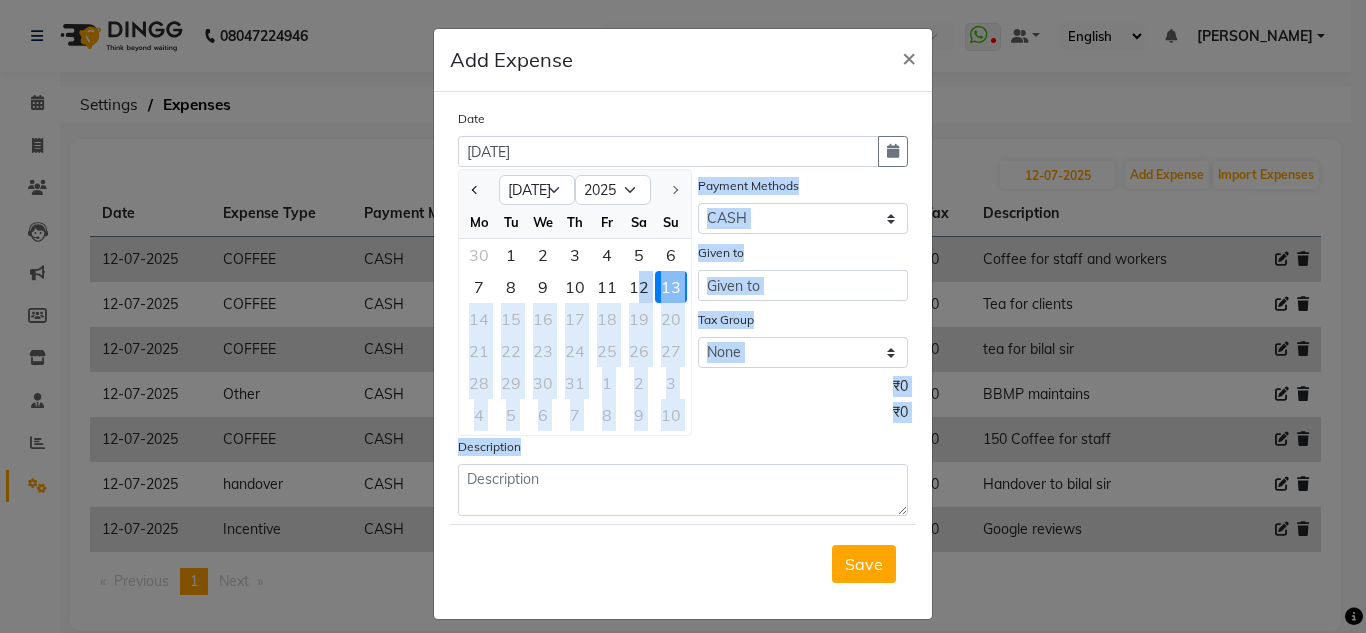 drag, startPoint x: 633, startPoint y: 284, endPoint x: 780, endPoint y: 432, distance: 208.5977 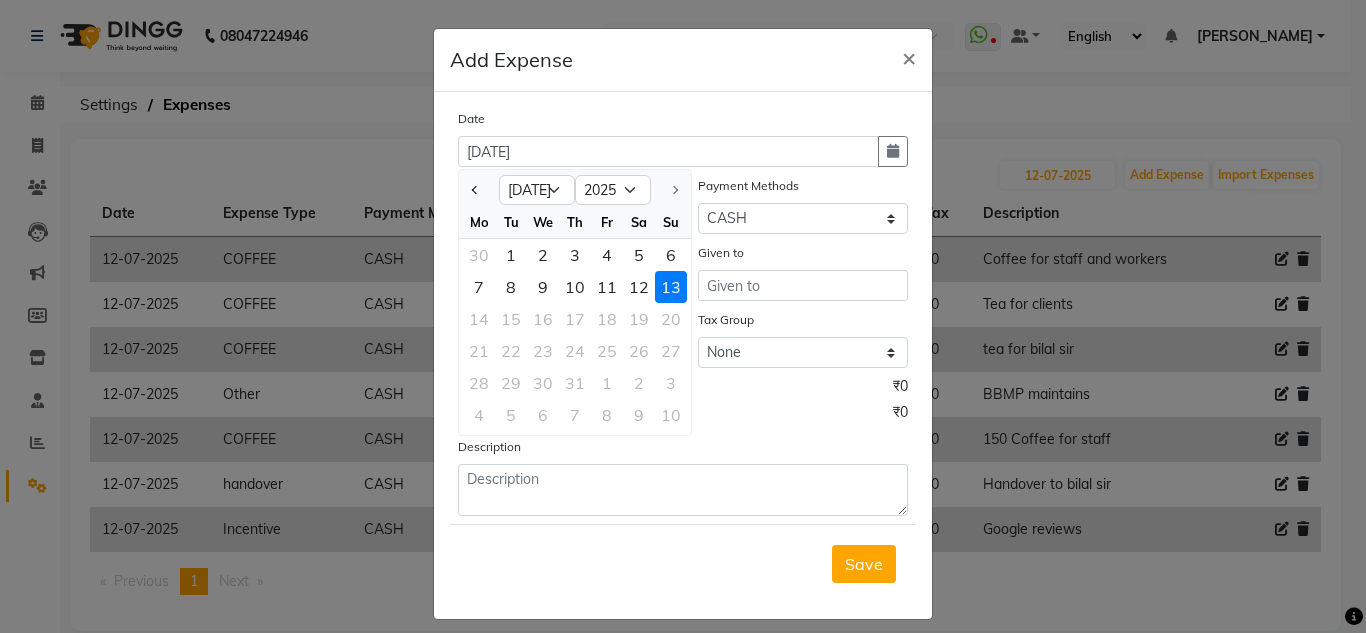 click on "Date [DATE] Jan Feb Mar Apr May Jun [DATE] 2016 2017 2018 2019 2020 2021 2022 2023 2024 2025 Mo Tu We Th Fr Sa Su 30 1 2 3 4 5 6 7 8 9 10 11 12 13 14 15 16 17 18 19 20 21 22 23 24 25 26 27 28 29 30 31 1 2 3 4 5 6 7 8 9 10 Expense Type Select acetone Advance Salary bank deposite BBMP Beauty products Bed charges BIRTHDAY CAKE Bonus [PERSON_NAME] CASH EXPENSE VOUCHER Cash handover Client Refreshment coconut water for clients COFFEE coffee powder Commission Conveyance Cotton Courier decoration Diesel for generator Donation Drinking Water Electricity Eyelashes return Face mask floor cleaner flowers daily garbage generator diesel green tea GST handover HANDWASH House Keeping Material House keeping Salary Incentive Internet Bill juice LAUNDRY Maintainance Marketing Medical Membership Milk Milk miscelleneous Naturals salon NEWSPAPER O T Other Pantry PETROL Phone Bill Plants plumber pooja items Porter priest Product Purchase product return Product sale puja items RAPIDO Refund Rent Shop Rent Staff Accommodation TIPS" 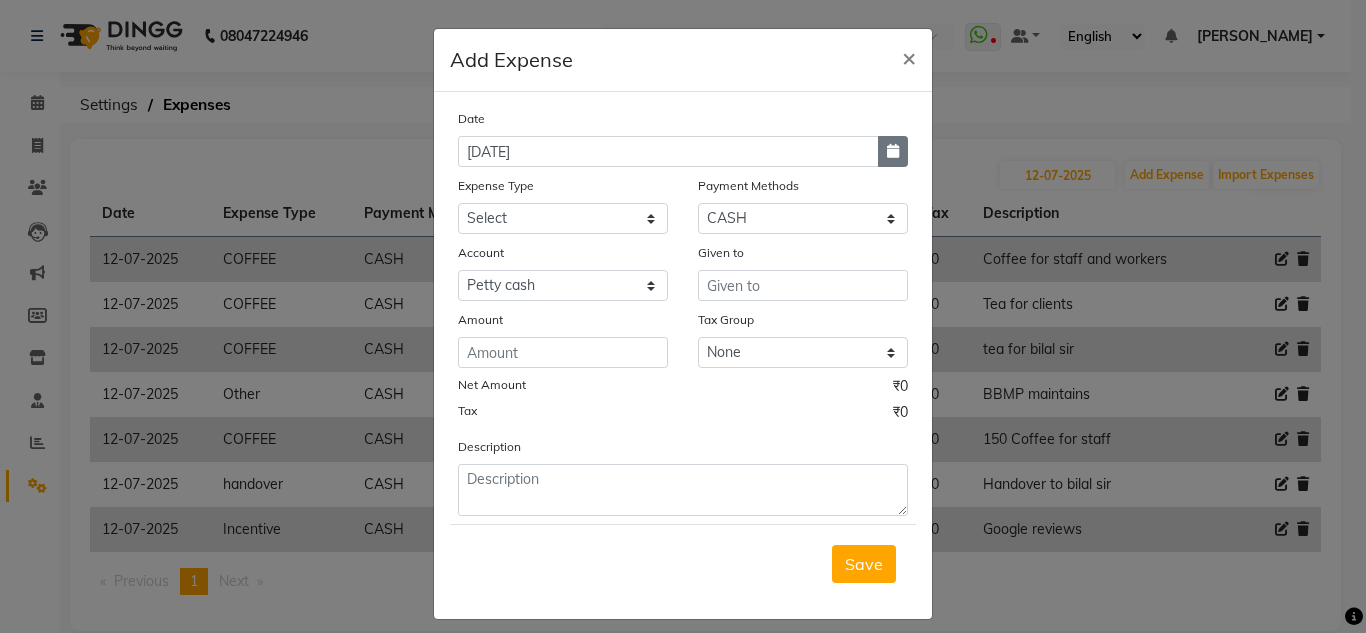 click 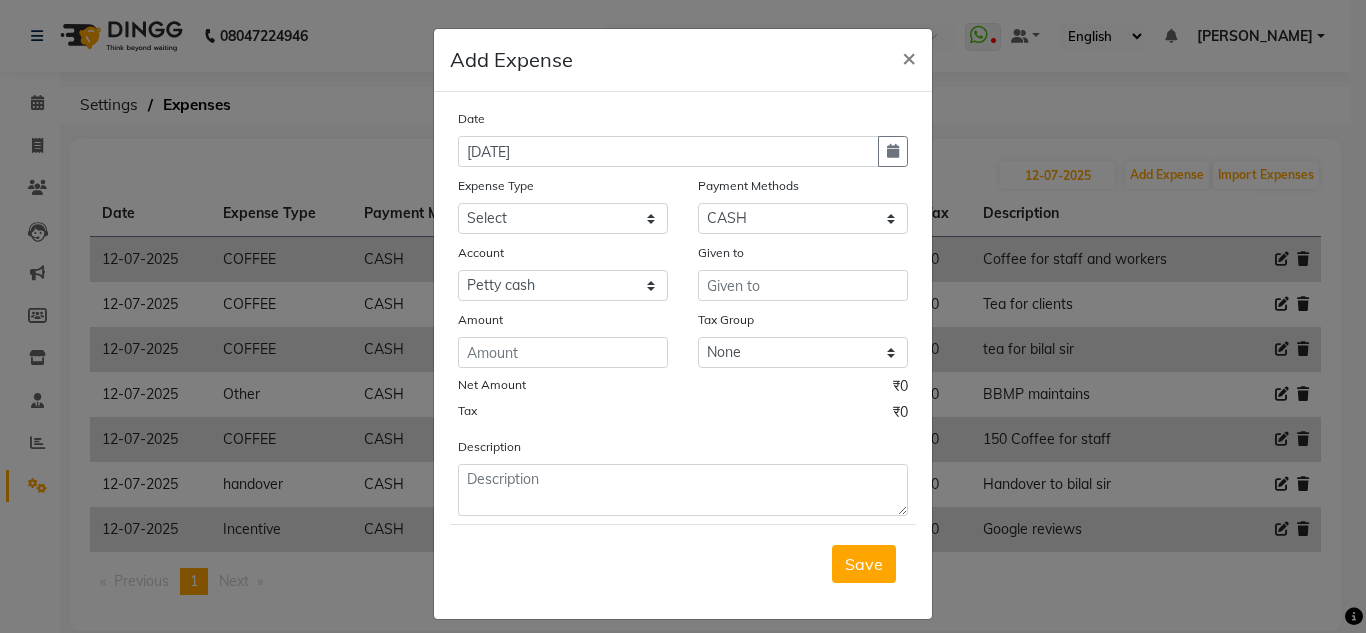 select on "7" 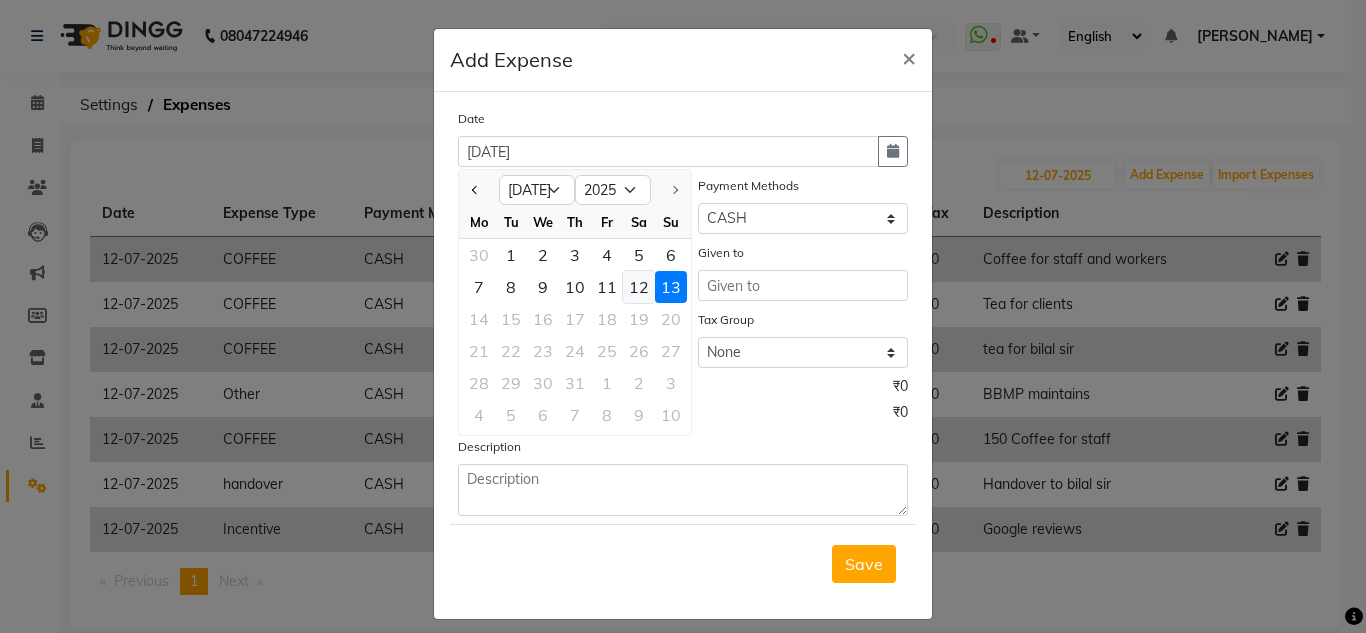 click on "12" 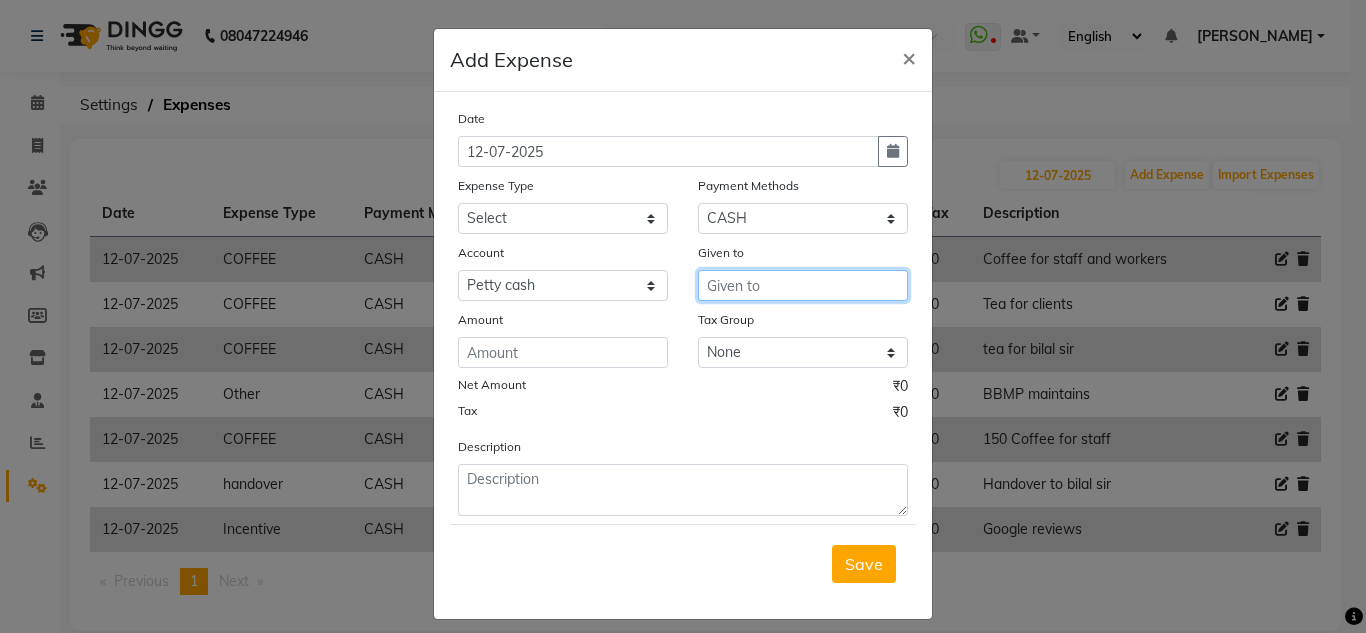 click at bounding box center [803, 285] 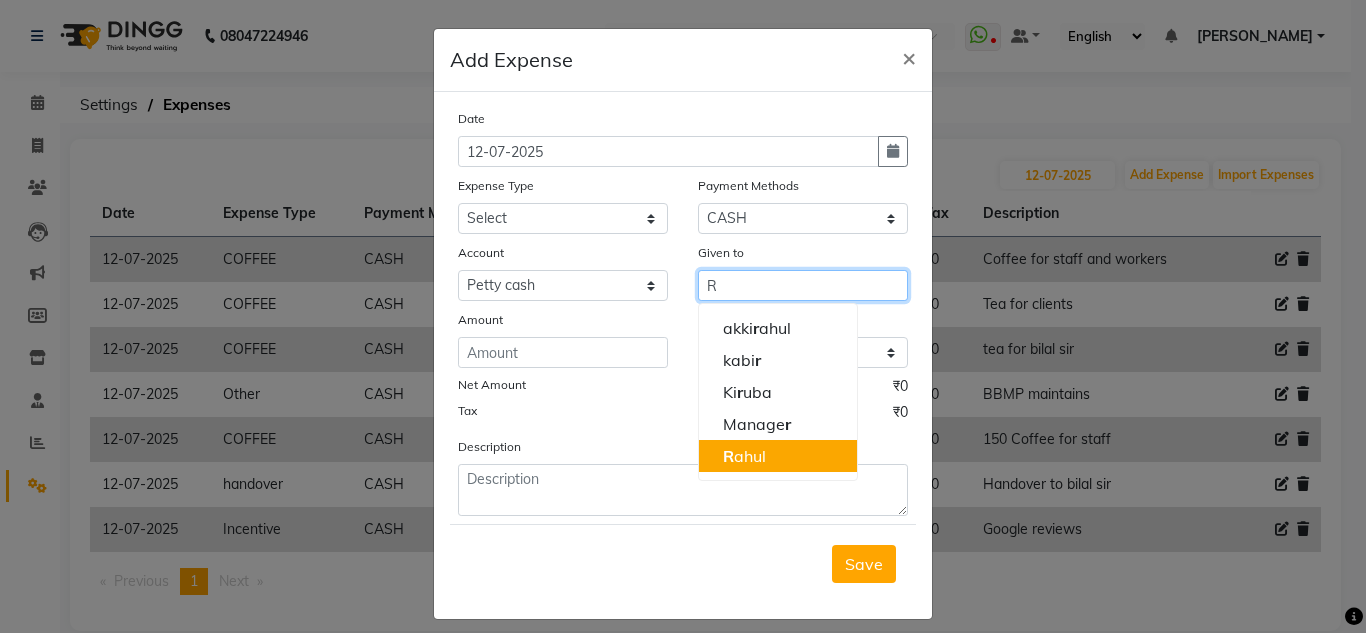 click on "R ahul" at bounding box center [744, 456] 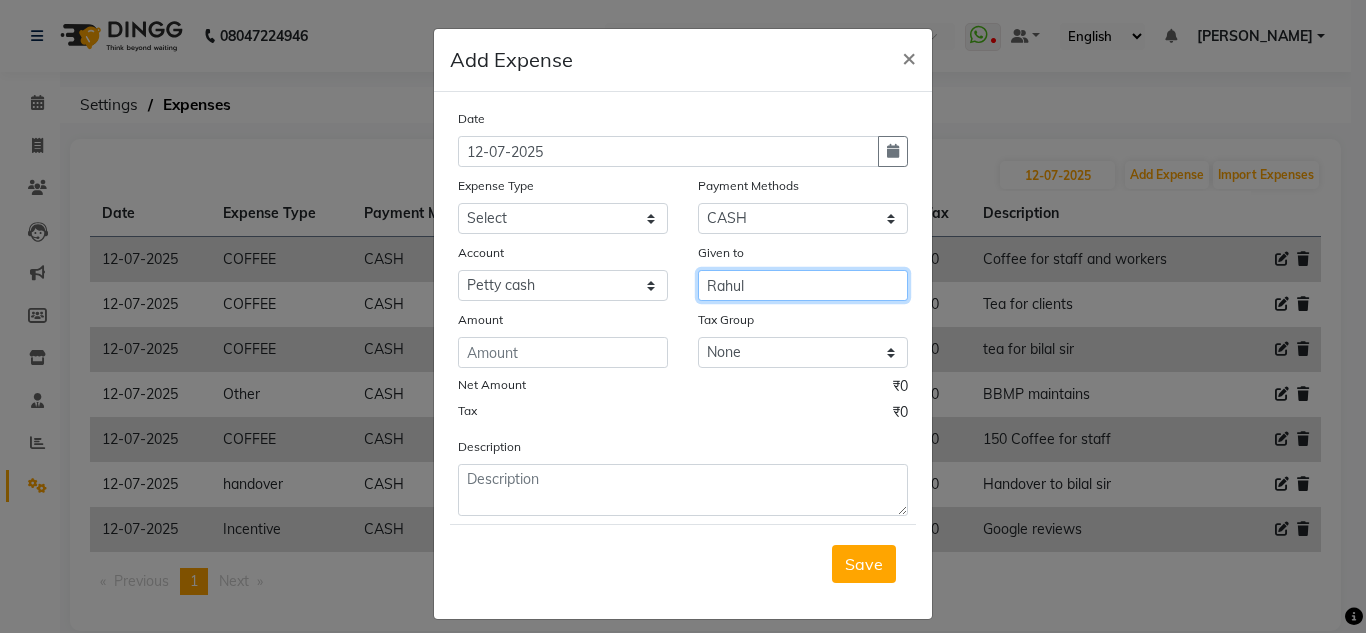 type on "Rahul" 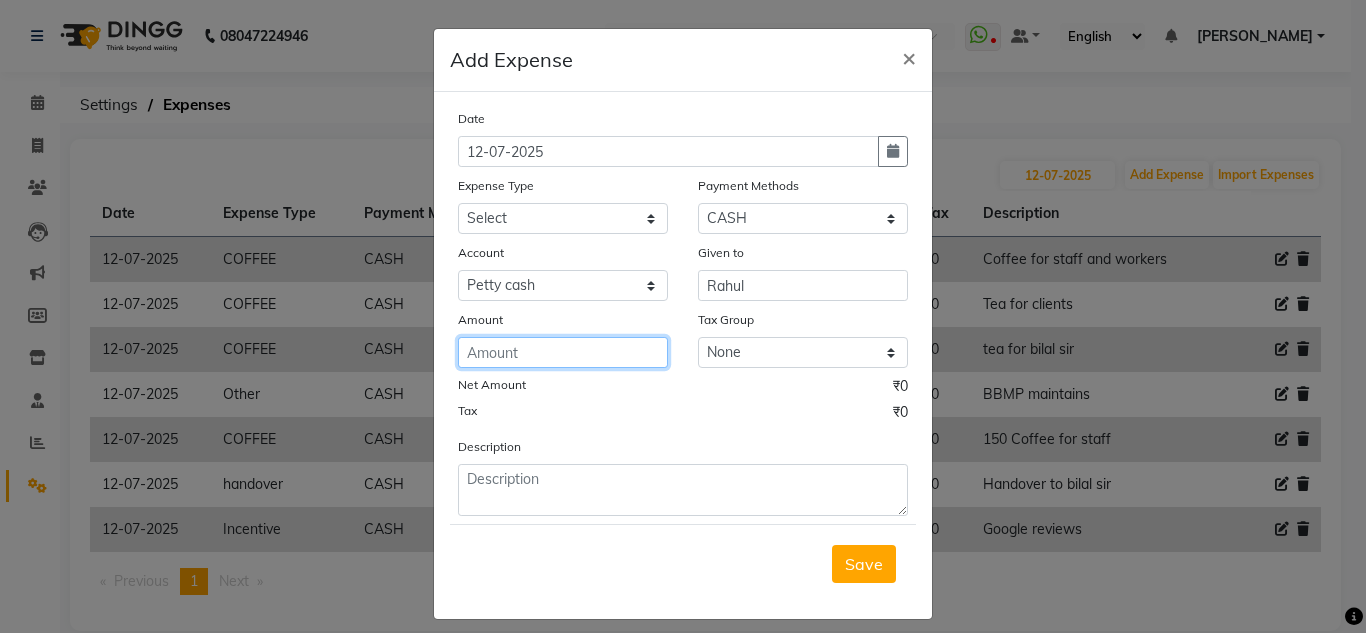 click 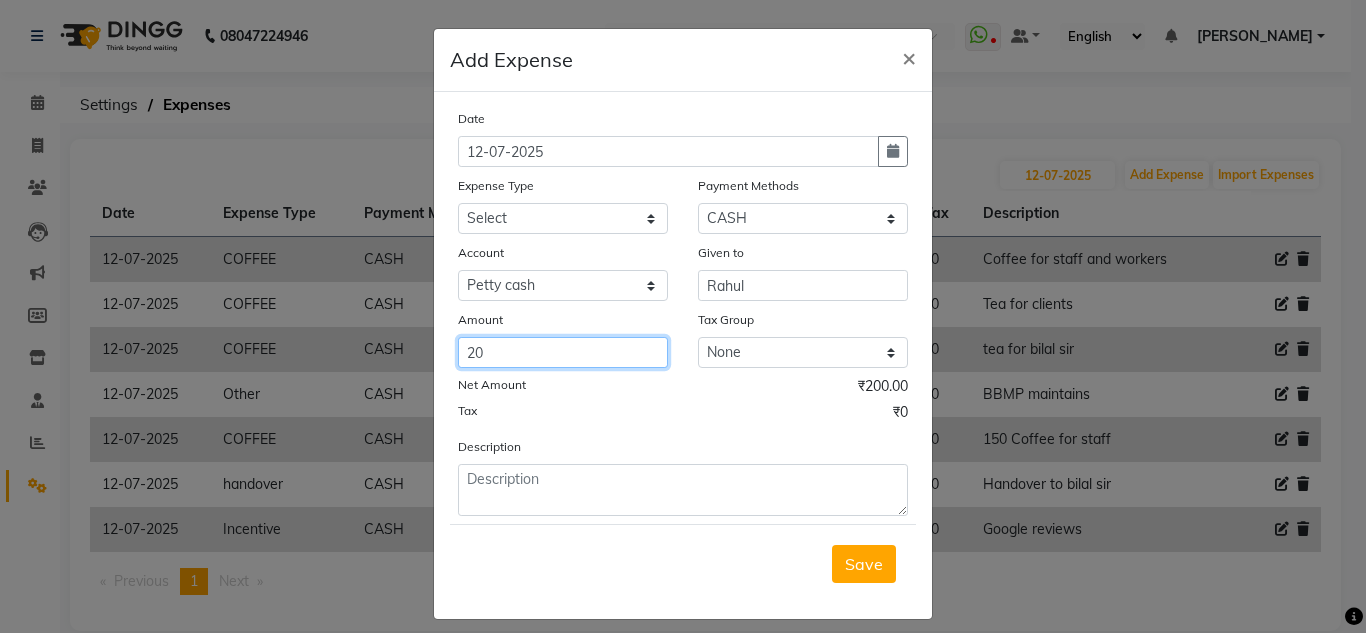 type on "2" 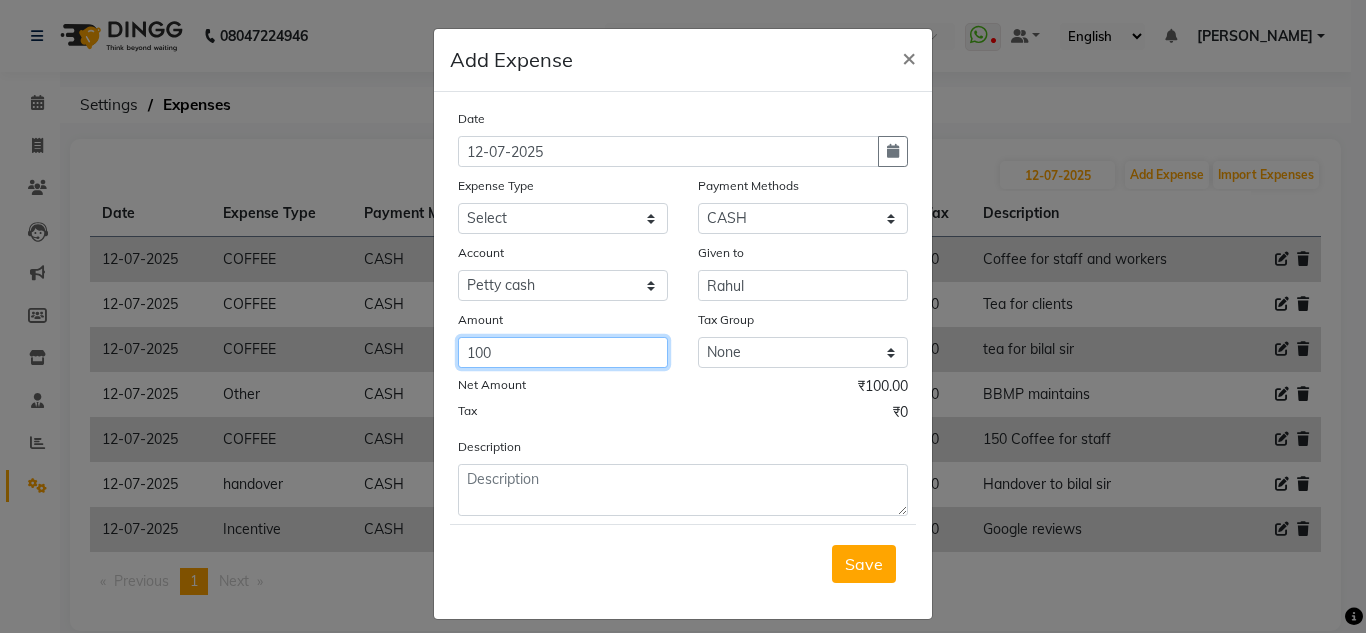 type on "100" 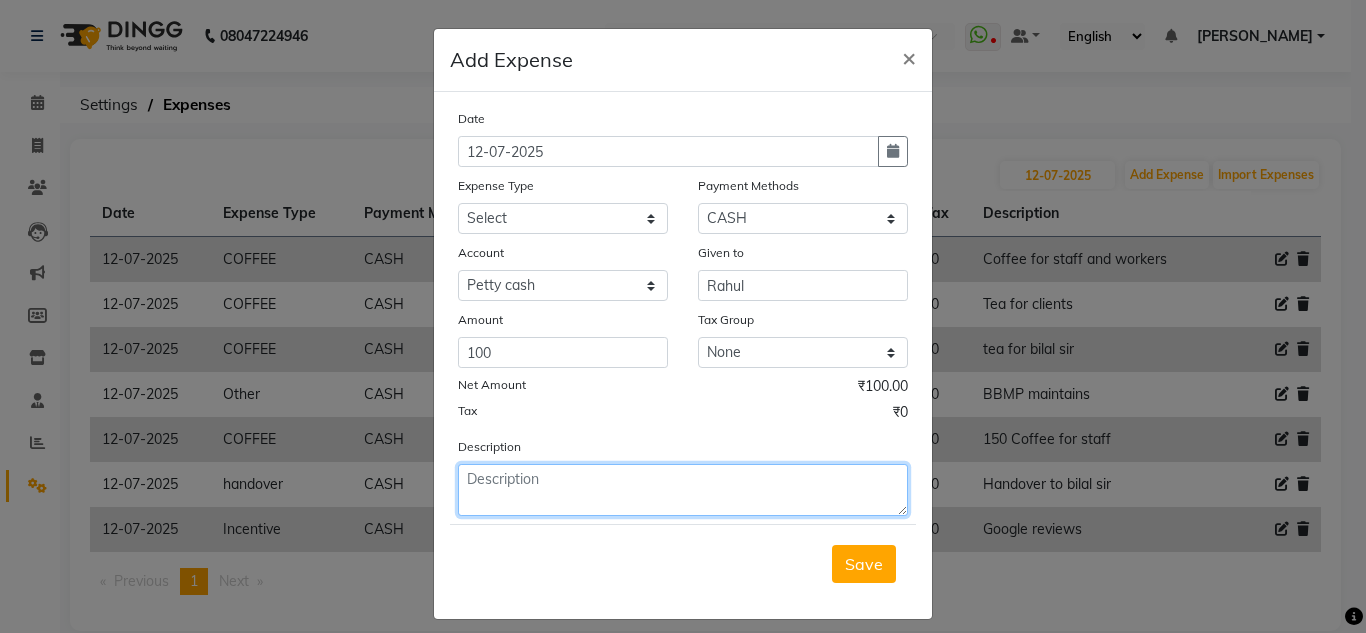click 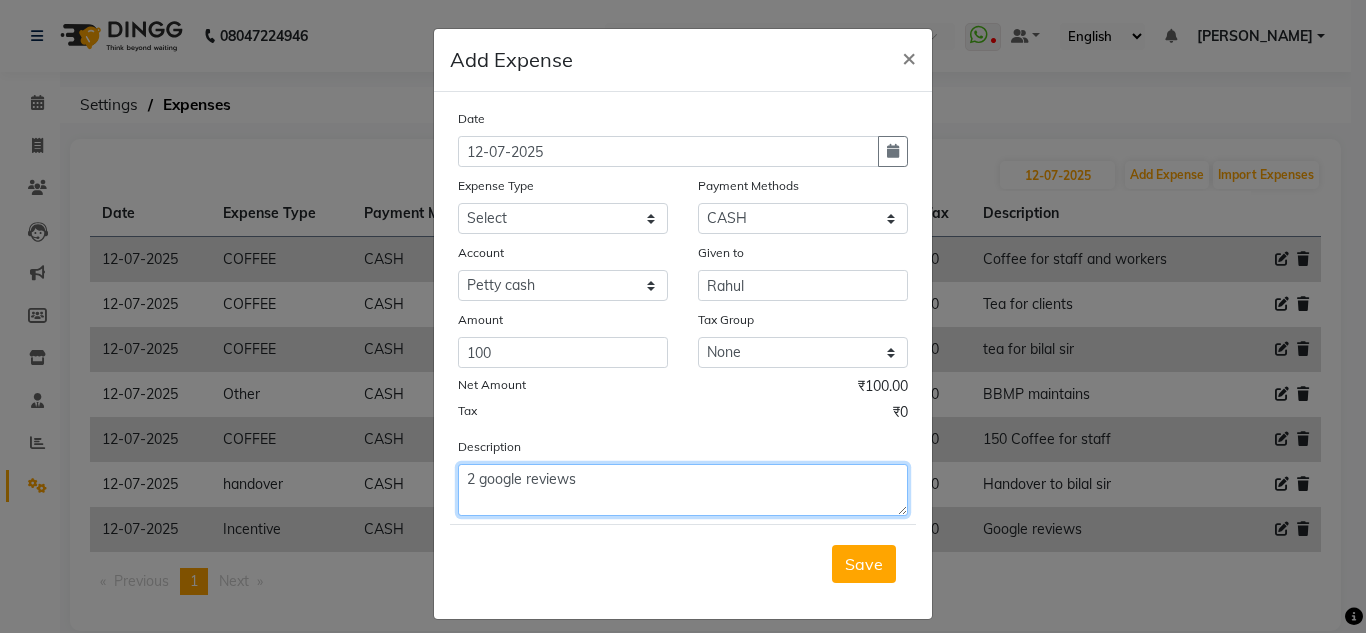 type on "2 google reviews" 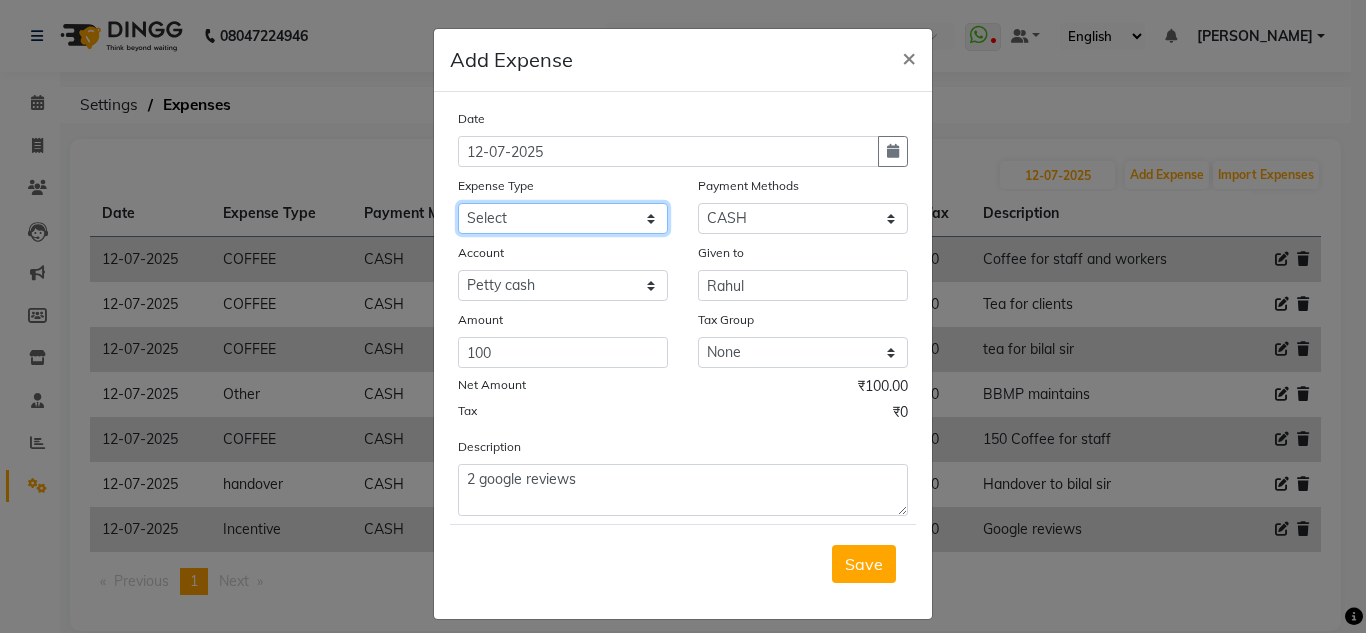 click on "Select acetone Advance Salary bank deposite BBMP Beauty products Bed charges BIRTHDAY CAKE Bonus [PERSON_NAME] CASH EXPENSE VOUCHER Cash handover Client Refreshment coconut water for clients COFFEE coffee powder Commission Conveyance Cotton Courier decoration Diesel for generator Donation Drinking Water Electricity Eyelashes return Face mask floor cleaner flowers daily garbage generator diesel green tea GST handover HANDWASH House Keeping Material House keeping Salary Incentive Internet Bill juice LAUNDRY Maintainance Marketing Medical Membership Milk Milk miscelleneous Naturals salon NEWSPAPER O T Other Pantry PETROL Phone Bill Plants plumber pooja items Porter priest Product Purchase product return Product sale puja items RAPIDO Refund Rent Shop Rent Staff Accommodation Royalty Salary Staff cab charges Staff dinner Staff Flight Ticket Staff  Hiring from another Branch Staff Snacks Stationary sugar sweets TEAM DINNER TIPS Tissue [DEMOGRAPHIC_DATA] Utilities Water Bottle Water cane week of salary Wi Fi Payment" 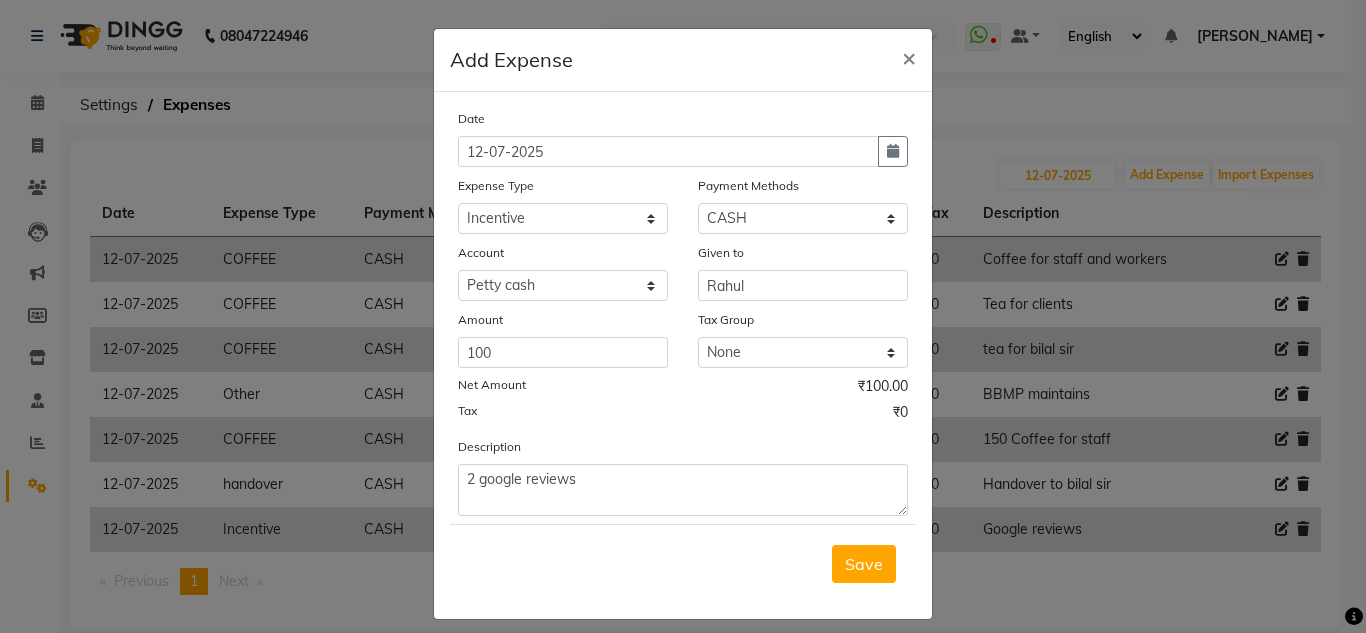 click on "Description 2 google reviews" 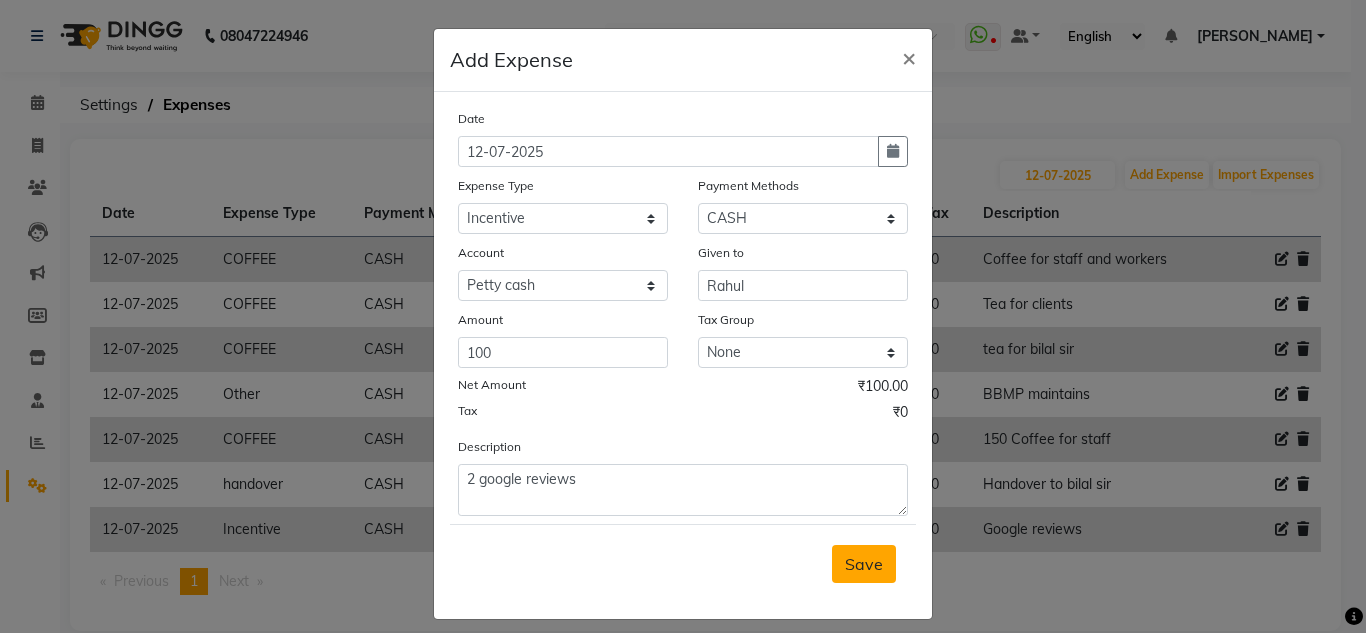 click on "Save" at bounding box center [864, 564] 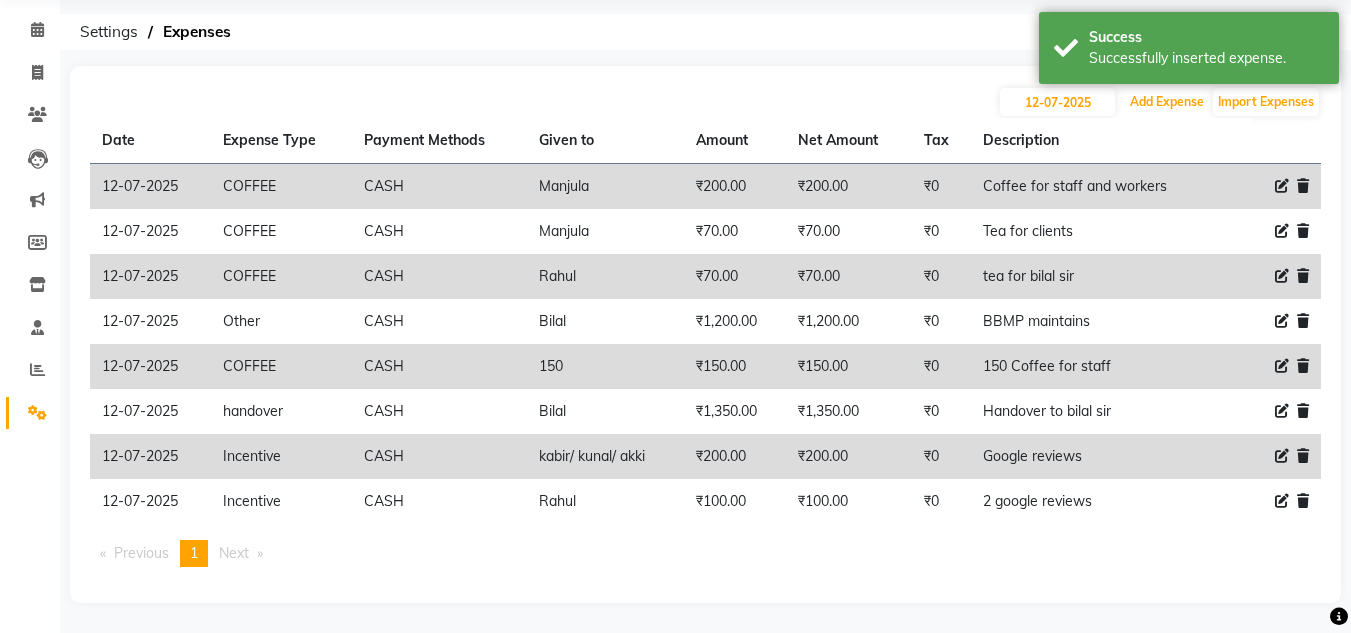 scroll, scrollTop: 0, scrollLeft: 0, axis: both 